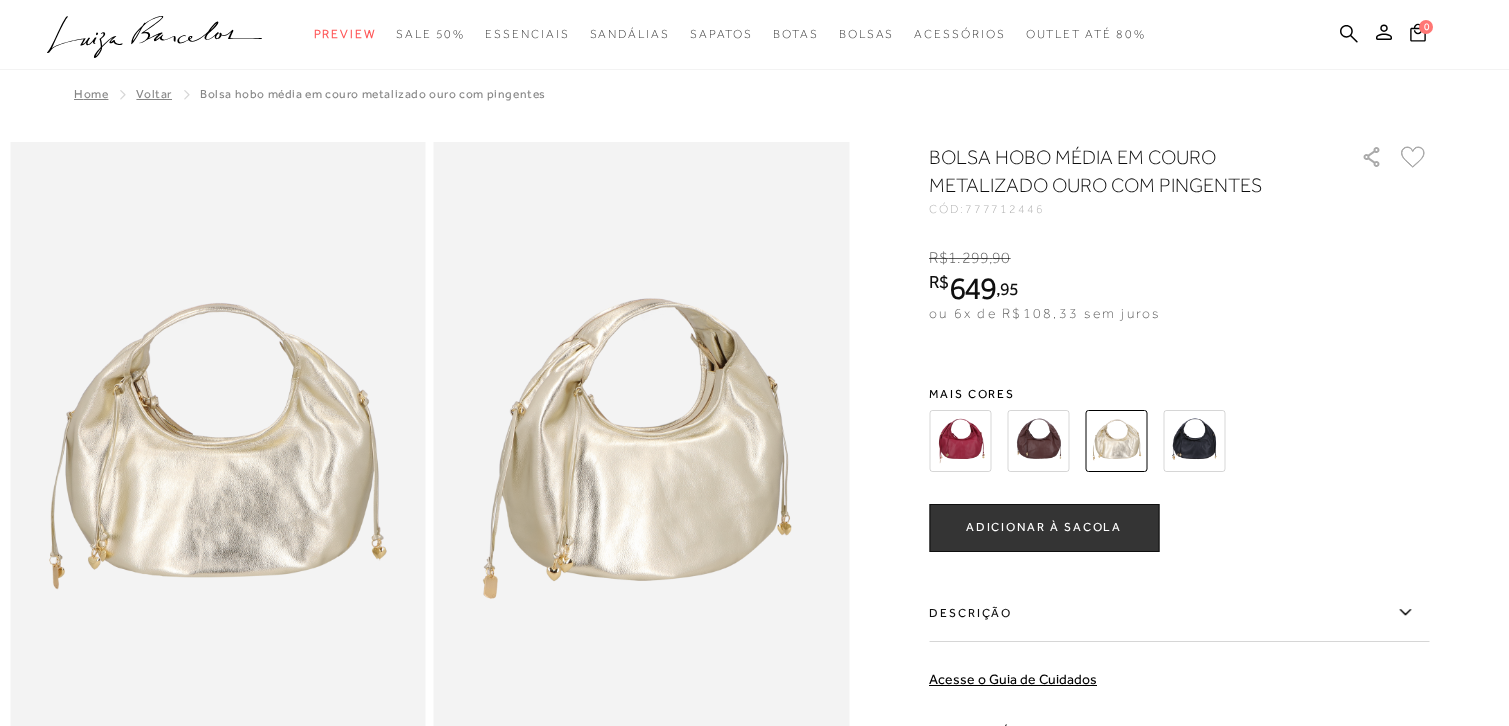 scroll, scrollTop: 0, scrollLeft: 0, axis: both 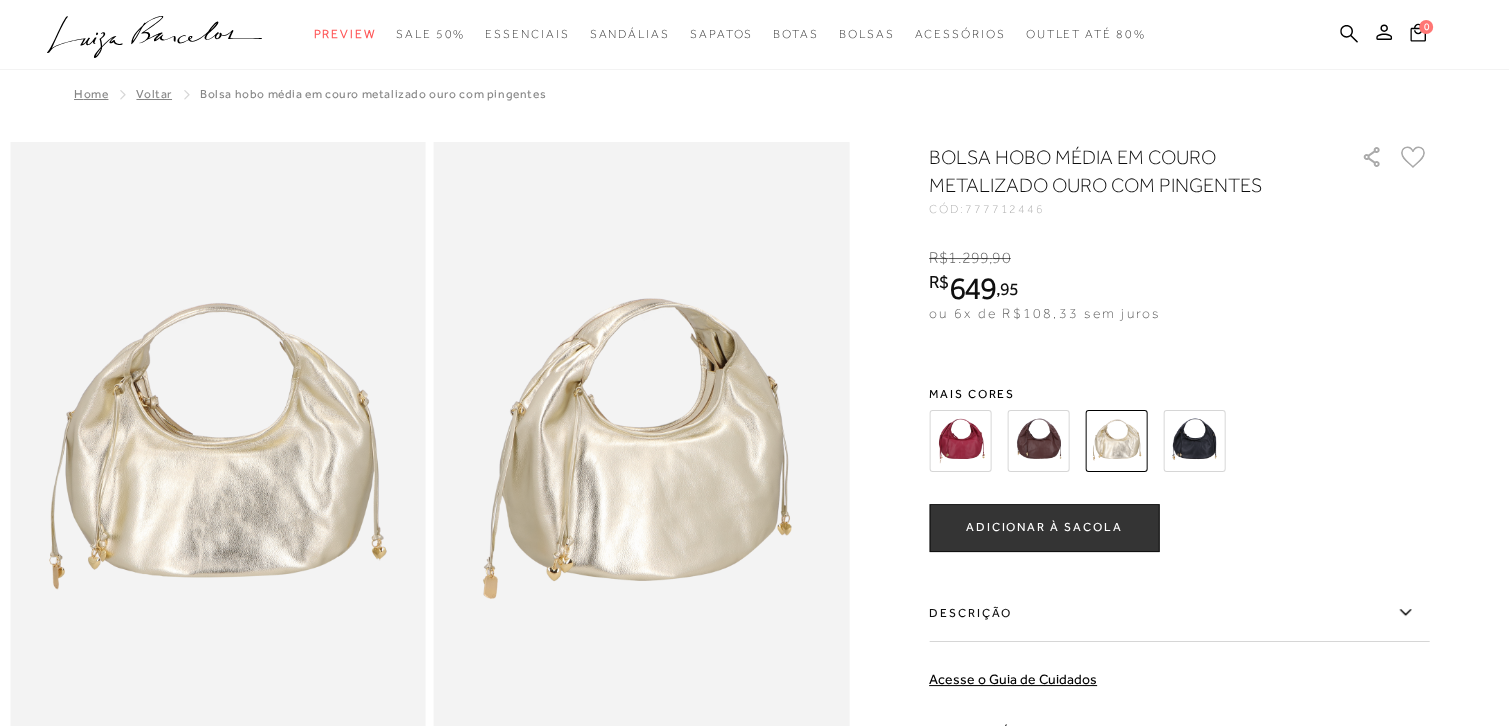 click at bounding box center (1194, 441) 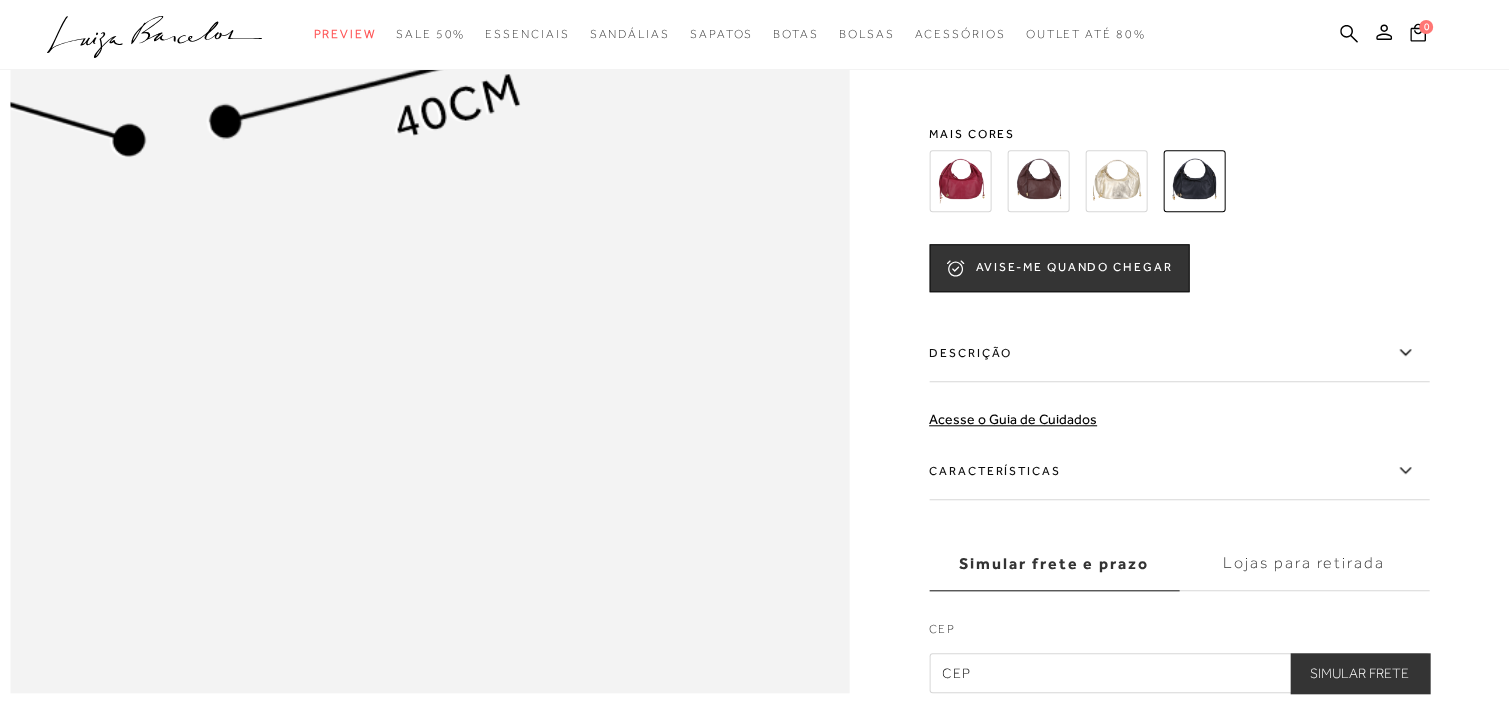 scroll, scrollTop: 1600, scrollLeft: 0, axis: vertical 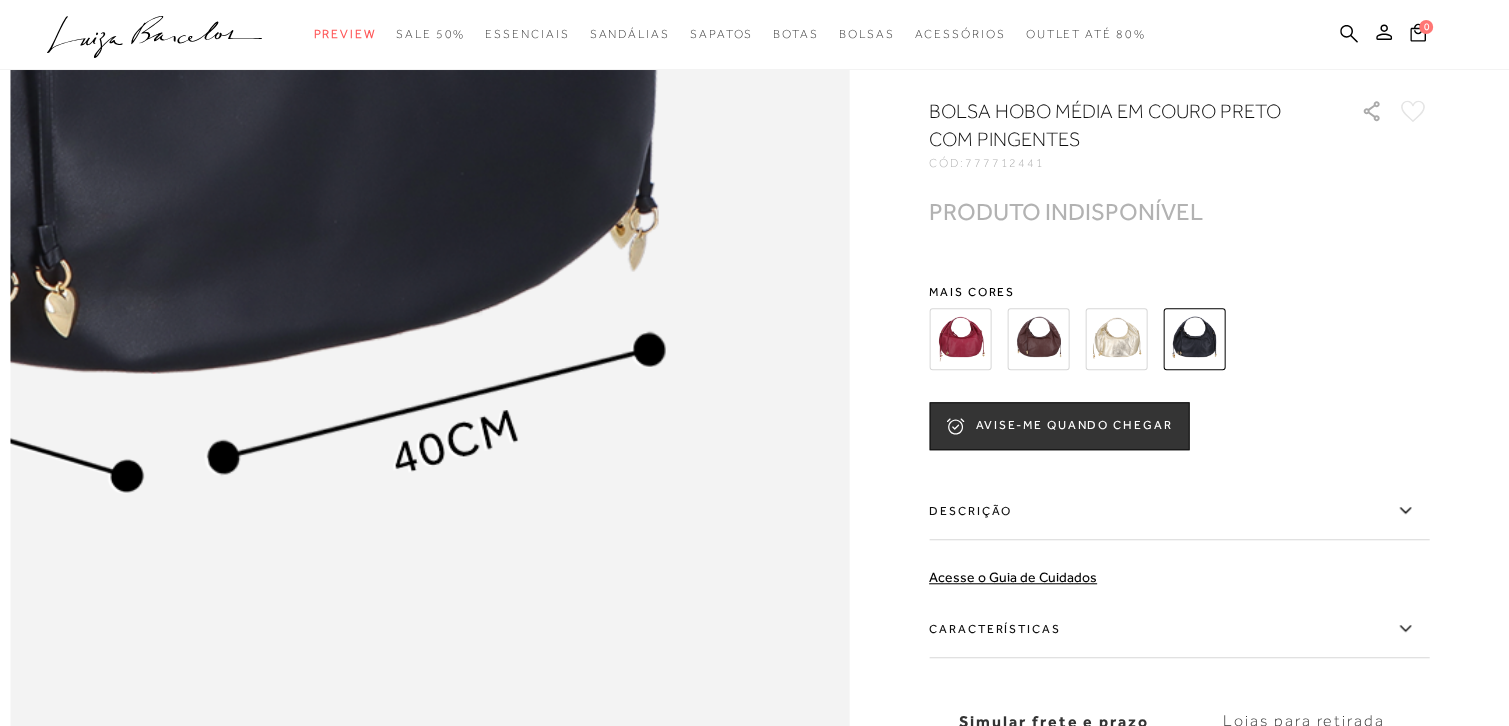 click at bounding box center [142, -15] 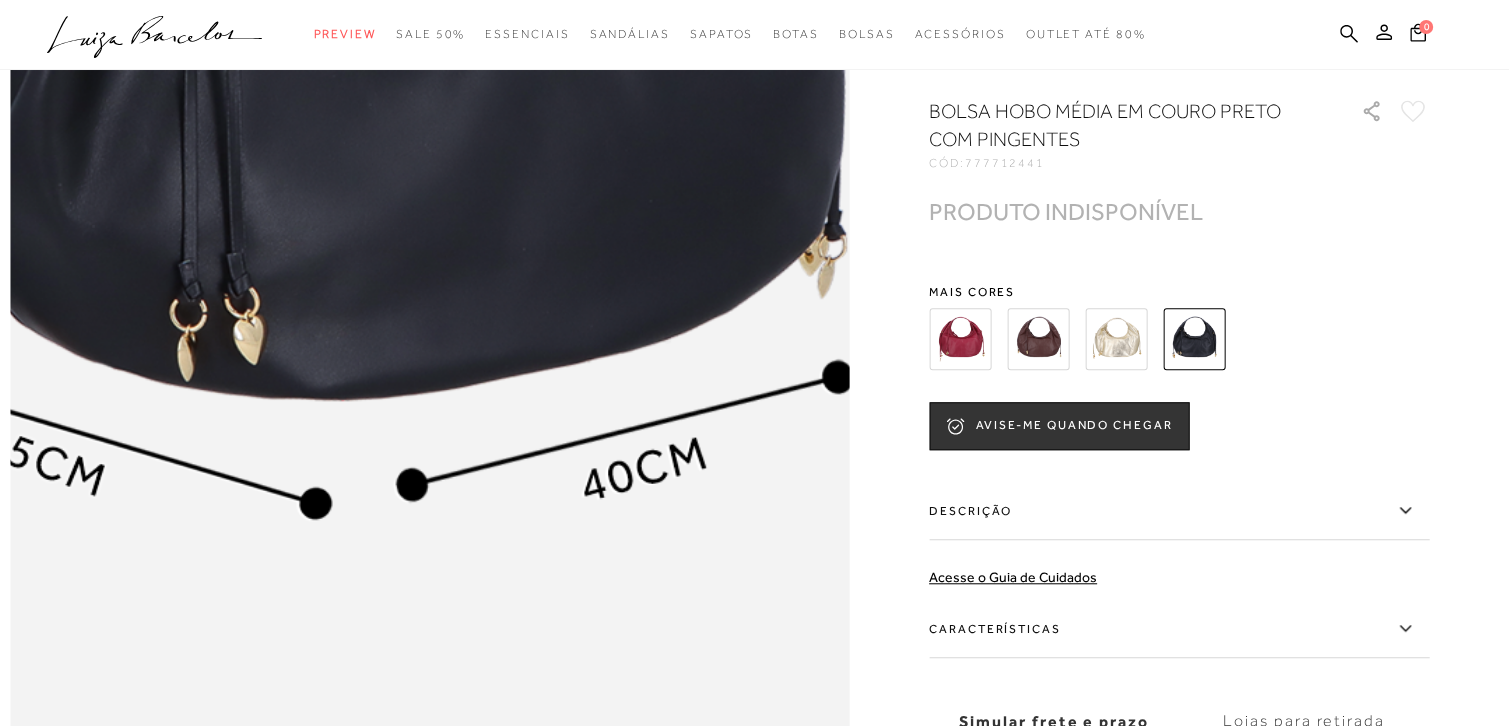 click at bounding box center (331, 12) 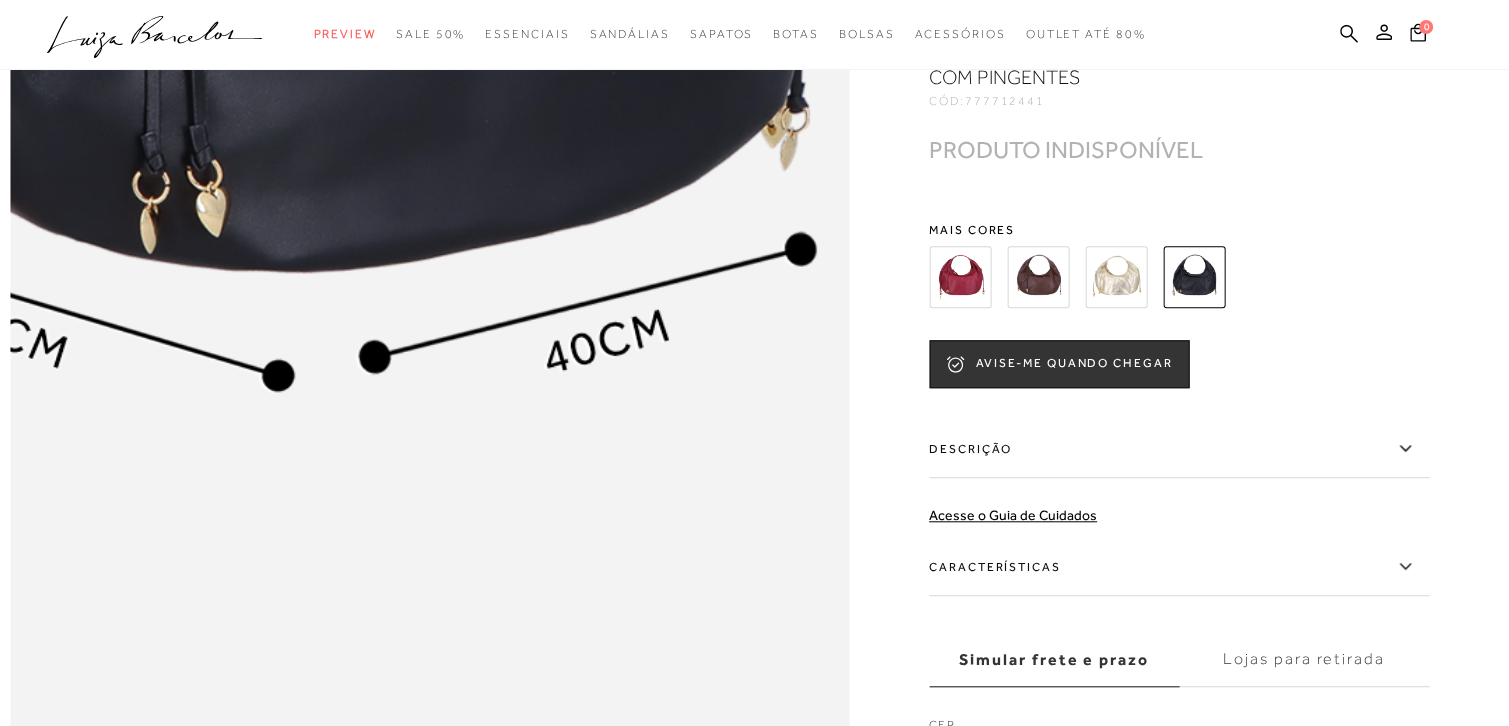 scroll, scrollTop: 1600, scrollLeft: 0, axis: vertical 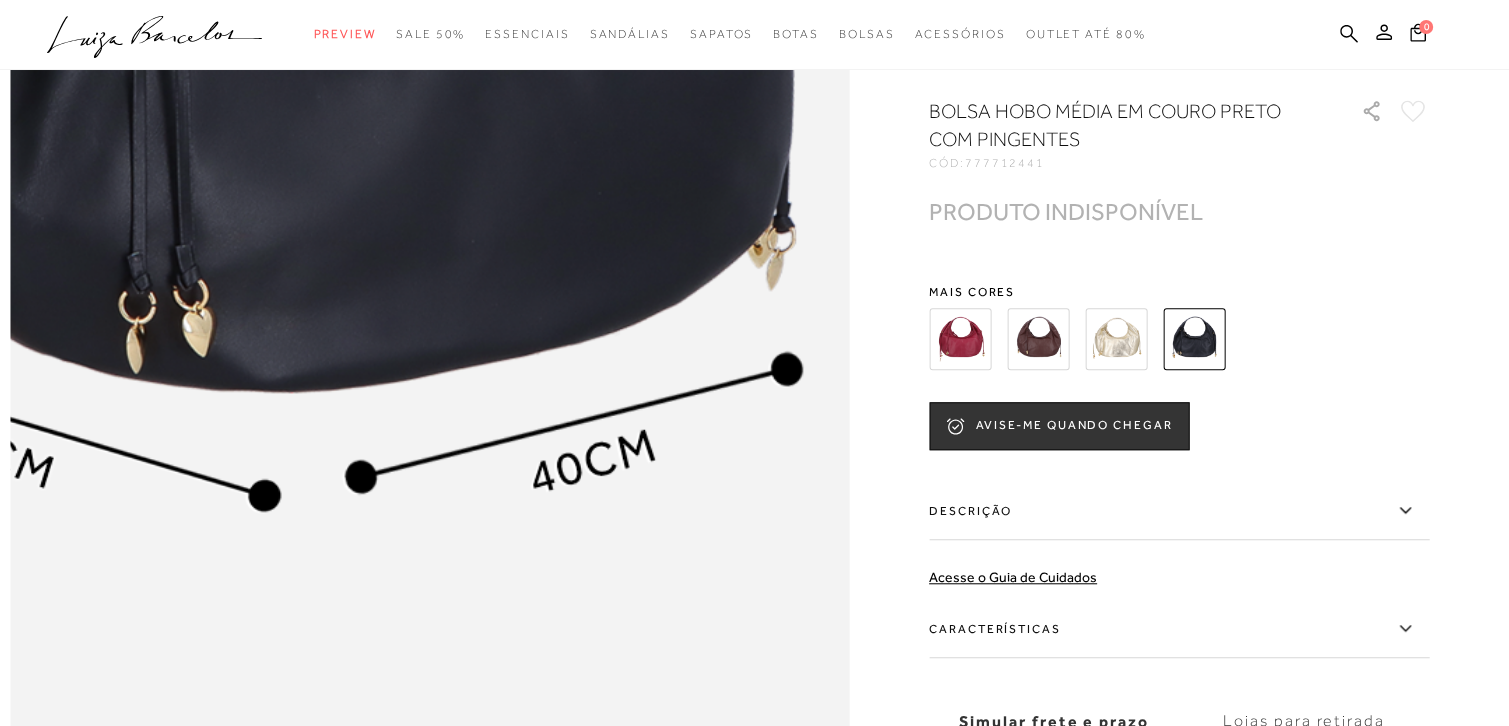 click at bounding box center (280, 4) 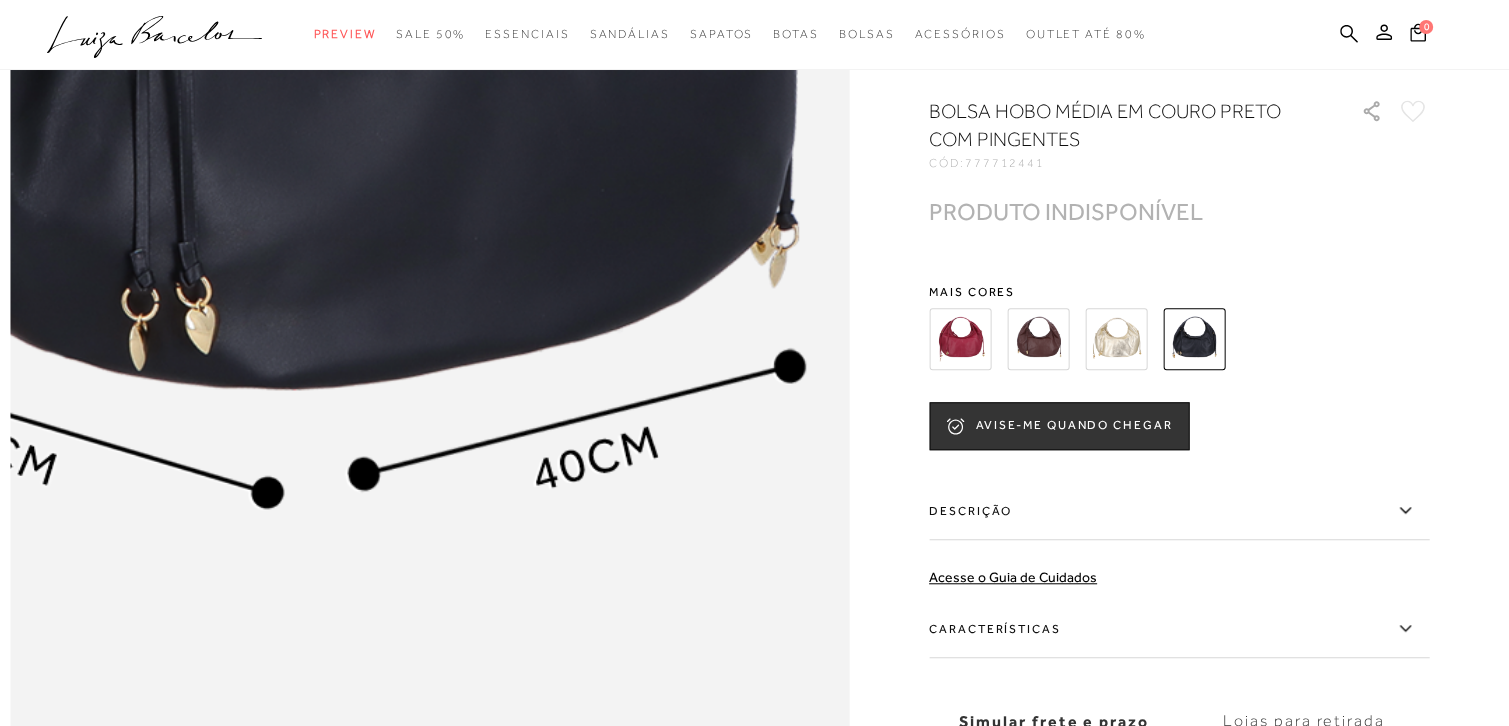 click at bounding box center [283, 1] 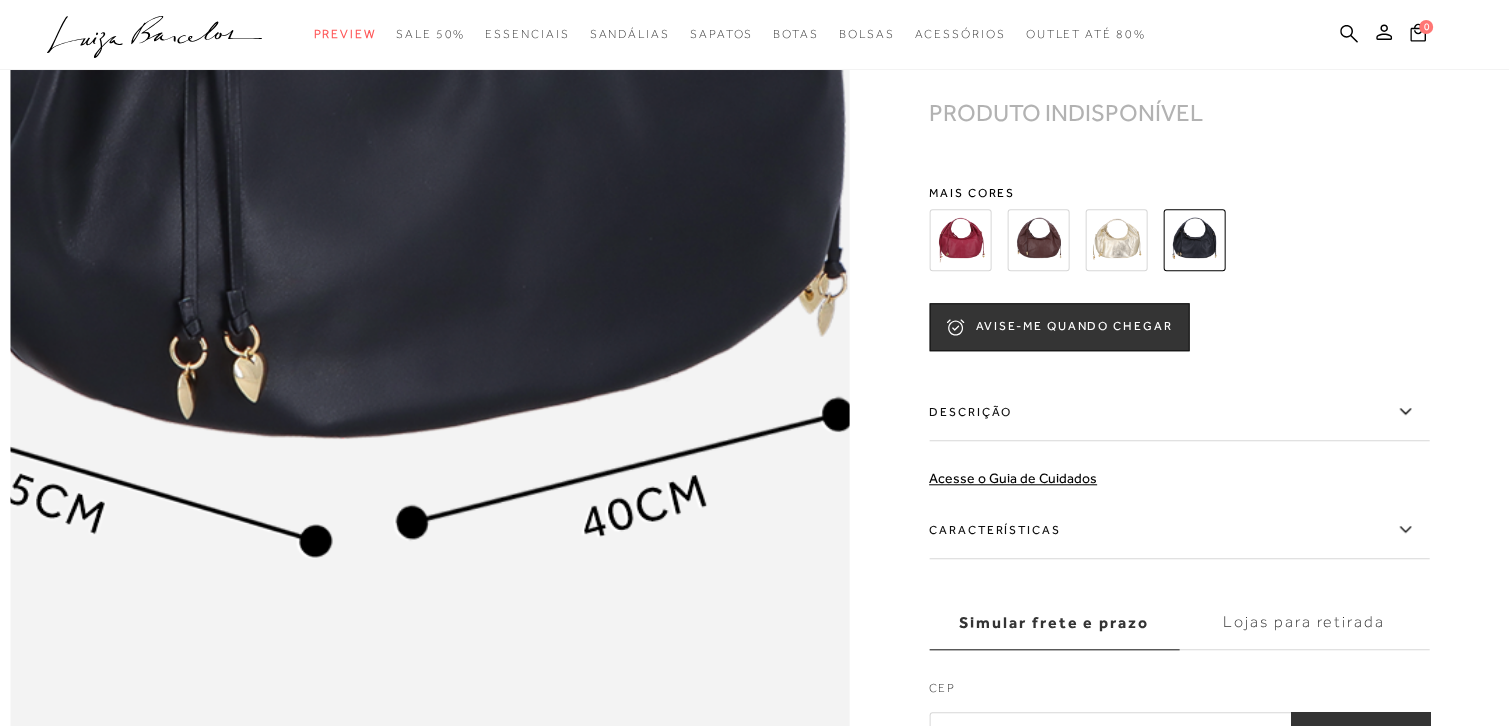 scroll, scrollTop: 1700, scrollLeft: 0, axis: vertical 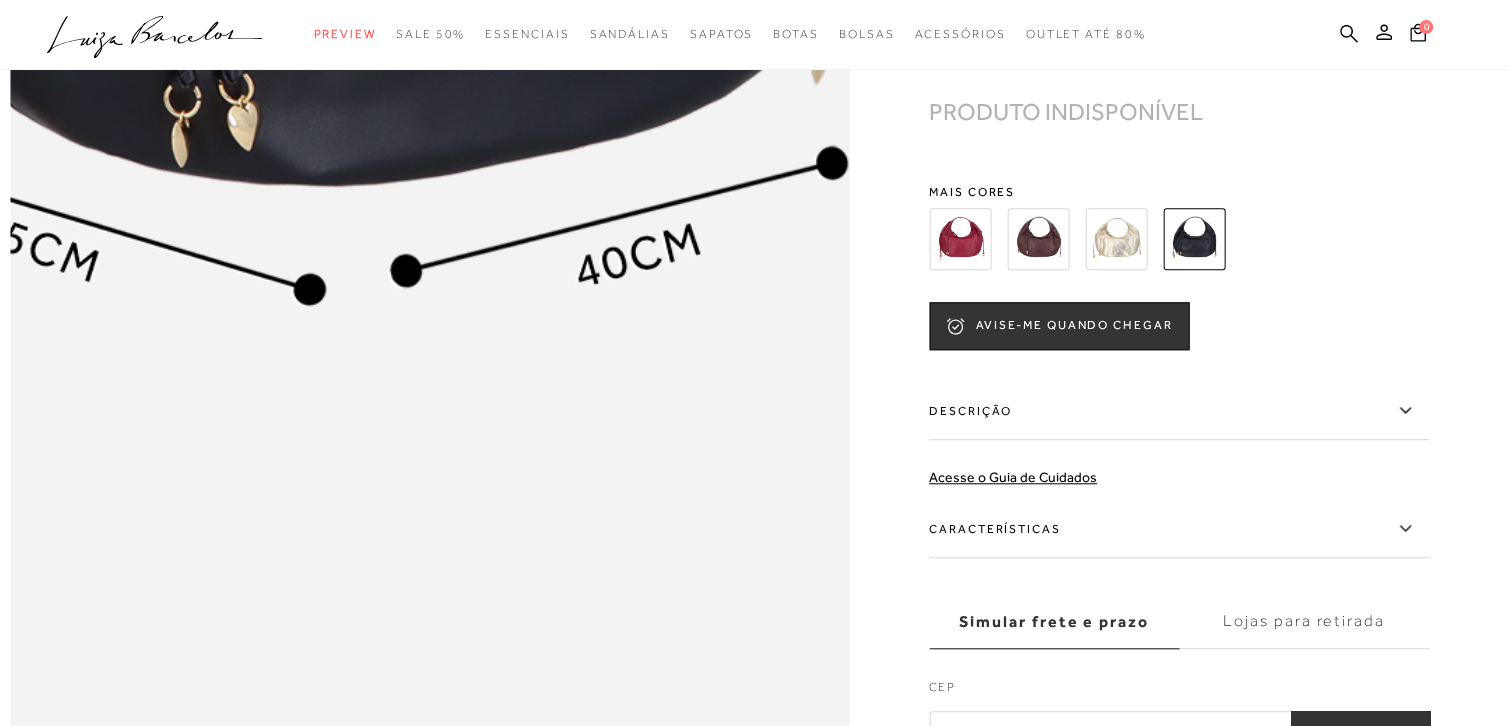 click at bounding box center (325, -202) 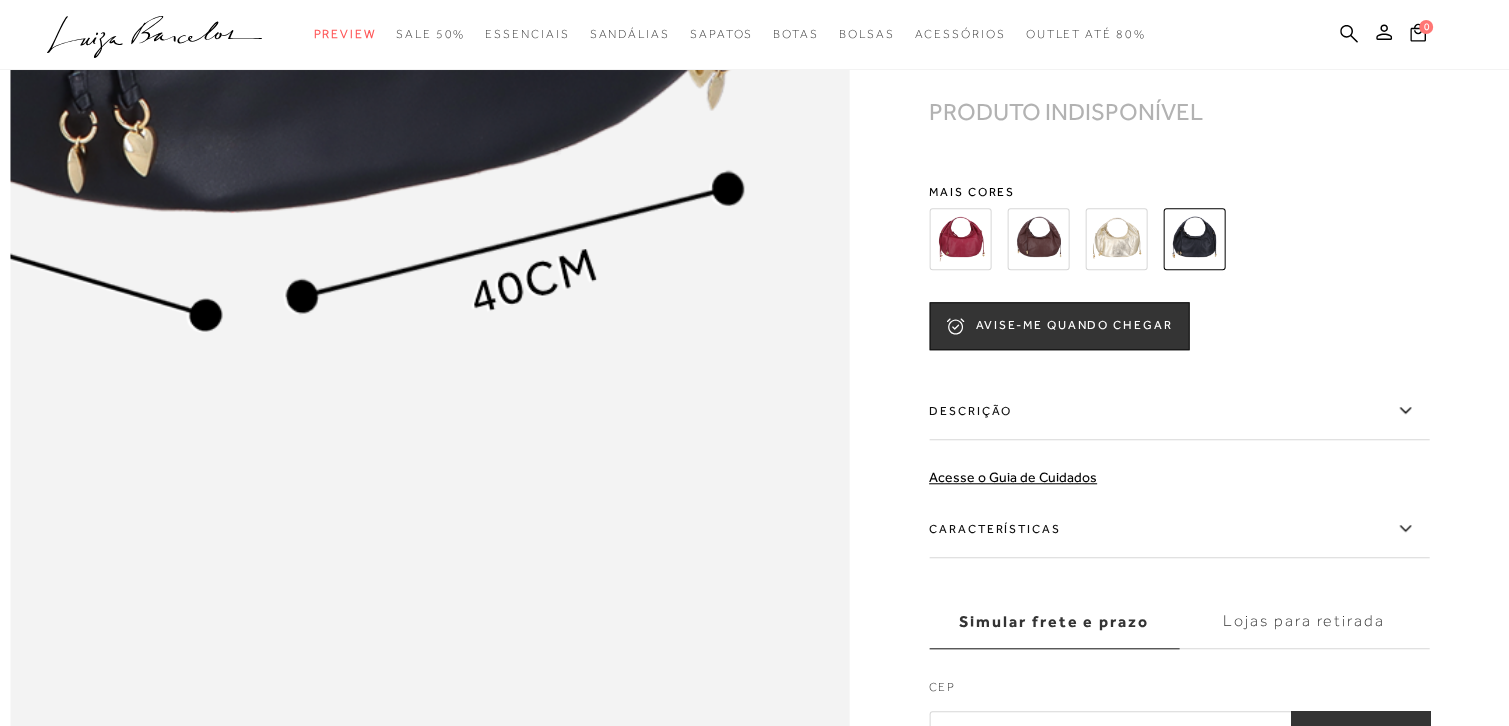 click at bounding box center [221, -176] 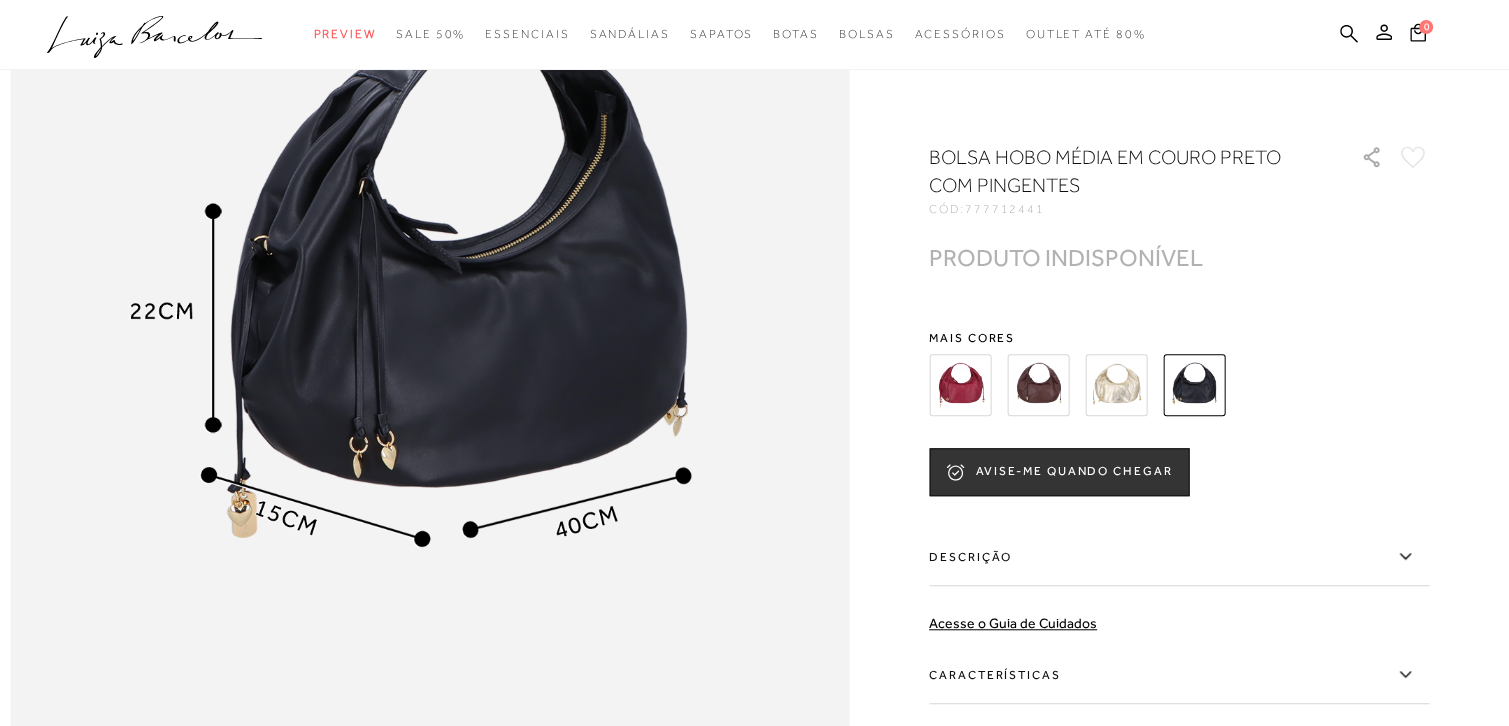 scroll, scrollTop: 1500, scrollLeft: 0, axis: vertical 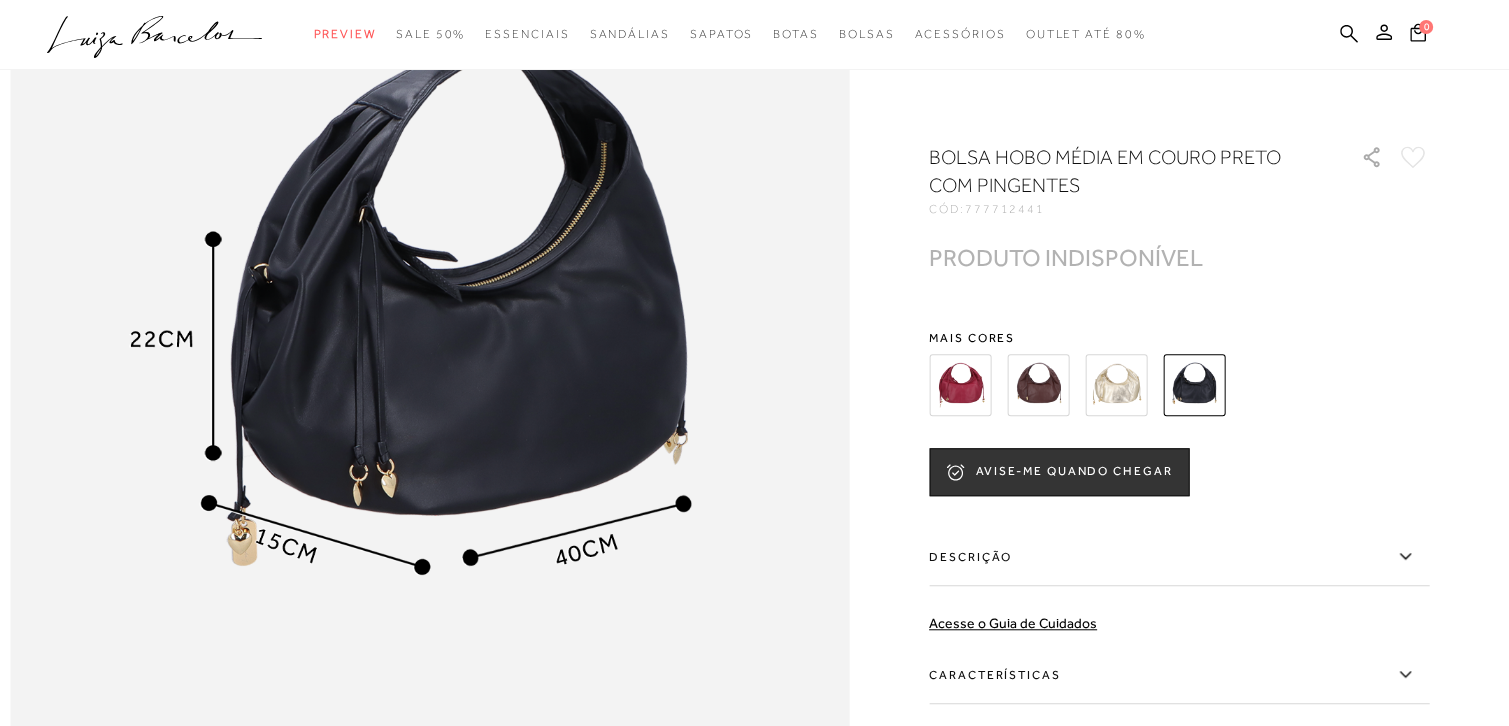 click at bounding box center [1194, 385] 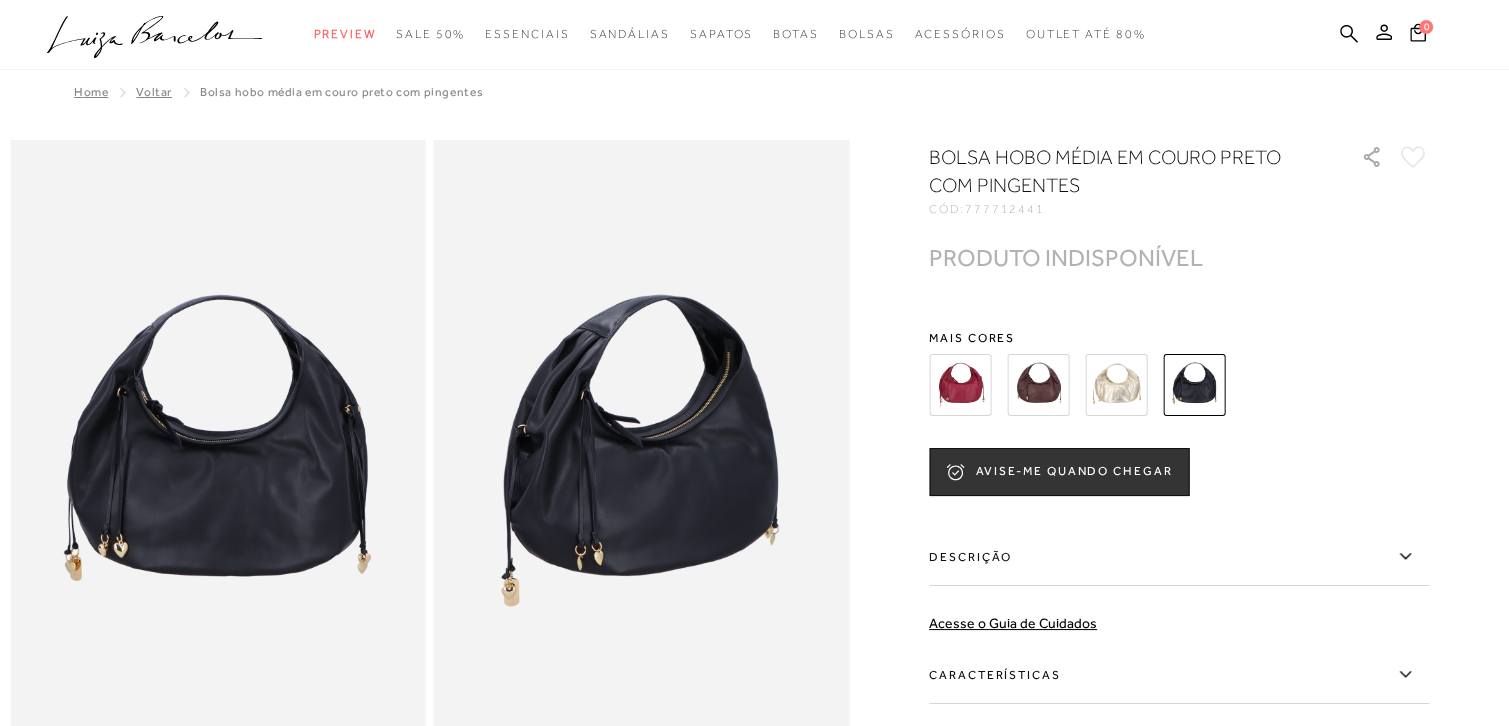 scroll, scrollTop: 0, scrollLeft: 0, axis: both 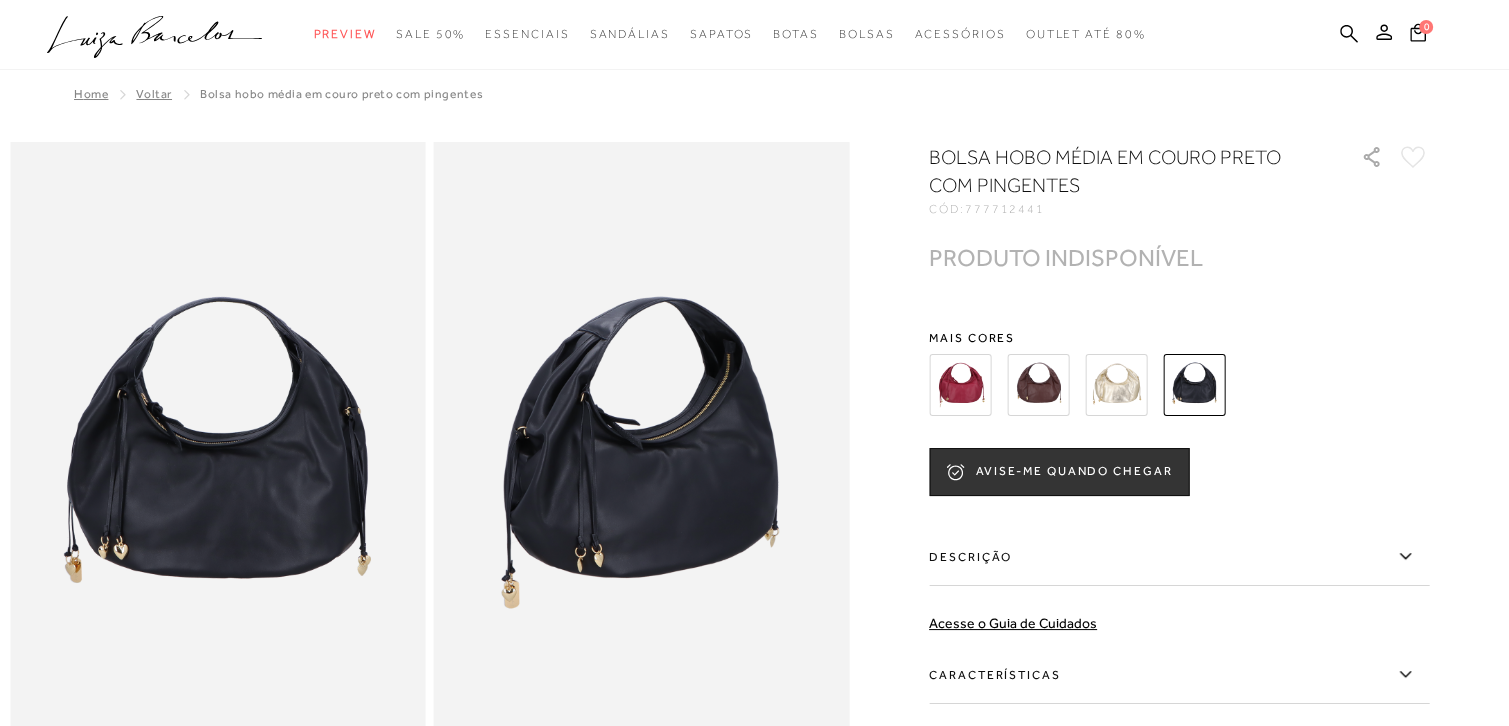 click at bounding box center (218, 453) 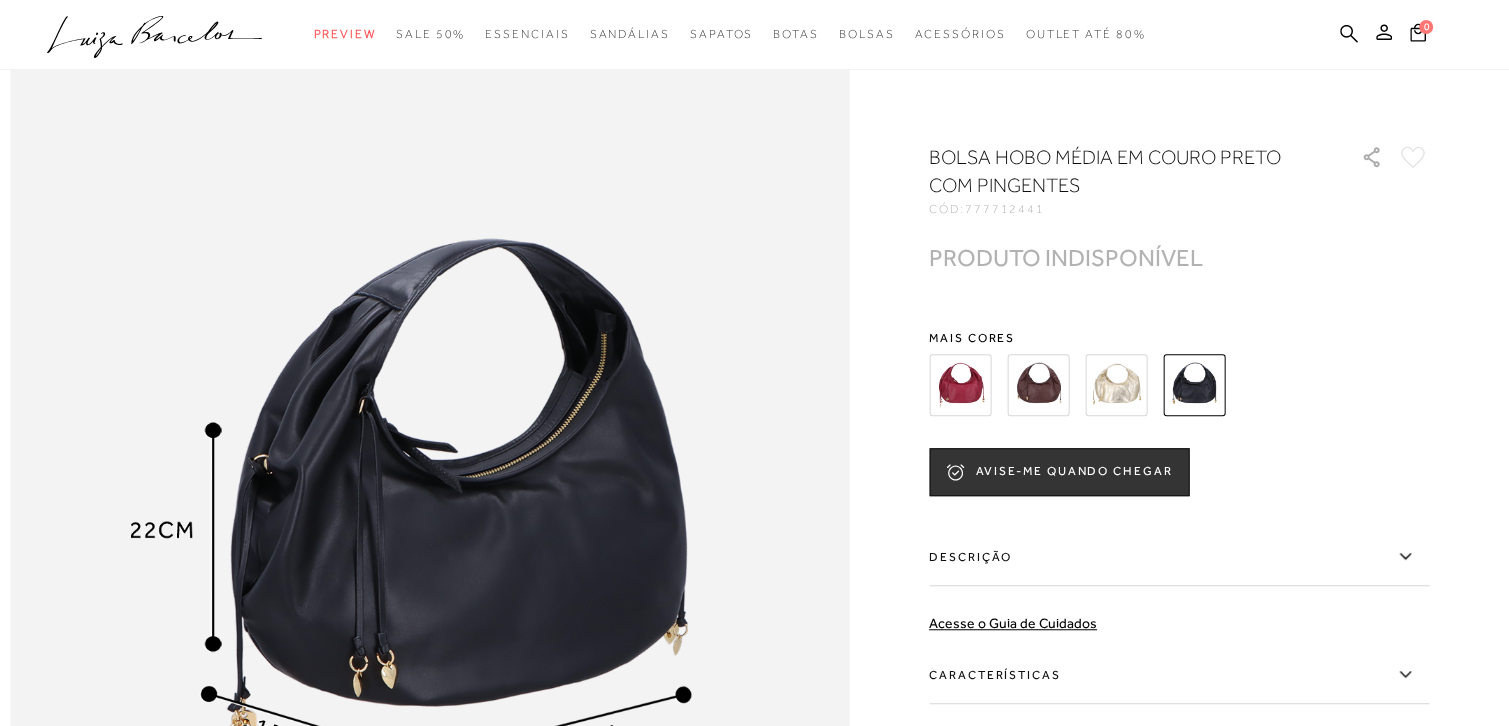 scroll, scrollTop: 1300, scrollLeft: 0, axis: vertical 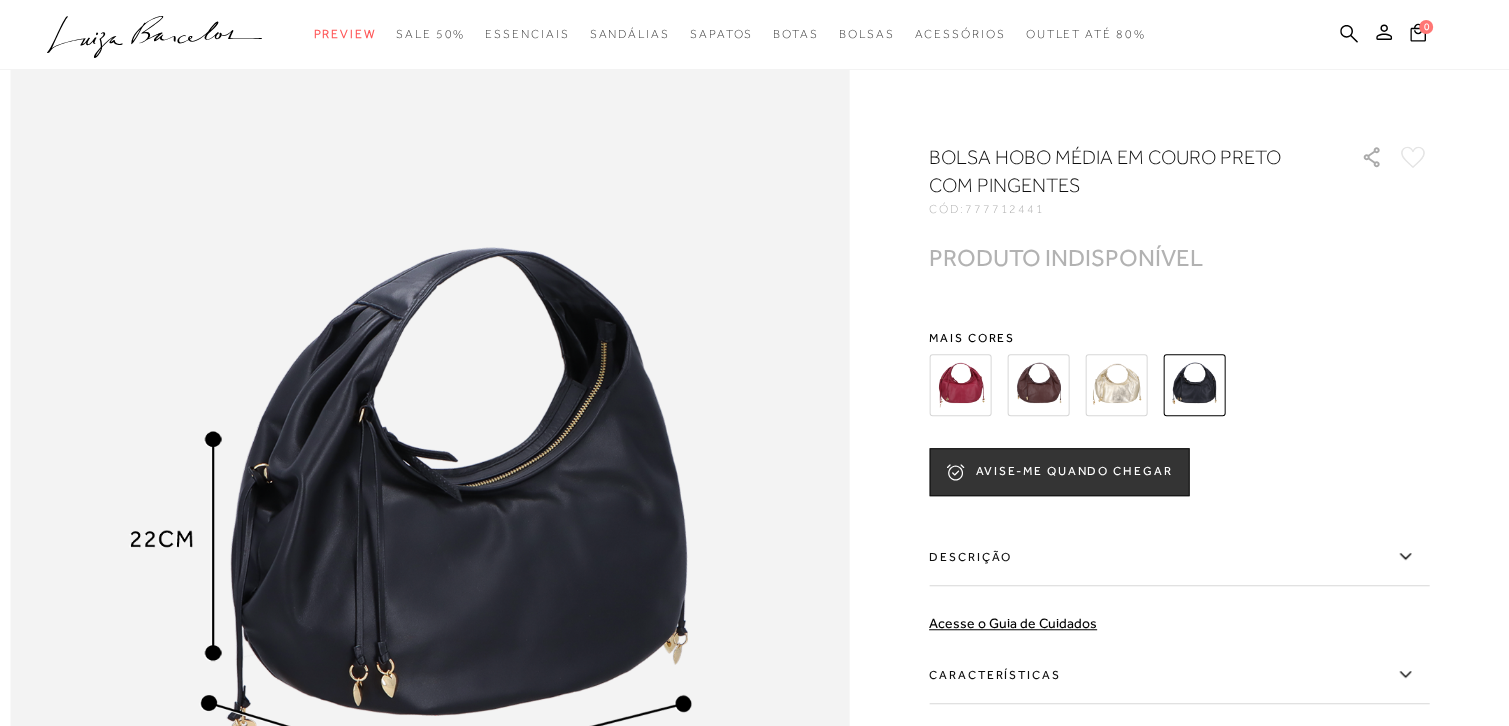 click at bounding box center (1116, 385) 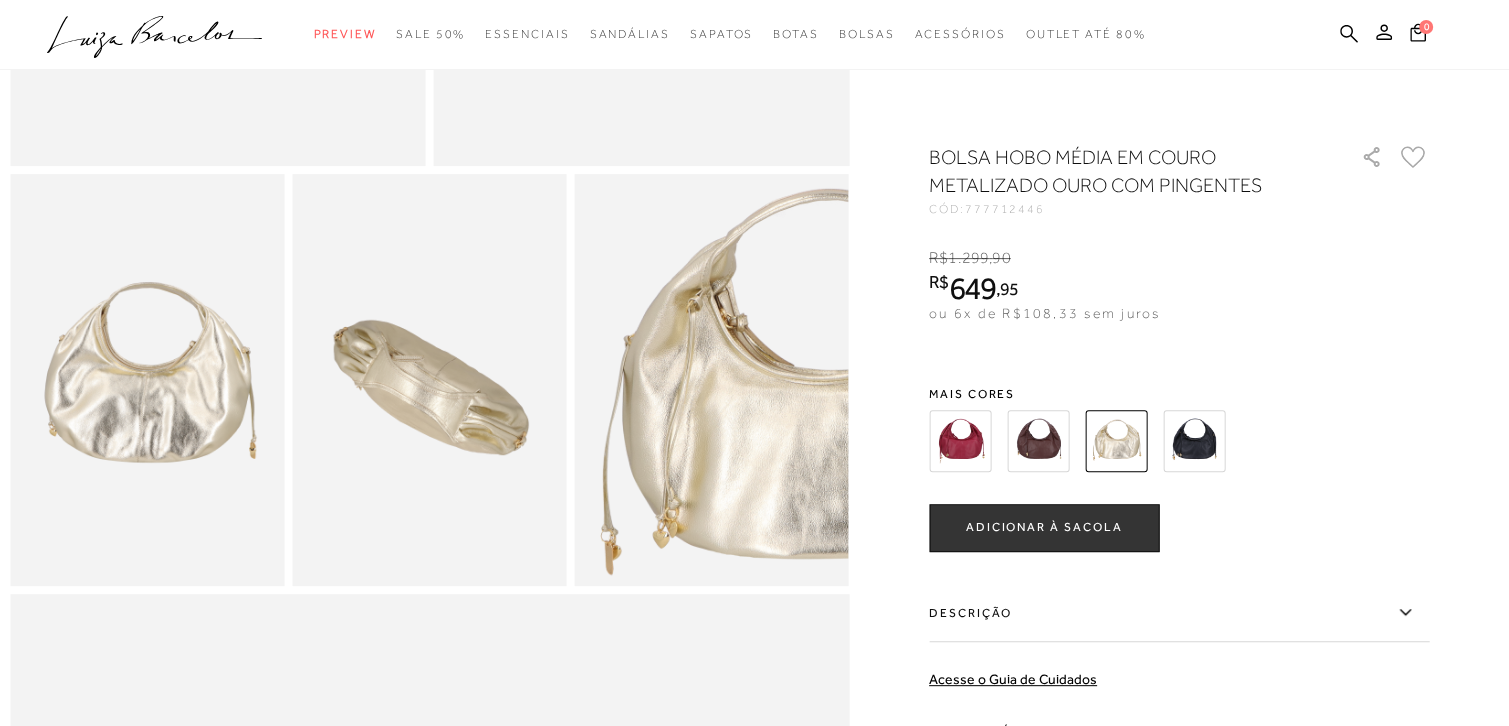 scroll, scrollTop: 600, scrollLeft: 0, axis: vertical 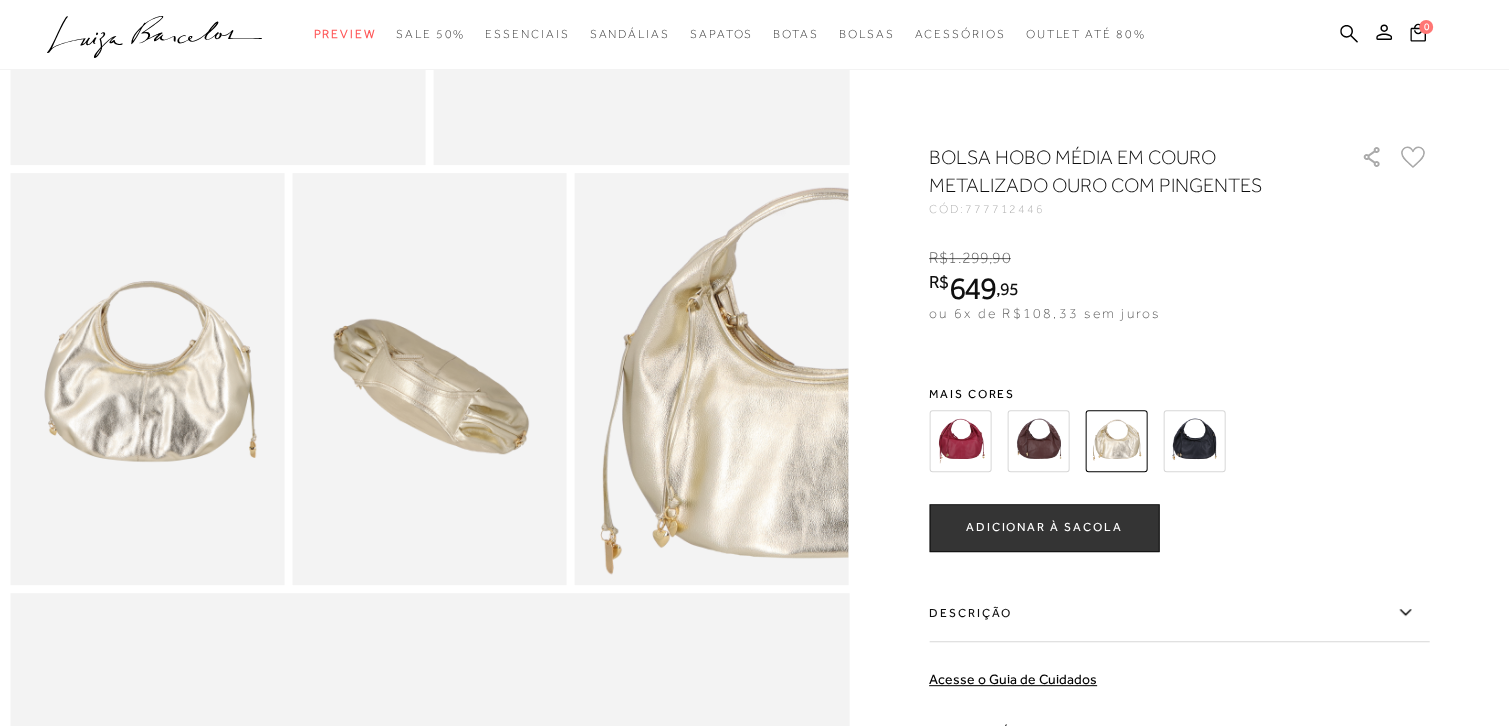 click at bounding box center [147, 378] 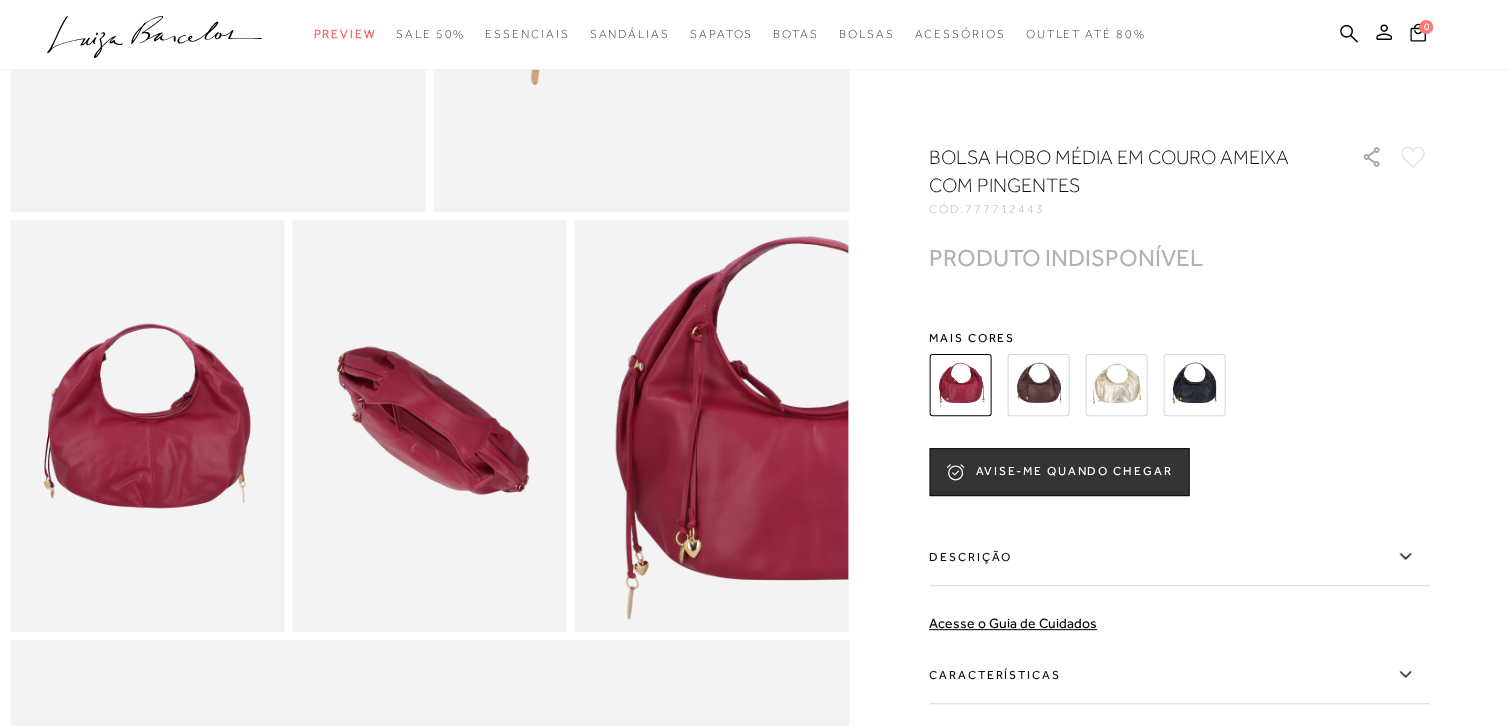 scroll, scrollTop: 500, scrollLeft: 0, axis: vertical 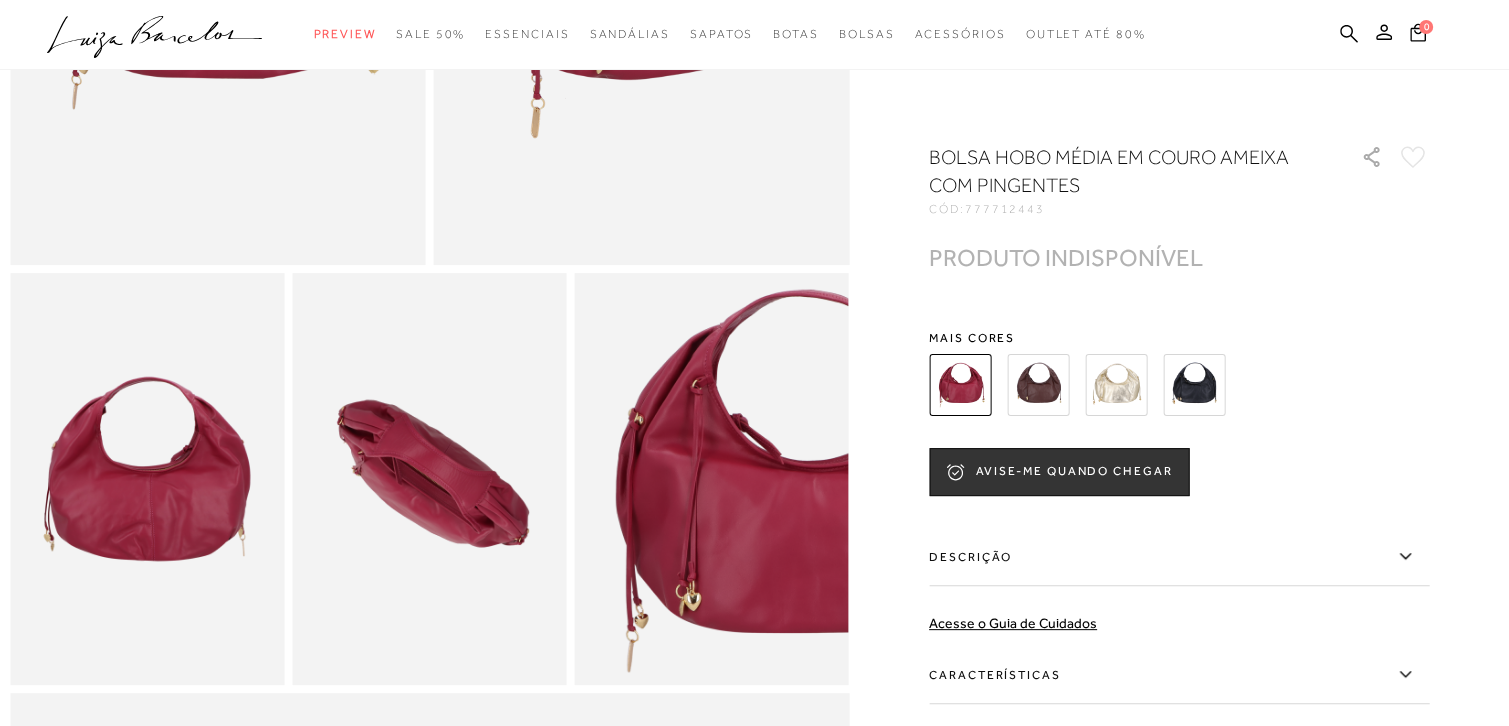 click at bounding box center (1116, 385) 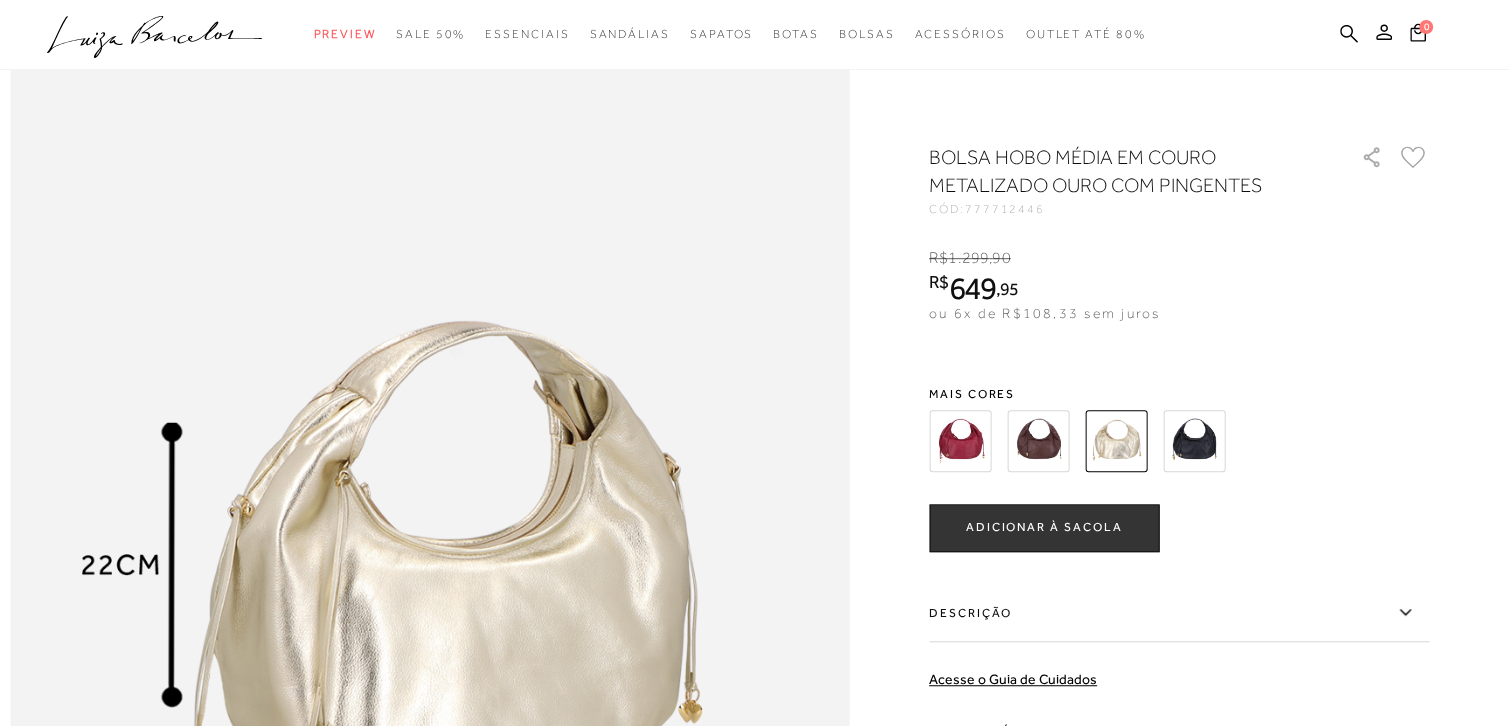 scroll, scrollTop: 1600, scrollLeft: 0, axis: vertical 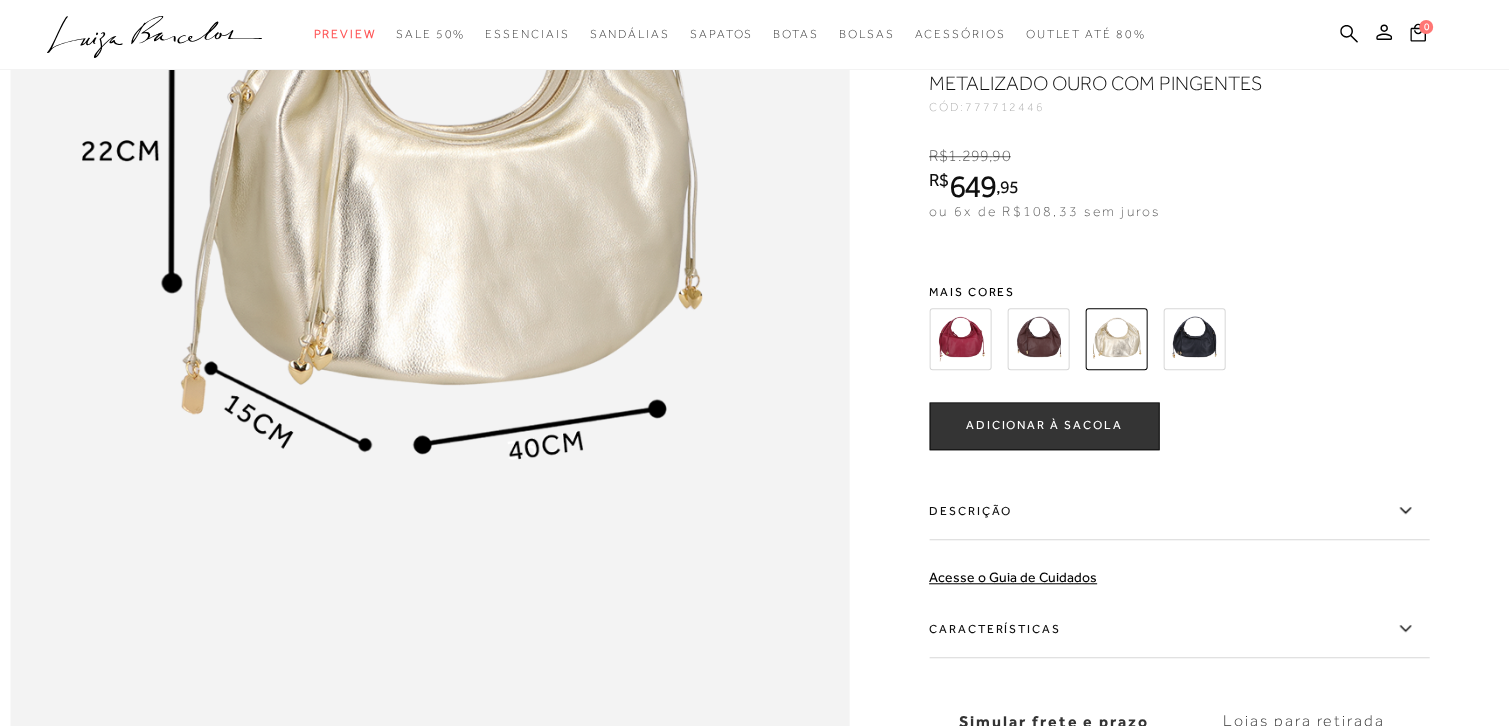 click at bounding box center (1194, 339) 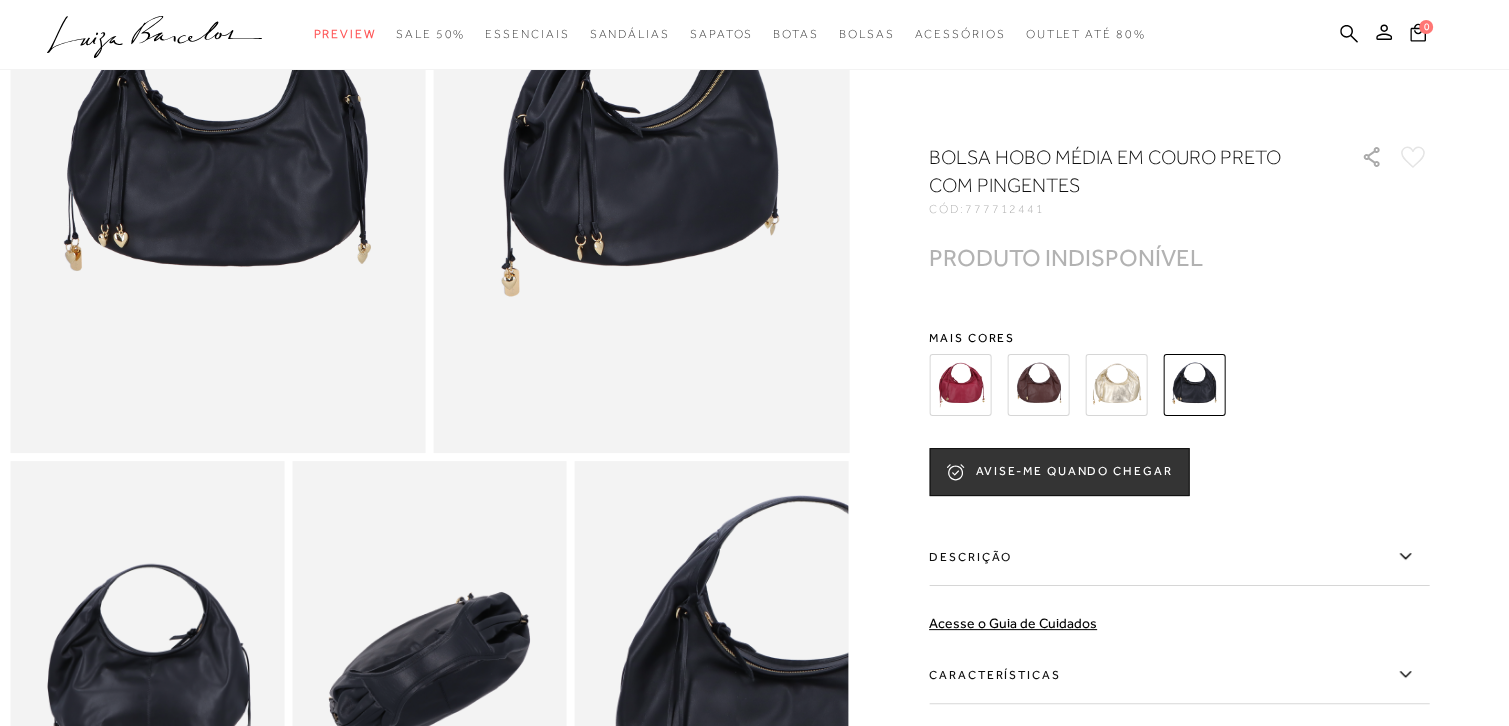 scroll, scrollTop: 300, scrollLeft: 0, axis: vertical 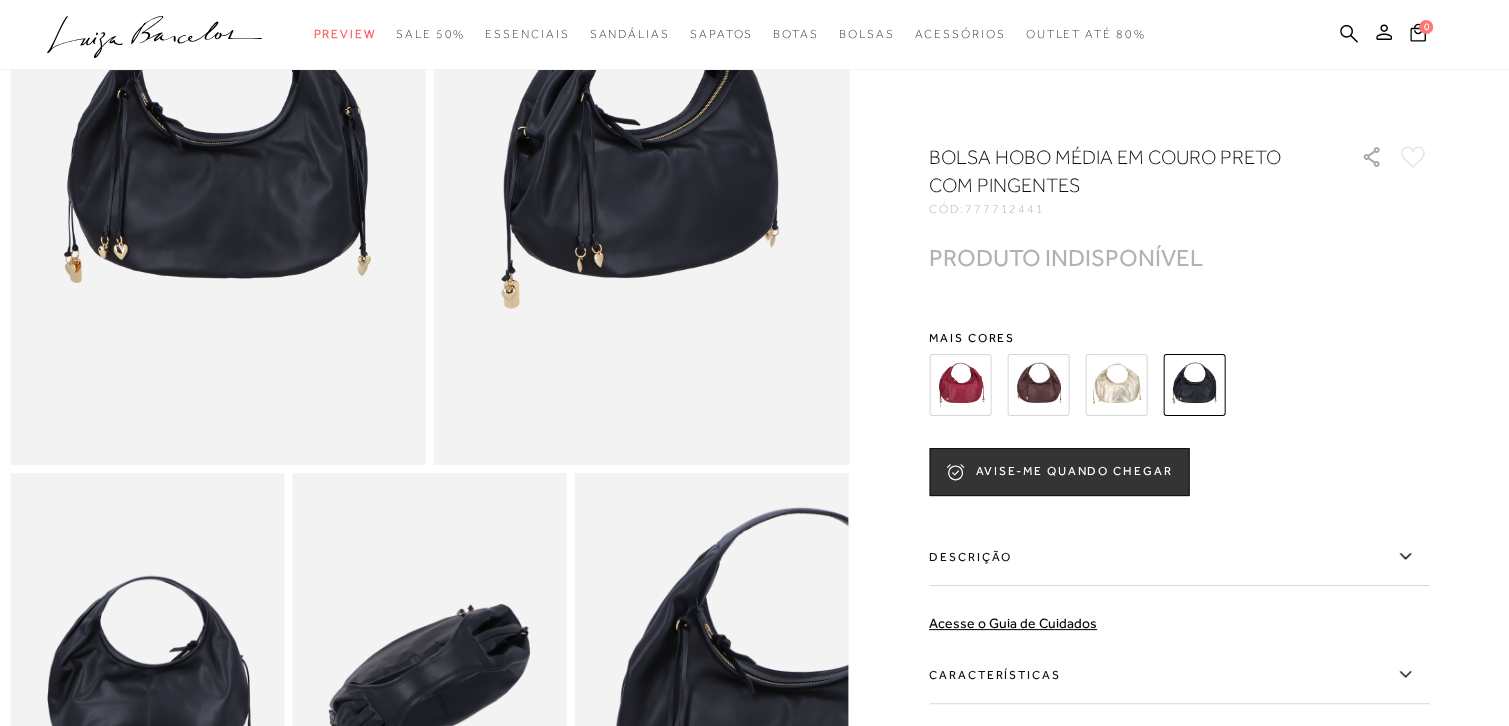 click at bounding box center [1116, 385] 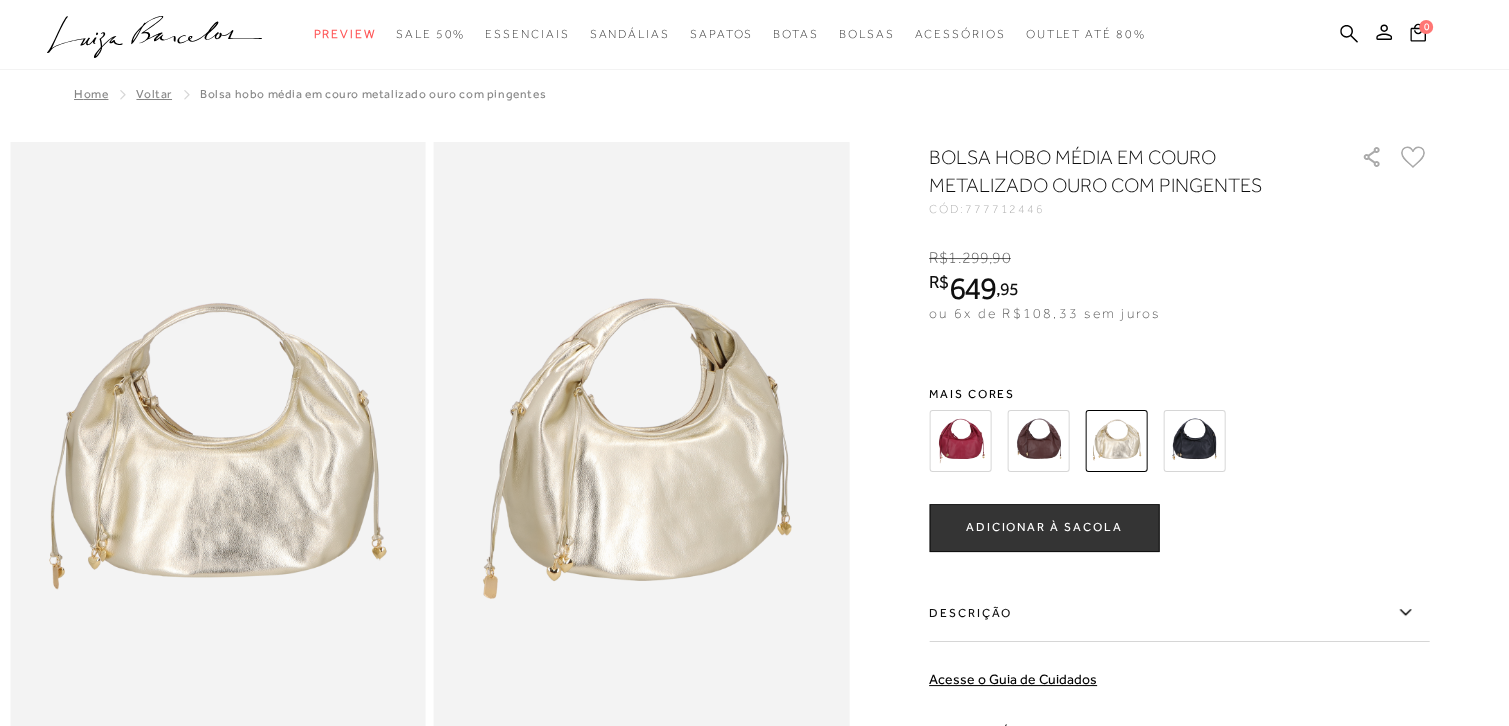 scroll, scrollTop: 0, scrollLeft: 0, axis: both 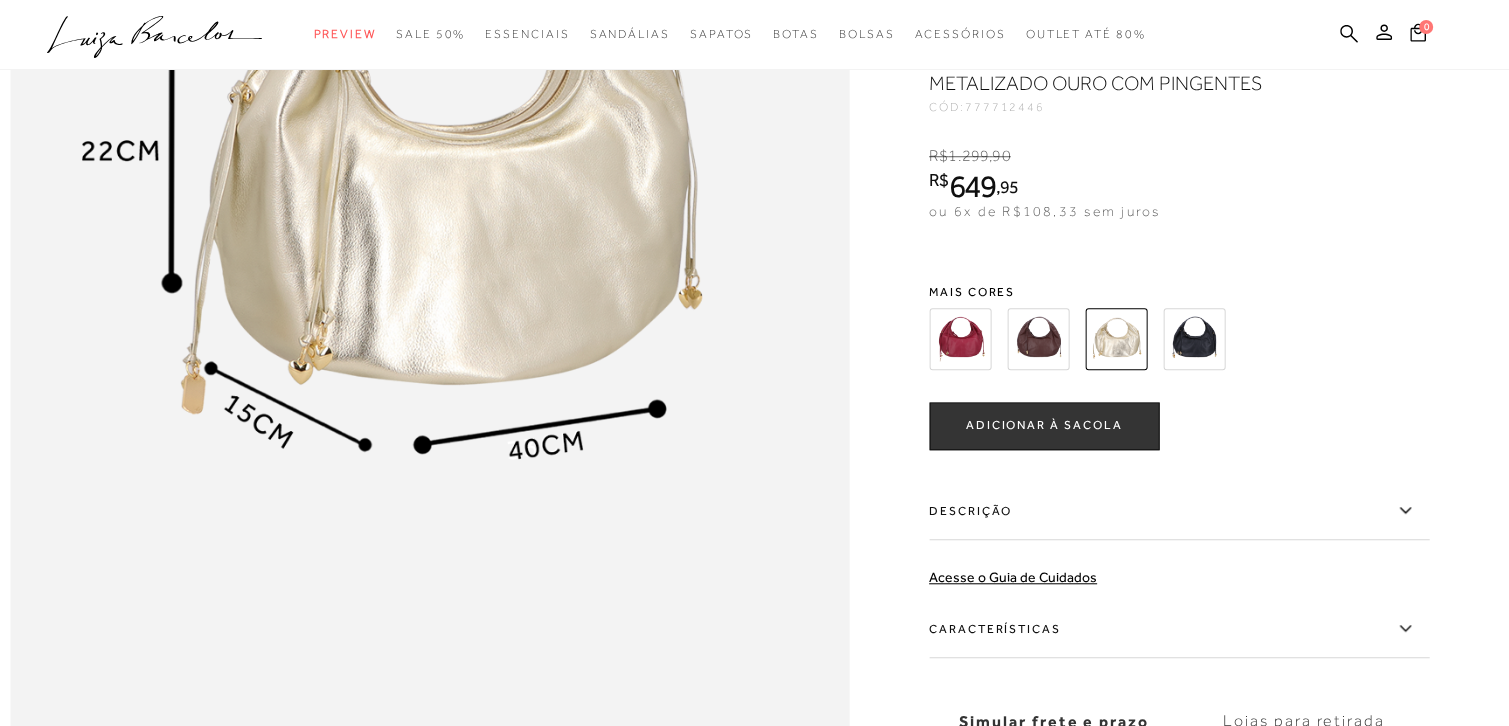 click at bounding box center [960, 339] 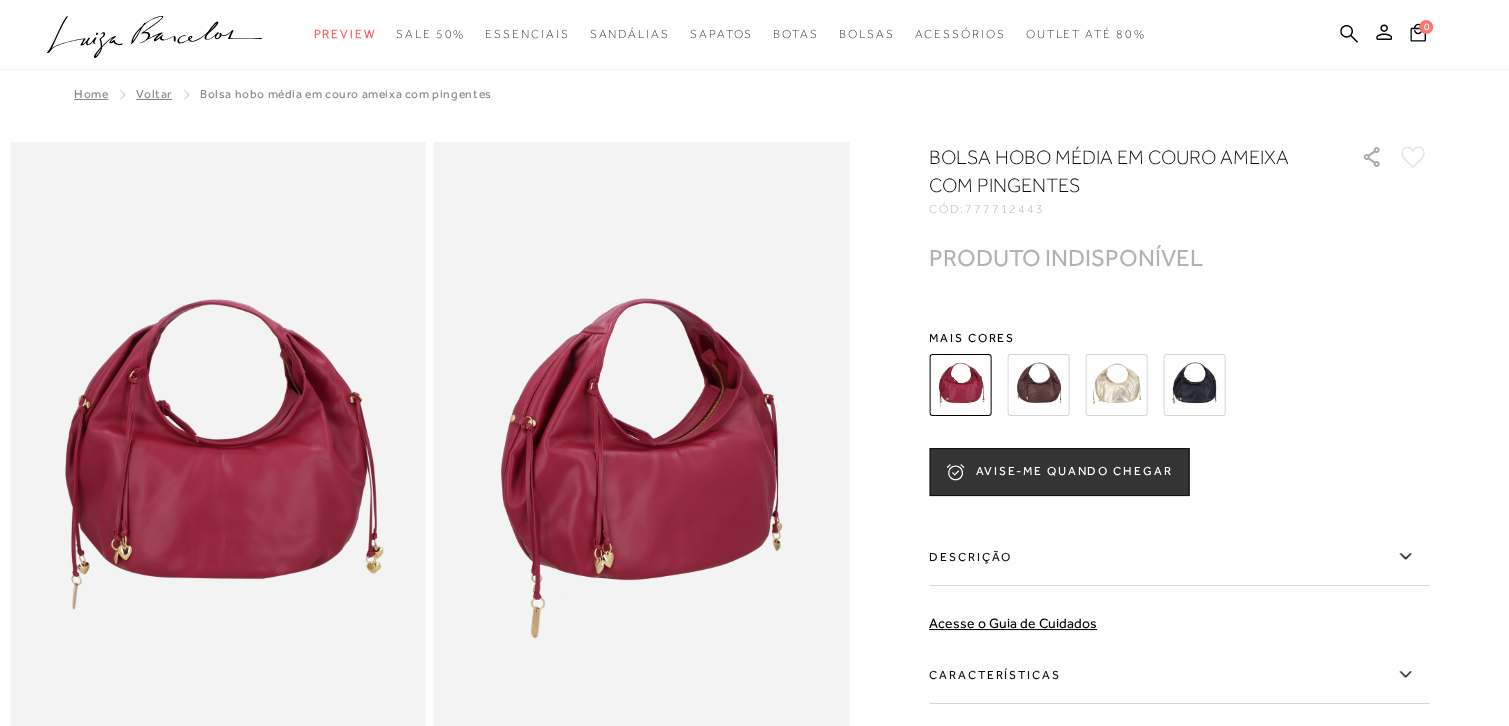 scroll, scrollTop: 0, scrollLeft: 0, axis: both 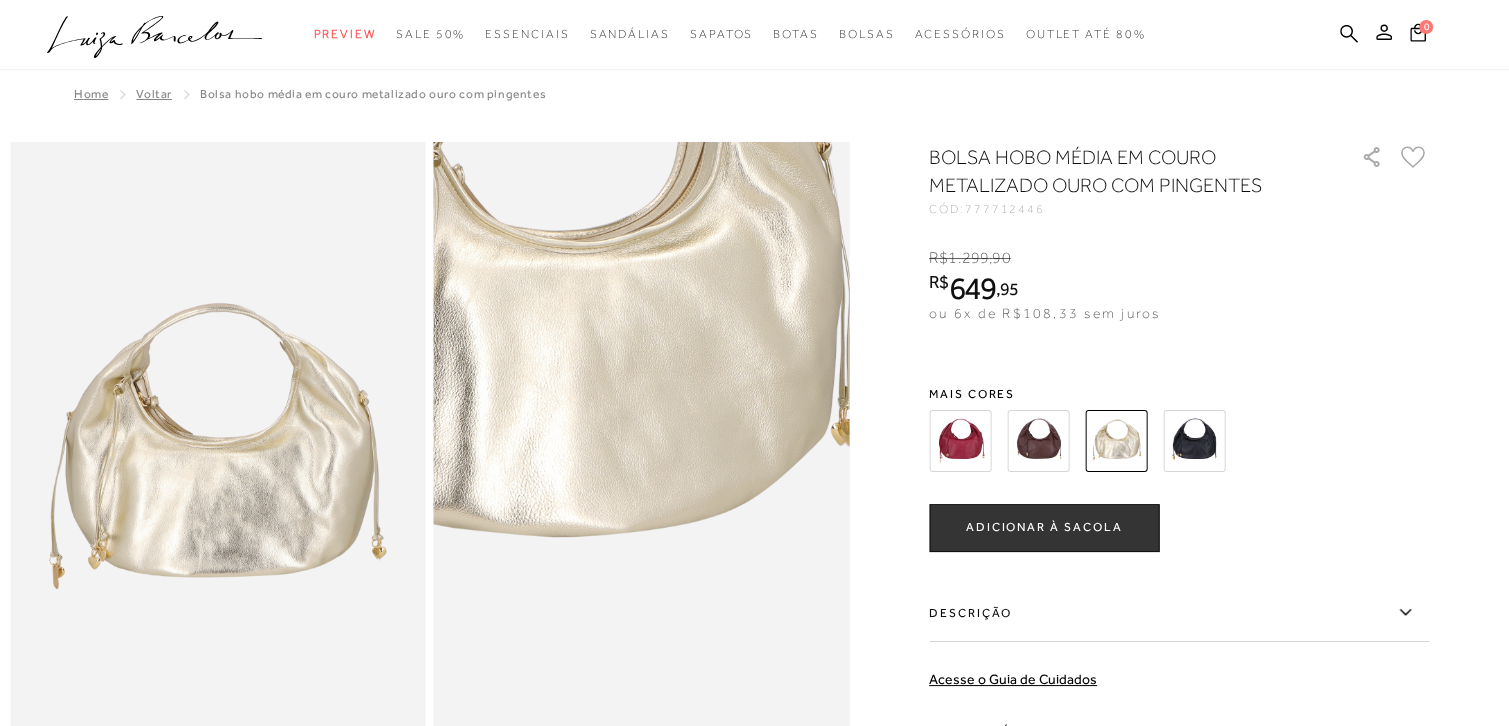 click at bounding box center [558, 283] 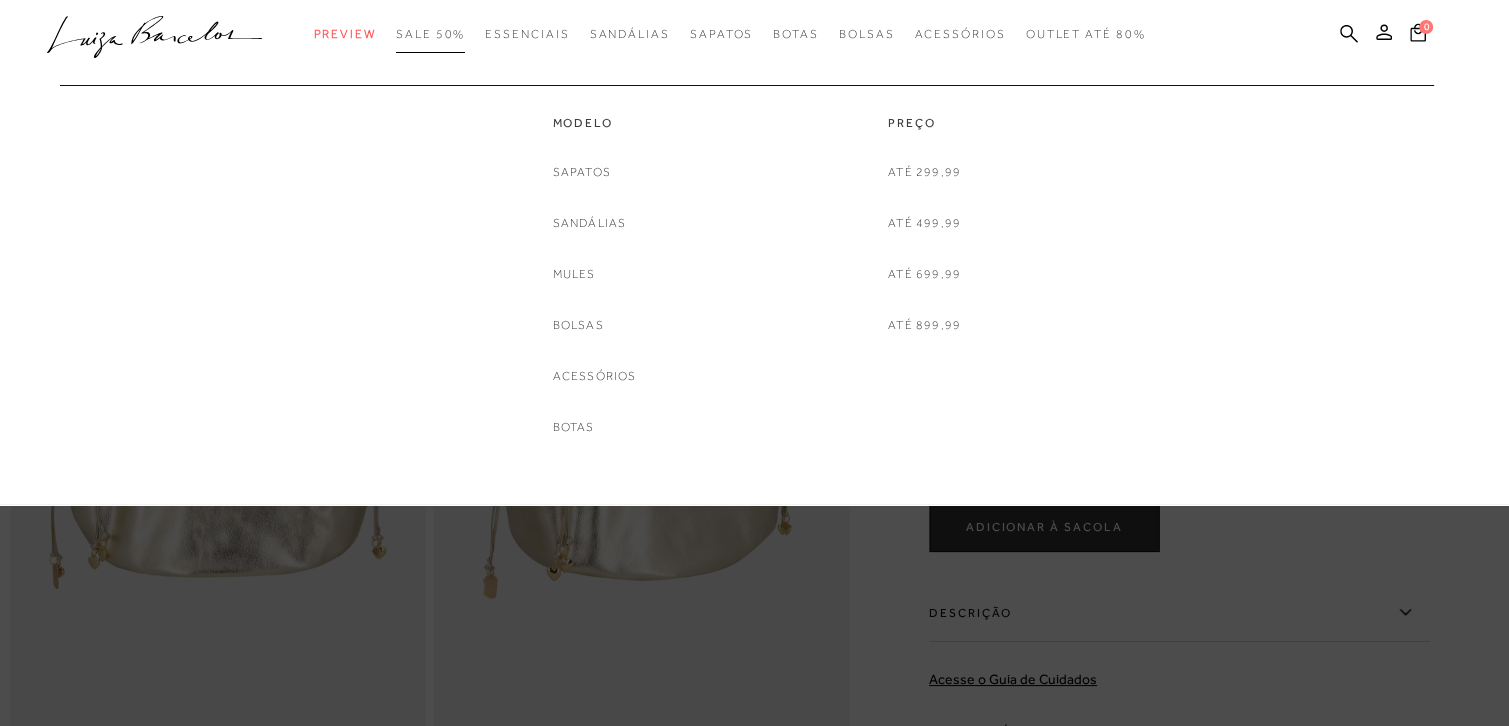 click on "SALE 50%" at bounding box center [430, 34] 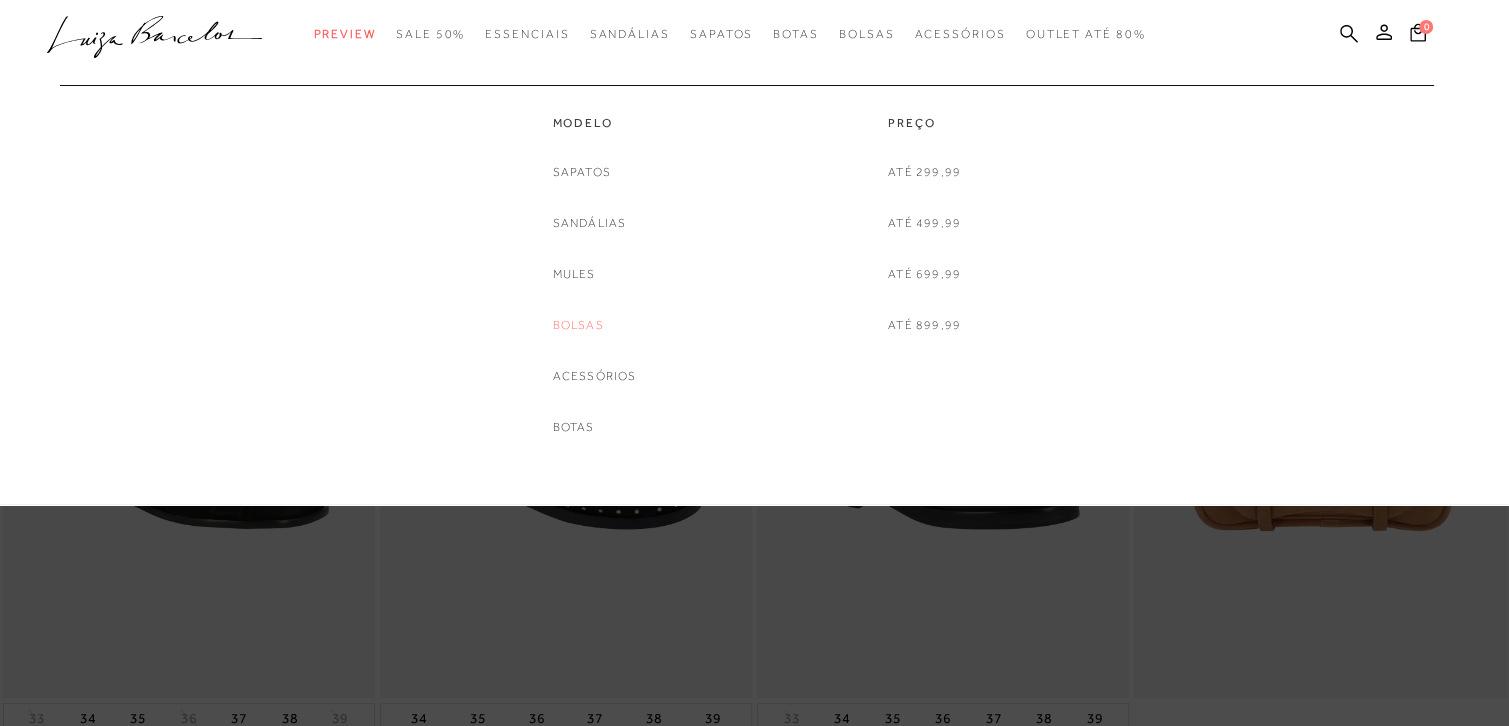 click on "Bolsas" at bounding box center [578, 325] 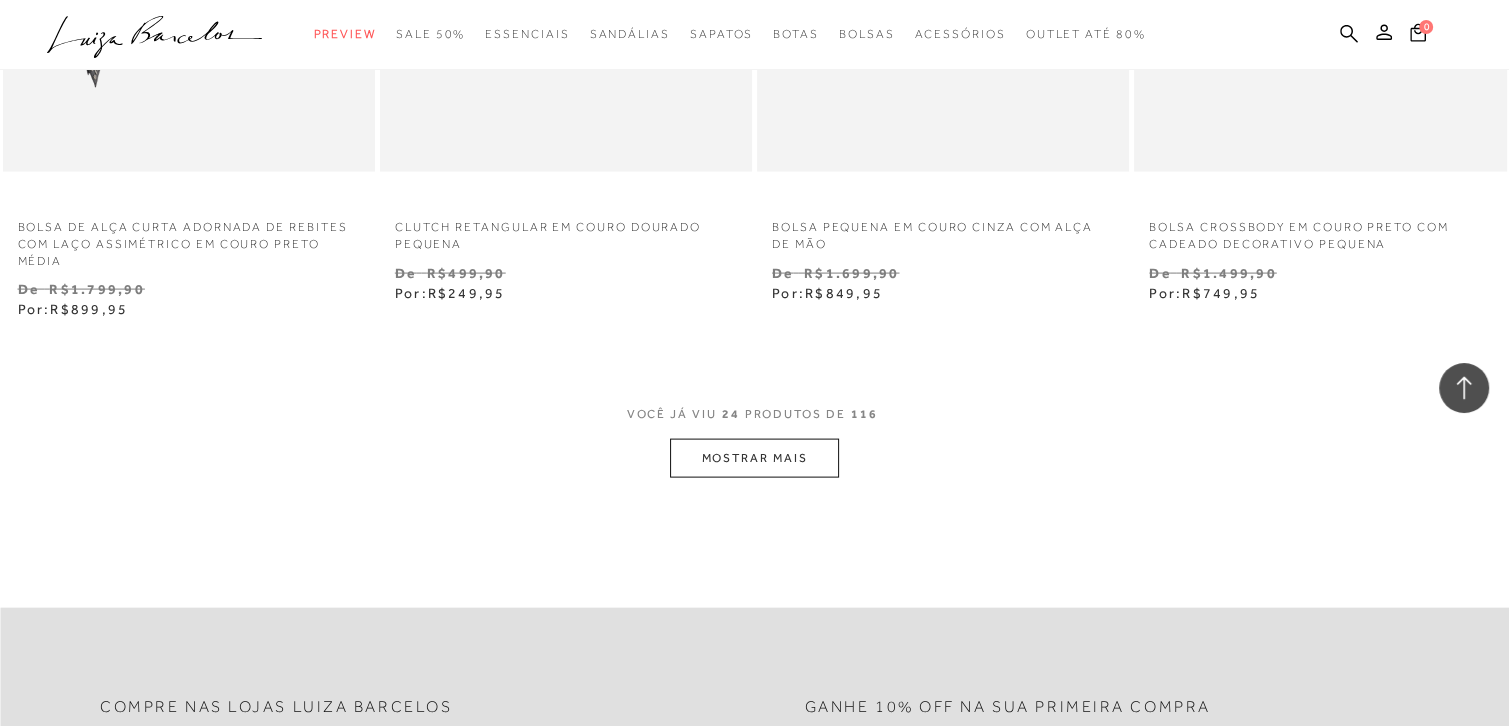 scroll, scrollTop: 4100, scrollLeft: 0, axis: vertical 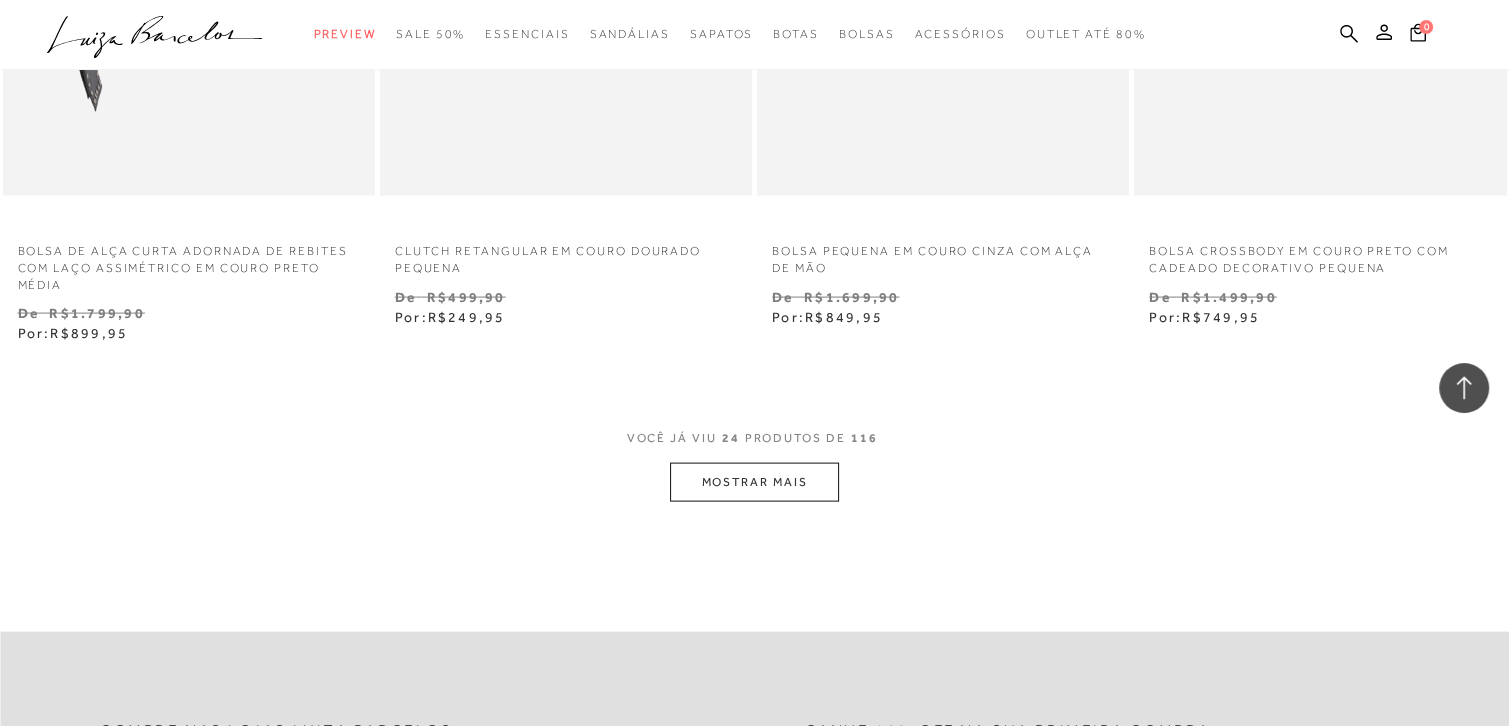 click on "MOSTRAR MAIS" at bounding box center (754, 482) 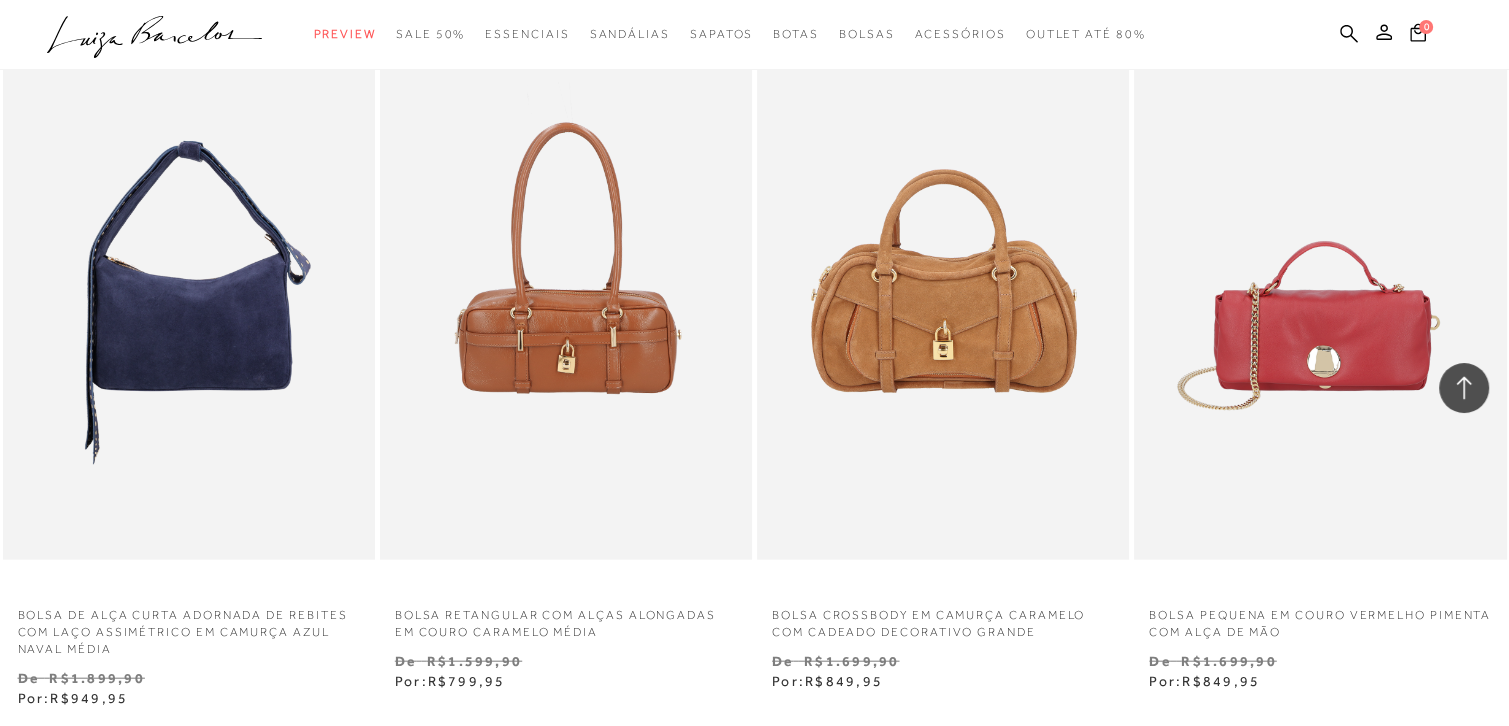 scroll, scrollTop: 4500, scrollLeft: 0, axis: vertical 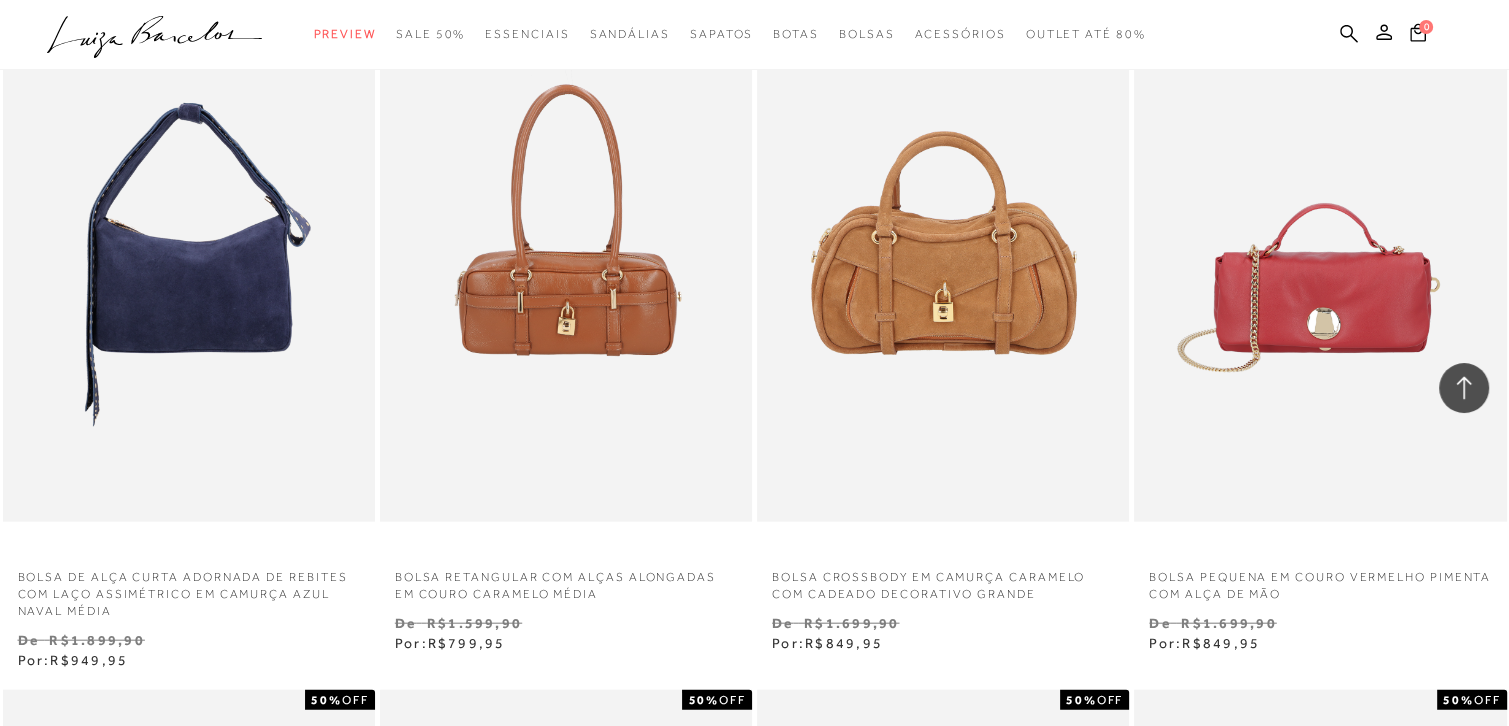 click on "BOLSA RETANGULAR COM ALÇAS ALONGADAS EM COURO CARAMELO MÉDIA" at bounding box center [566, 580] 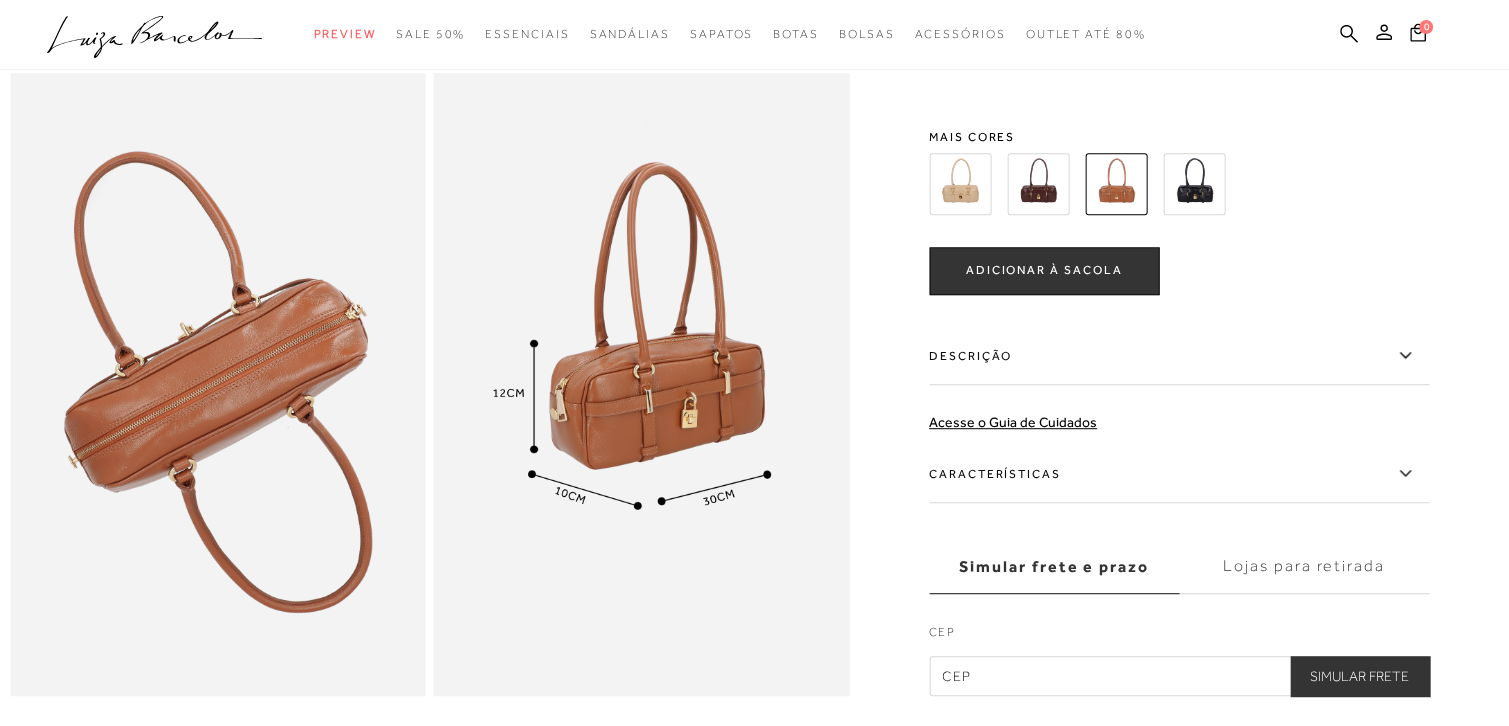 scroll, scrollTop: 1000, scrollLeft: 0, axis: vertical 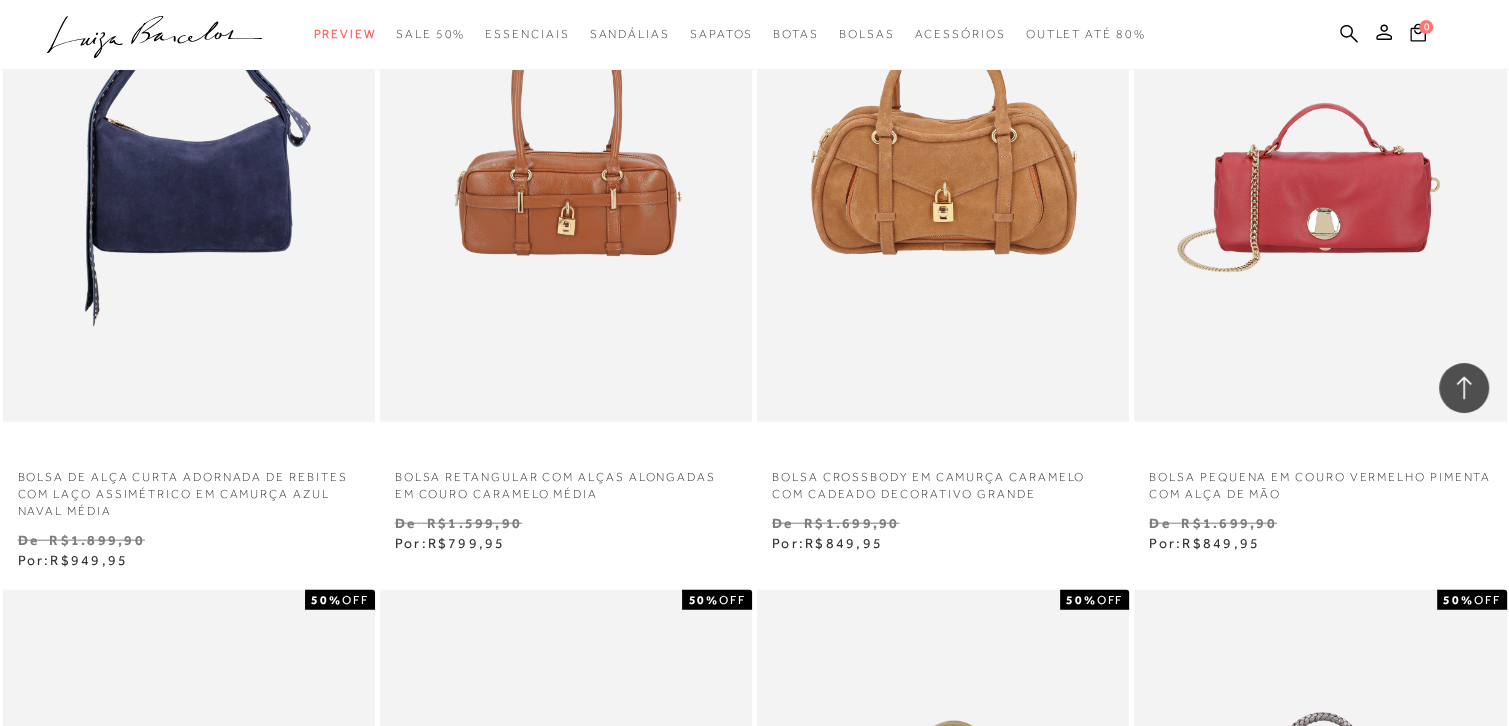 click on "BOLSA CROSSBODY EM CAMURÇA CARAMELO COM CADEADO DECORATIVO GRANDE" at bounding box center (943, 480) 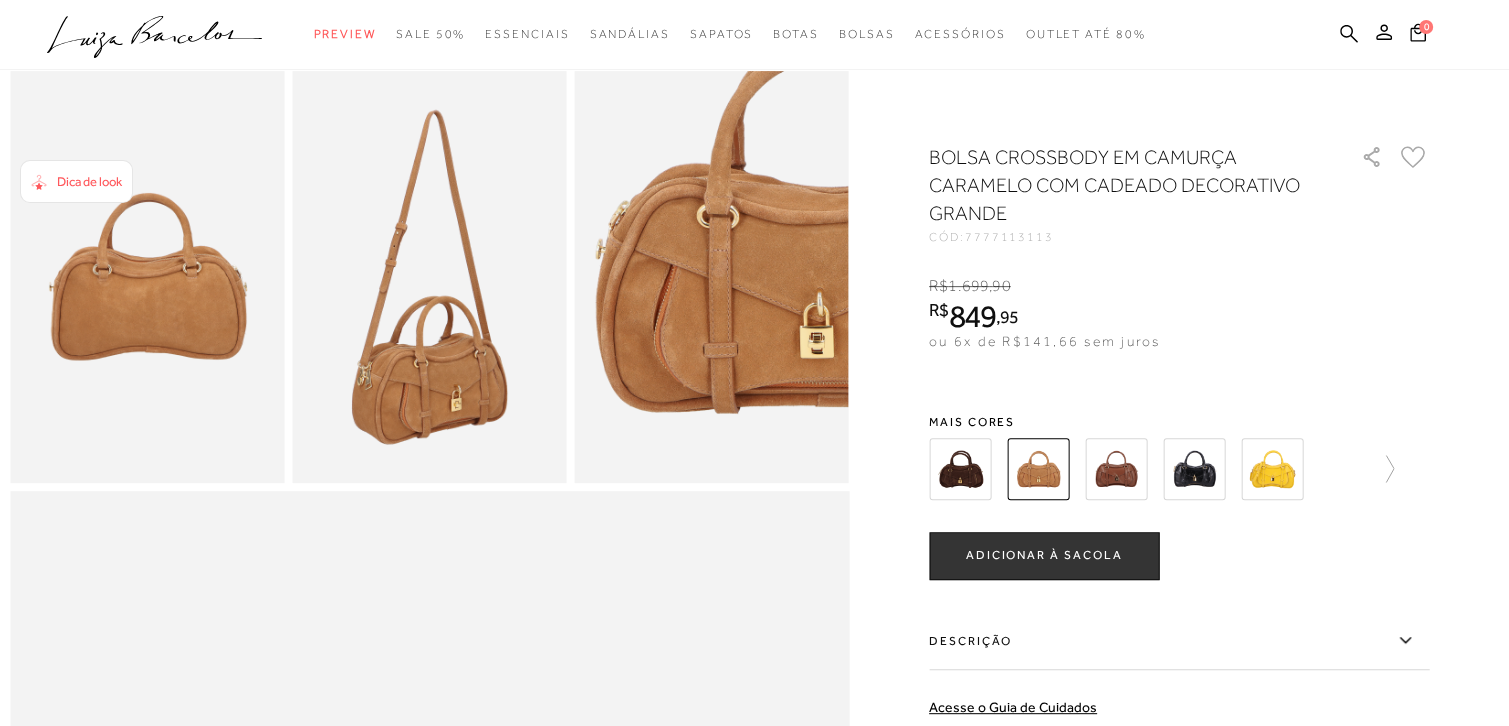 scroll, scrollTop: 700, scrollLeft: 0, axis: vertical 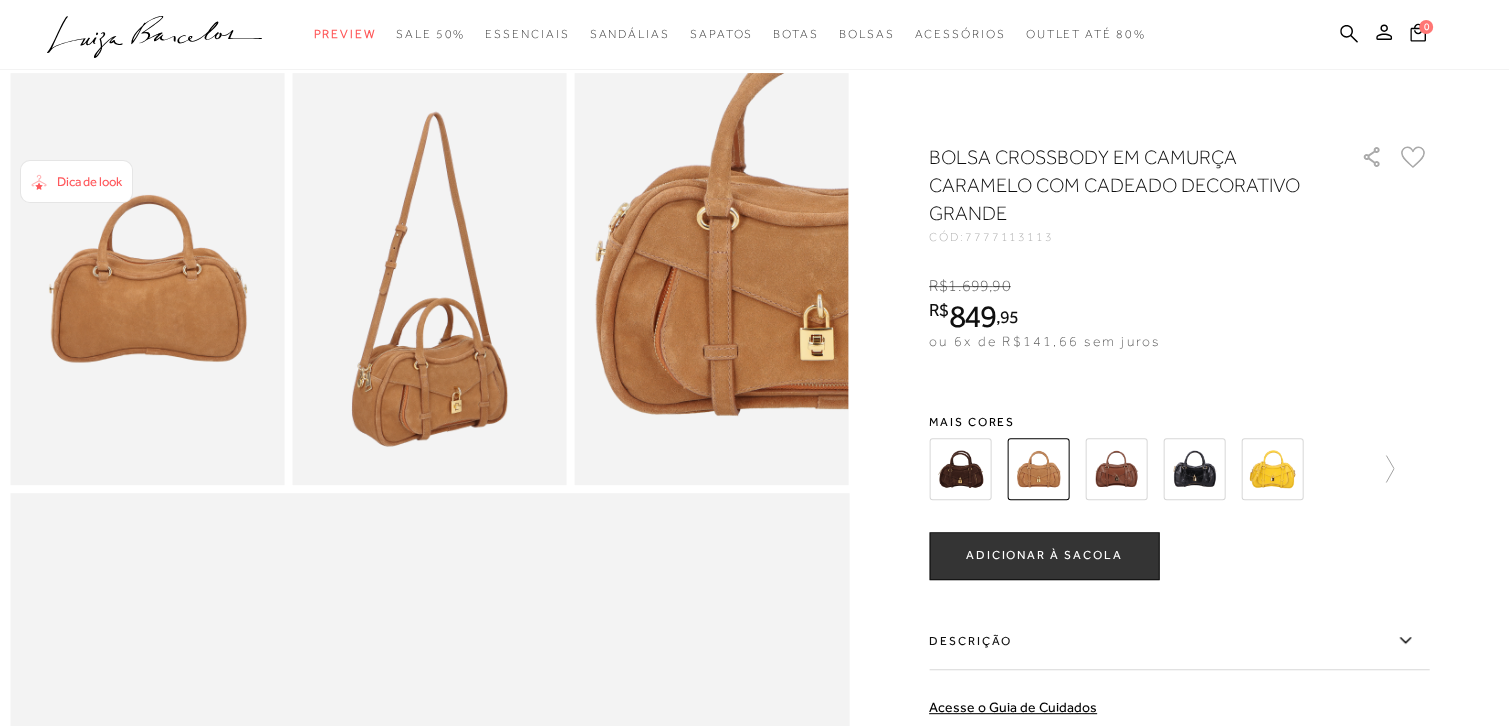 click at bounding box center [1179, 469] 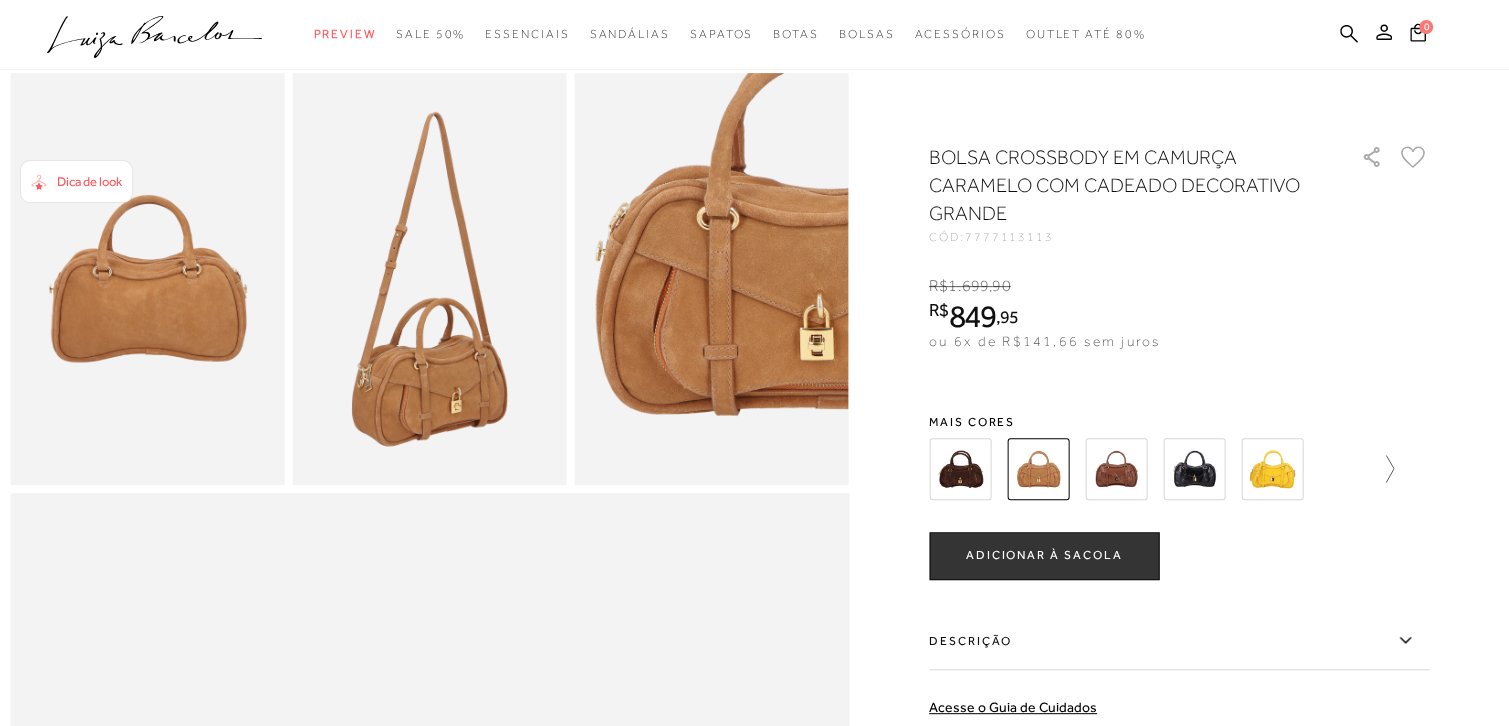 click 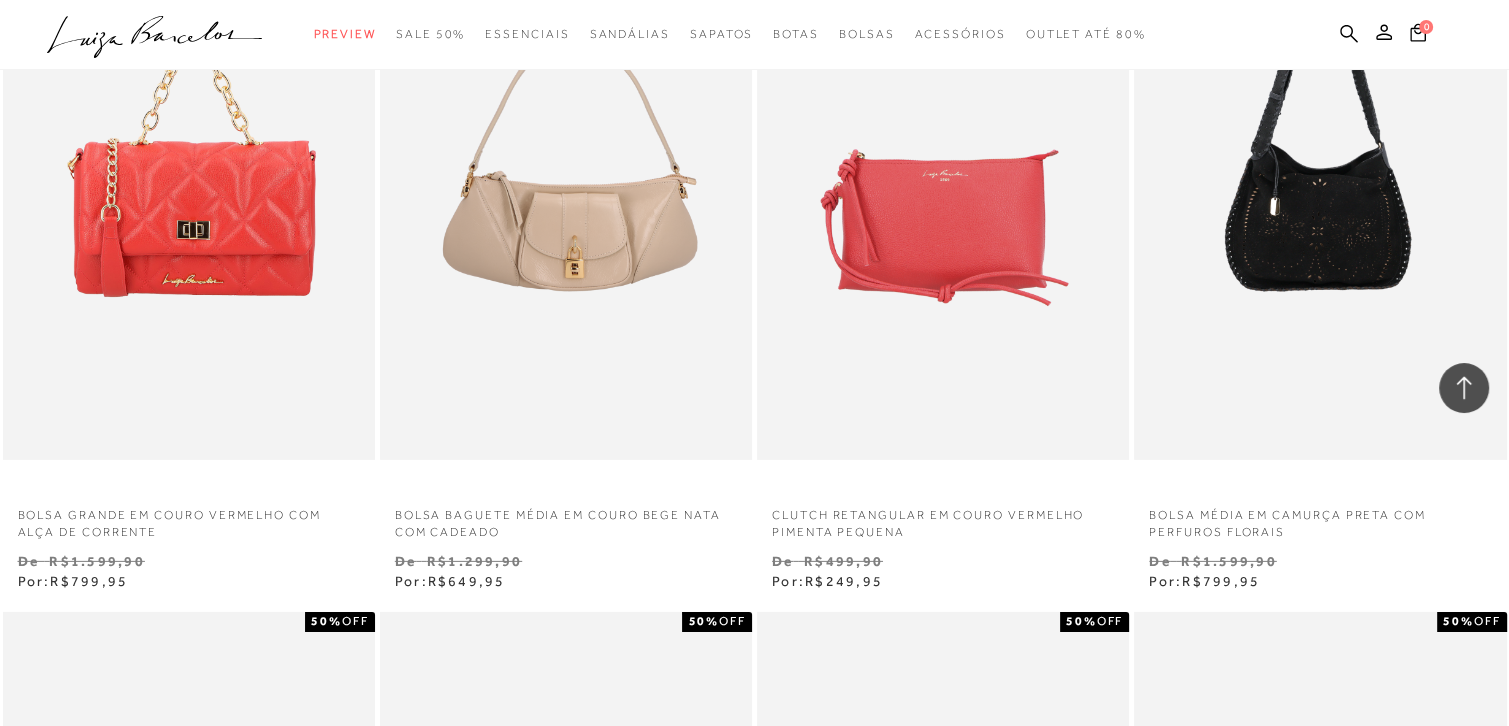 scroll, scrollTop: 6000, scrollLeft: 0, axis: vertical 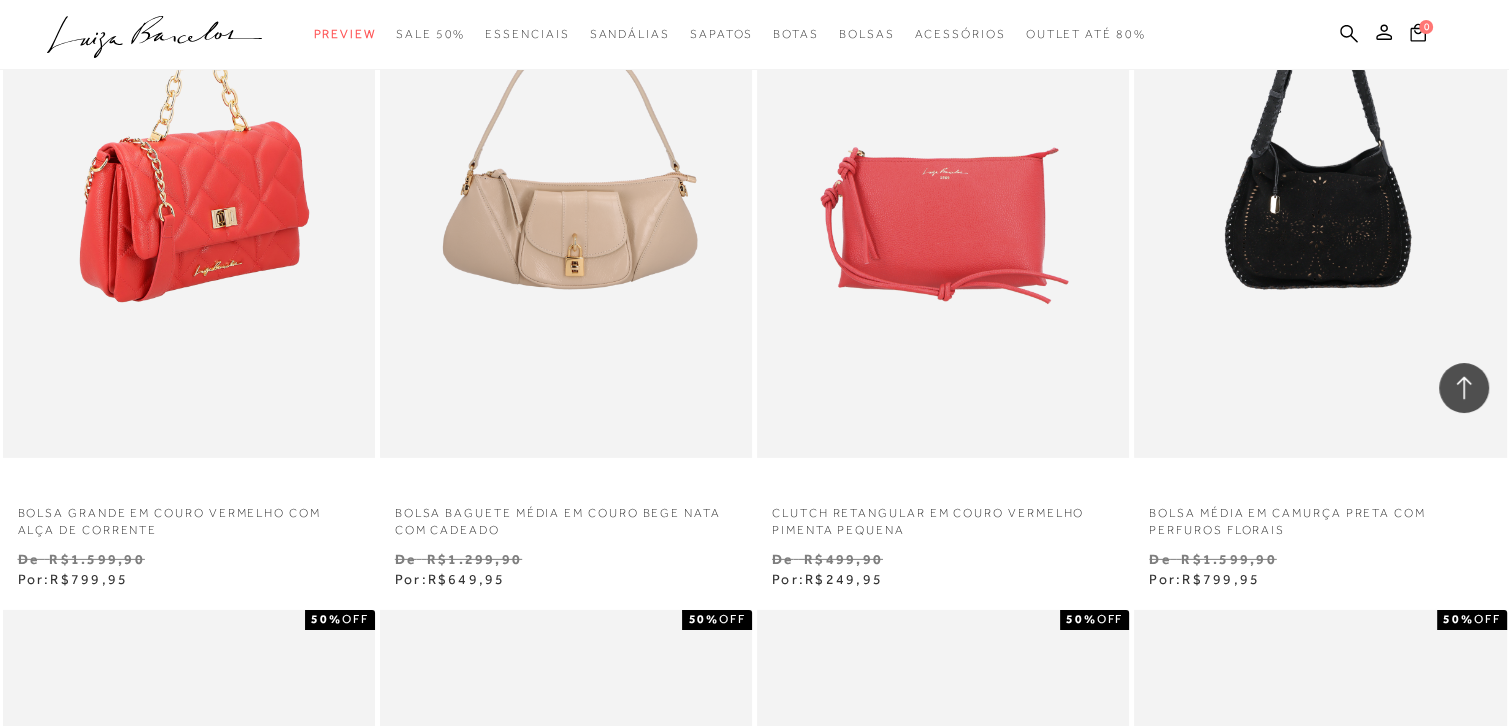 click at bounding box center (190, 179) 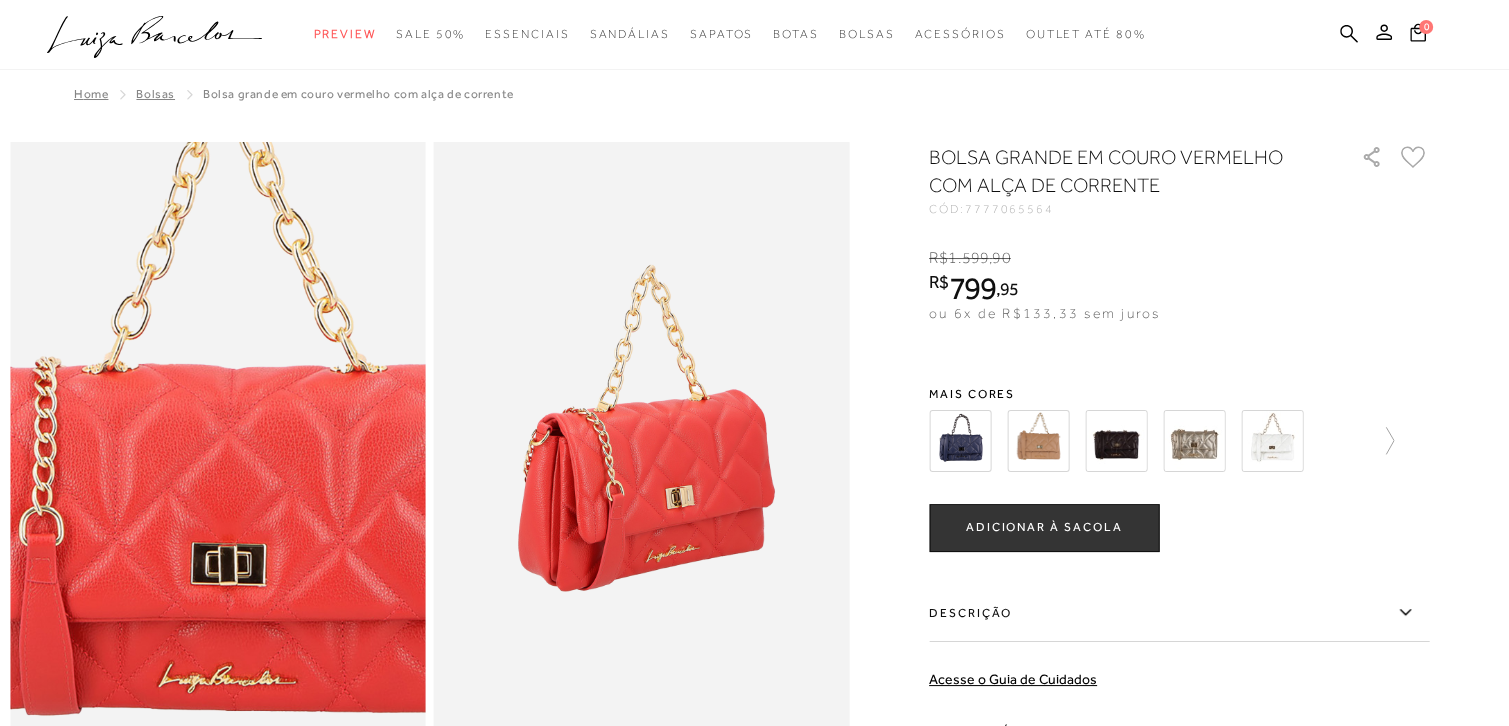 scroll, scrollTop: 0, scrollLeft: 0, axis: both 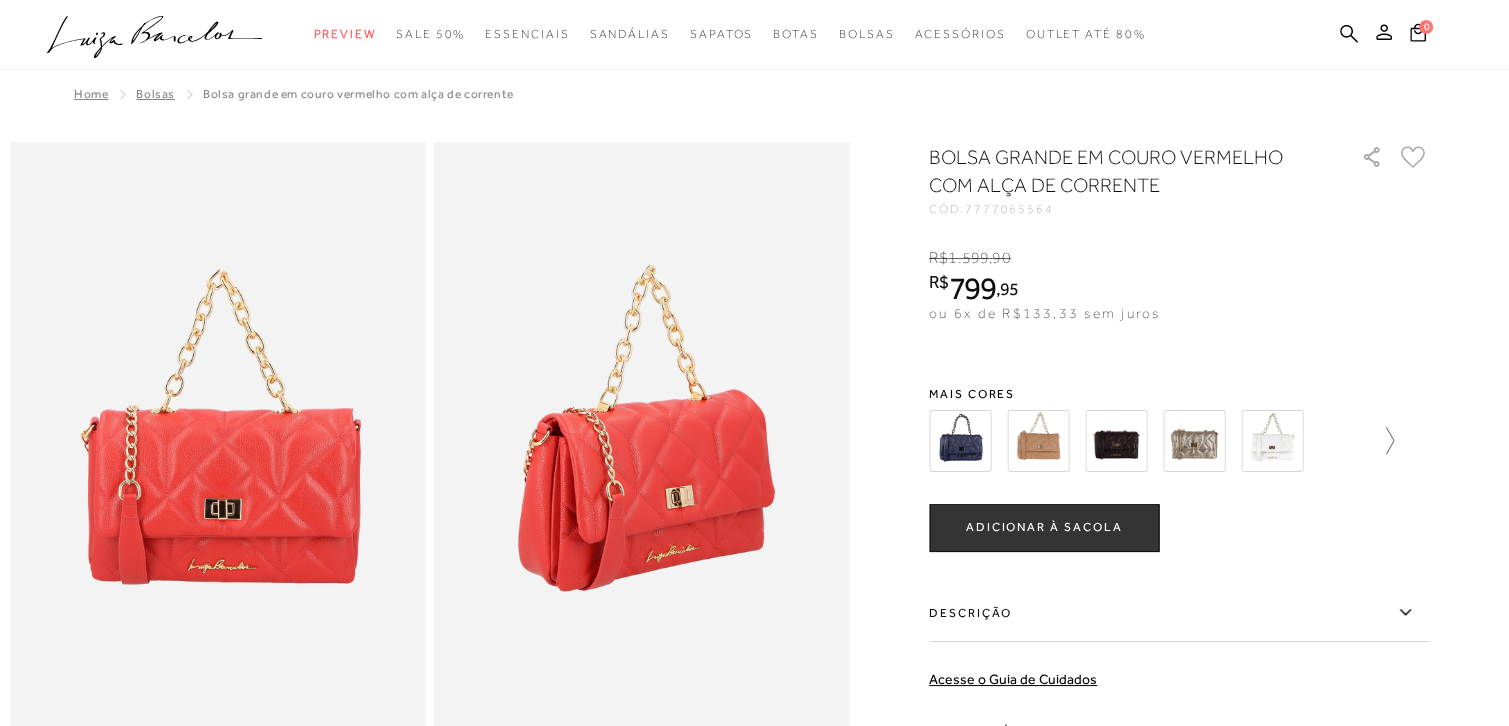 click 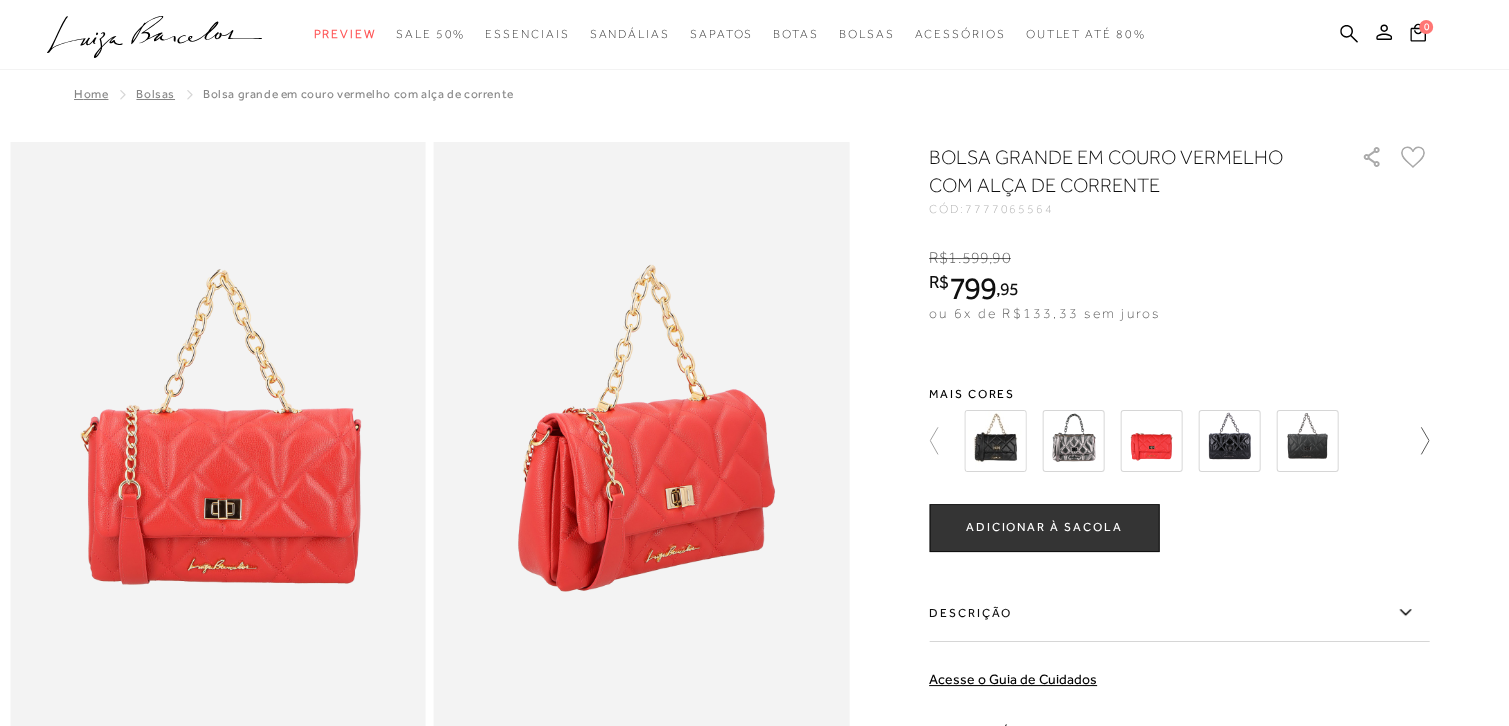 click at bounding box center (1173, 441) 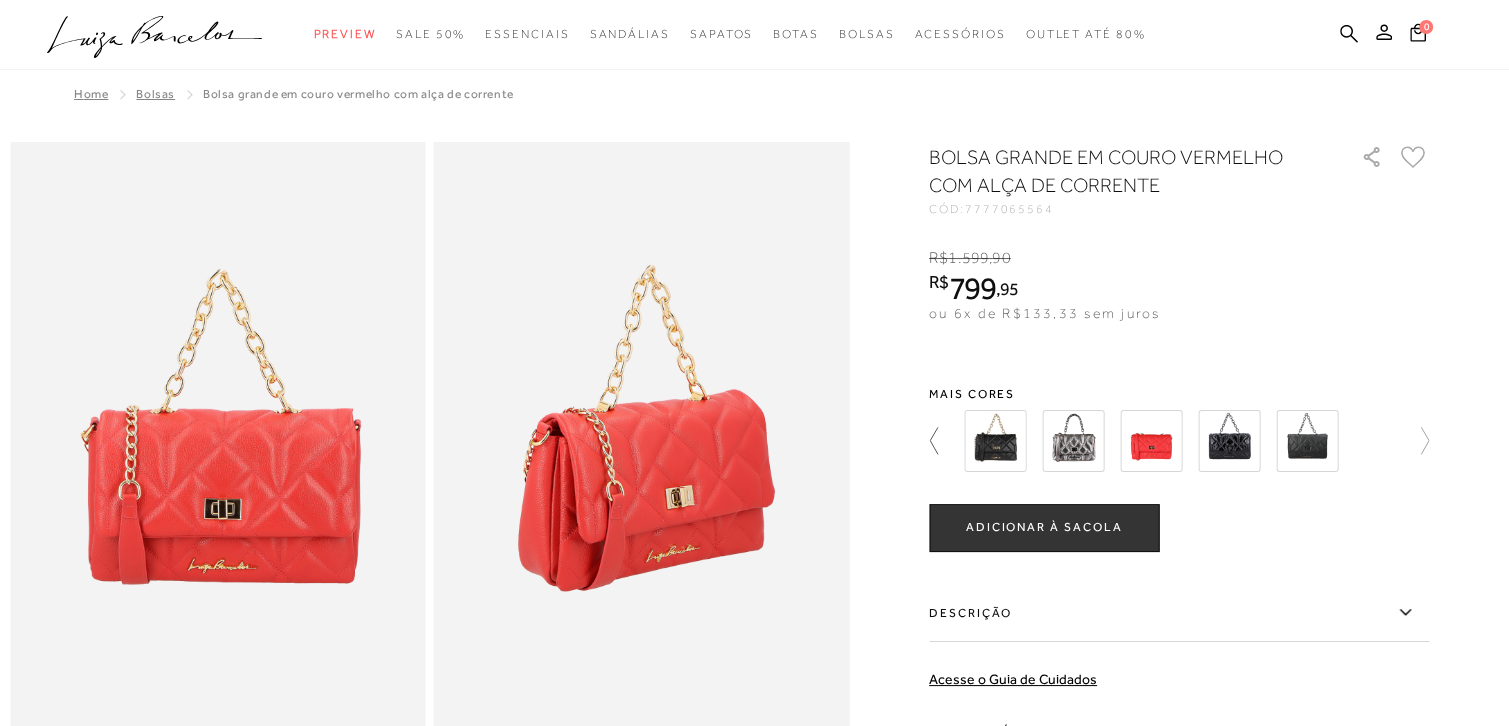 click 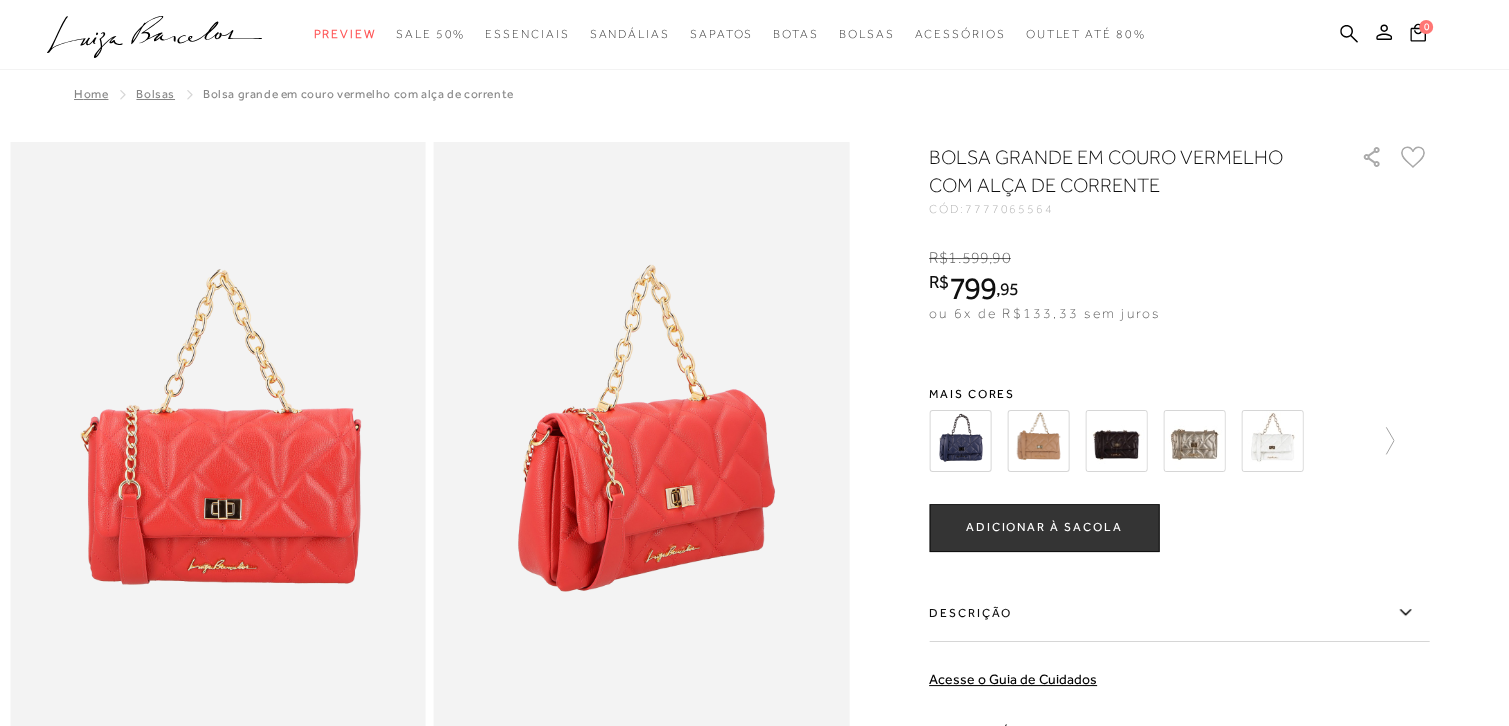 click at bounding box center (1272, 441) 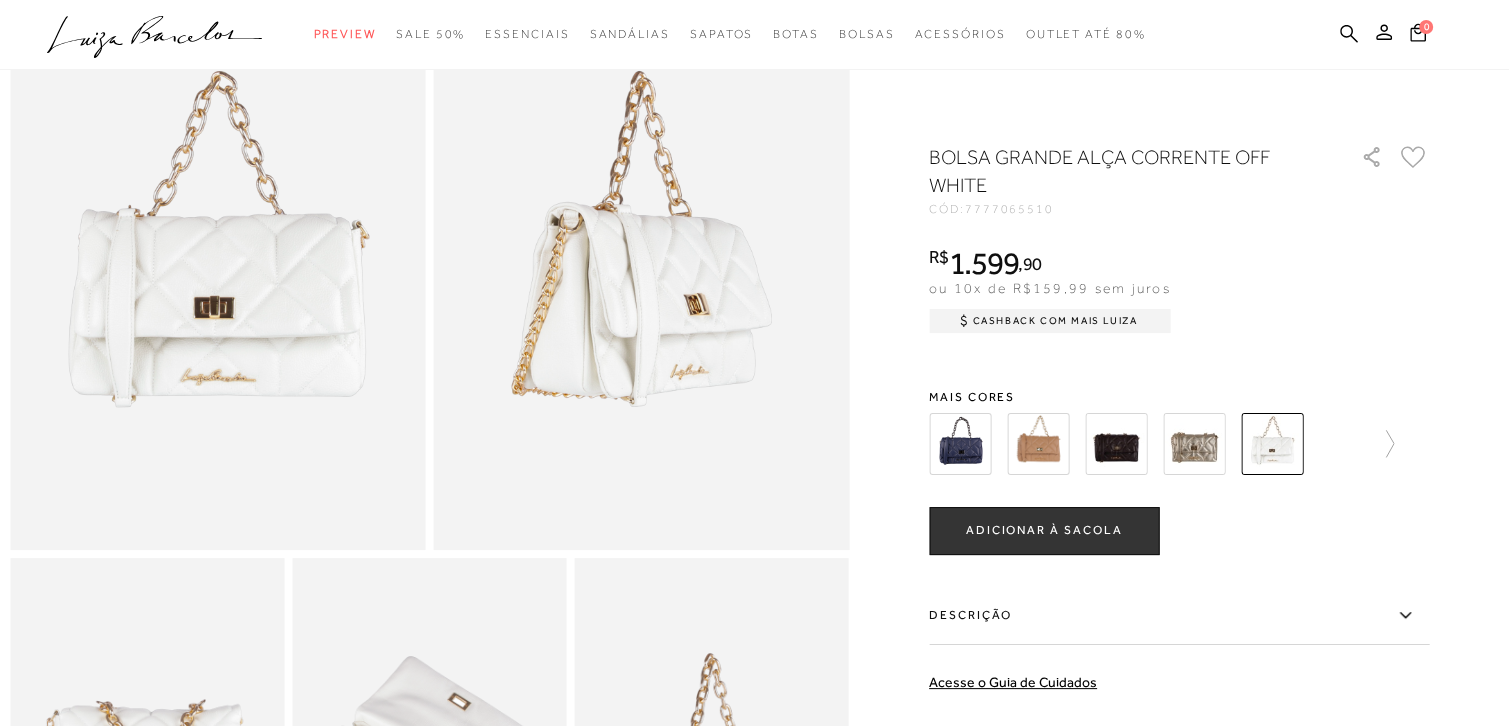 scroll, scrollTop: 200, scrollLeft: 0, axis: vertical 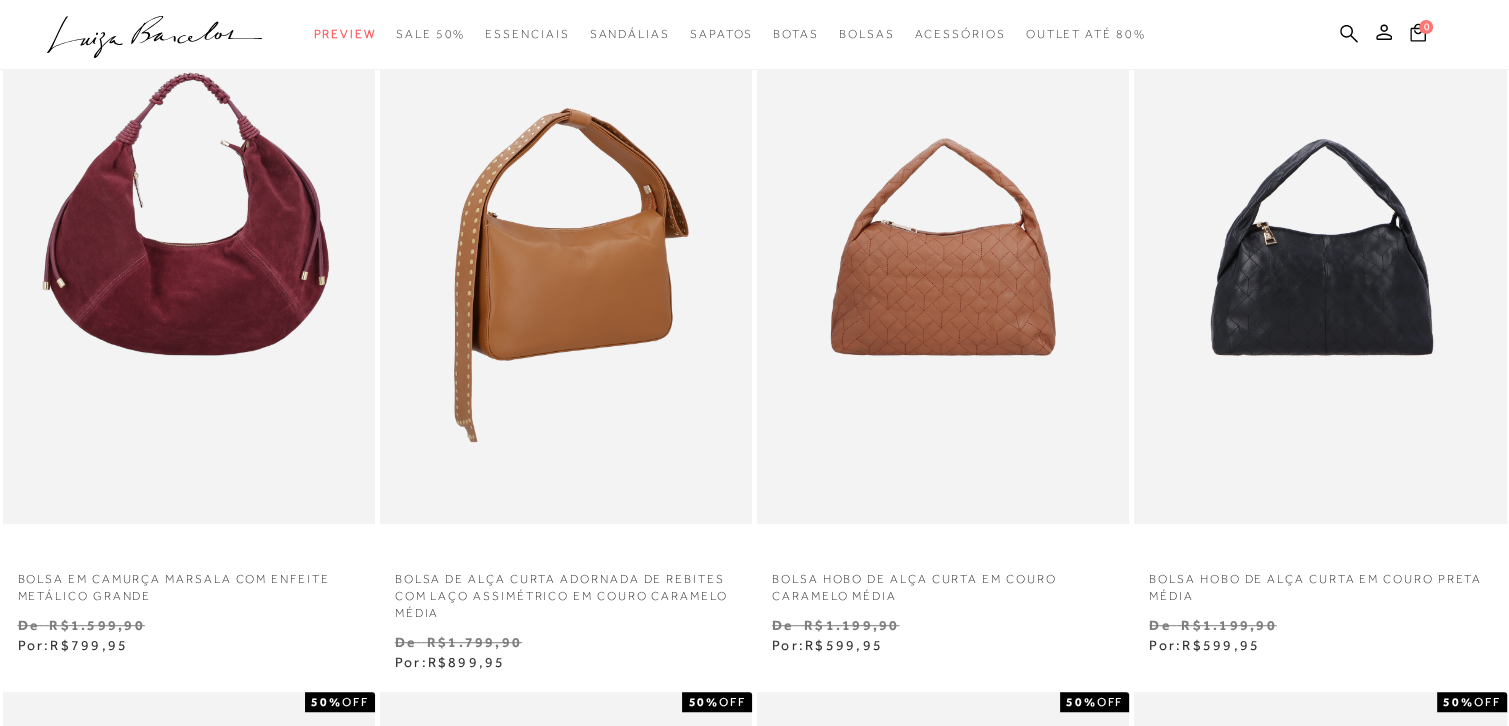 click at bounding box center [567, 245] 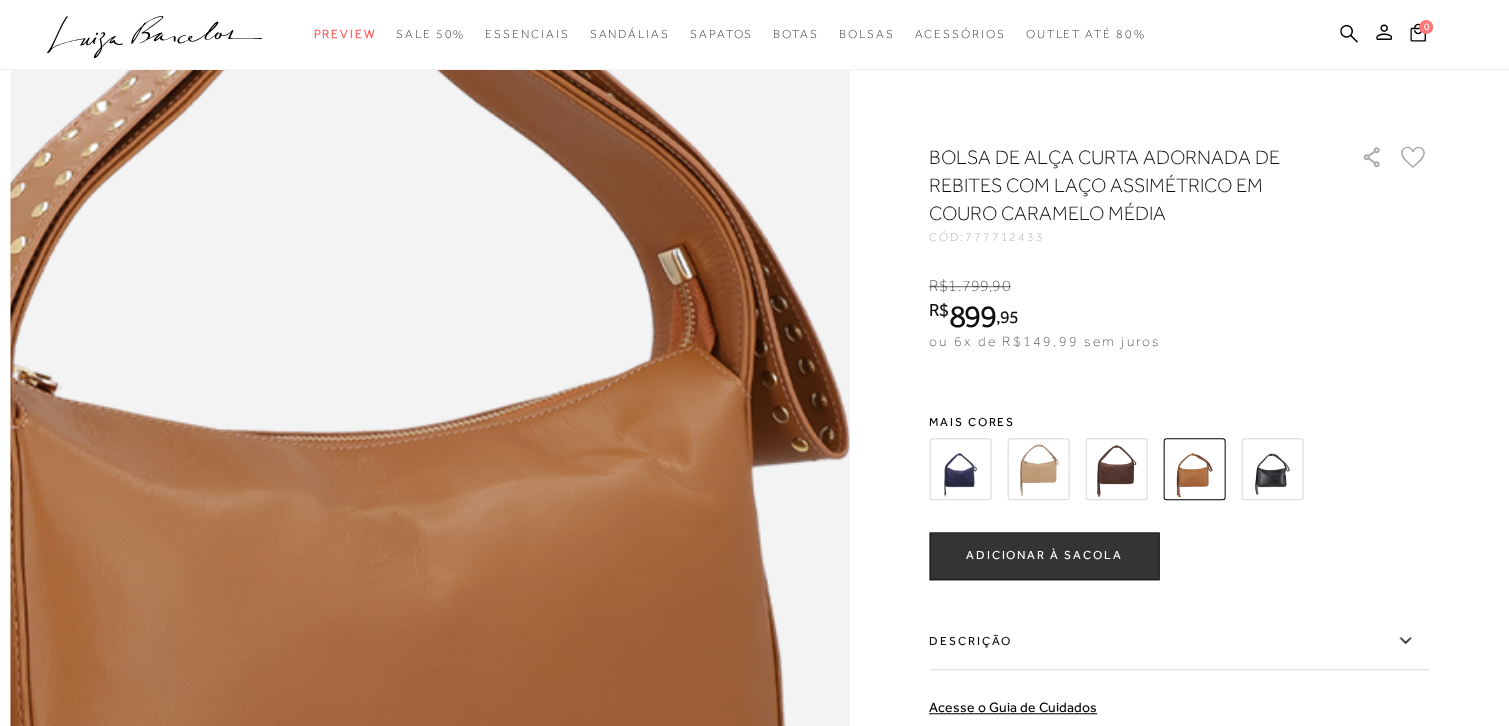 scroll, scrollTop: 1400, scrollLeft: 0, axis: vertical 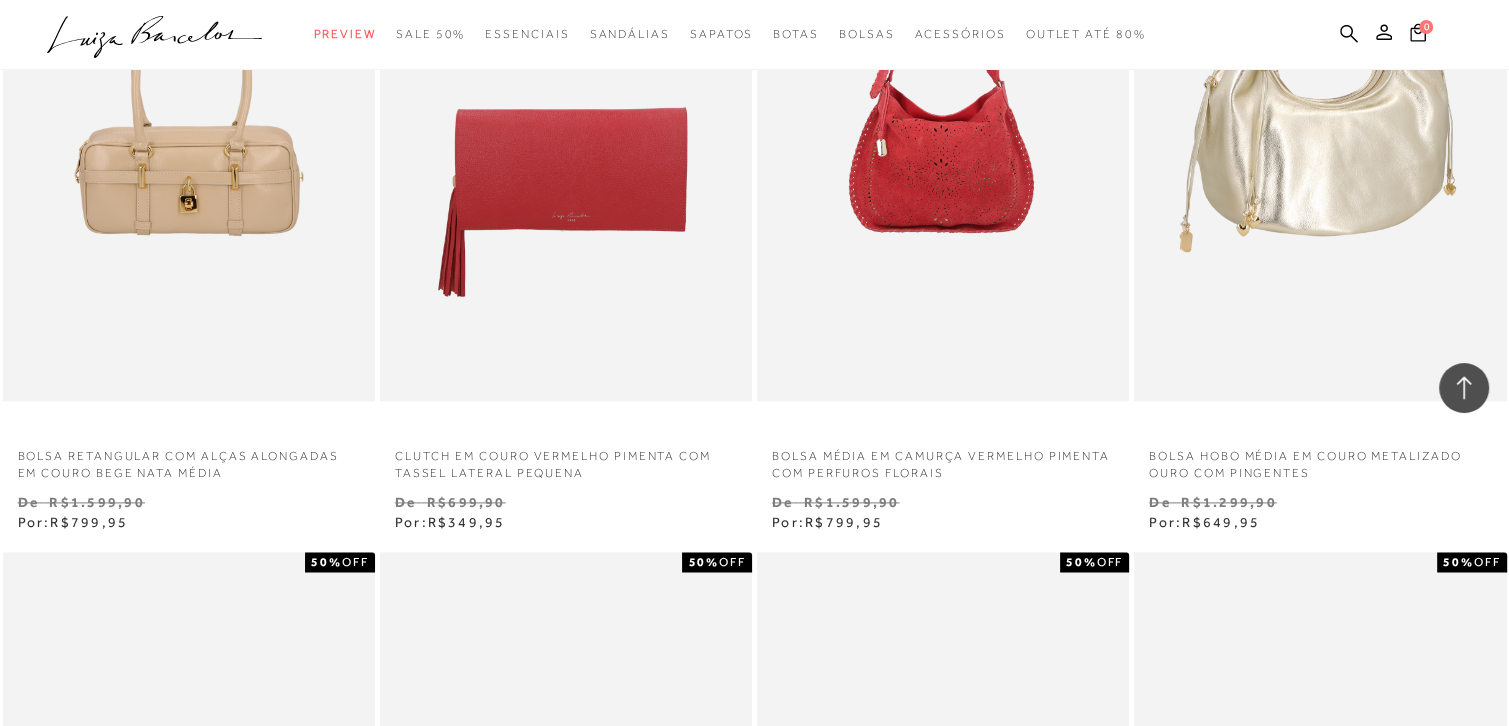 click at bounding box center (1321, 122) 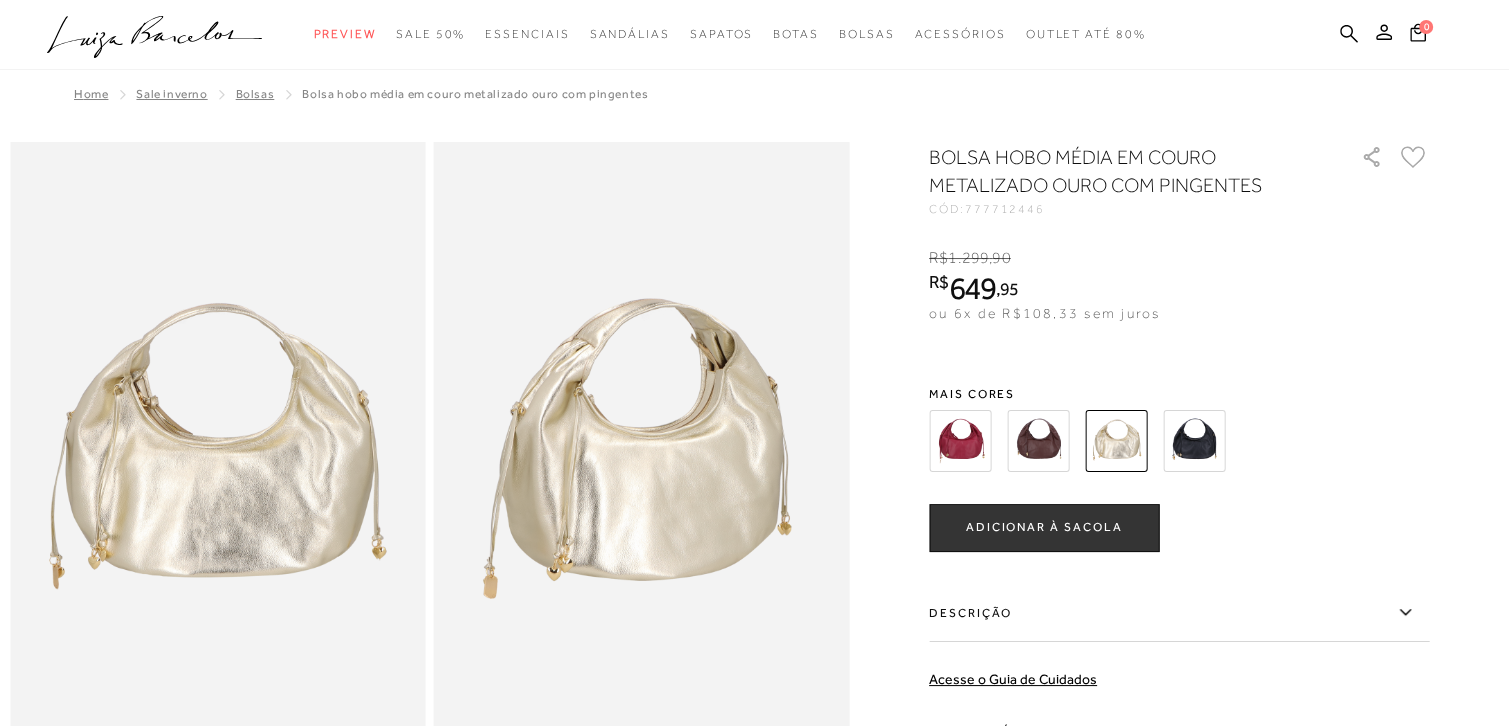 scroll, scrollTop: 0, scrollLeft: 0, axis: both 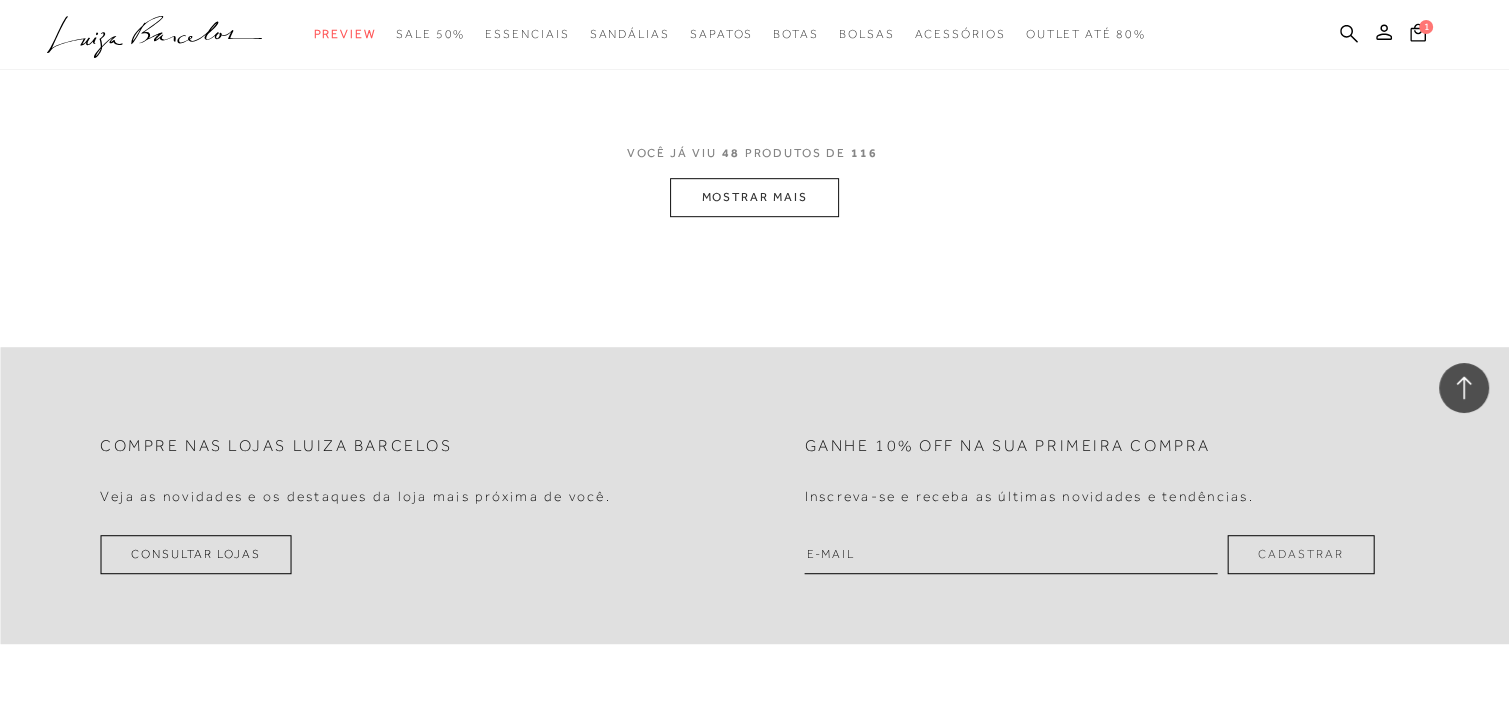 click on "MOSTRAR MAIS" at bounding box center [754, 197] 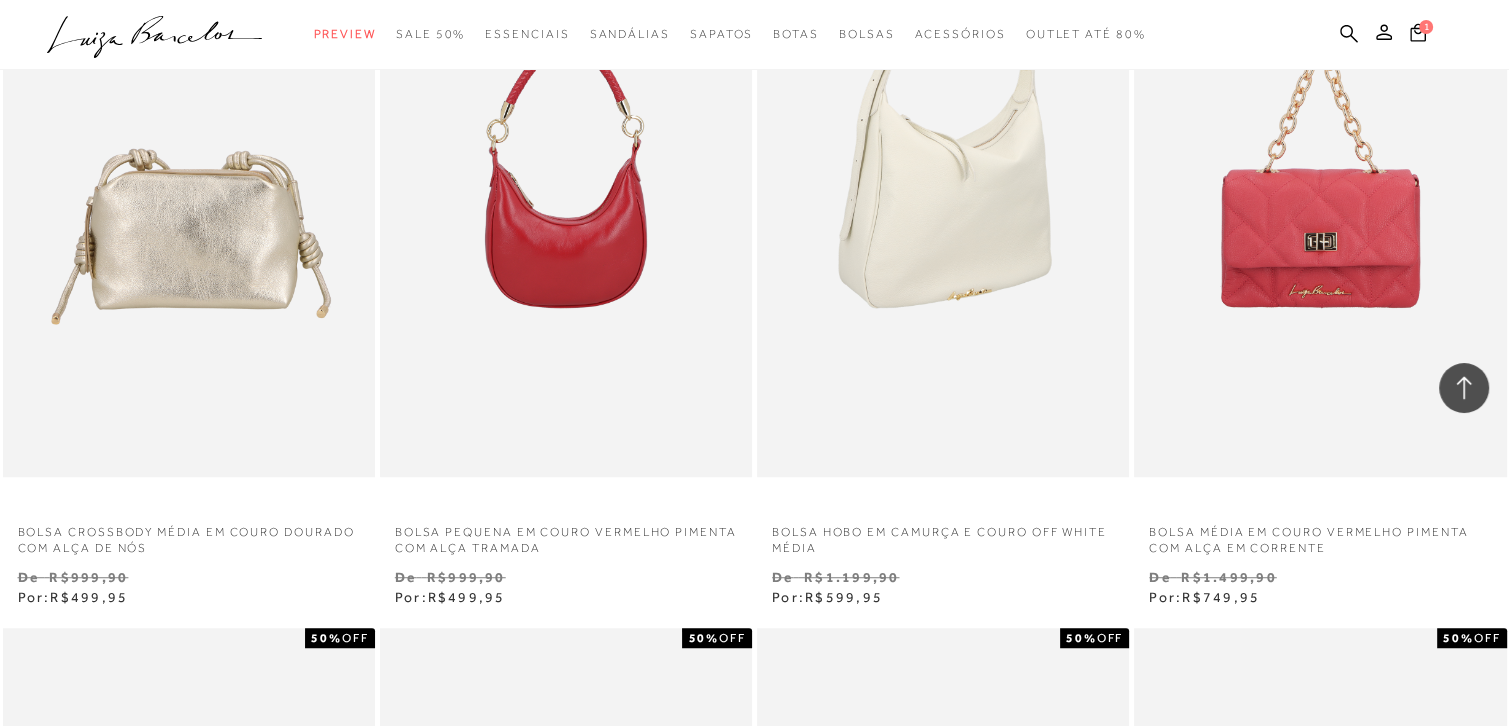 scroll, scrollTop: 8859, scrollLeft: 0, axis: vertical 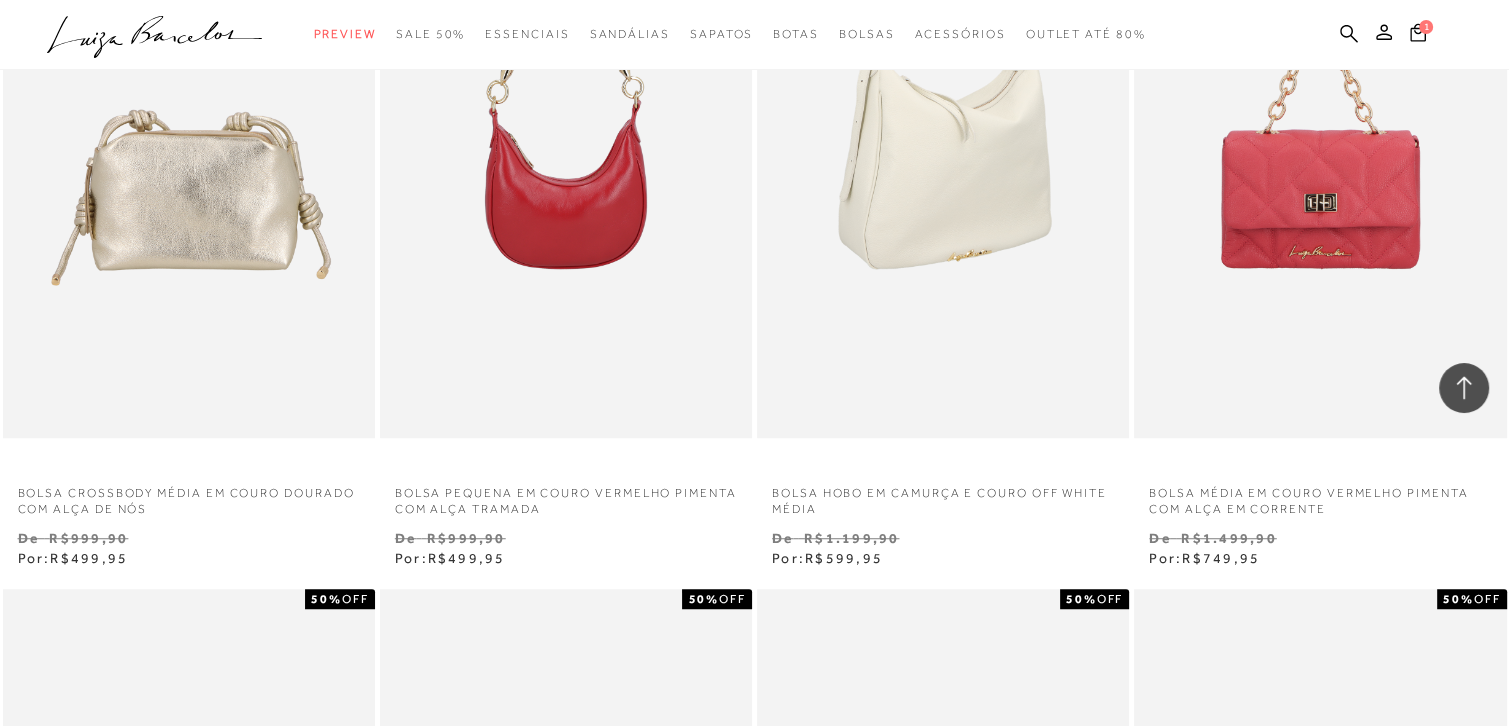 click at bounding box center [944, 158] 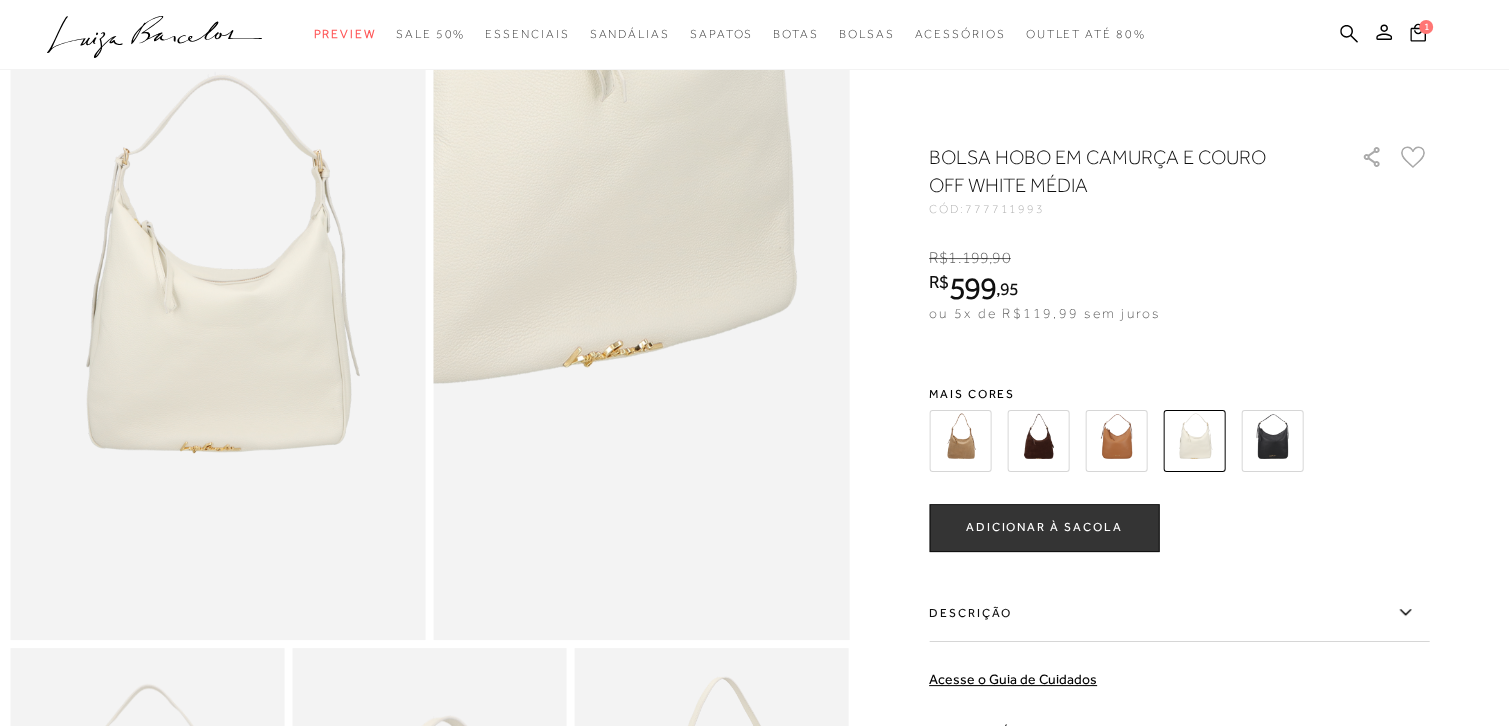 scroll, scrollTop: 100, scrollLeft: 0, axis: vertical 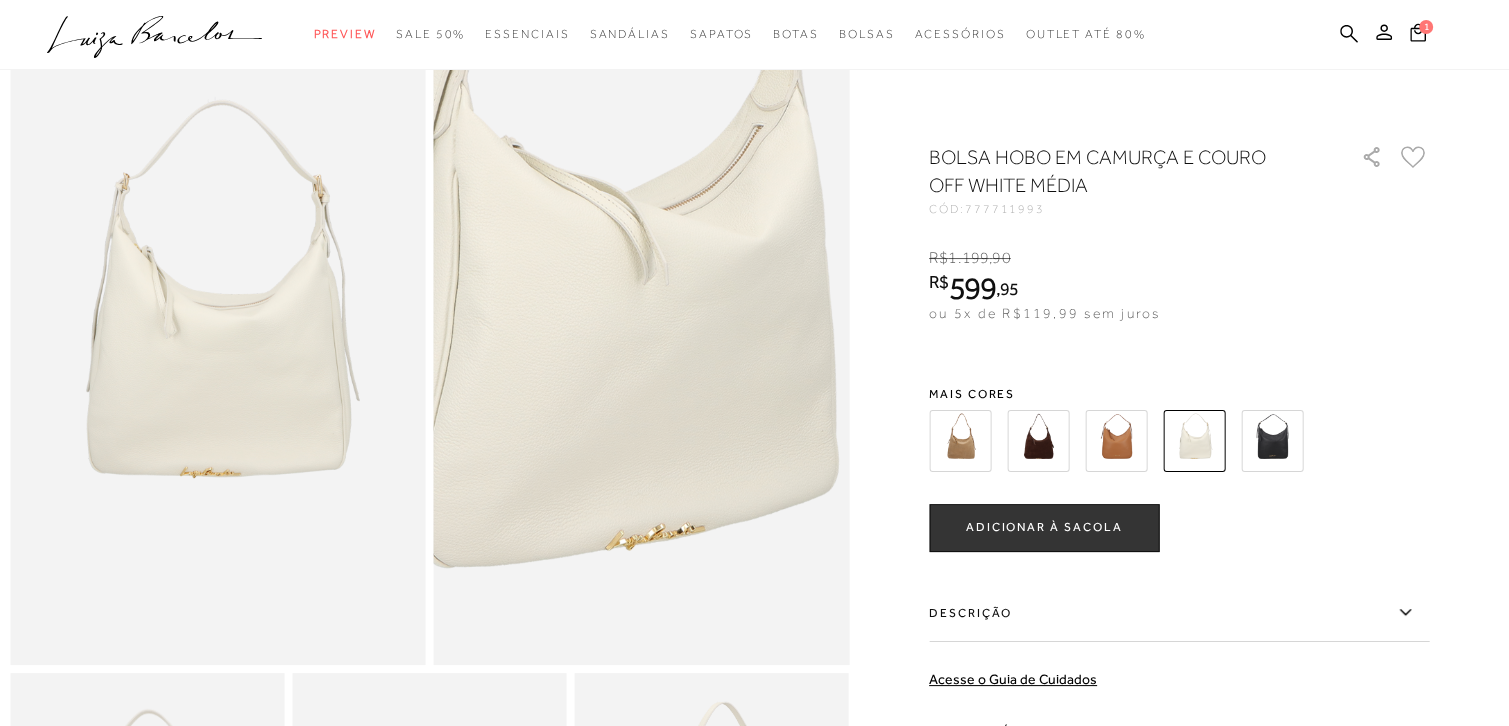 click at bounding box center (597, 321) 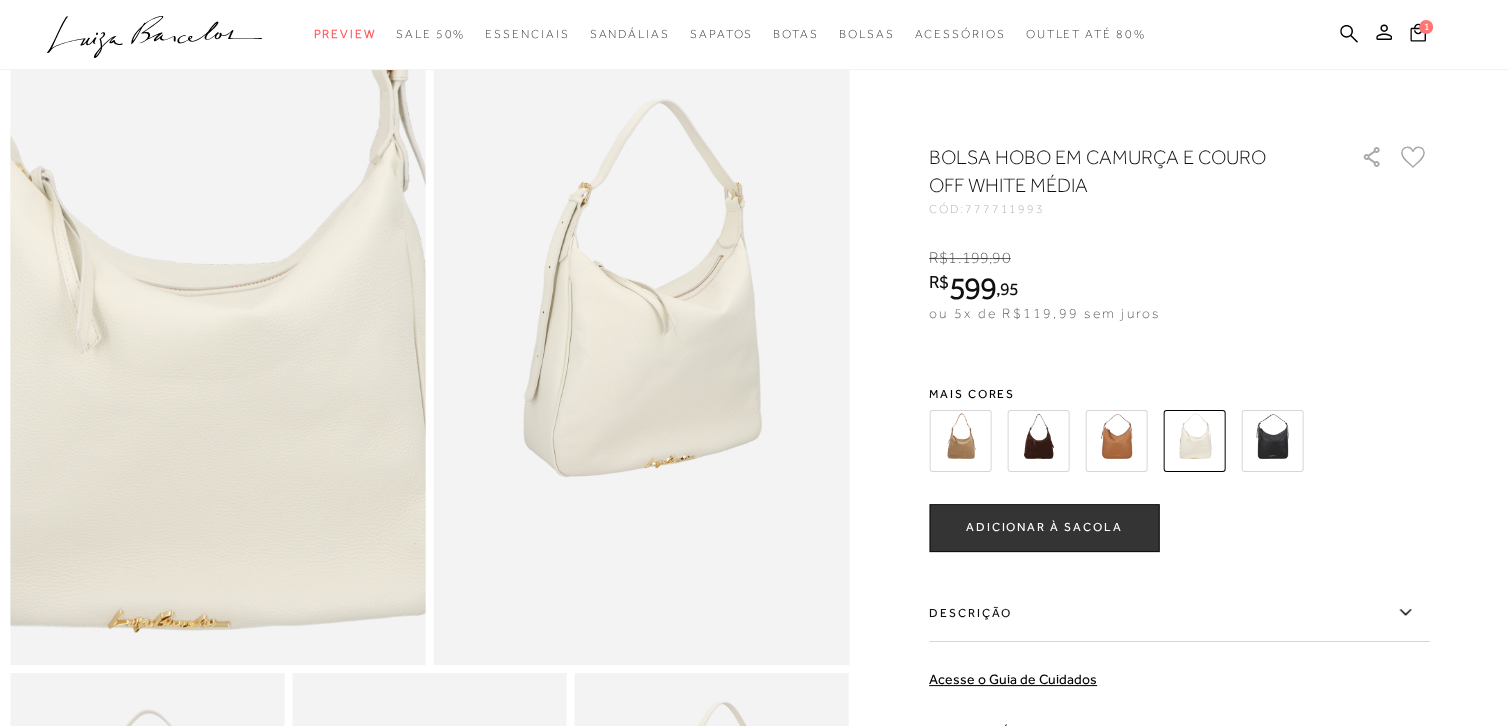 click at bounding box center (183, 383) 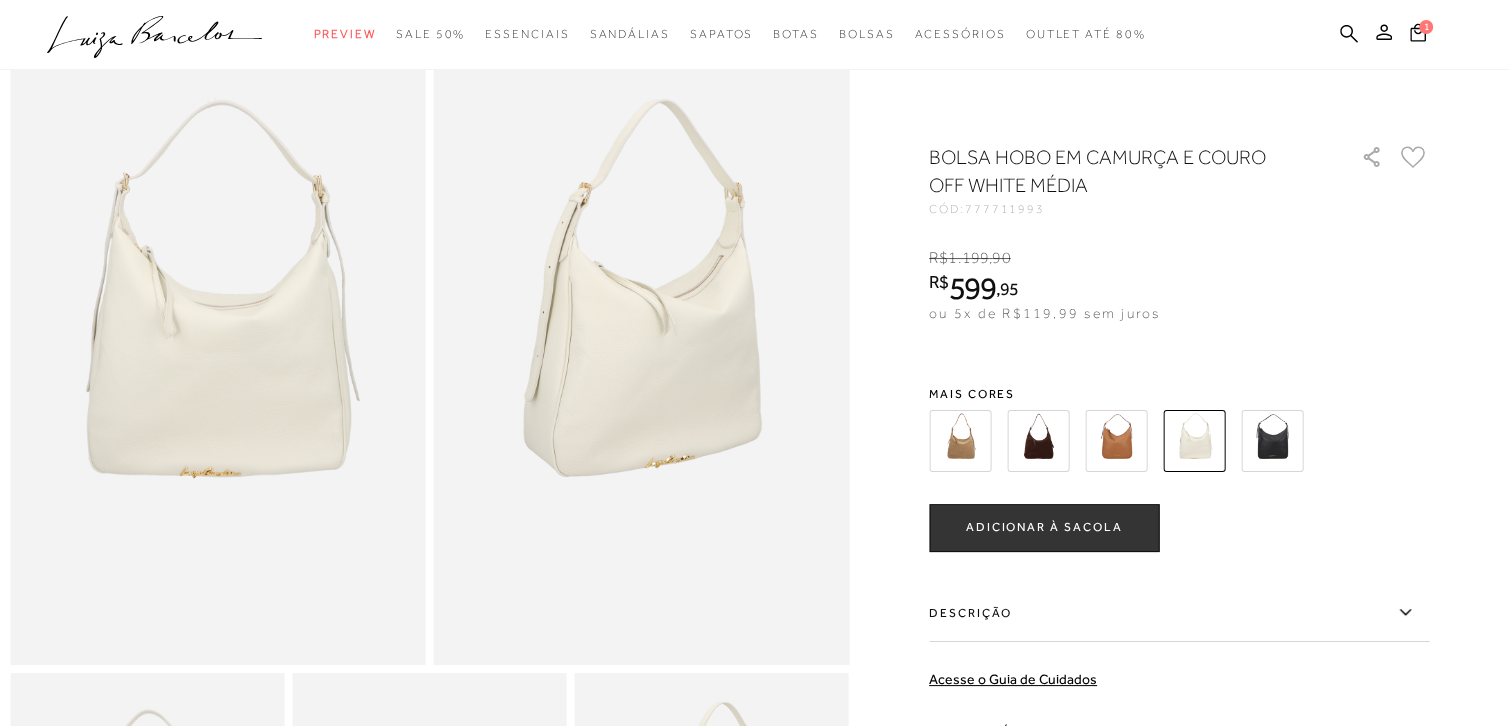 click on "ADICIONAR À SACOLA" at bounding box center (1044, 527) 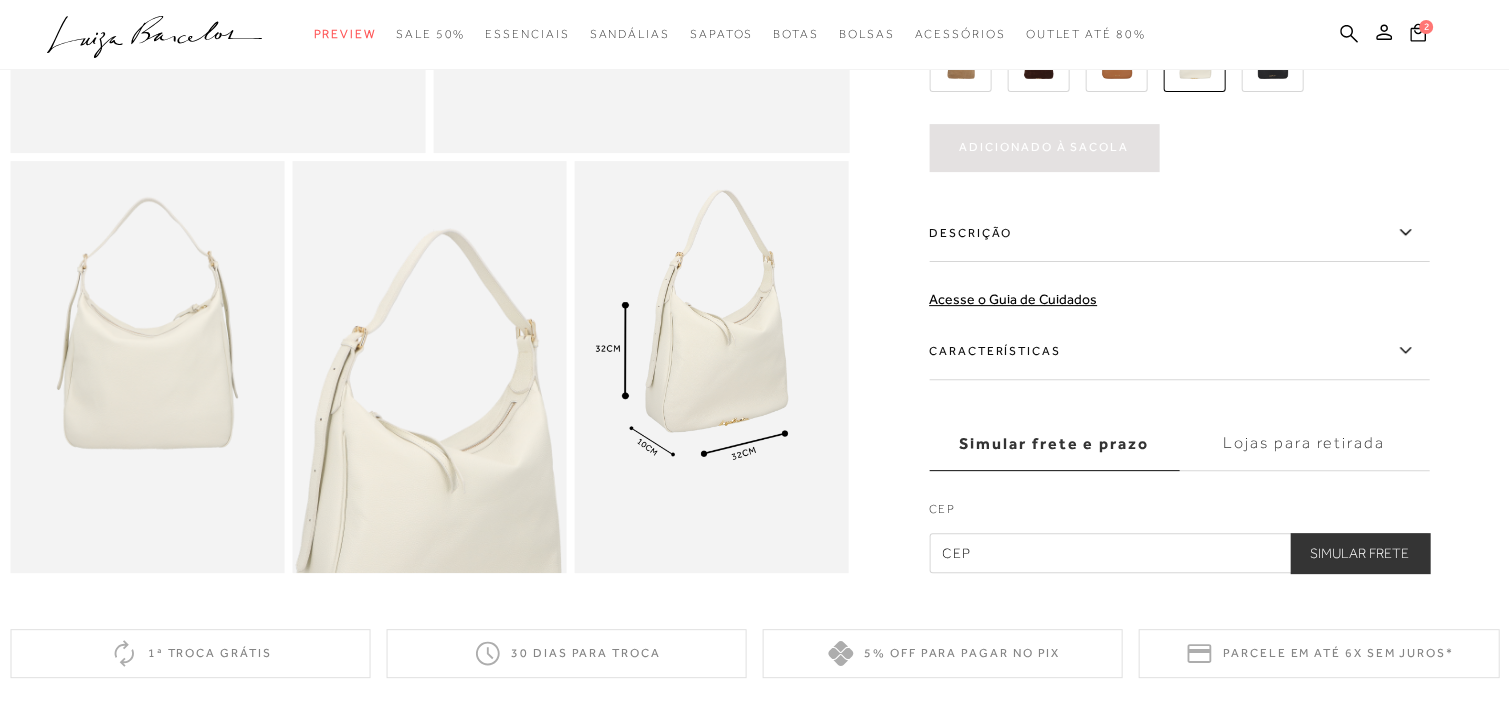 scroll, scrollTop: 600, scrollLeft: 0, axis: vertical 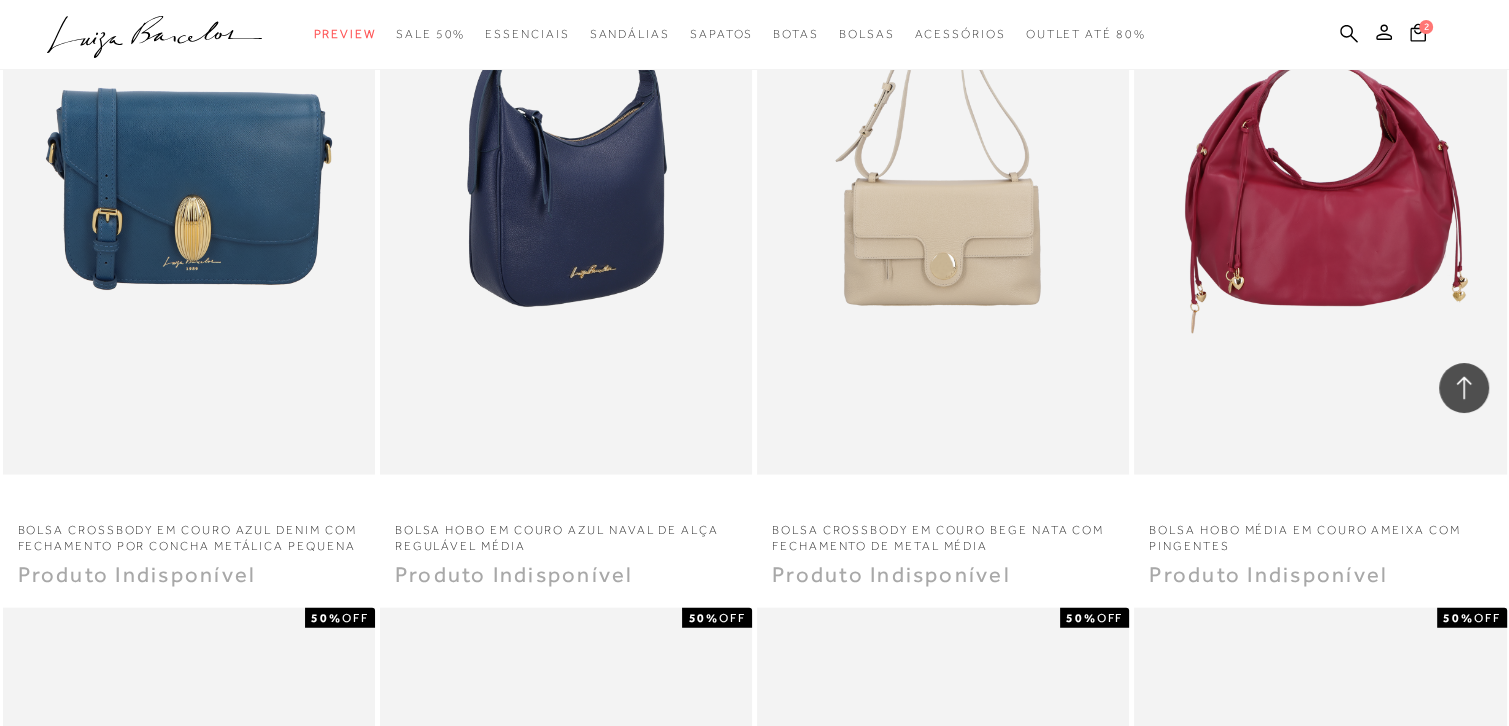 click at bounding box center (567, 195) 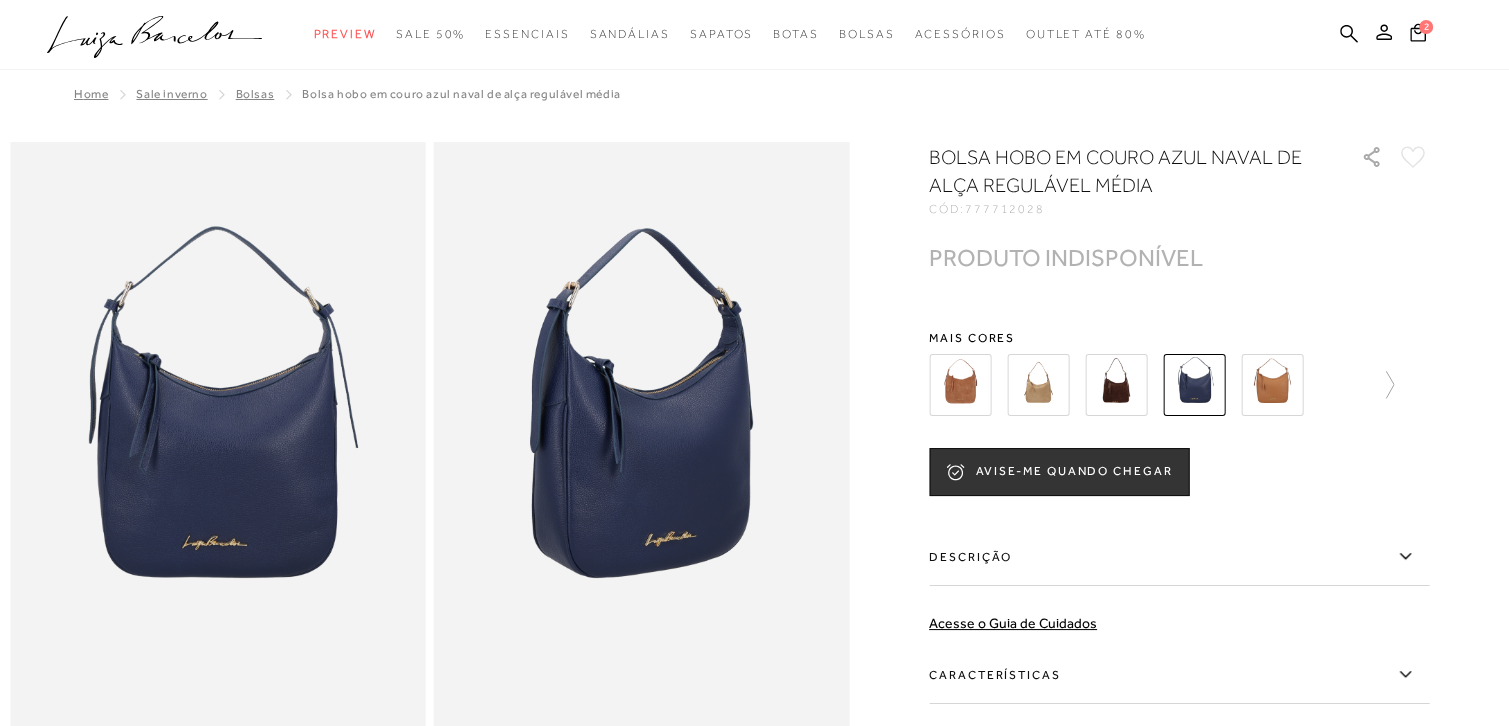 scroll, scrollTop: 0, scrollLeft: 0, axis: both 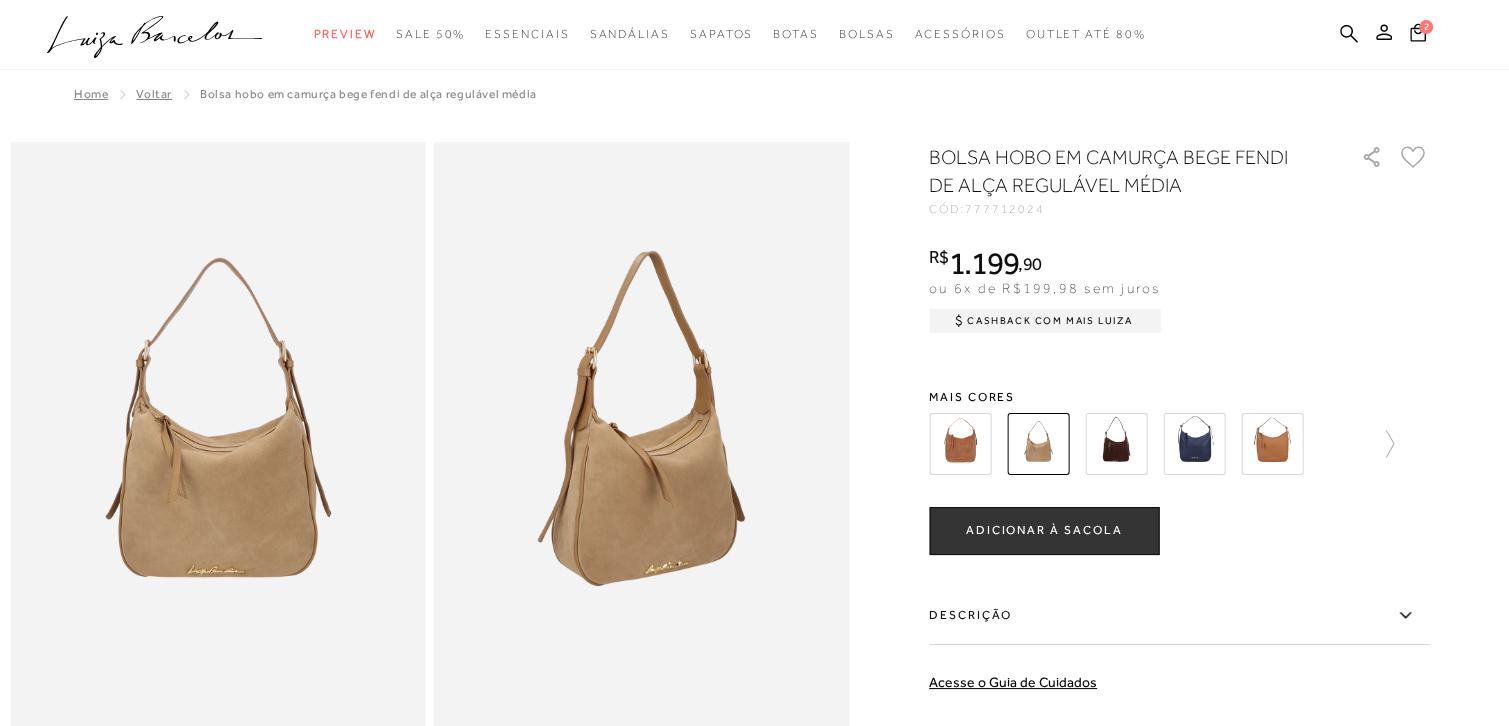 click at bounding box center [1116, 444] 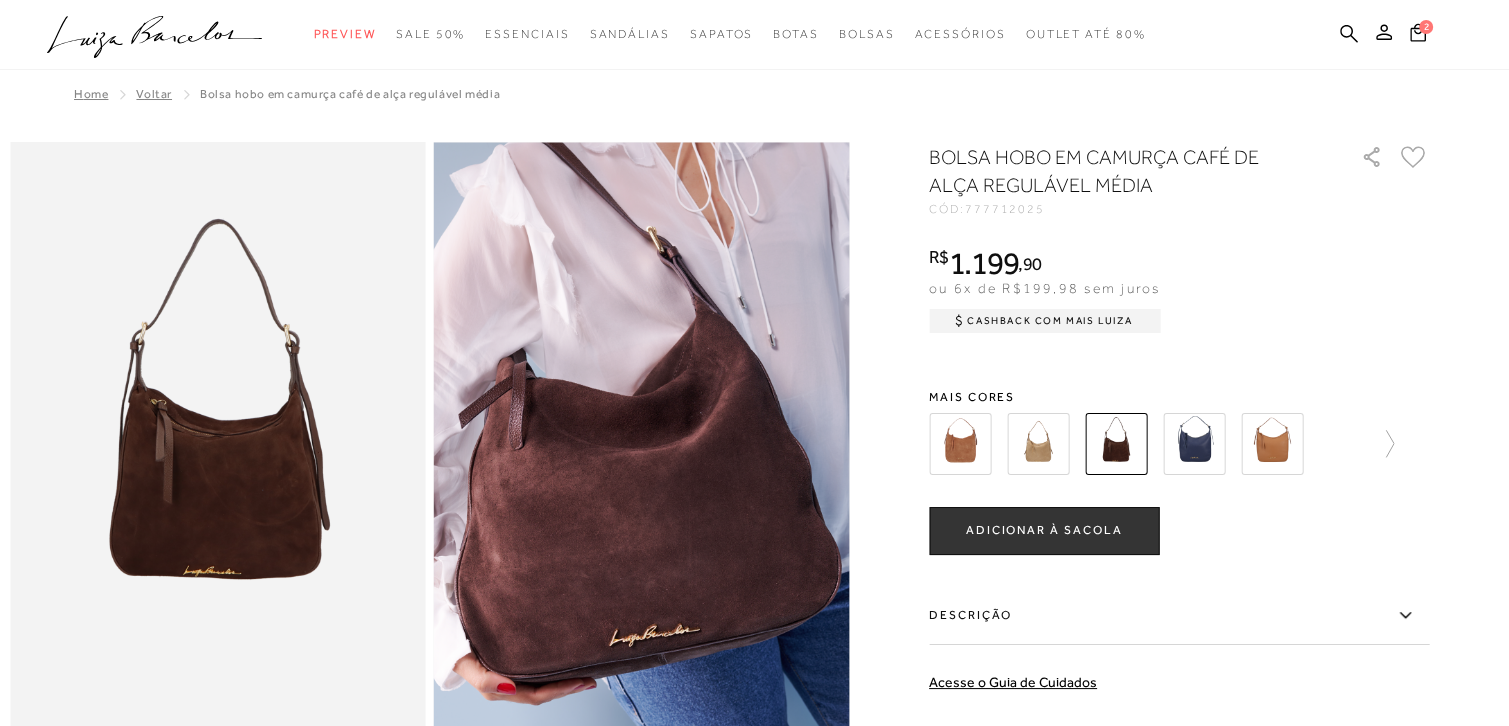 scroll, scrollTop: 0, scrollLeft: 0, axis: both 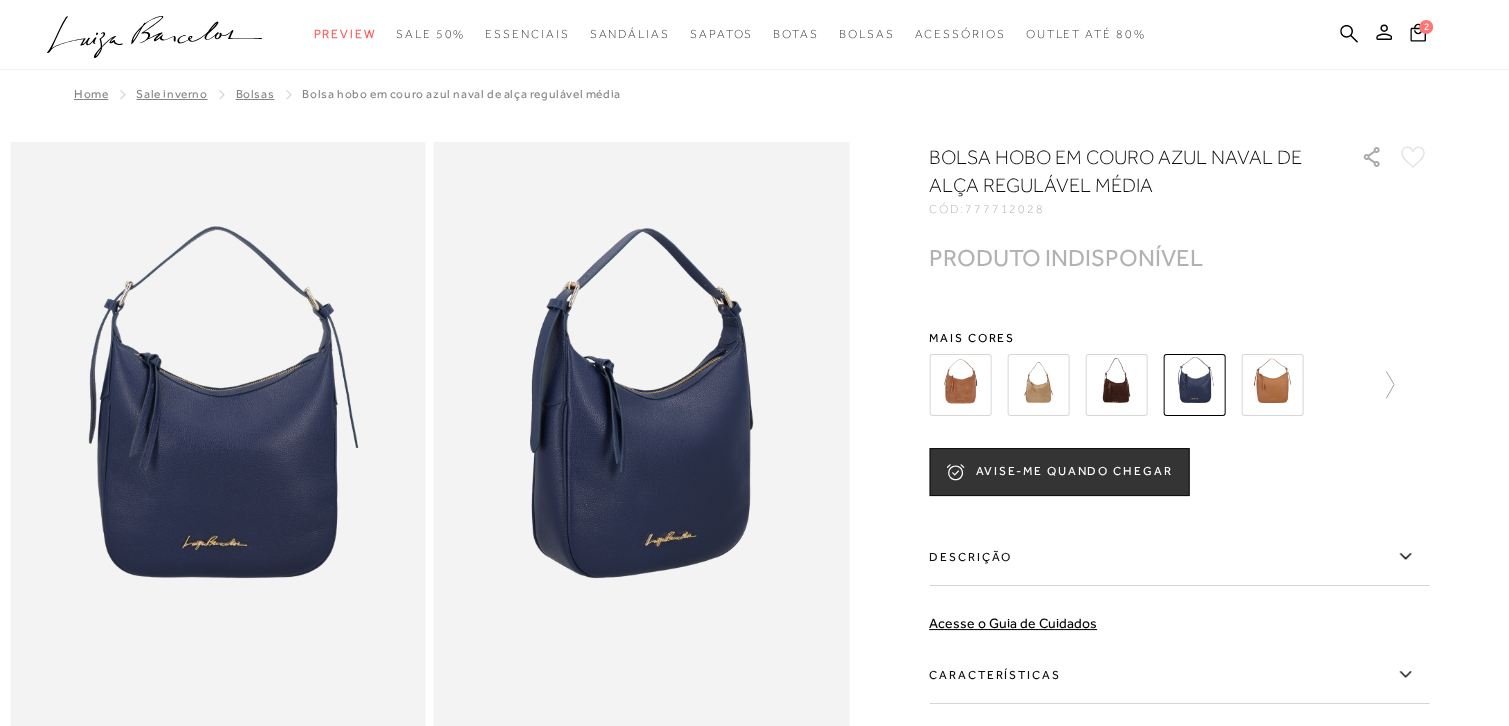 click at bounding box center [1272, 385] 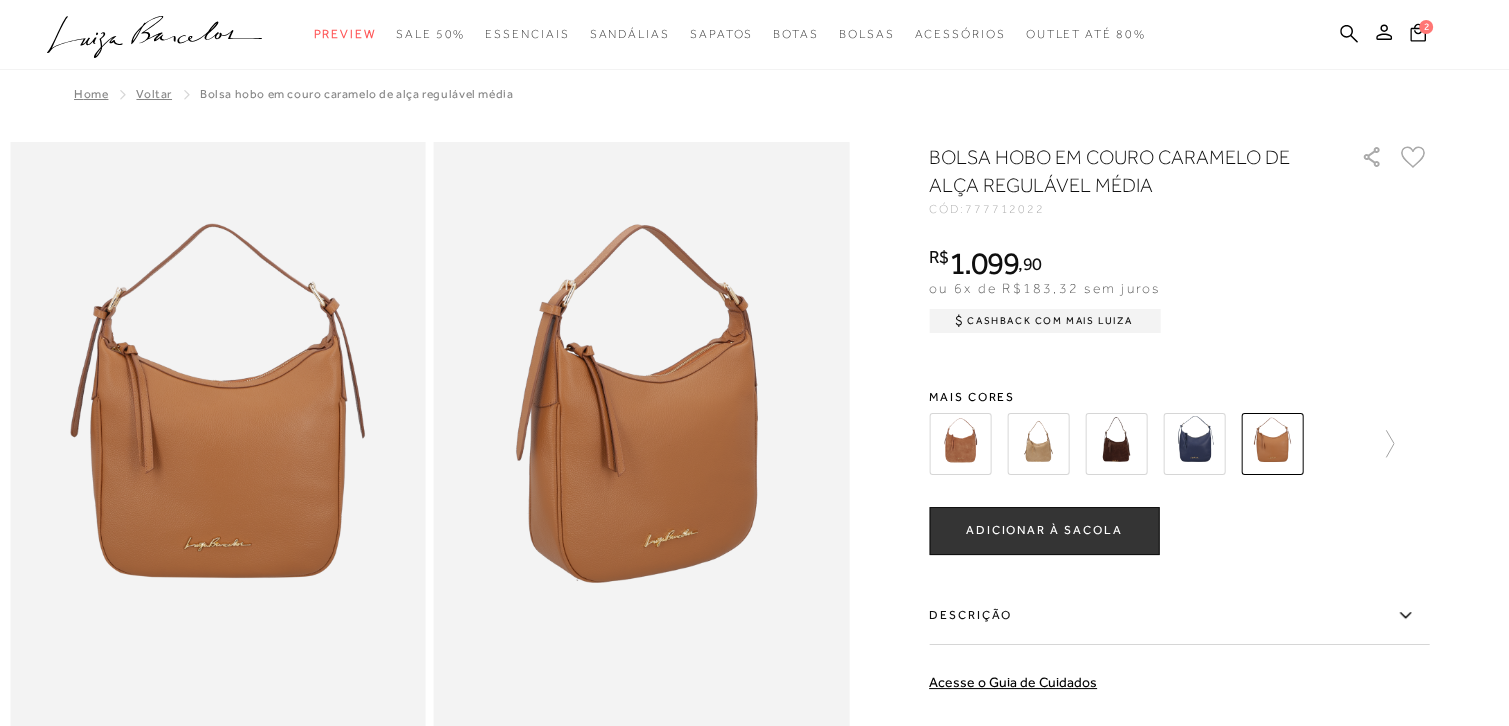 scroll, scrollTop: 0, scrollLeft: 0, axis: both 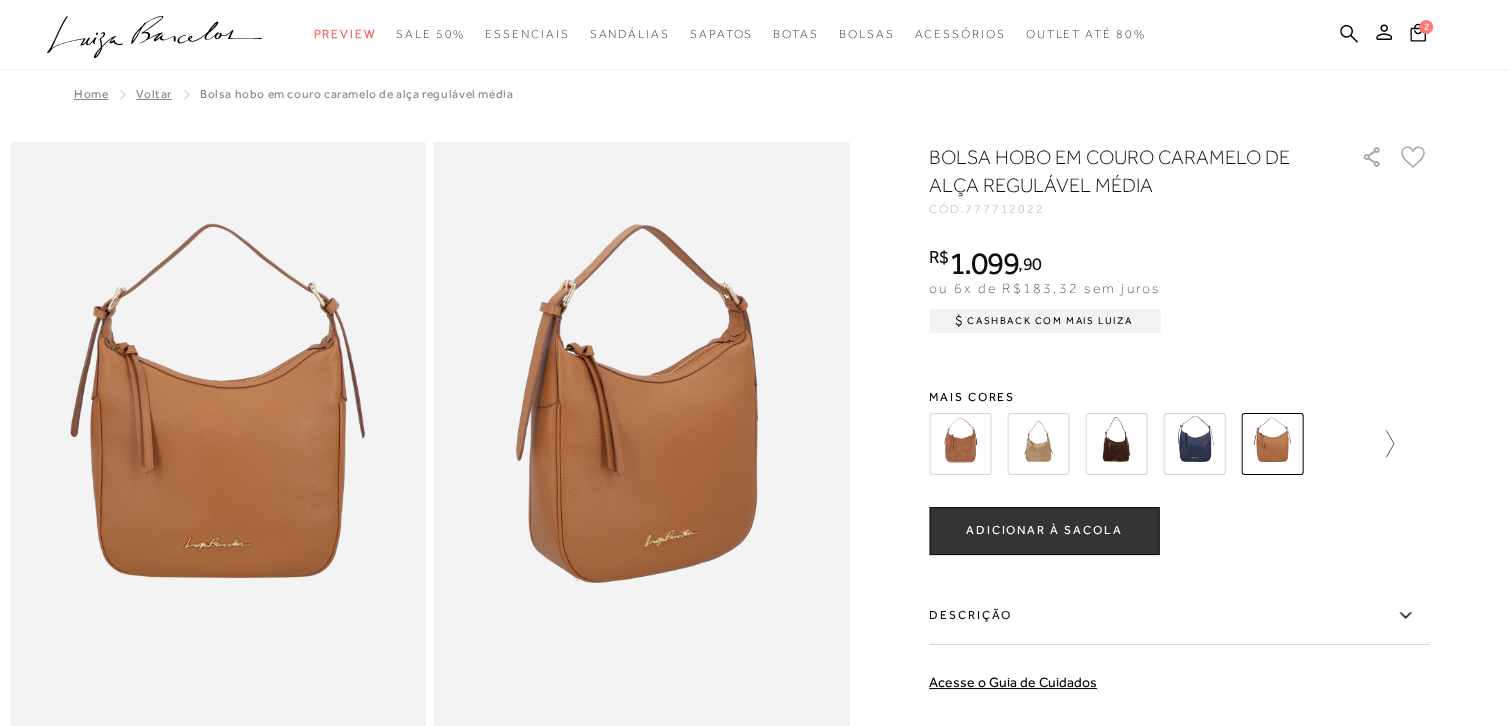 click 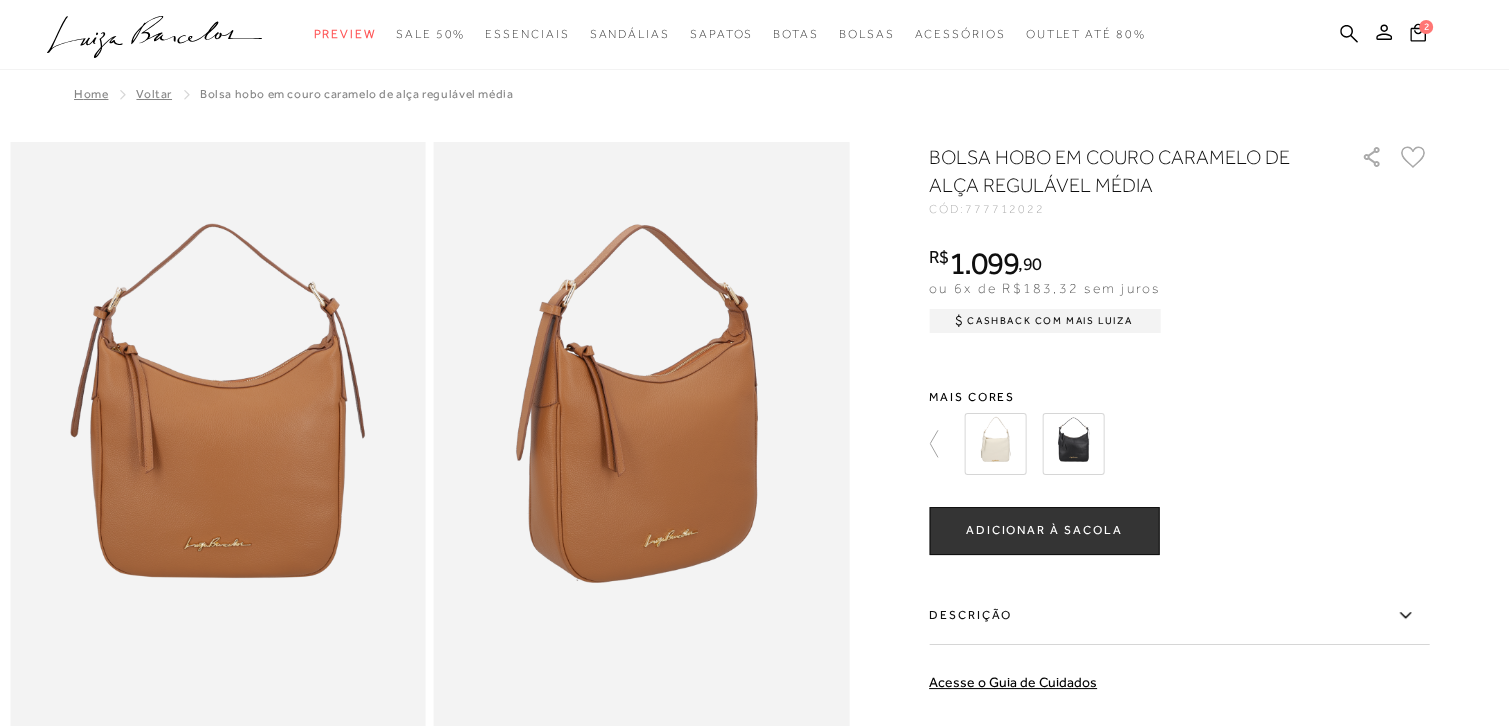 click at bounding box center [995, 444] 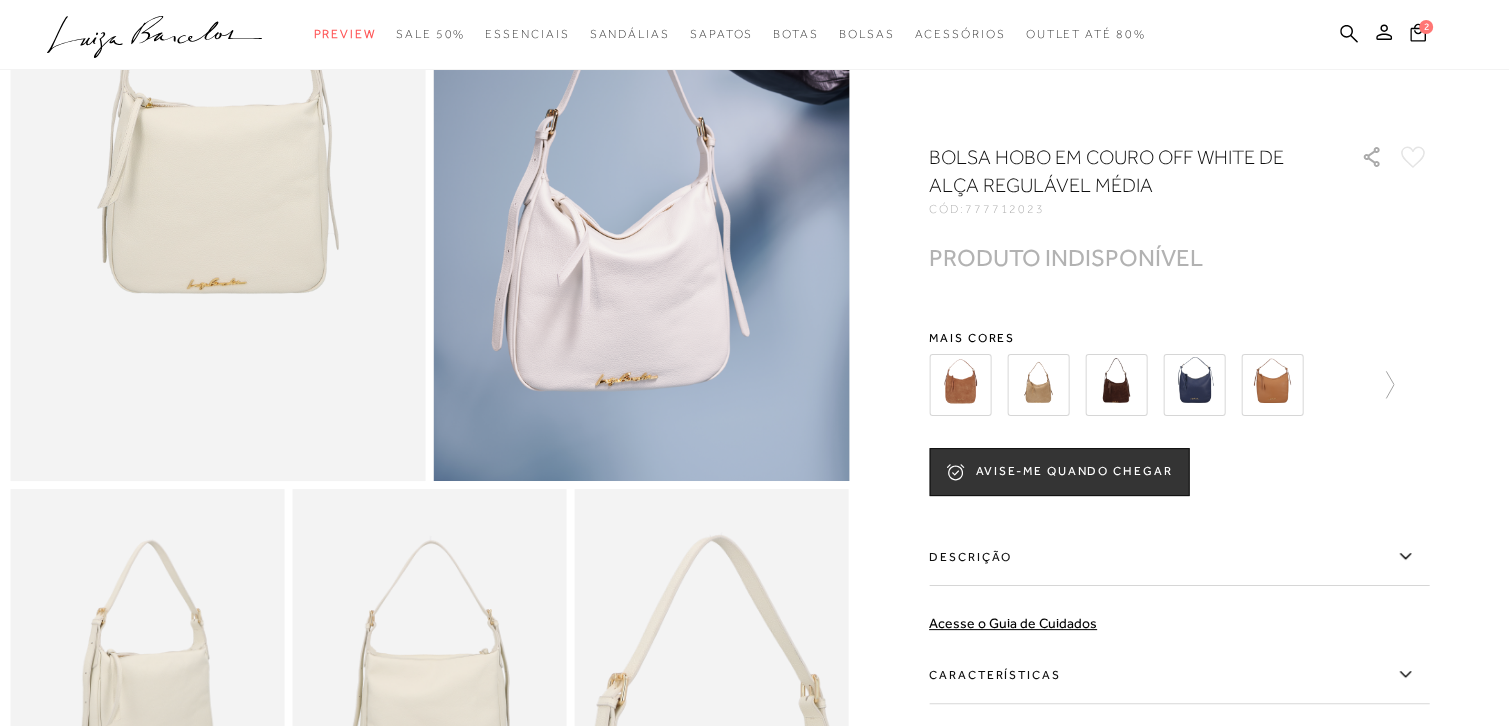 scroll, scrollTop: 200, scrollLeft: 0, axis: vertical 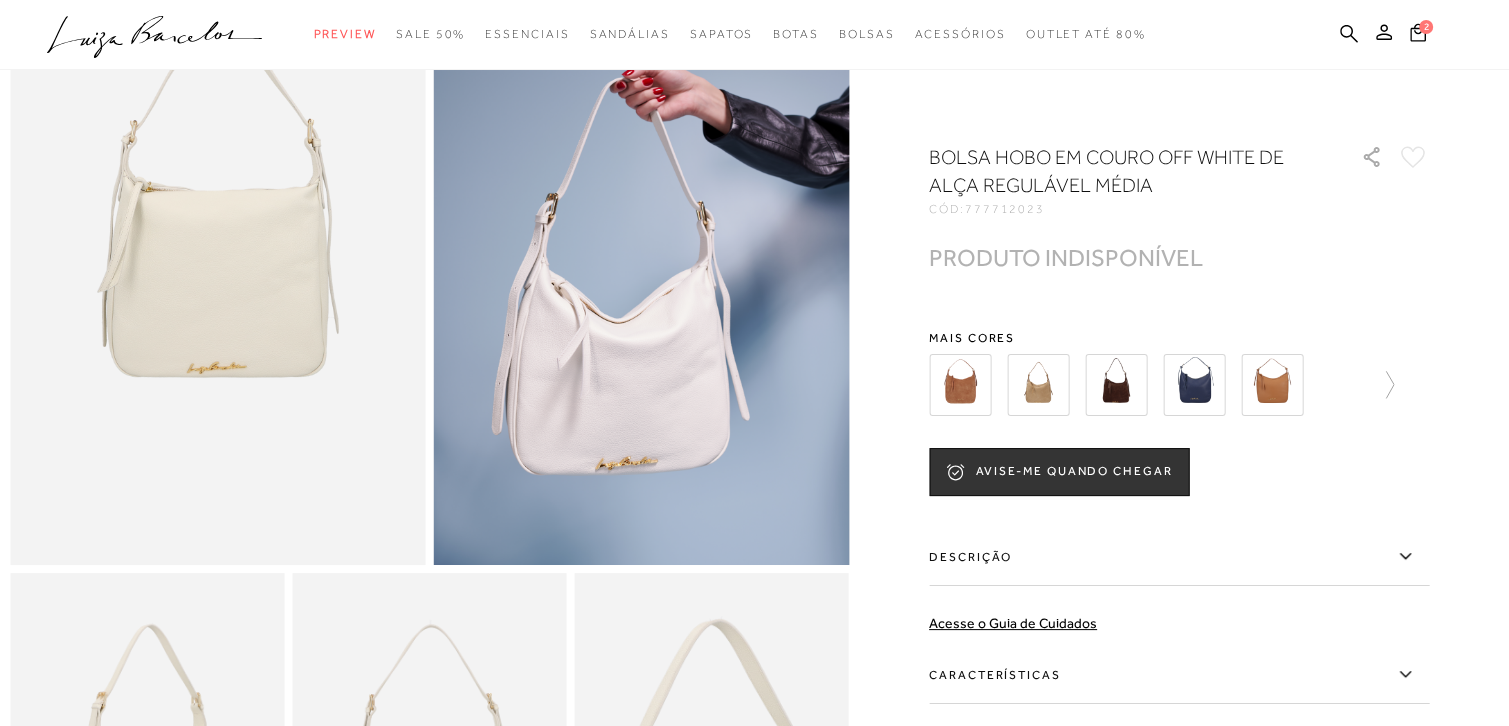 click at bounding box center [1038, 385] 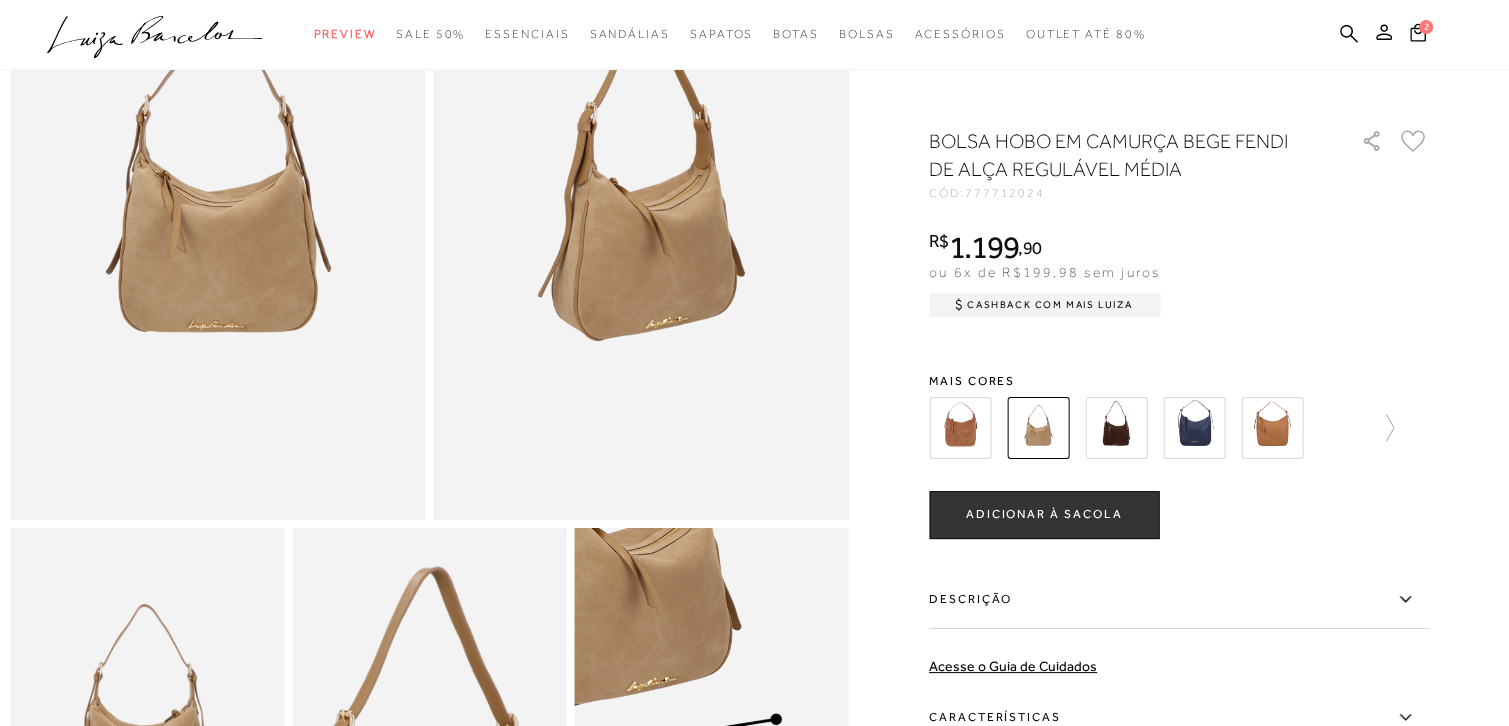scroll, scrollTop: 200, scrollLeft: 0, axis: vertical 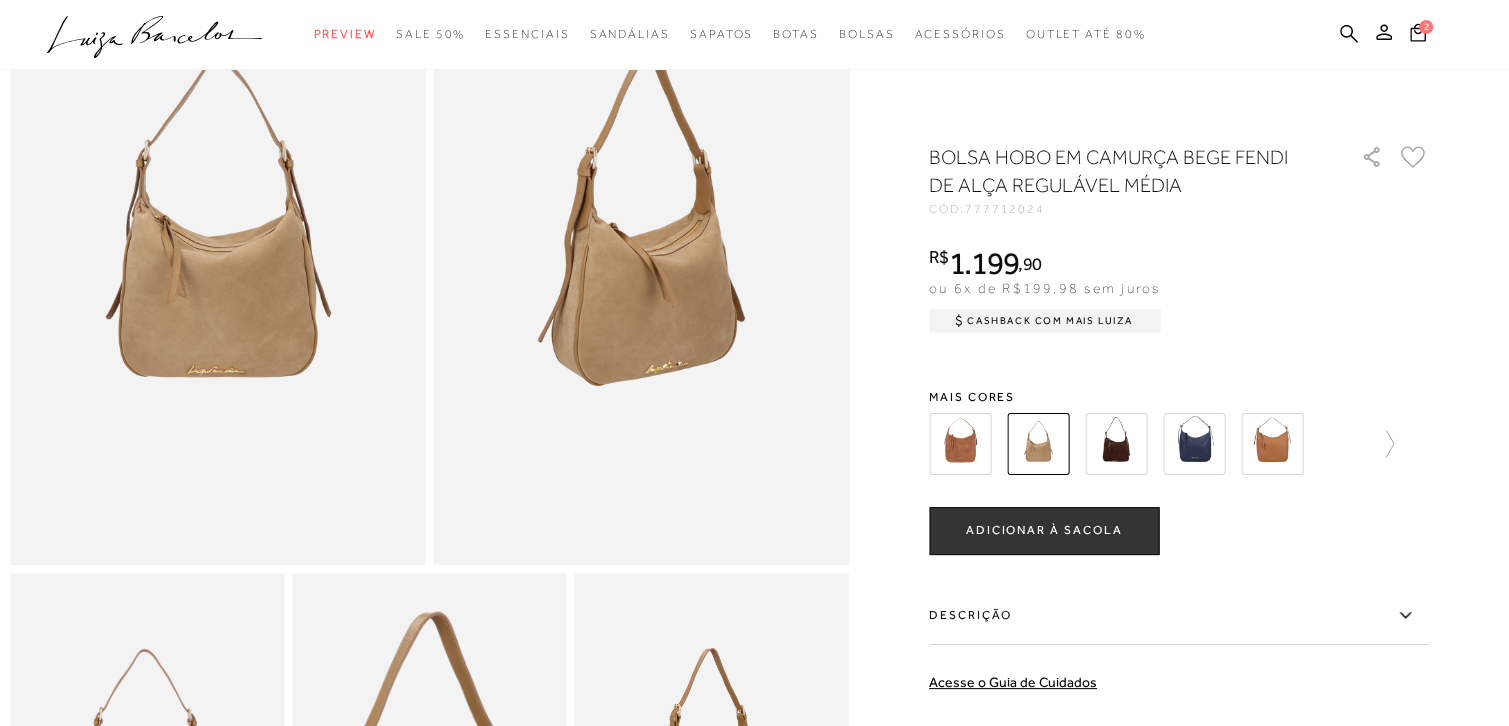 click at bounding box center [960, 444] 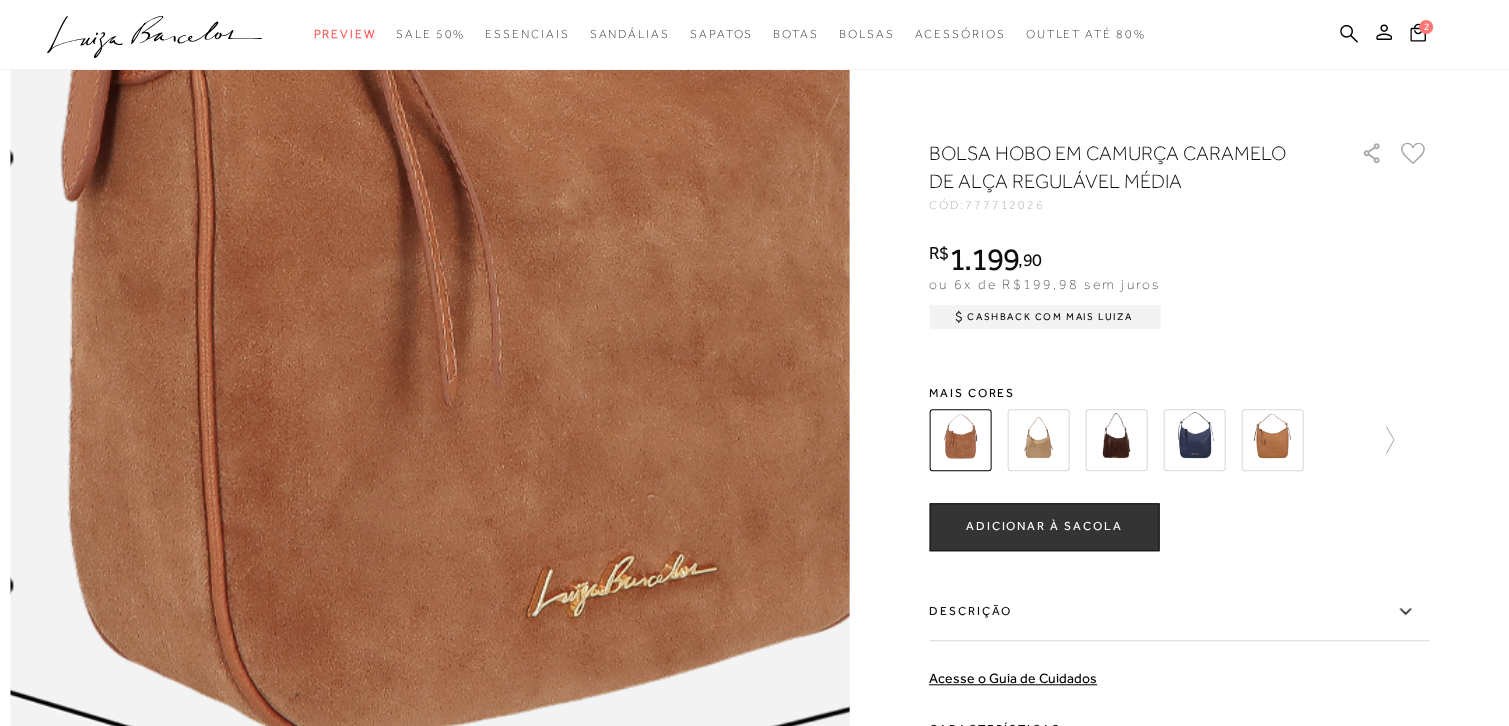 scroll, scrollTop: 1500, scrollLeft: 0, axis: vertical 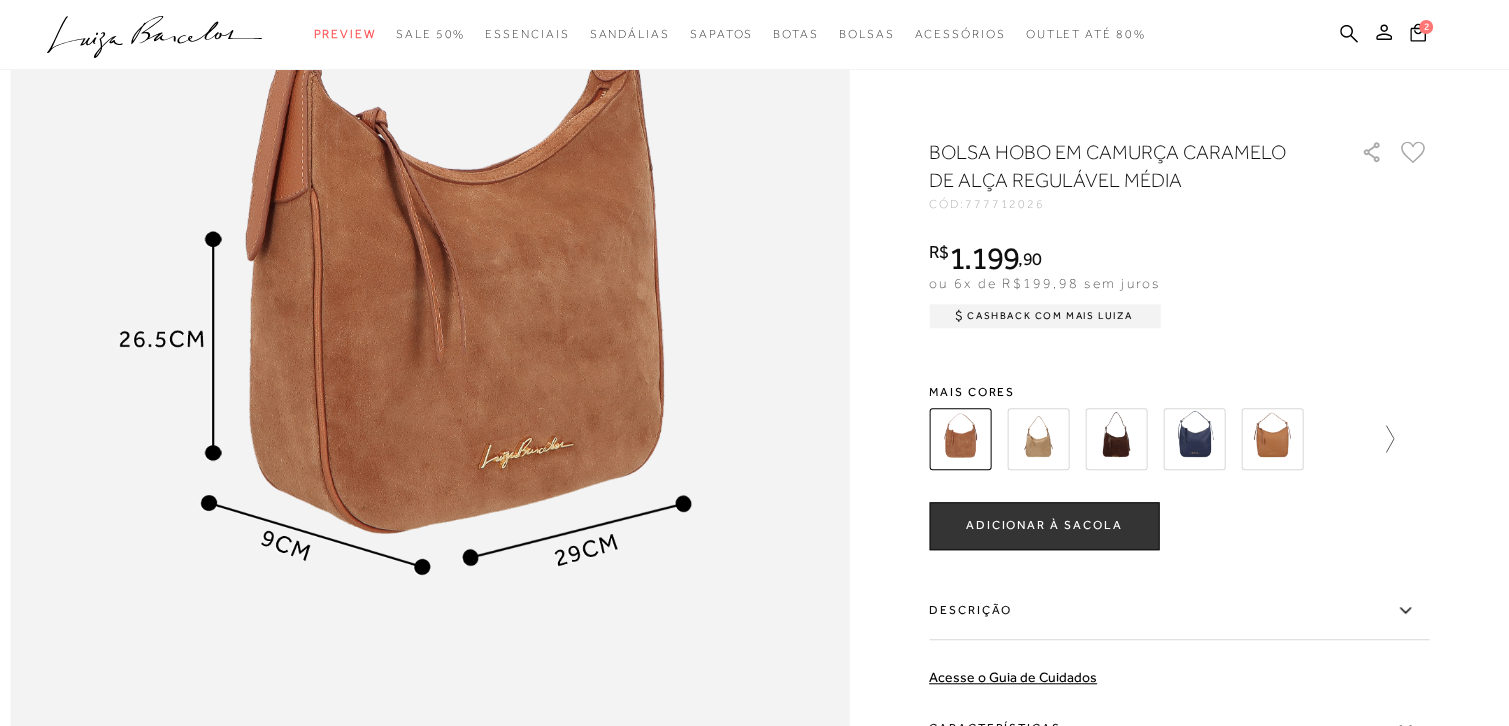 click 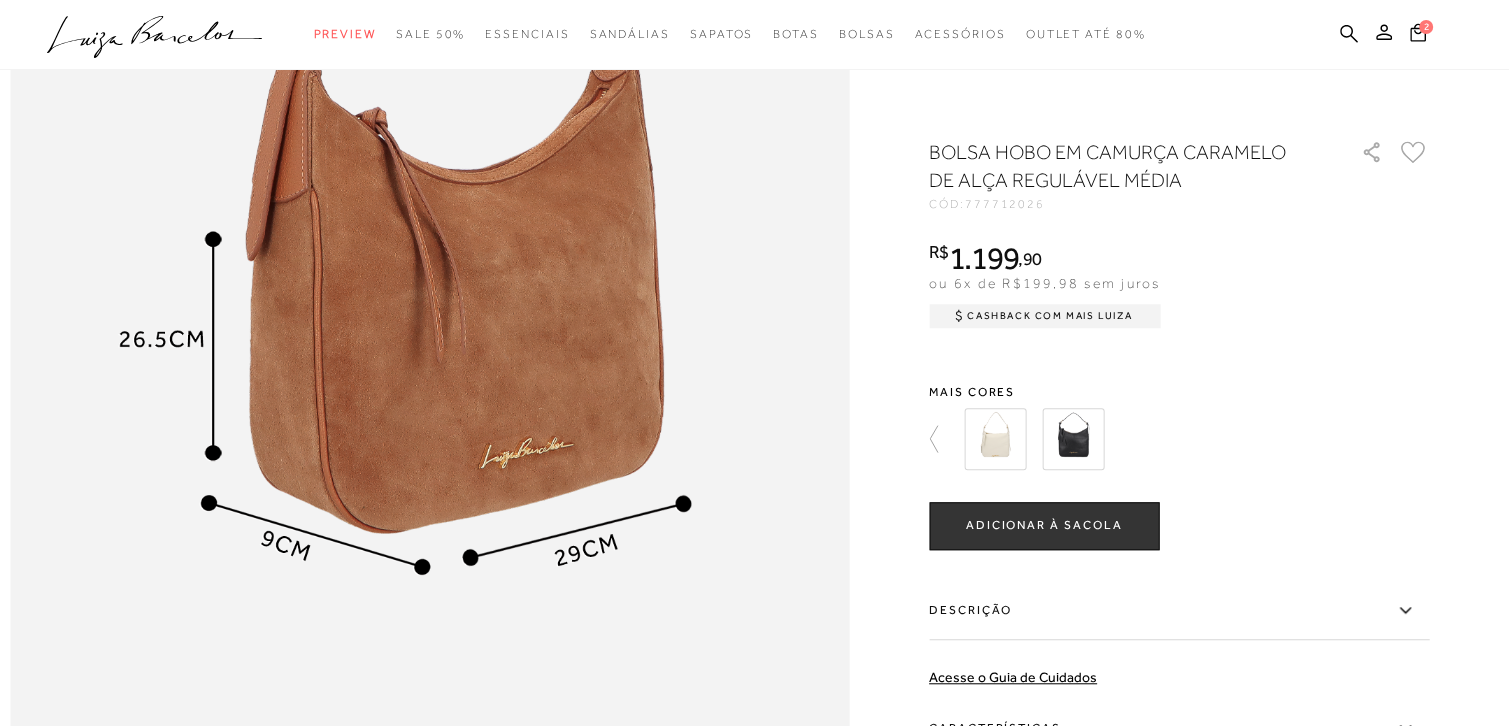 click at bounding box center [1073, 439] 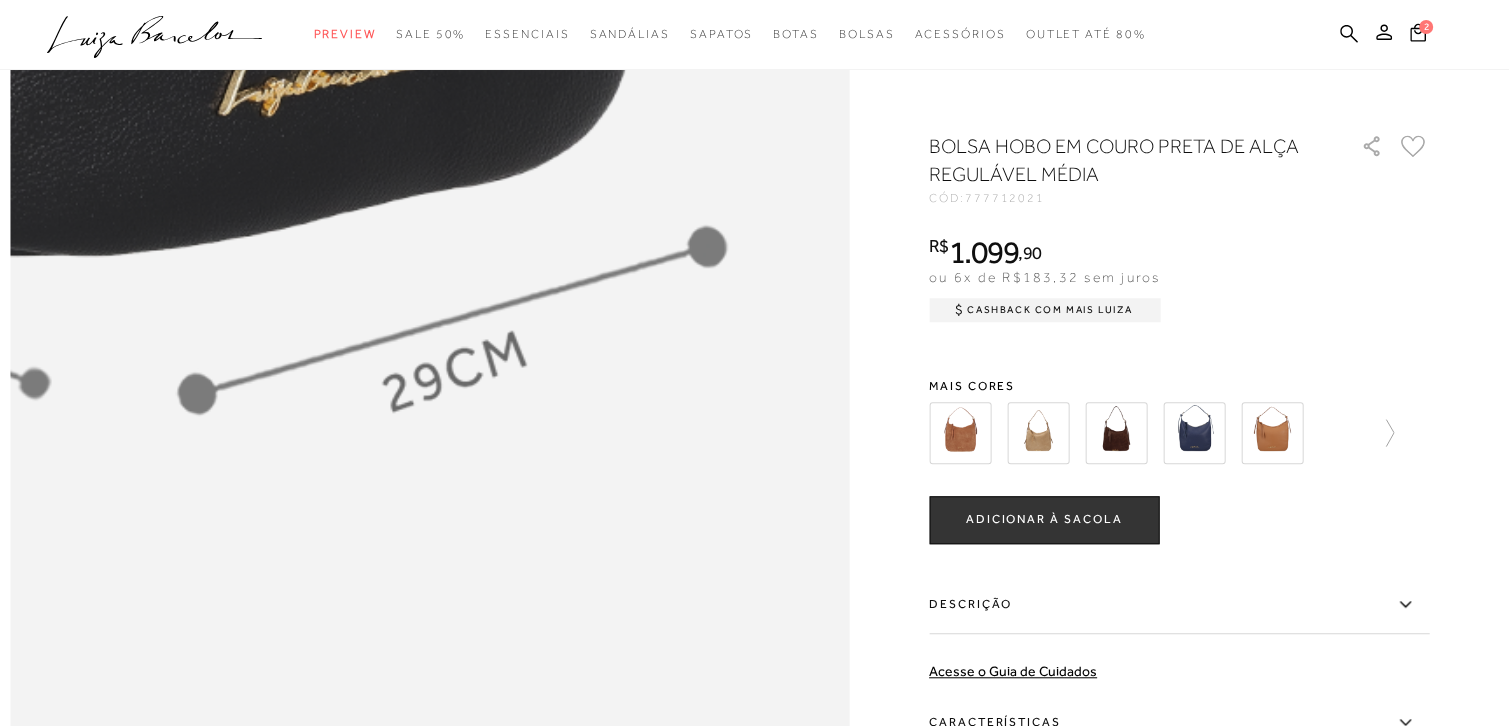 scroll, scrollTop: 1500, scrollLeft: 0, axis: vertical 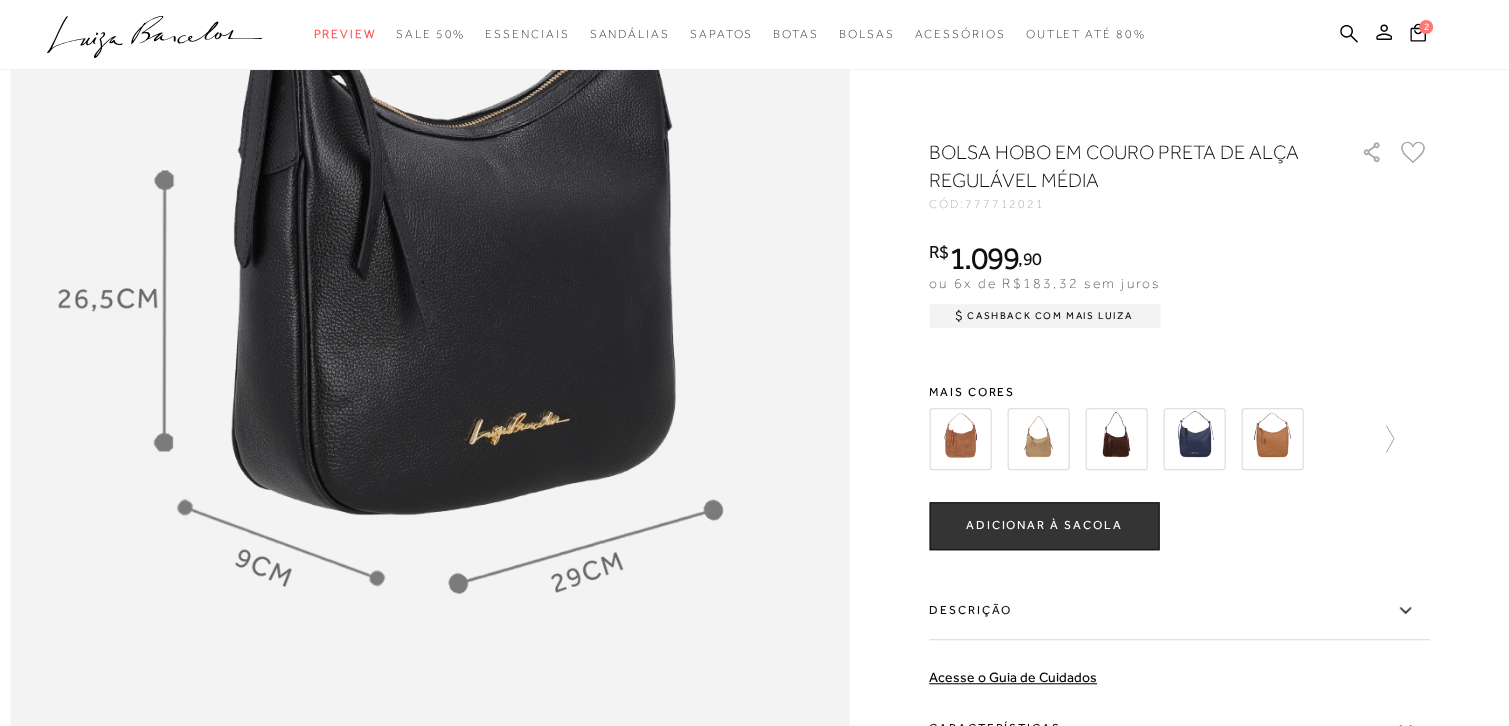 click at bounding box center [1038, 439] 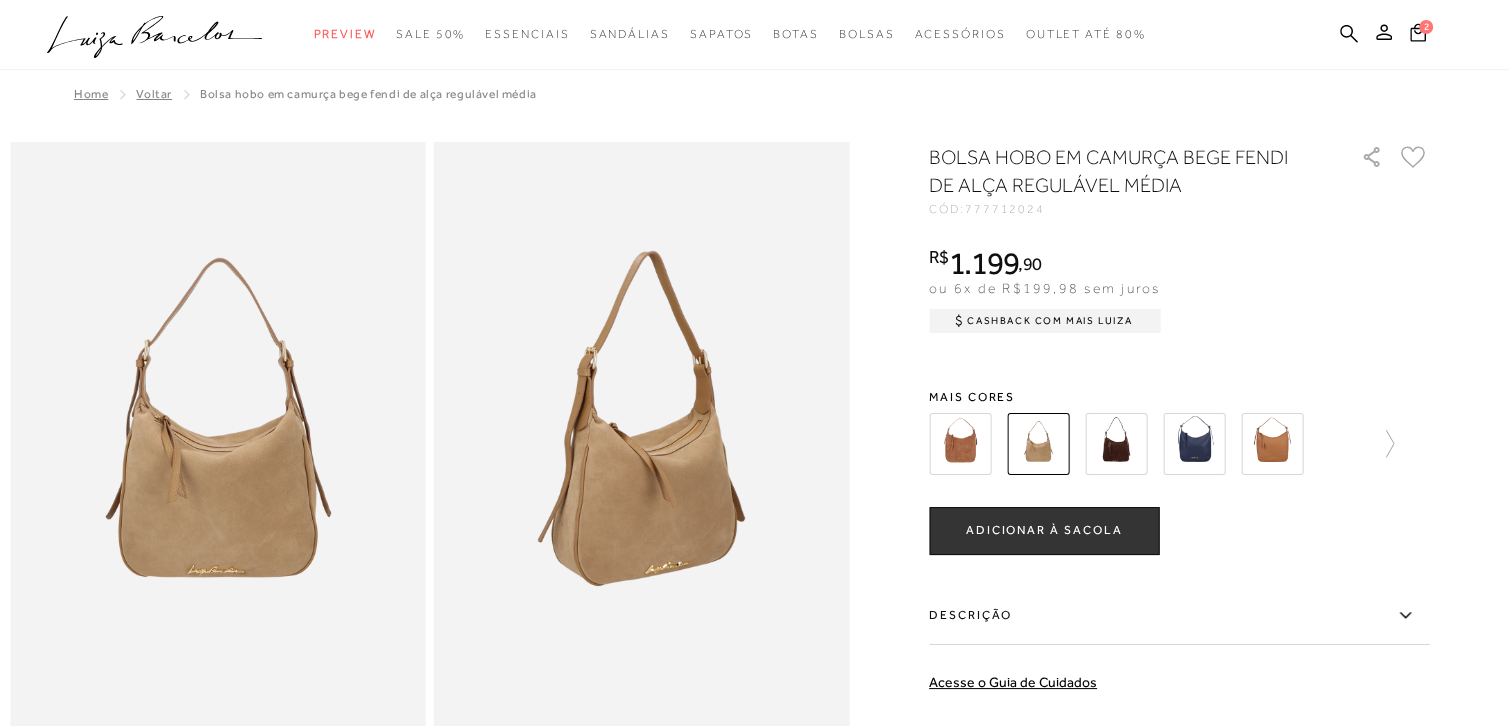scroll, scrollTop: 0, scrollLeft: 0, axis: both 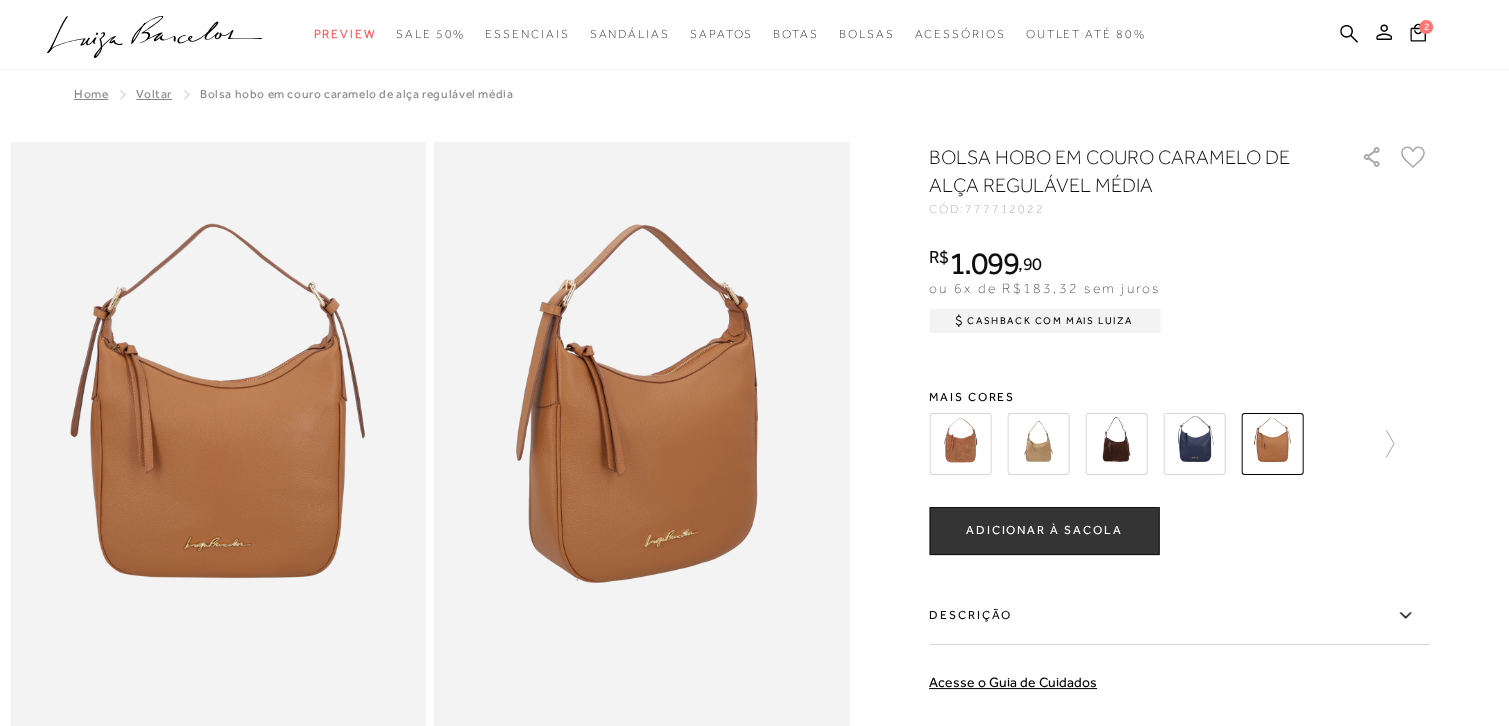click at bounding box center [960, 444] 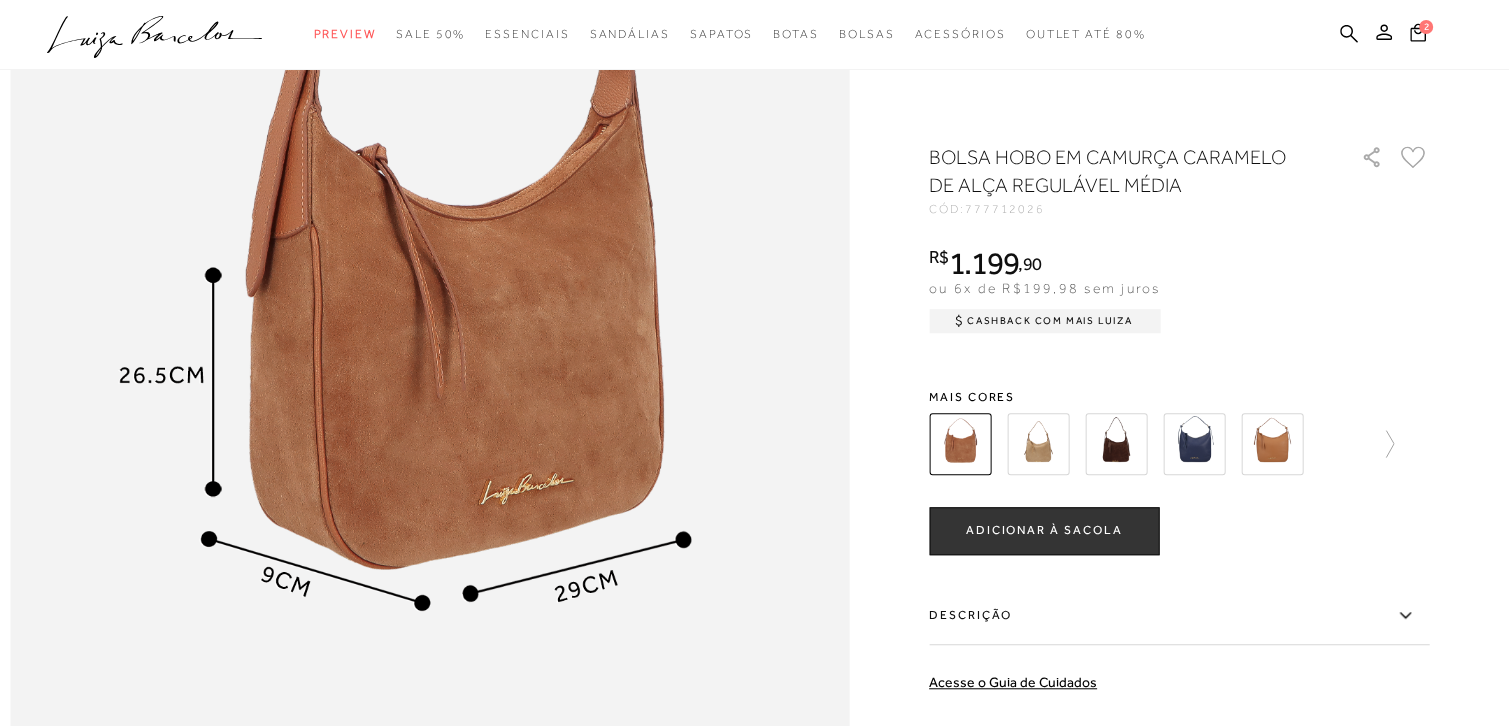 scroll, scrollTop: 1500, scrollLeft: 0, axis: vertical 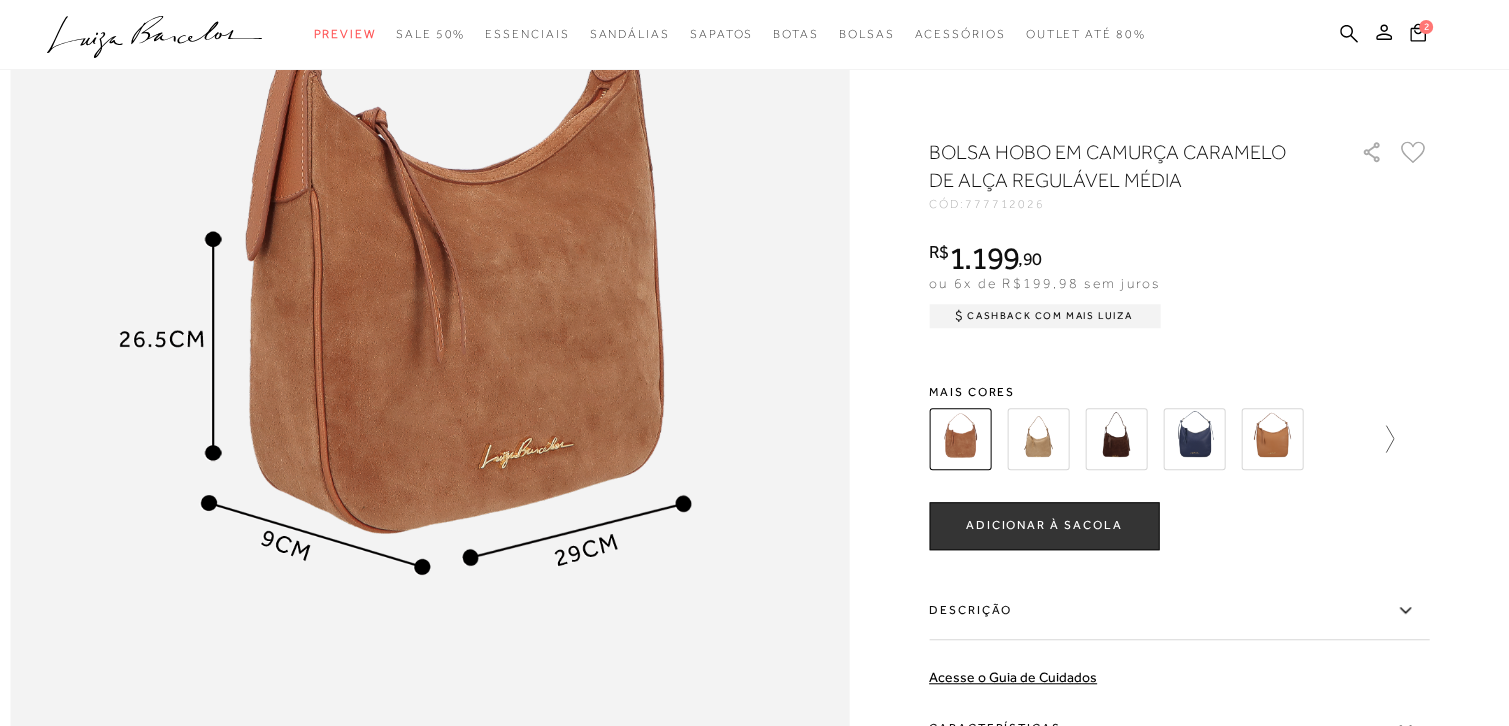 click 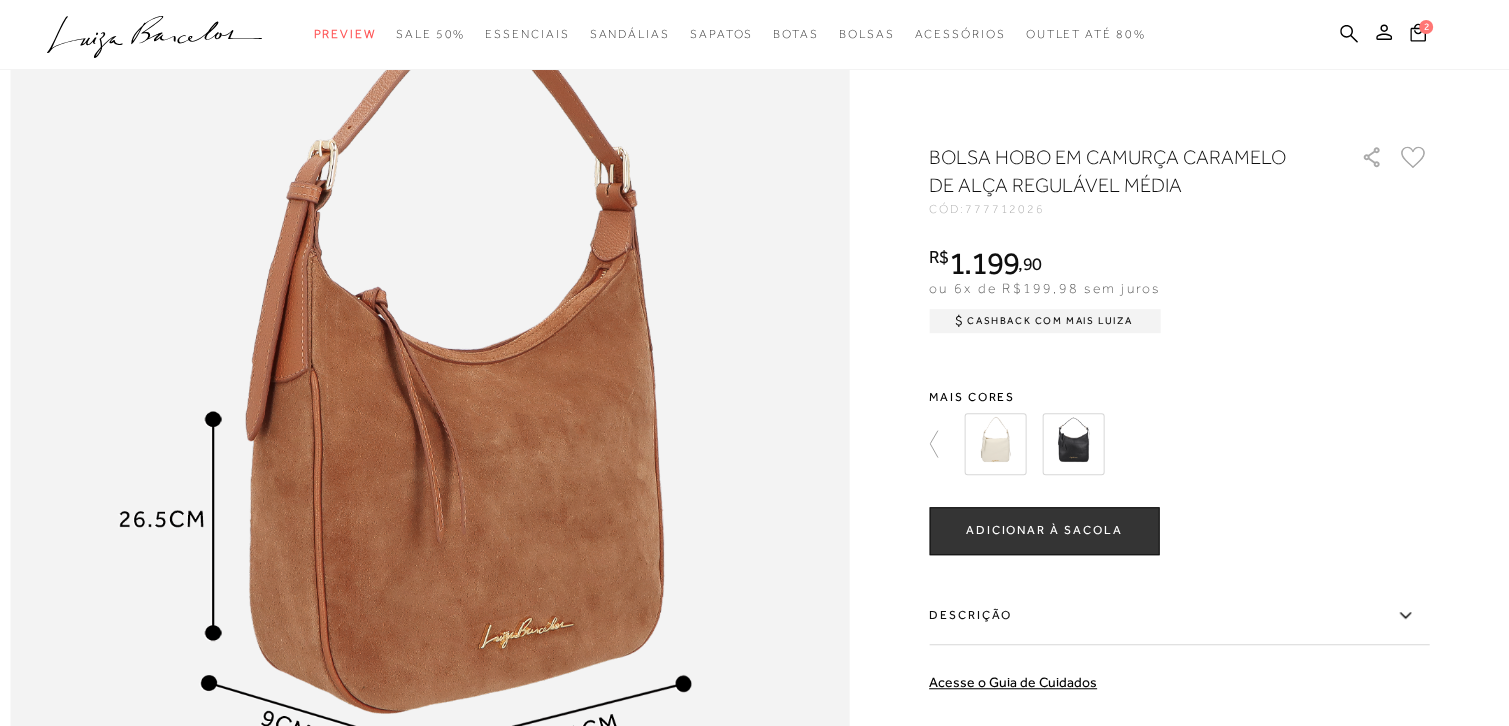 scroll, scrollTop: 1300, scrollLeft: 0, axis: vertical 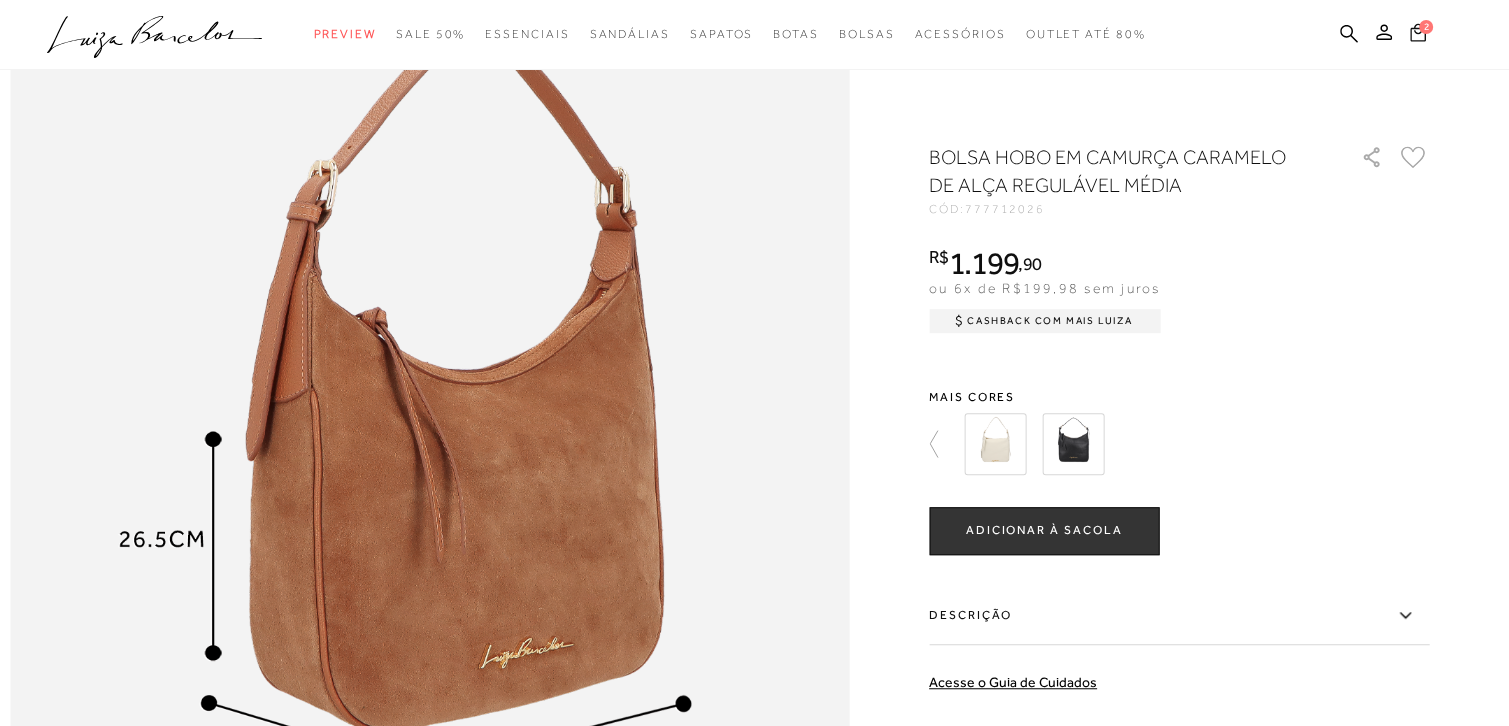 click on "2" at bounding box center [1418, 35] 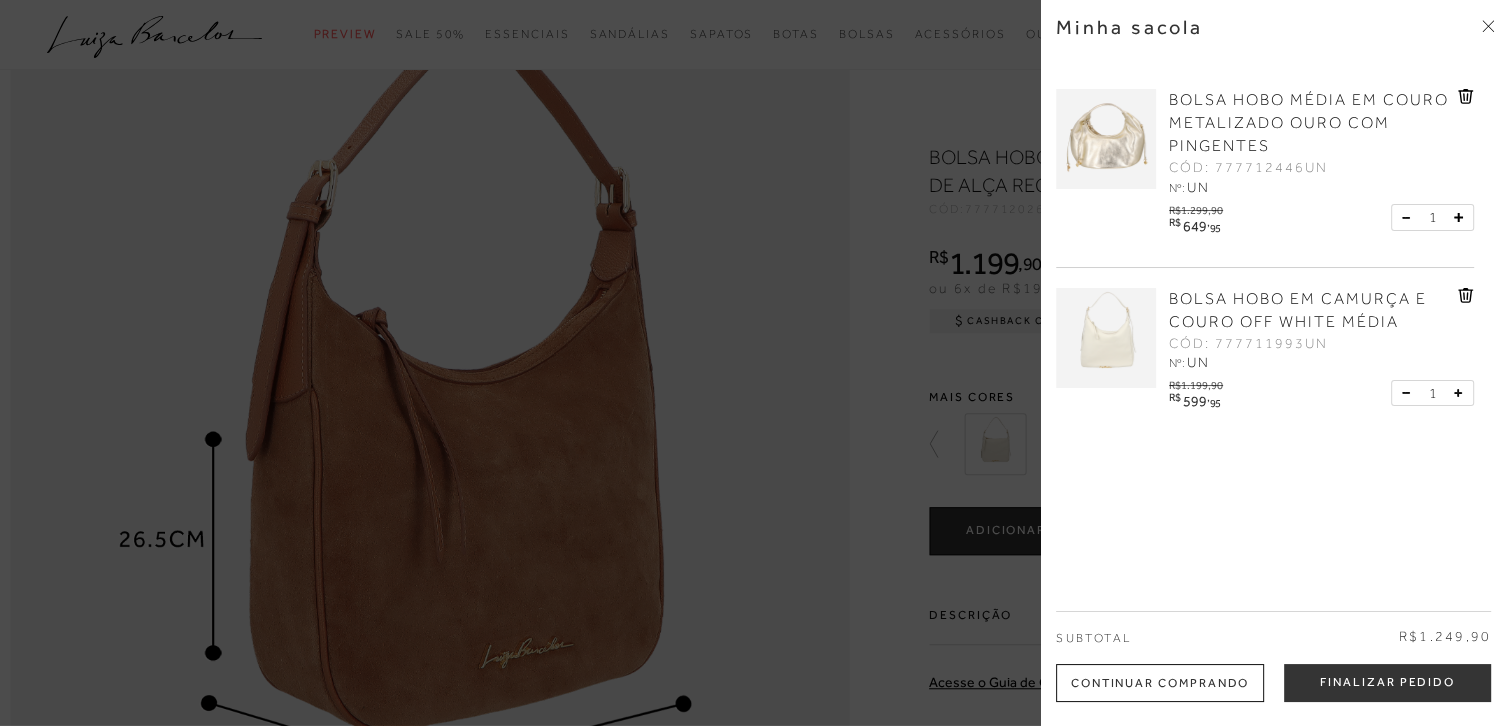 click at bounding box center (1106, 139) 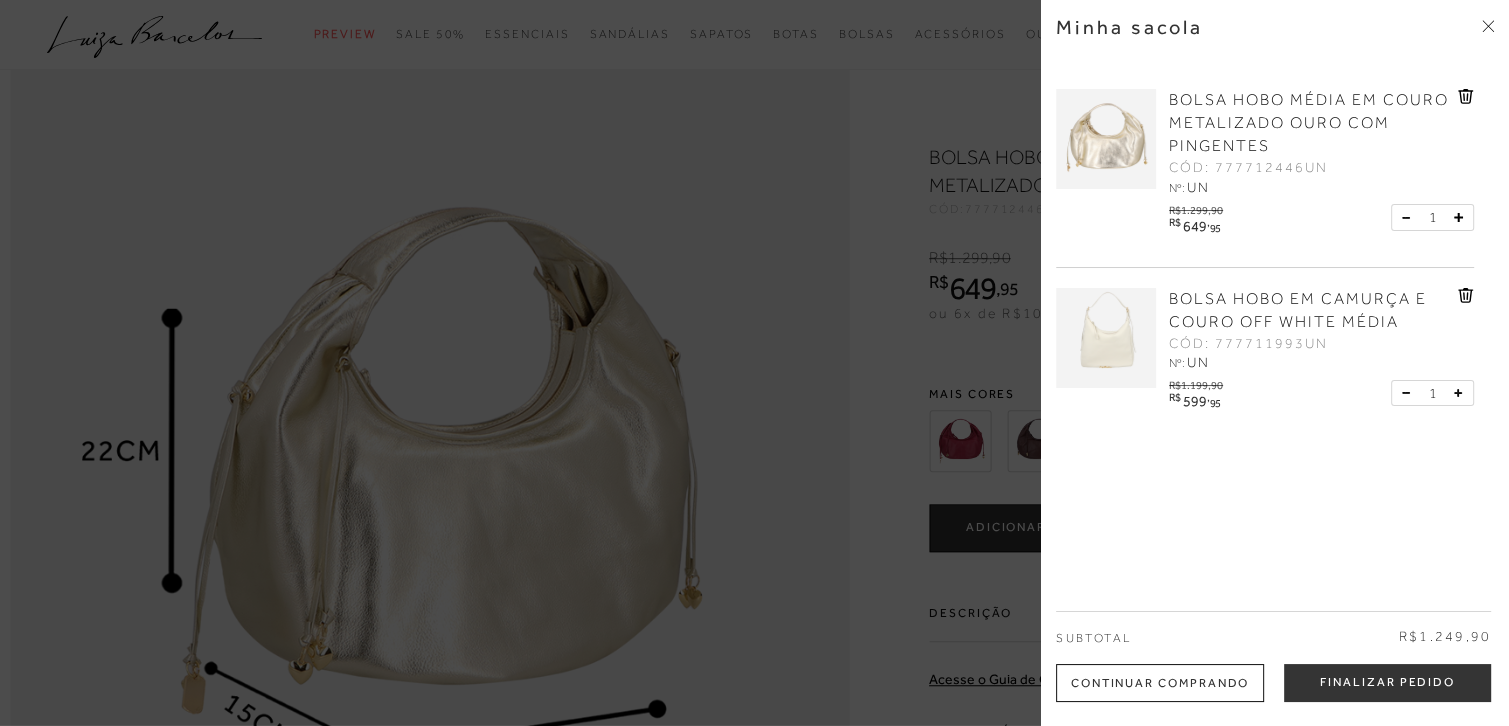scroll, scrollTop: 0, scrollLeft: 0, axis: both 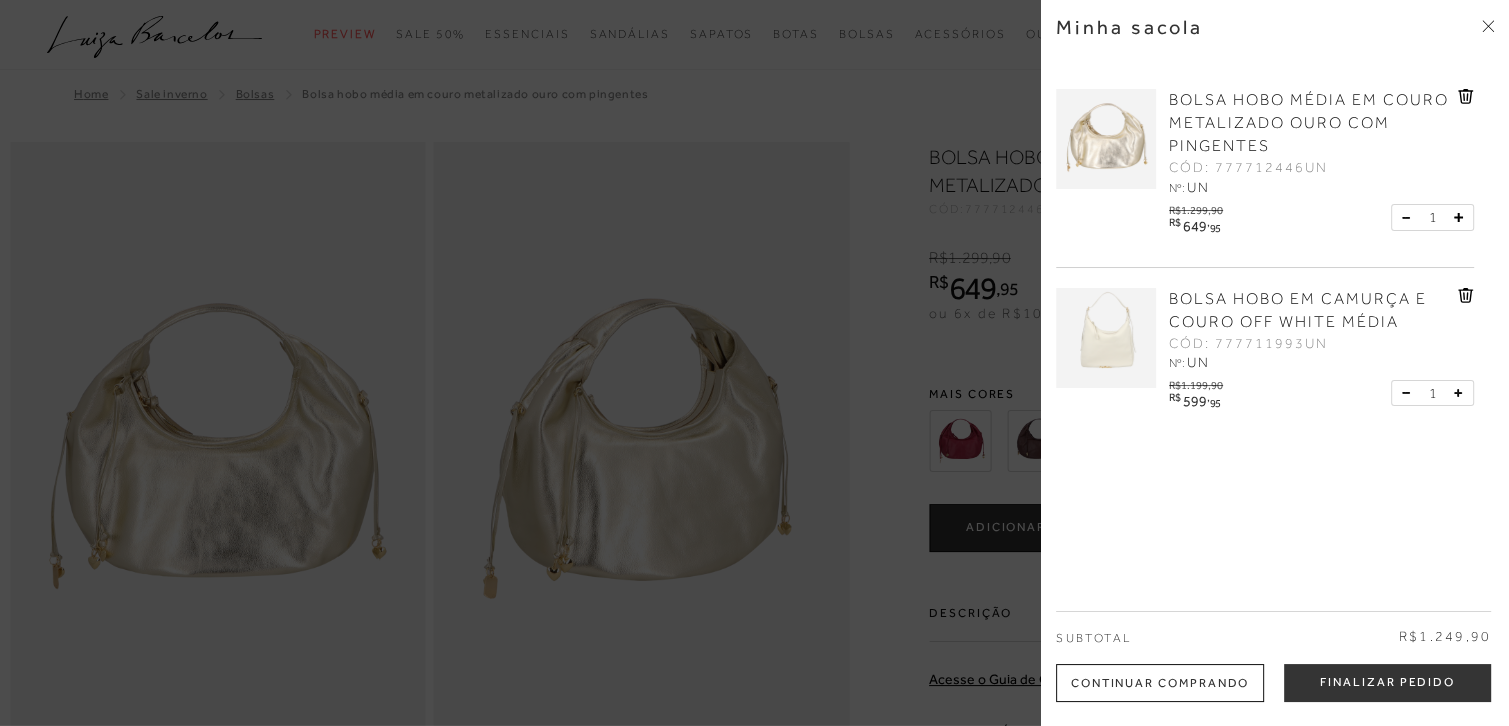 click at bounding box center (754, 363) 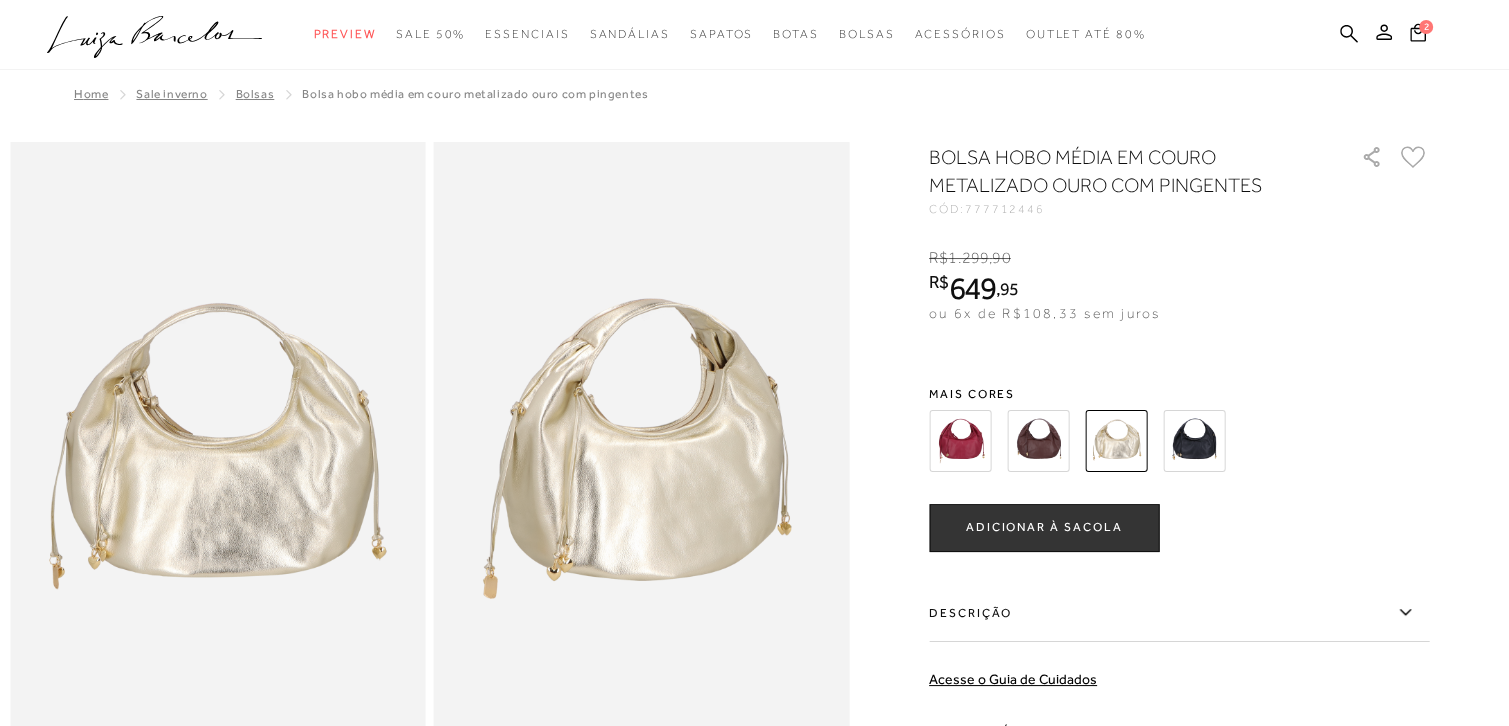 click at bounding box center (960, 441) 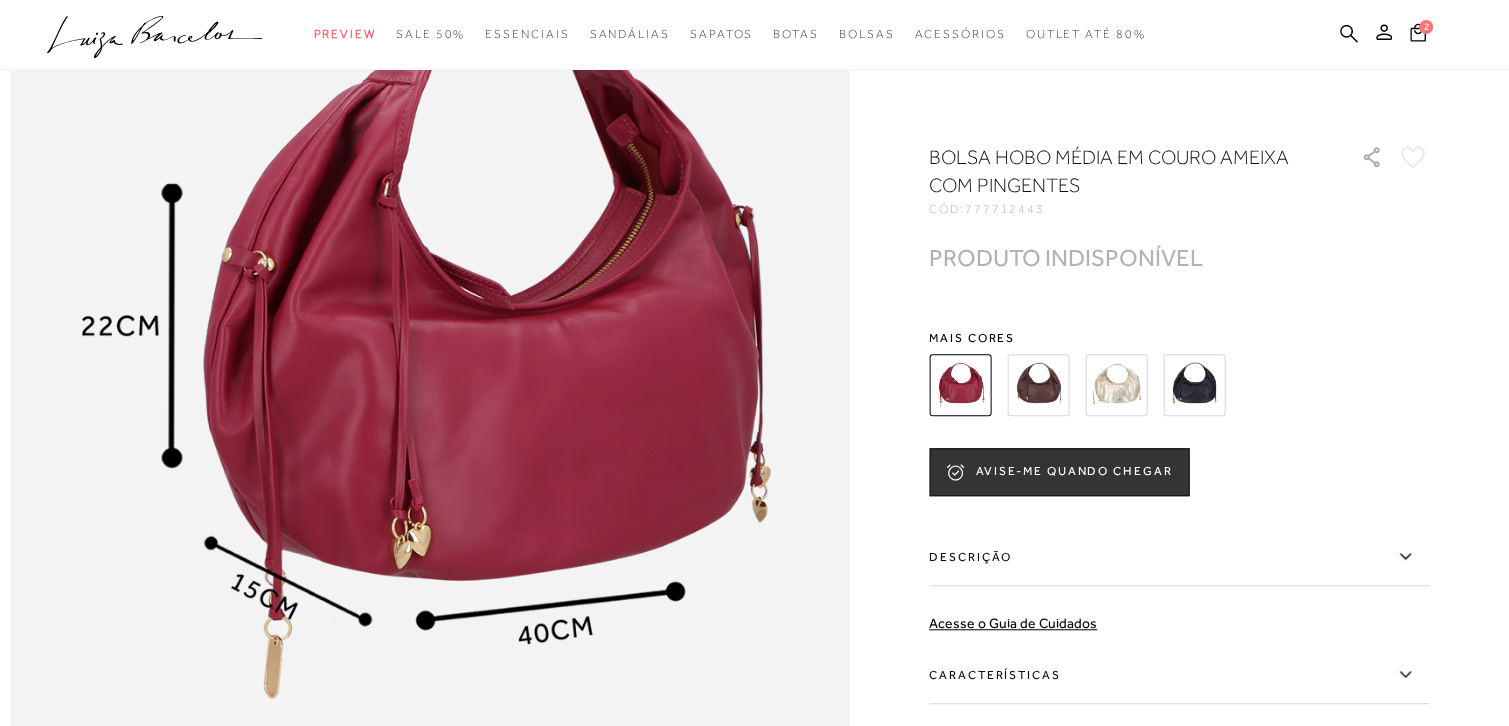 scroll, scrollTop: 1300, scrollLeft: 0, axis: vertical 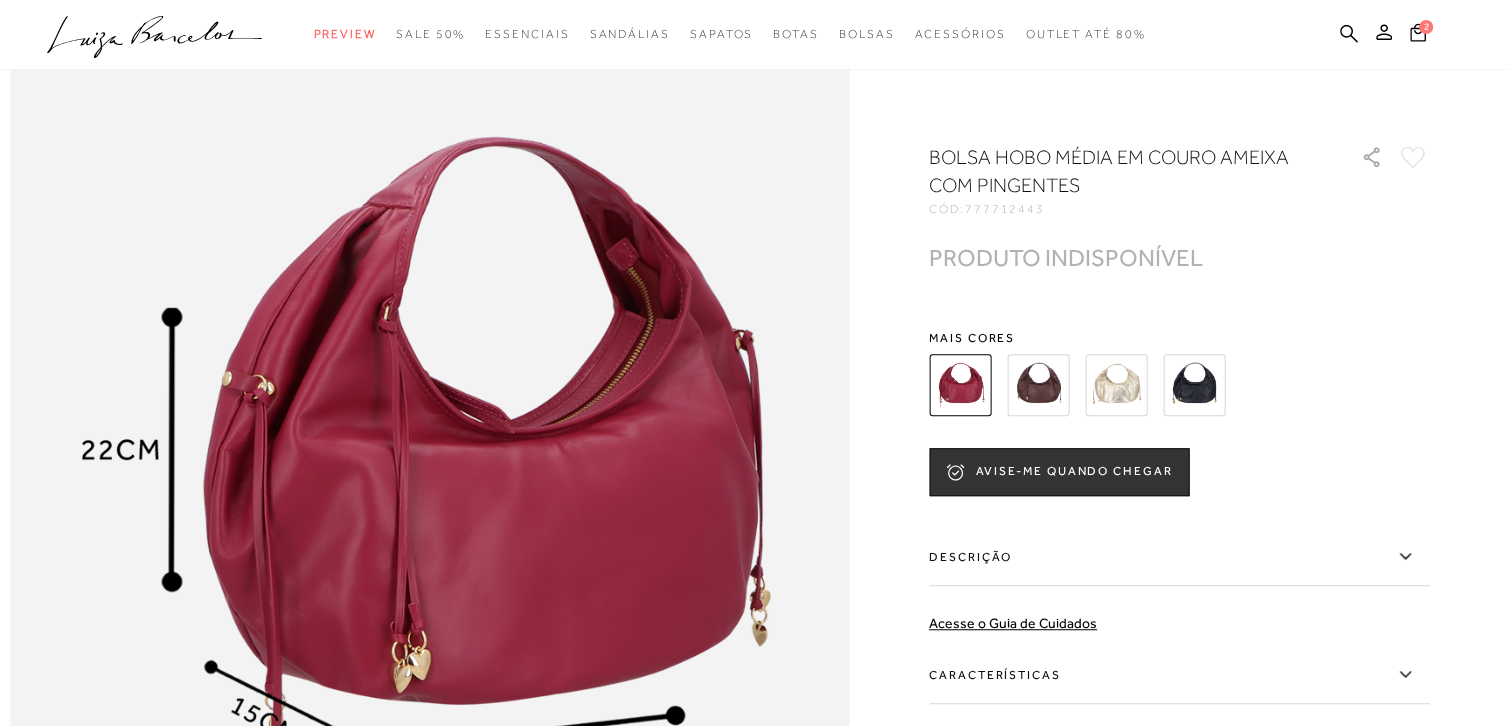 click at bounding box center [1038, 385] 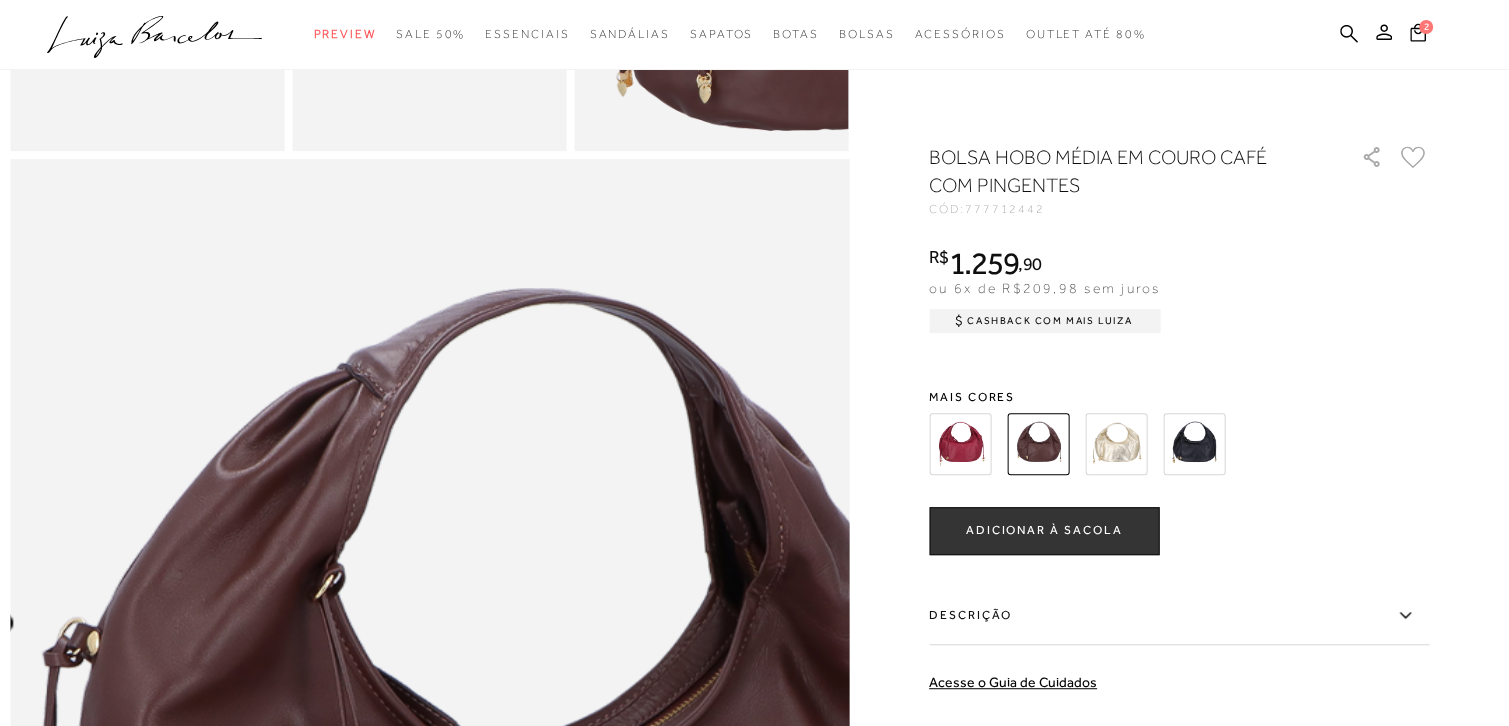 scroll, scrollTop: 900, scrollLeft: 0, axis: vertical 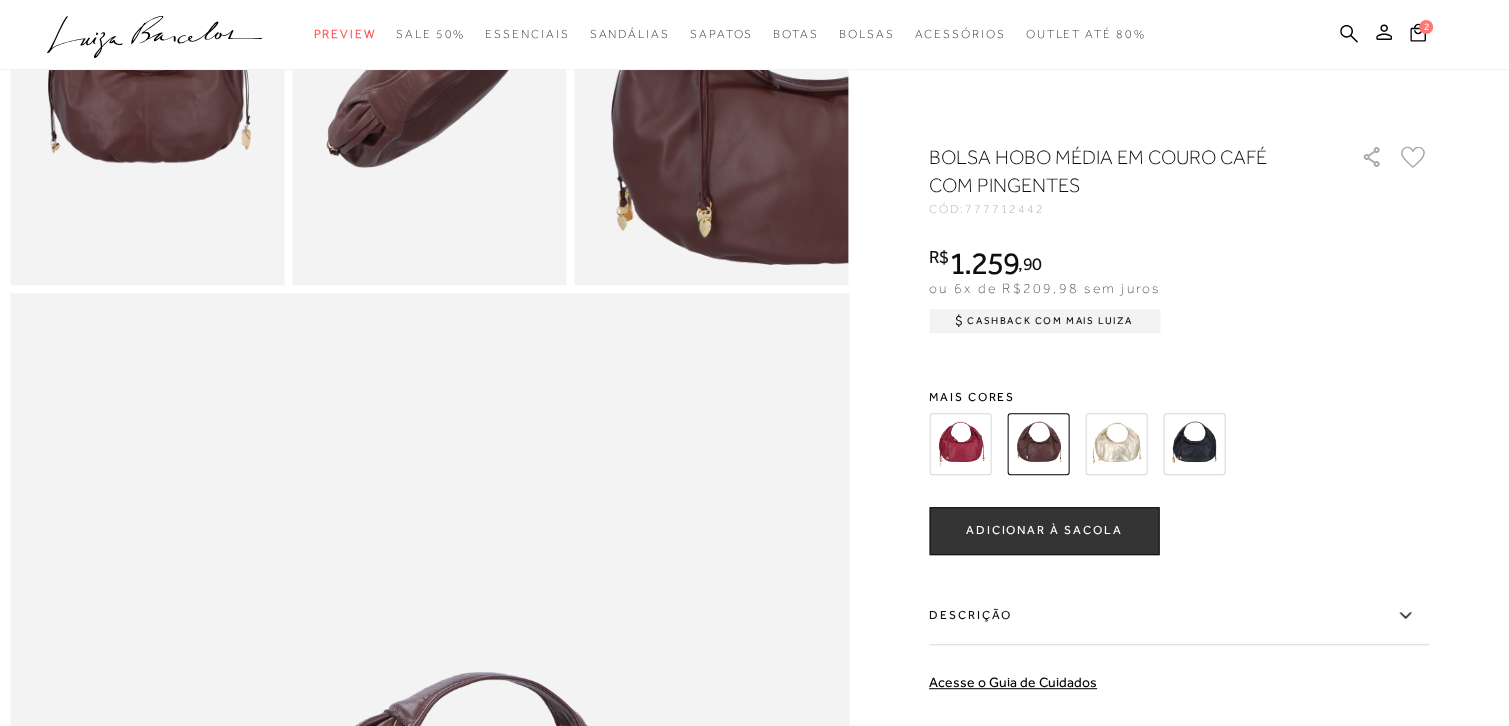 click at bounding box center (1194, 444) 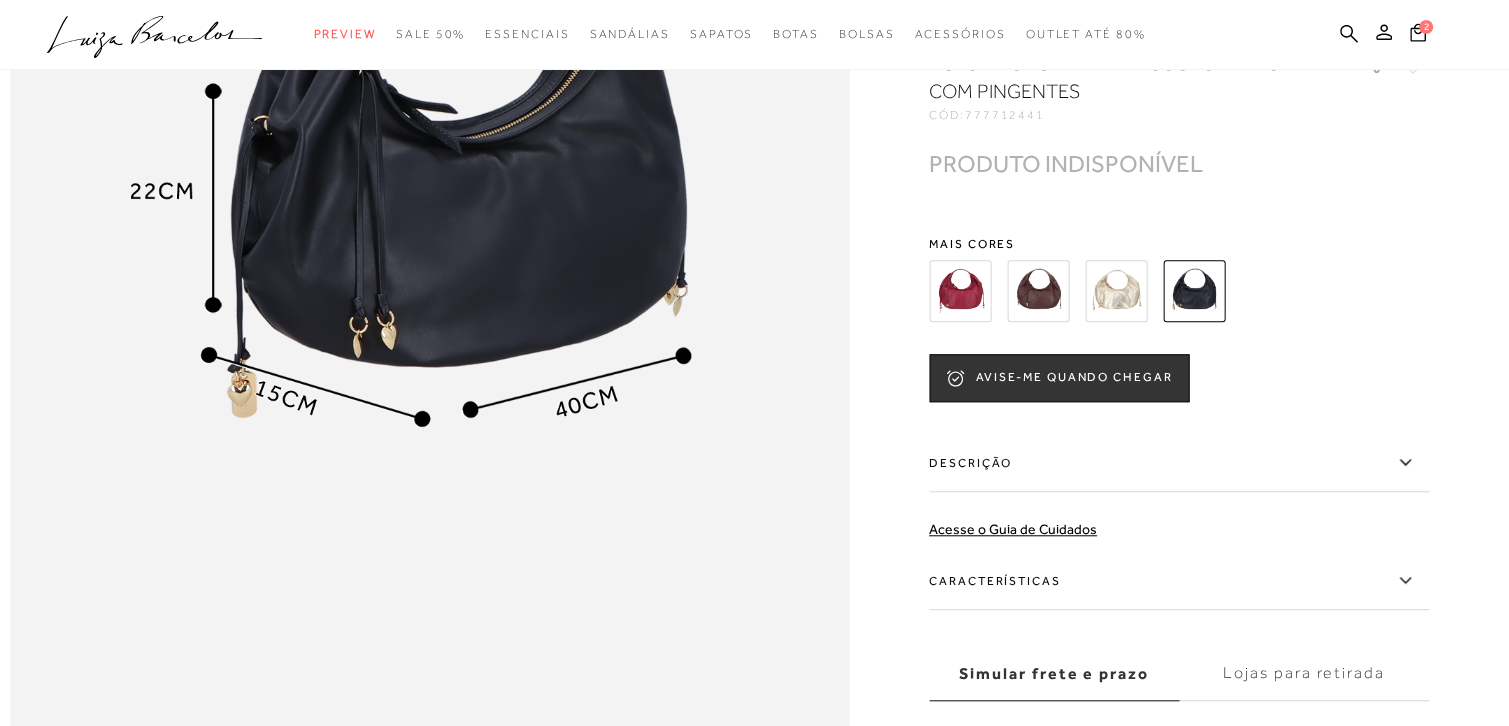 scroll, scrollTop: 1500, scrollLeft: 0, axis: vertical 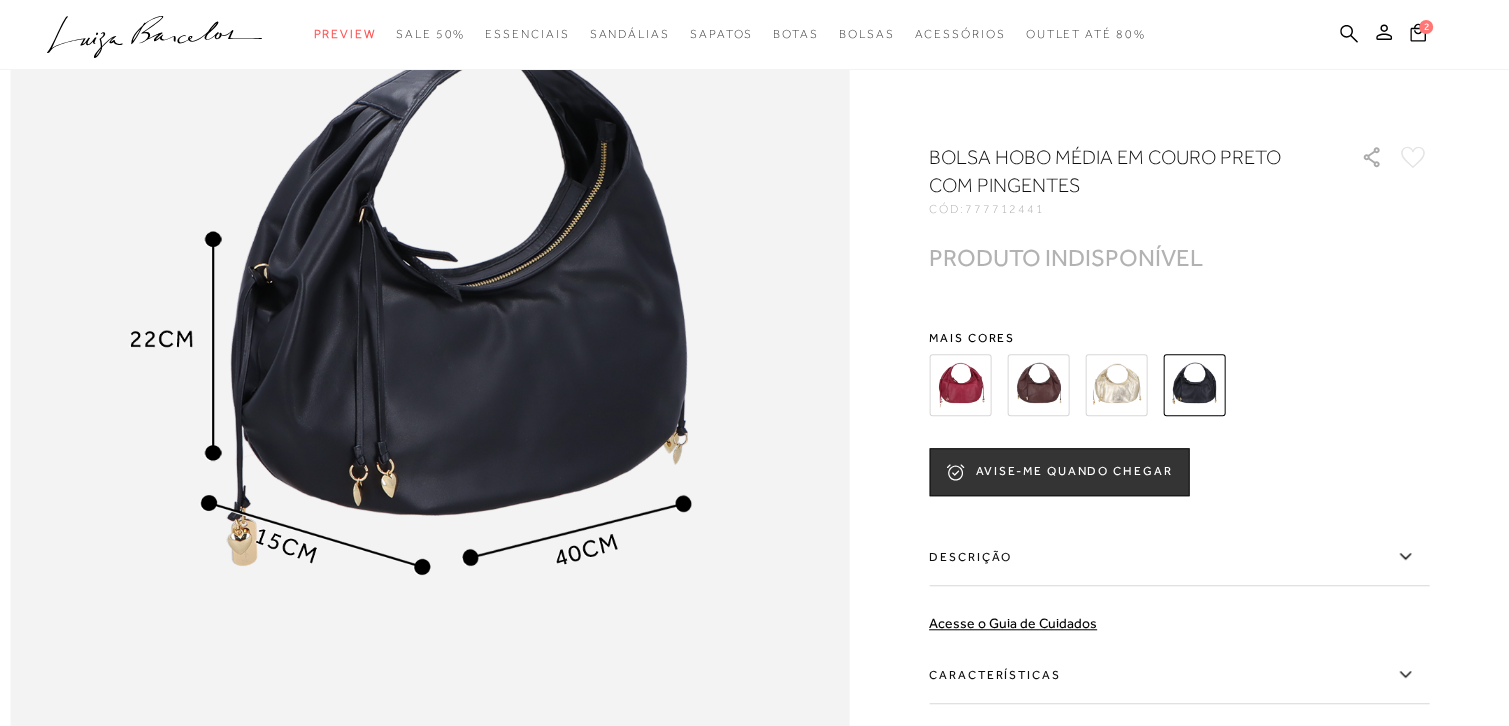 click at bounding box center (1116, 385) 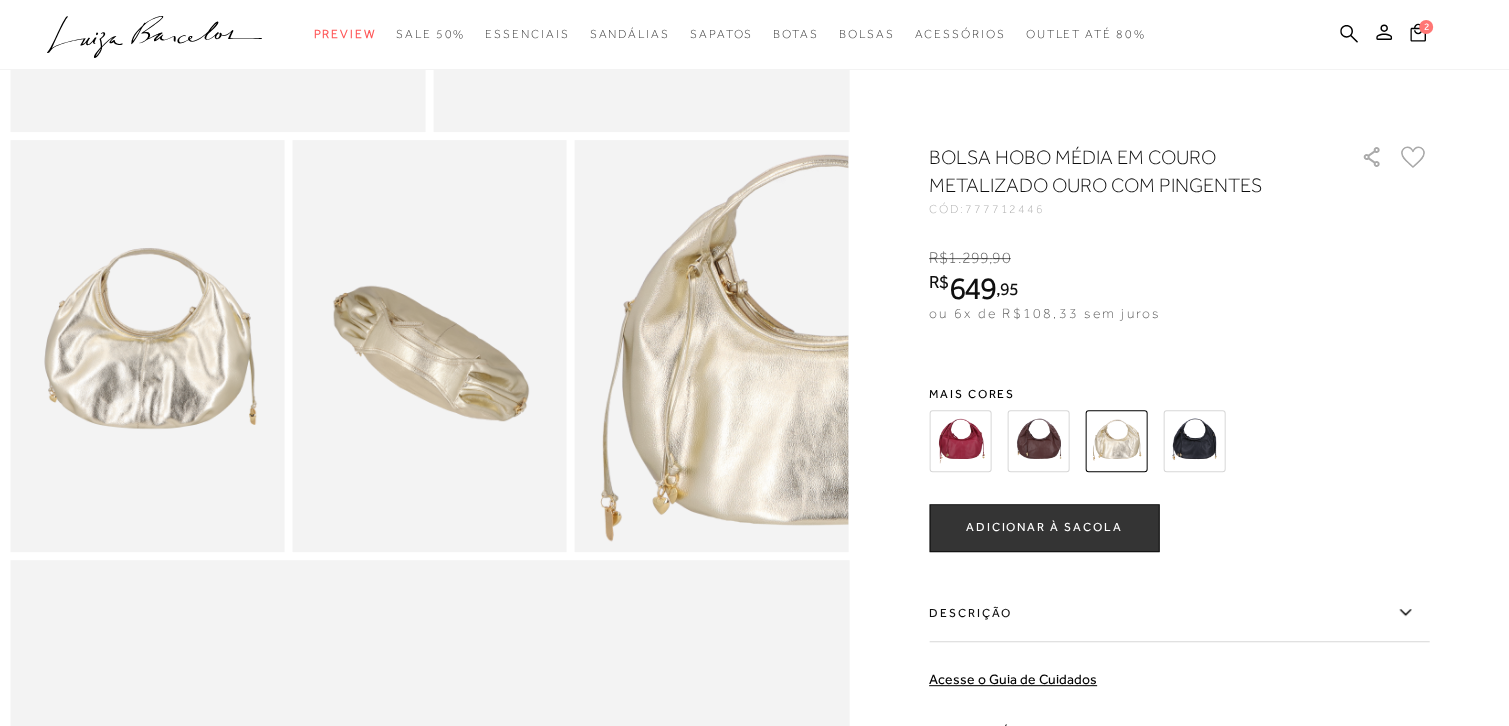 scroll, scrollTop: 700, scrollLeft: 0, axis: vertical 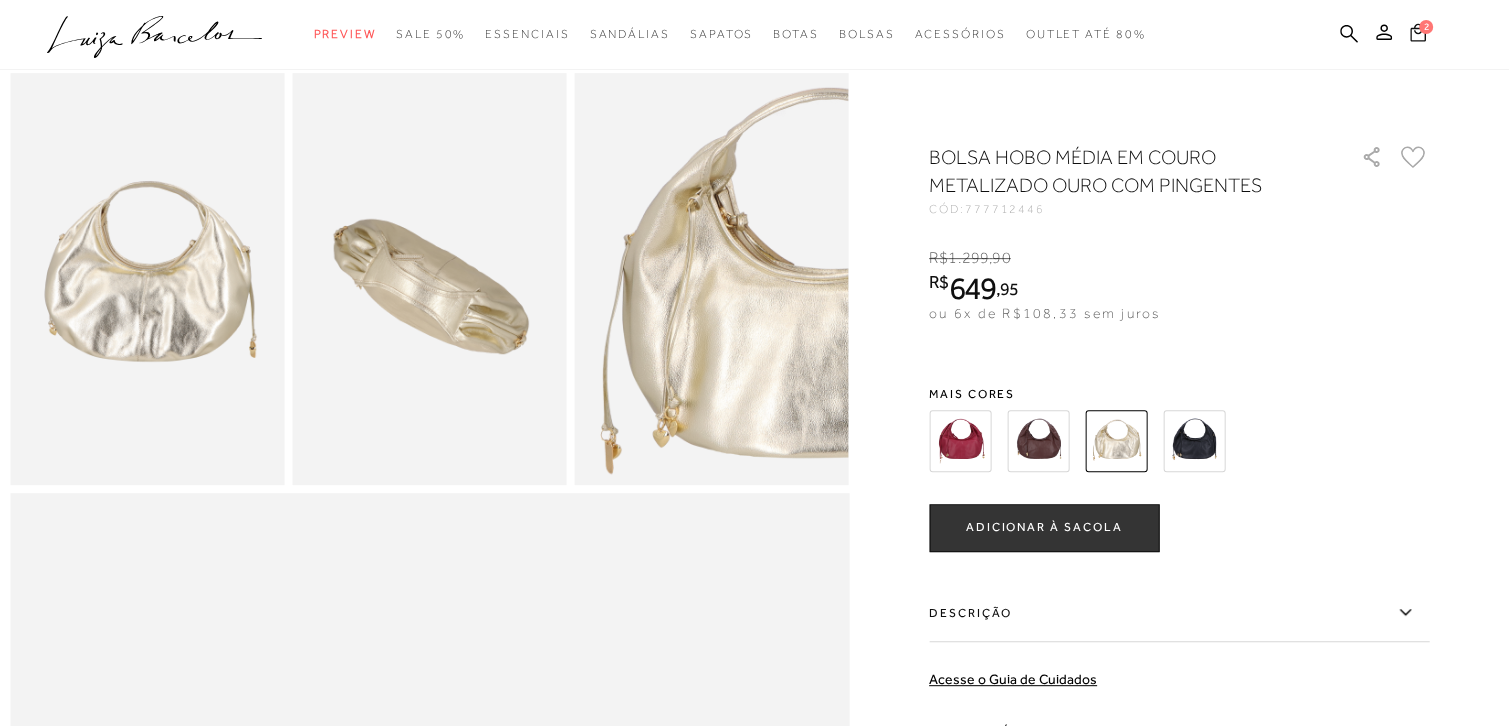 click 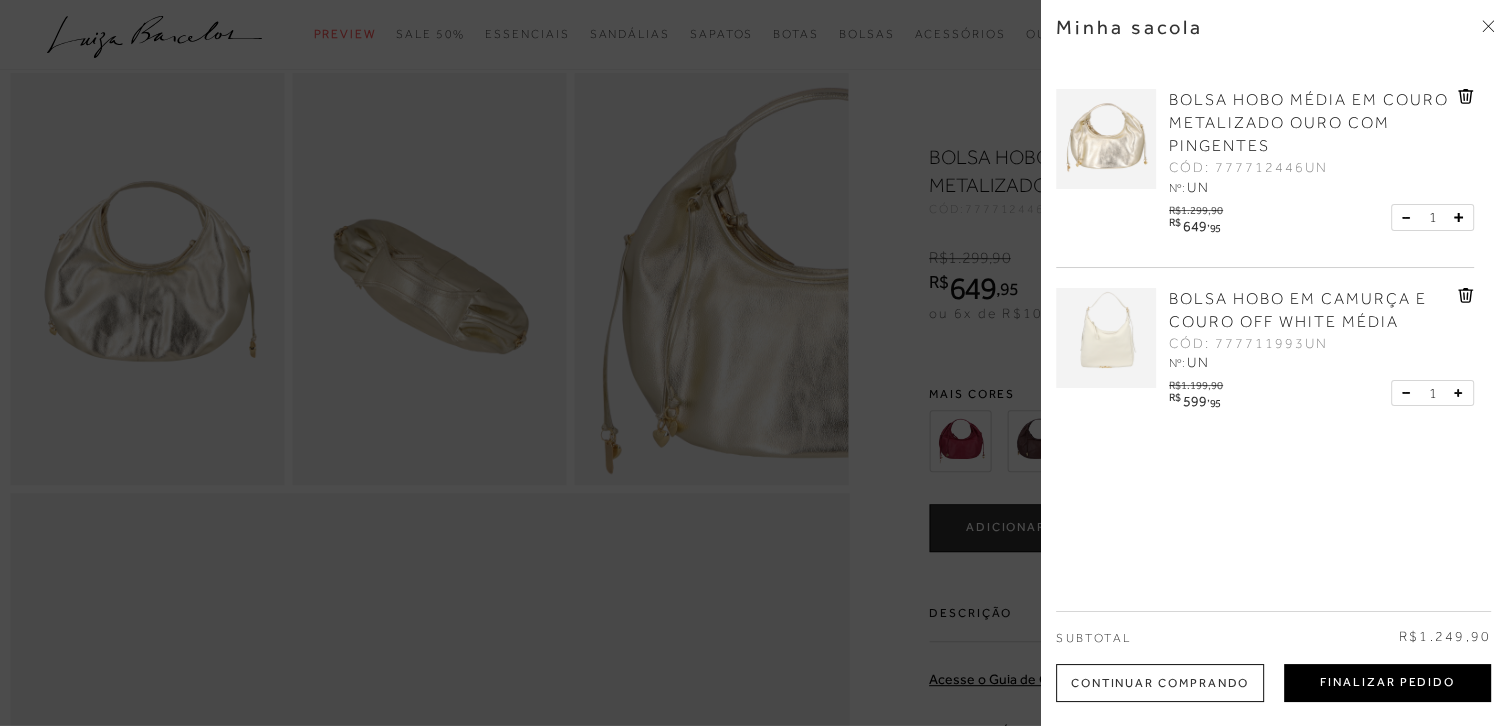 click on "Finalizar Pedido" at bounding box center [1387, 683] 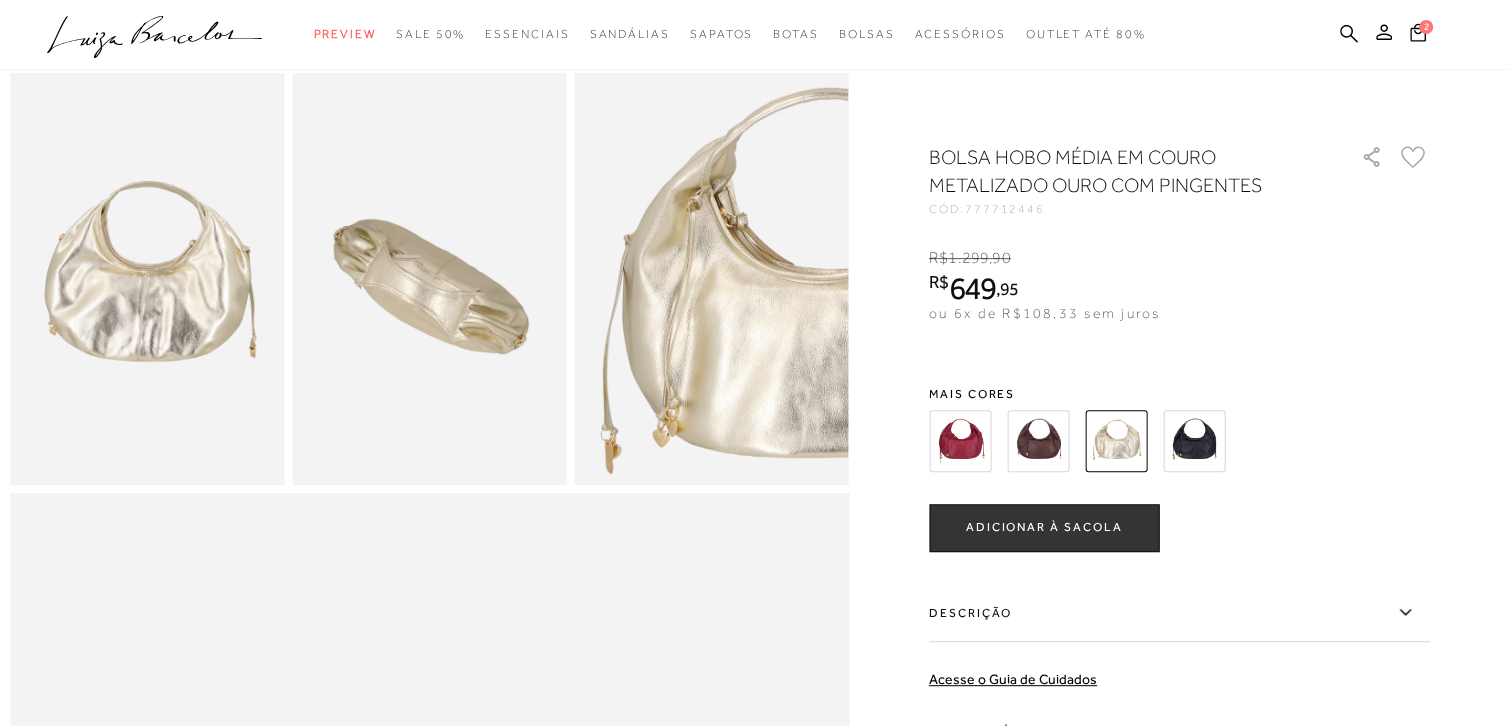 scroll, scrollTop: 0, scrollLeft: 0, axis: both 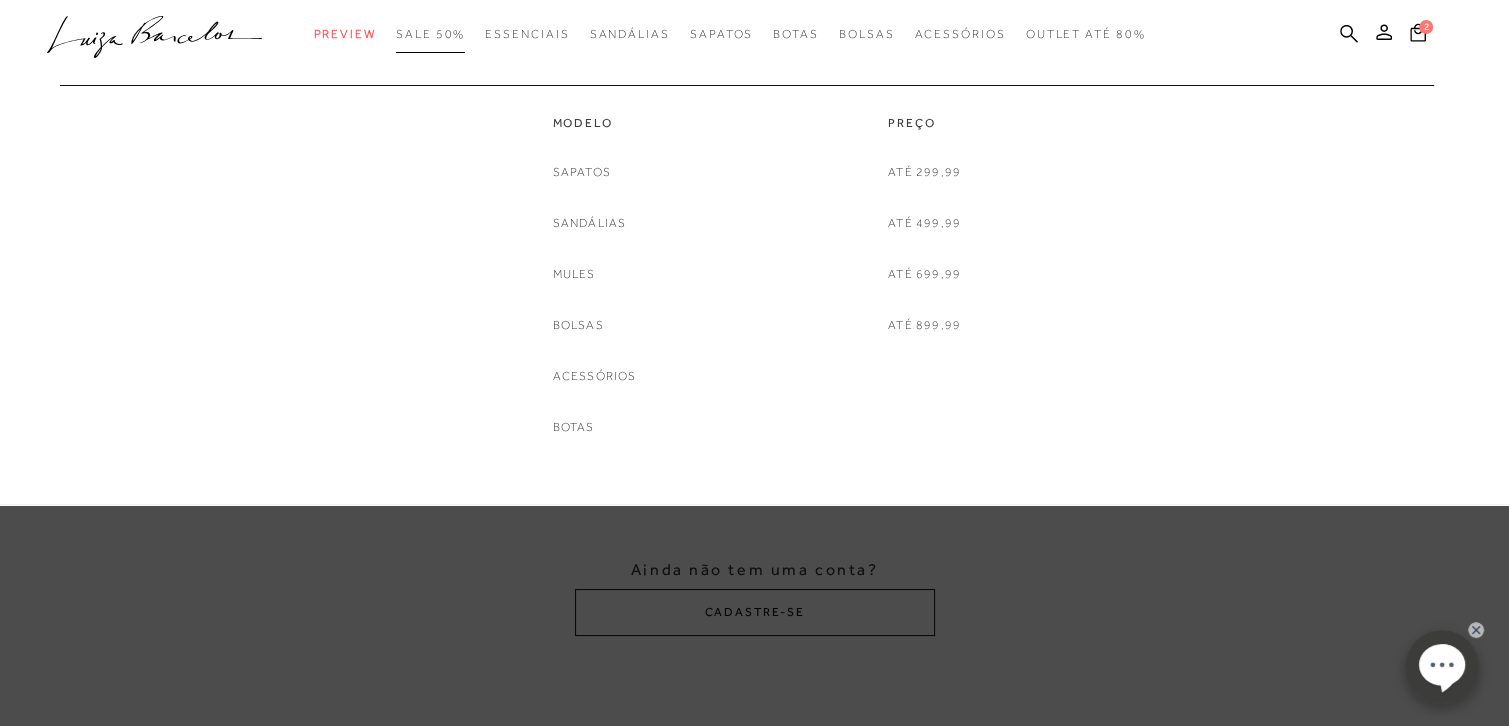 click on "SALE 50%" at bounding box center (430, 34) 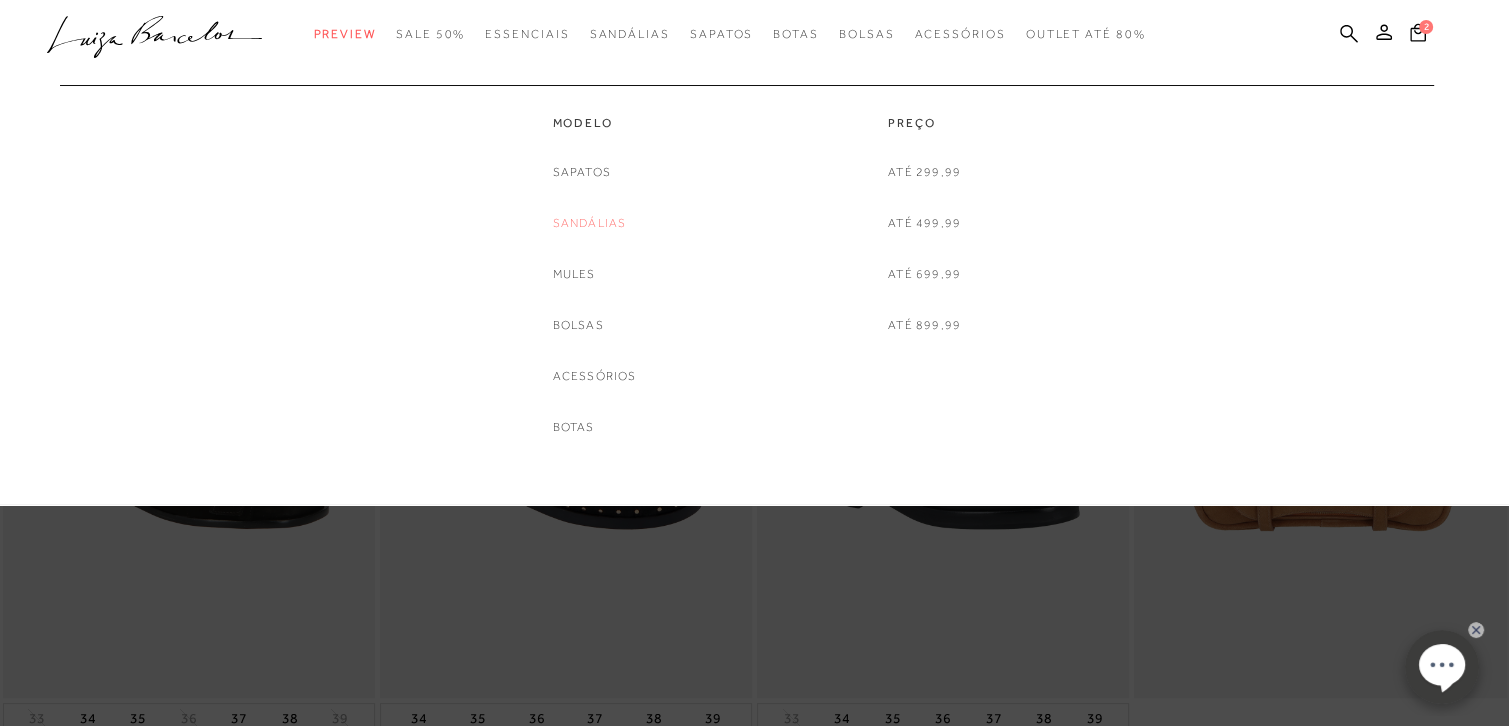 click on "Sandálias" at bounding box center [590, 223] 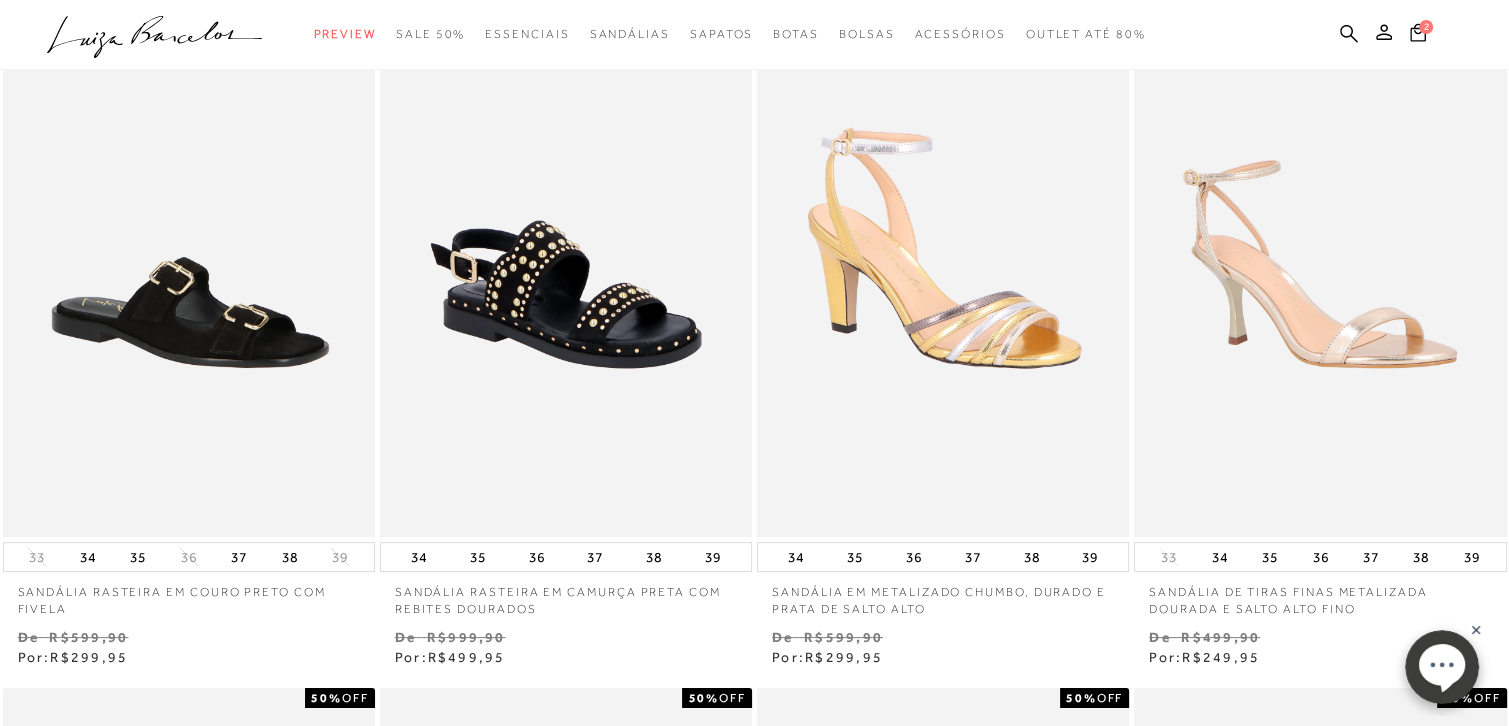 scroll, scrollTop: 200, scrollLeft: 0, axis: vertical 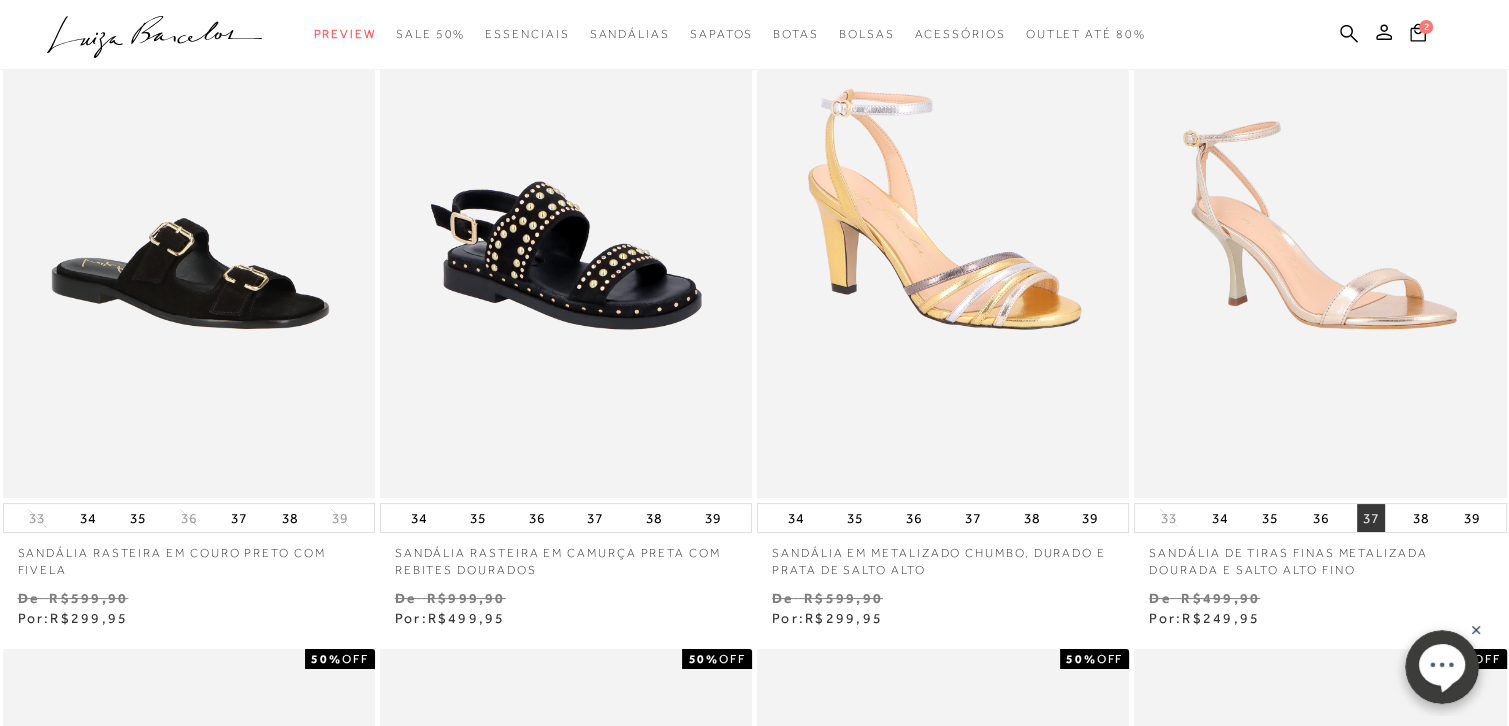 click on "37" at bounding box center (1371, 518) 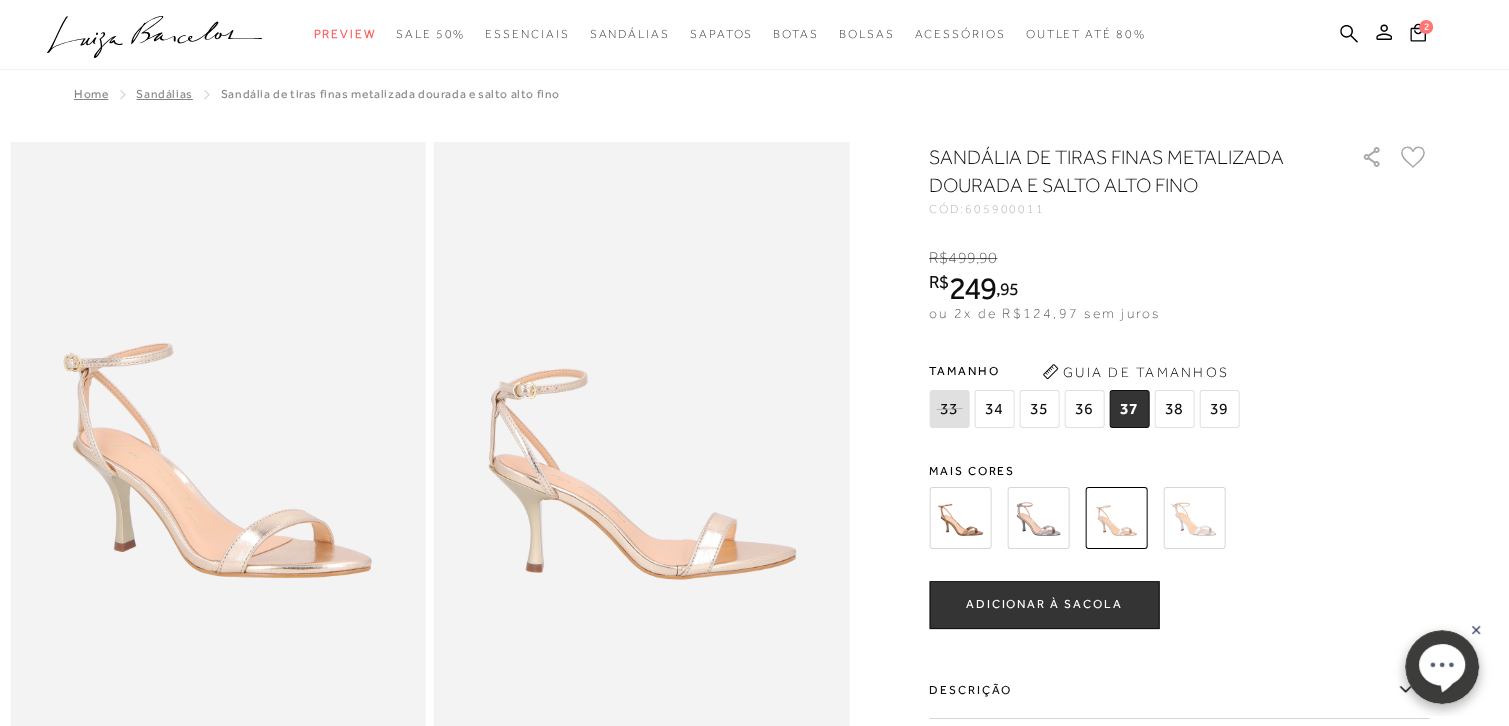 scroll, scrollTop: 100, scrollLeft: 0, axis: vertical 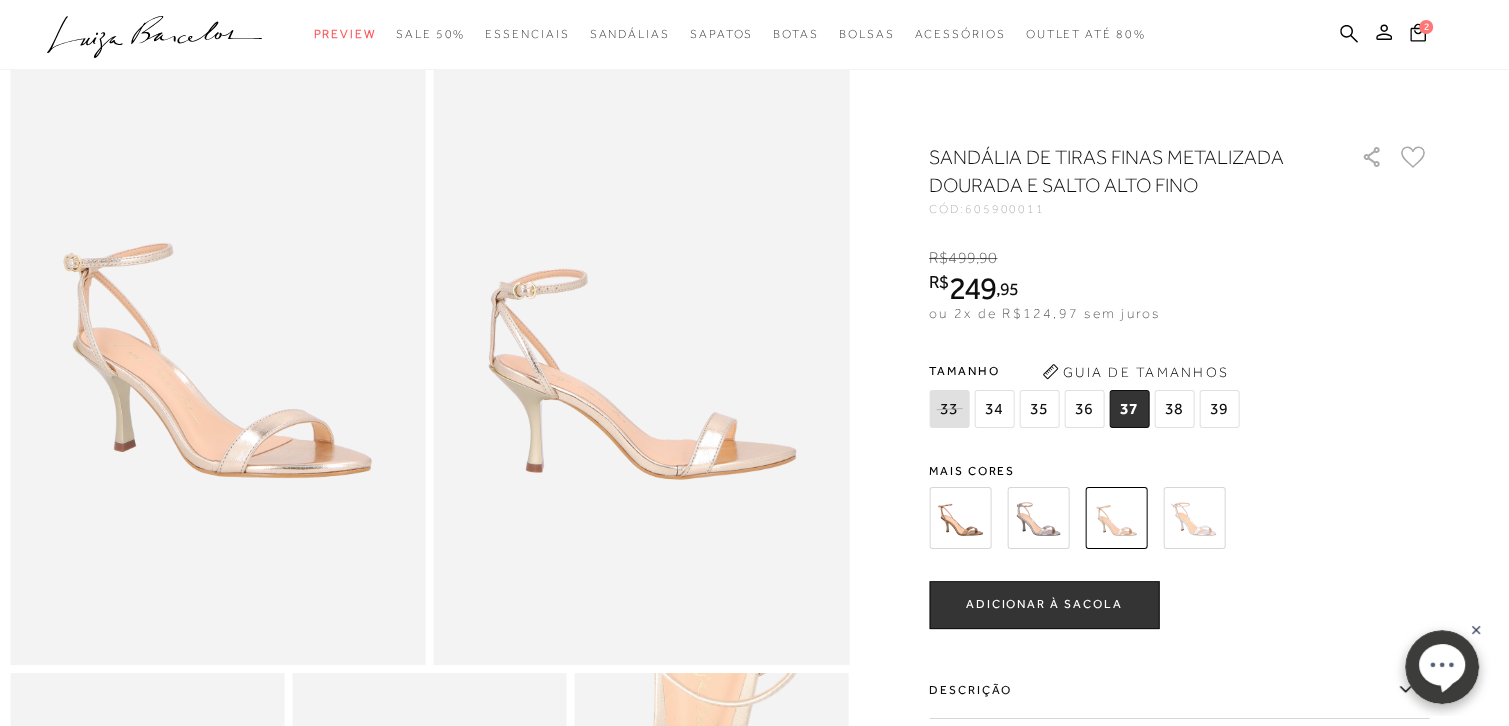 click at bounding box center [1038, 518] 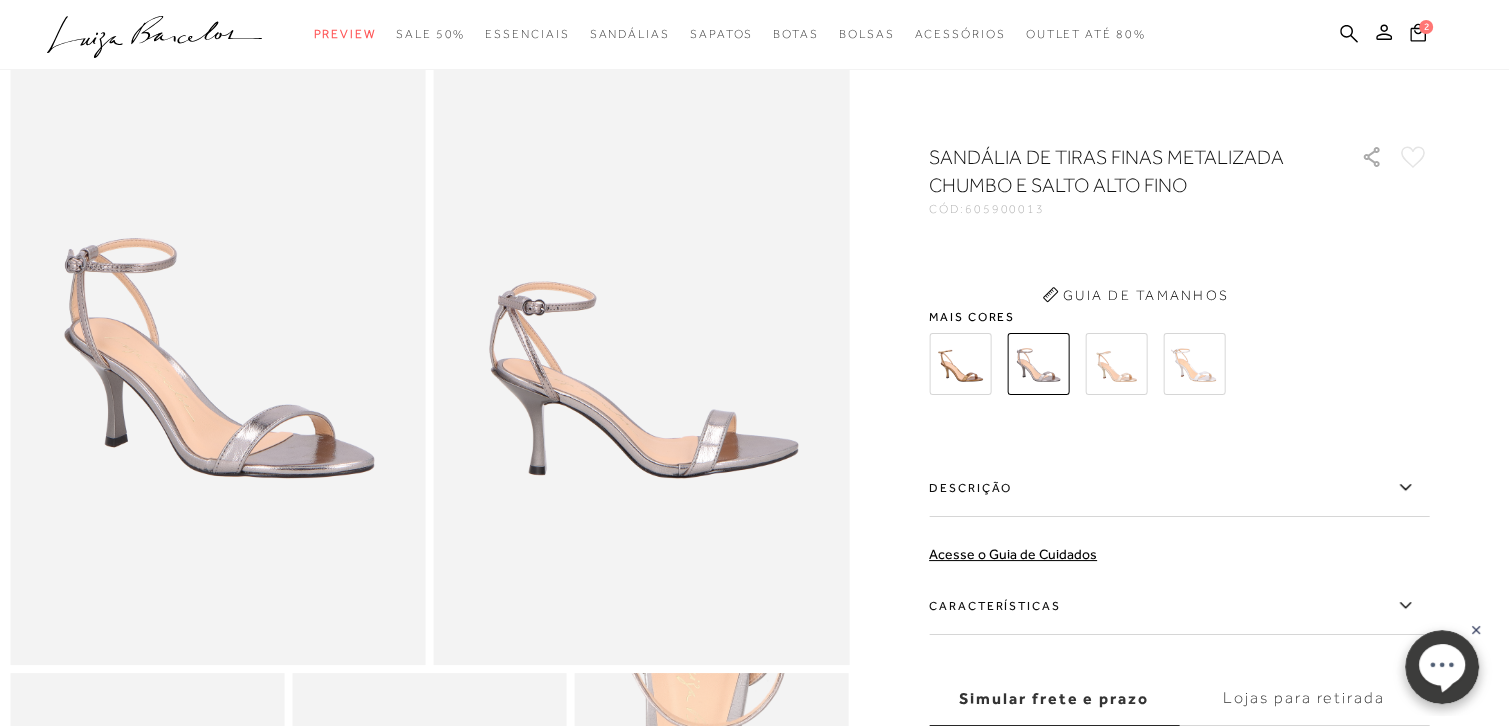 scroll, scrollTop: 0, scrollLeft: 0, axis: both 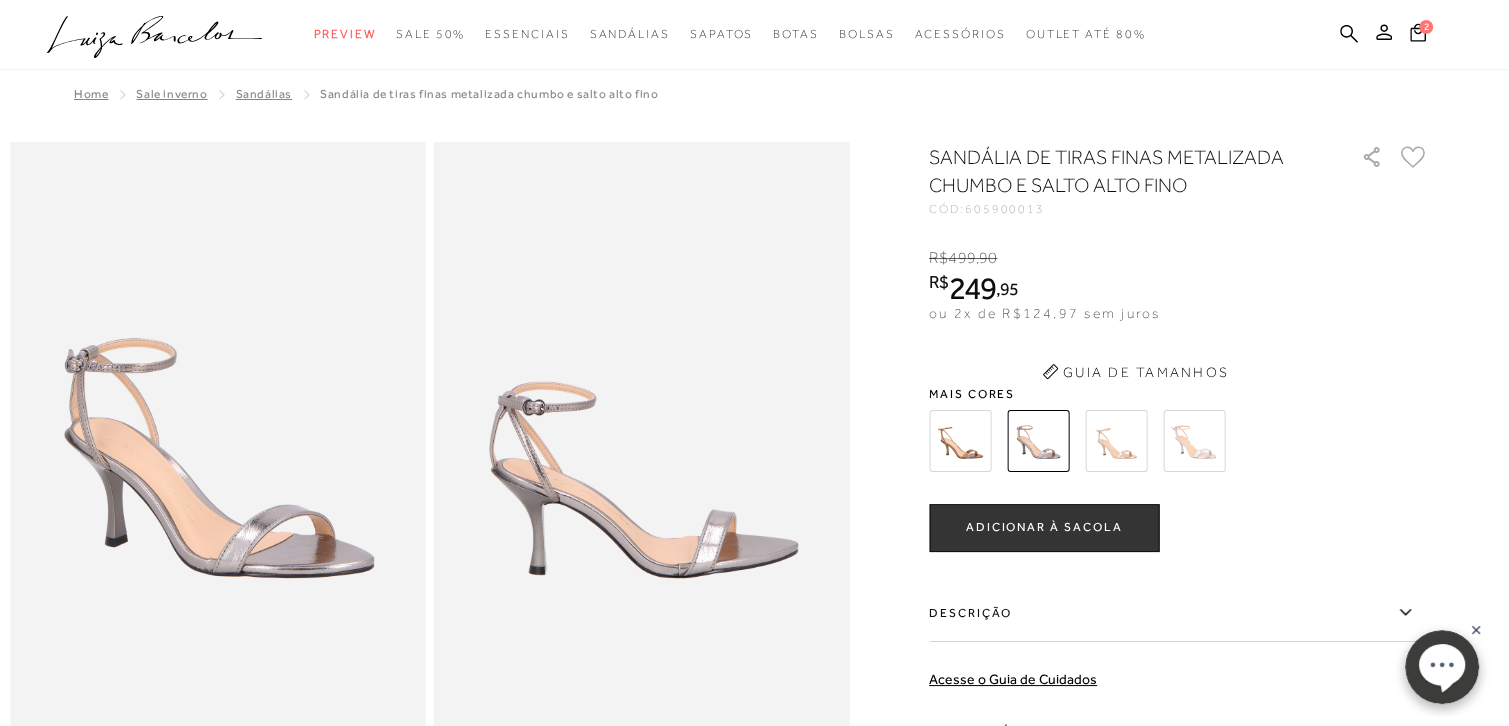 click on "SANDÁLIA DE TIRAS FINAS METALIZADA CHUMBO E SALTO ALTO FINO
CÓD:
605900013
×
É necessário selecionar um tamanho para adicionar o produto como favorito.
R$ 499 , 90
R$ 249 , 95
ou 2x de R$124,97 sem juros
De  R$499,90
Por:  R$249,95" at bounding box center (1179, 548) 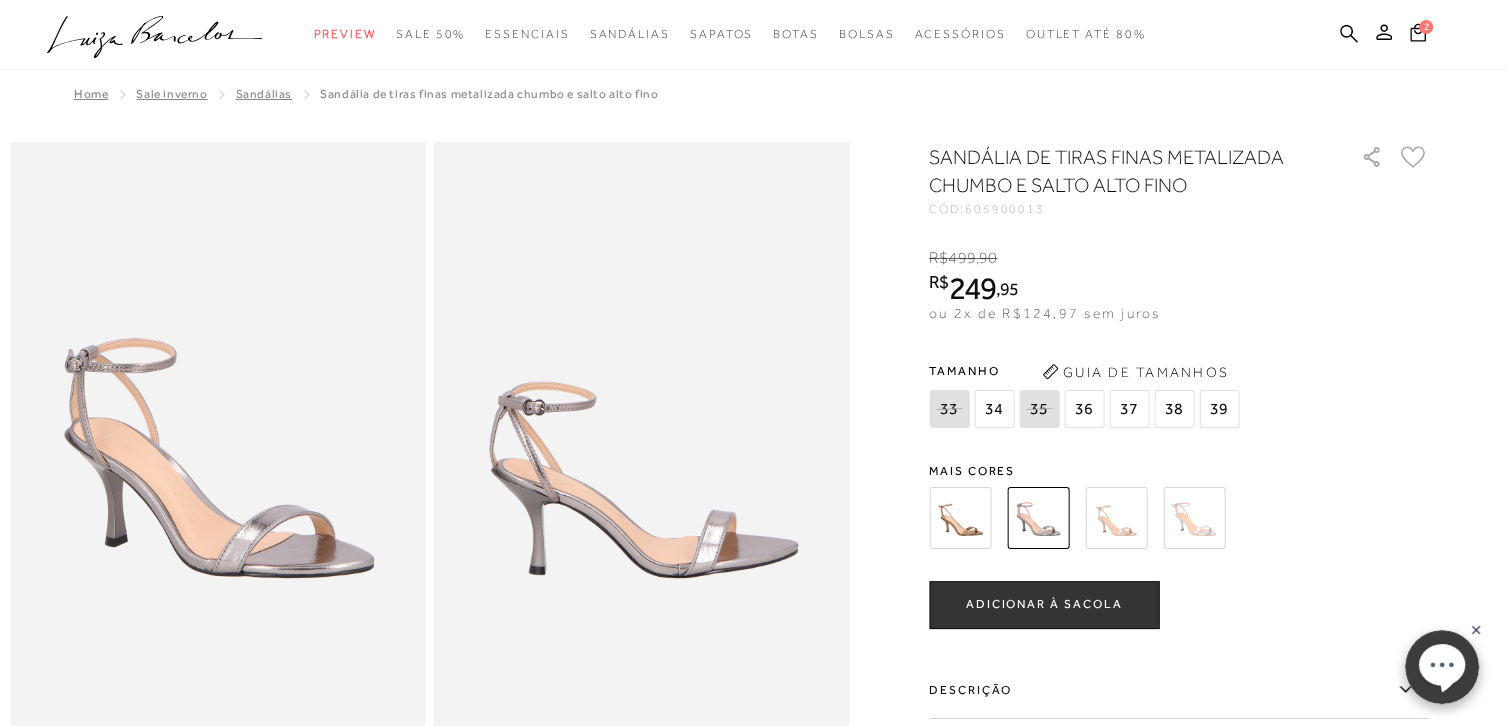 click at bounding box center [960, 518] 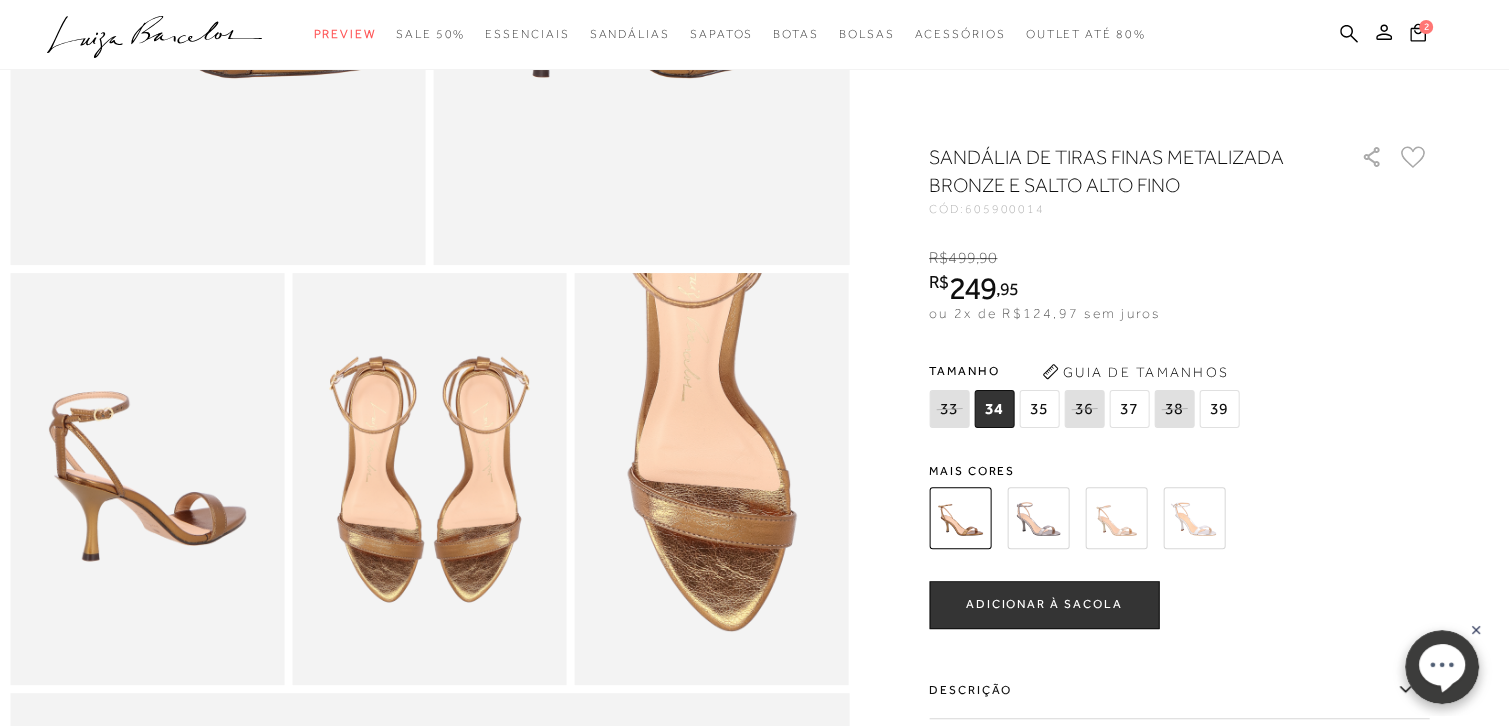 scroll, scrollTop: 600, scrollLeft: 0, axis: vertical 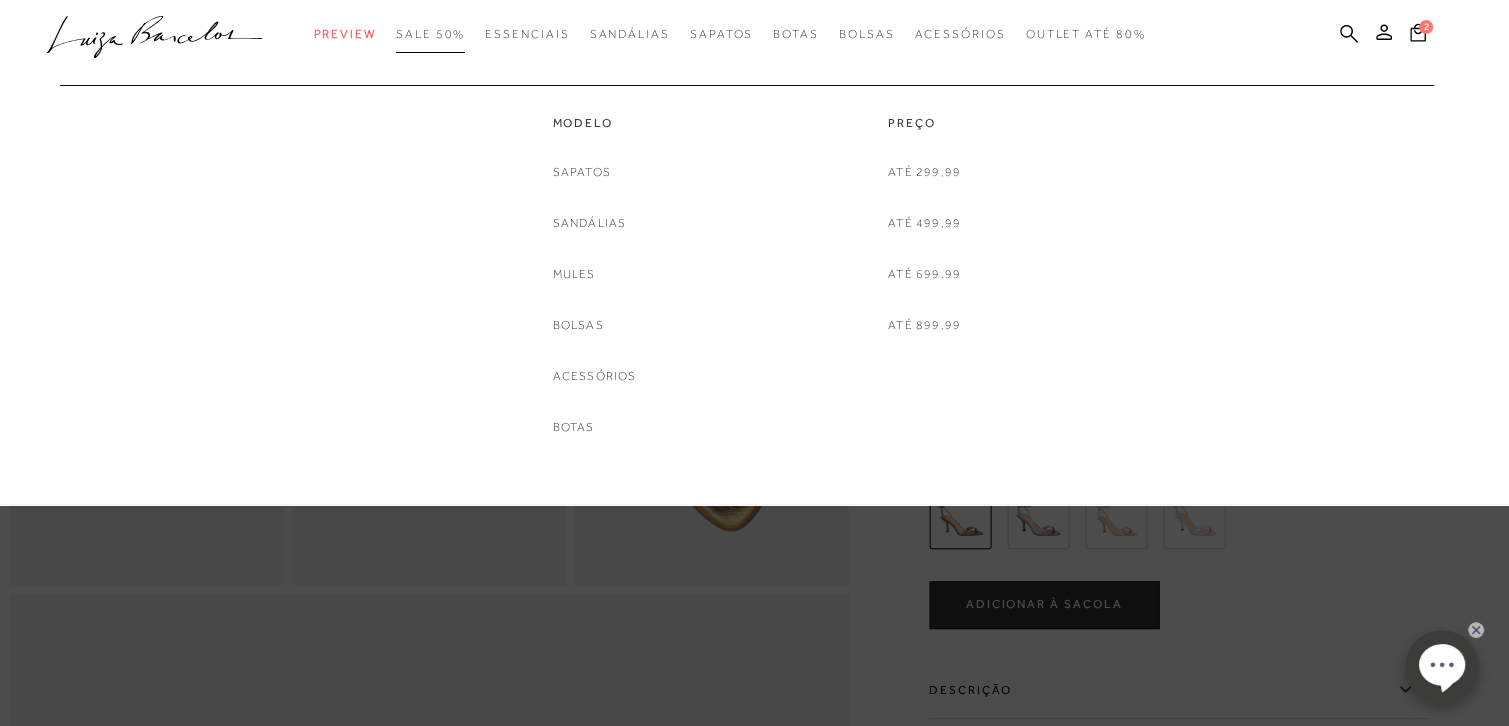 click on "SALE 50%" at bounding box center [430, 34] 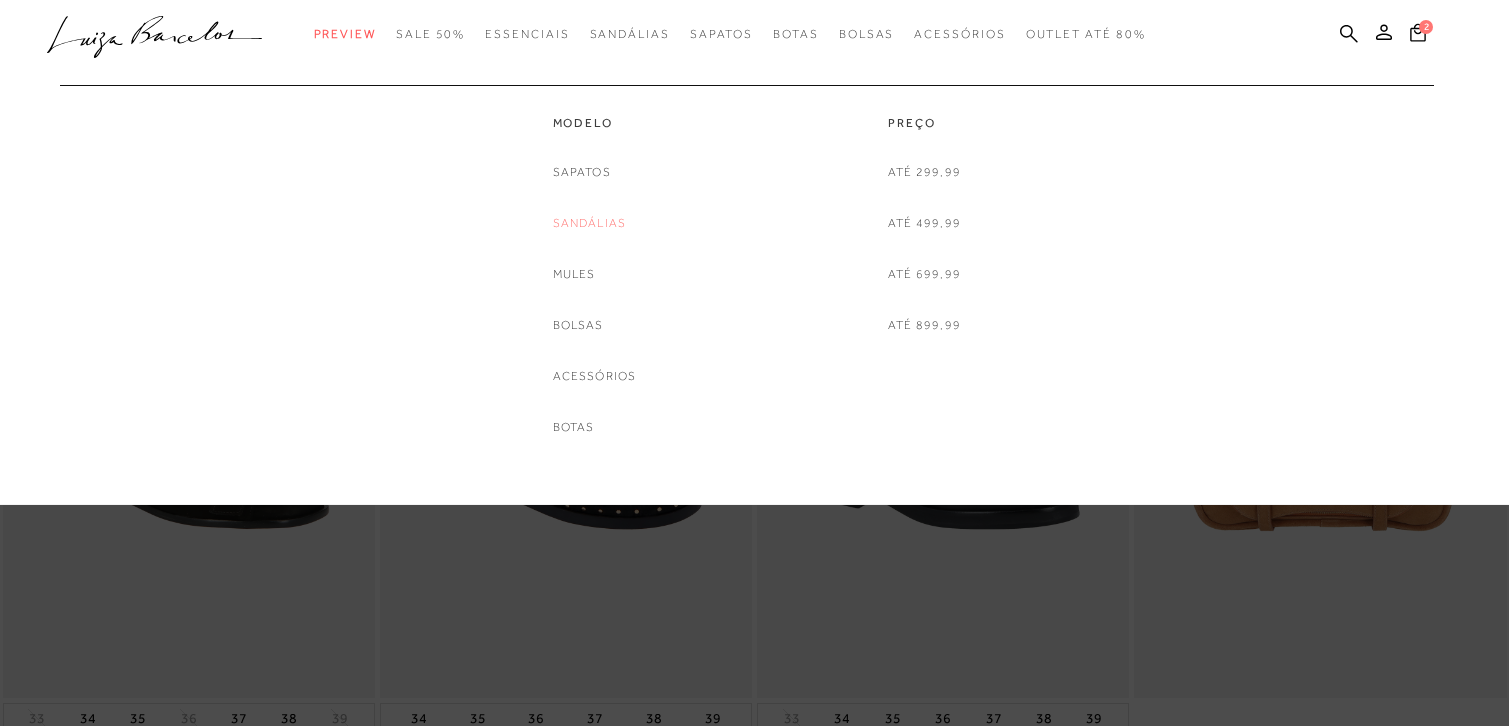 scroll, scrollTop: 0, scrollLeft: 0, axis: both 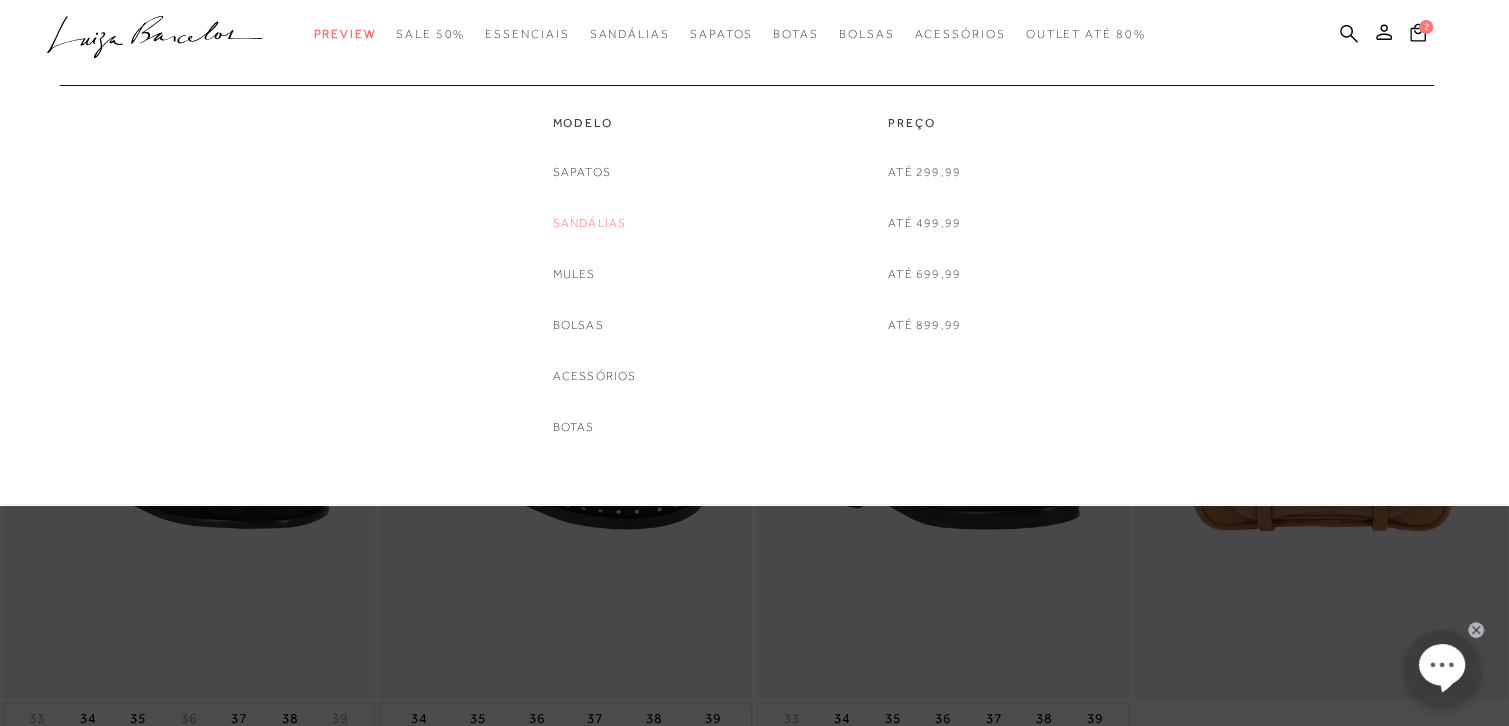 click on "Sandálias" at bounding box center (590, 223) 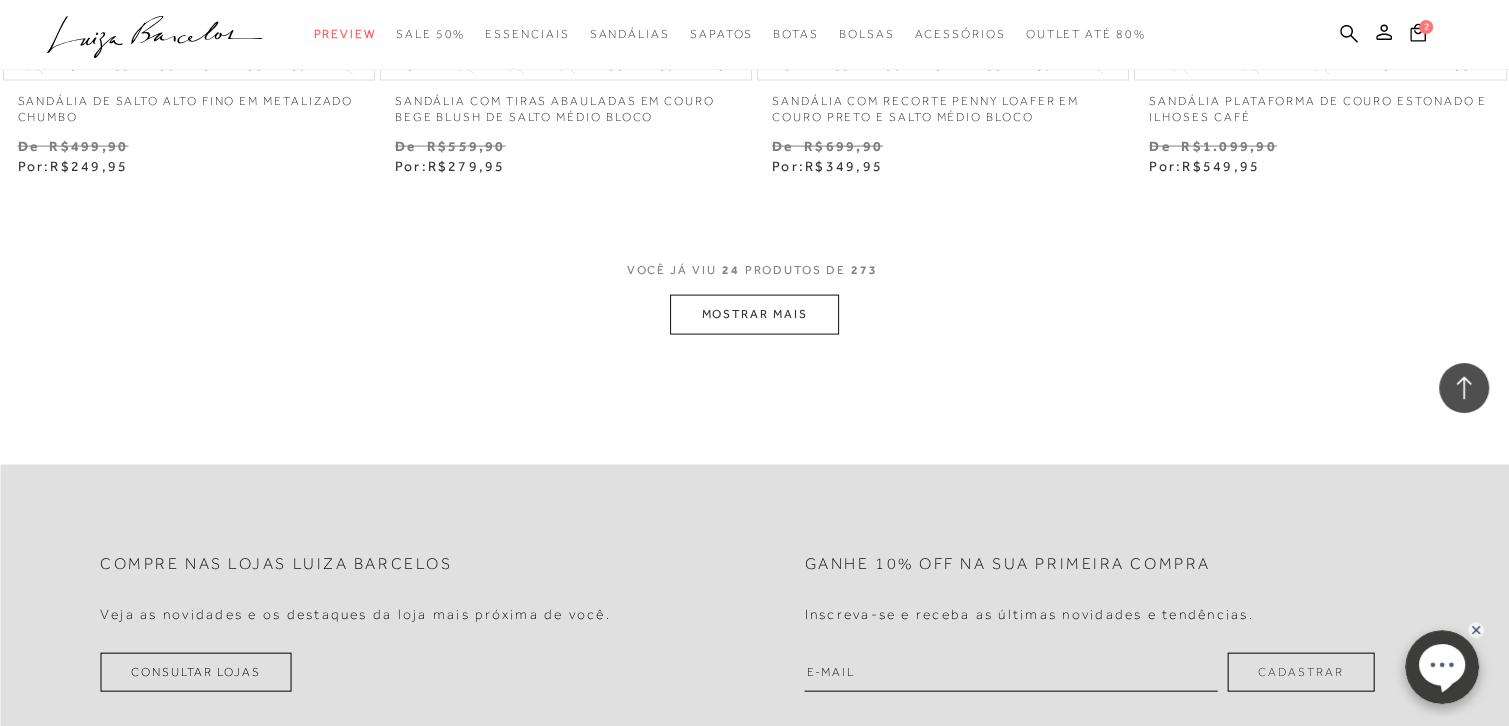 click on "MOSTRAR MAIS" at bounding box center [754, 314] 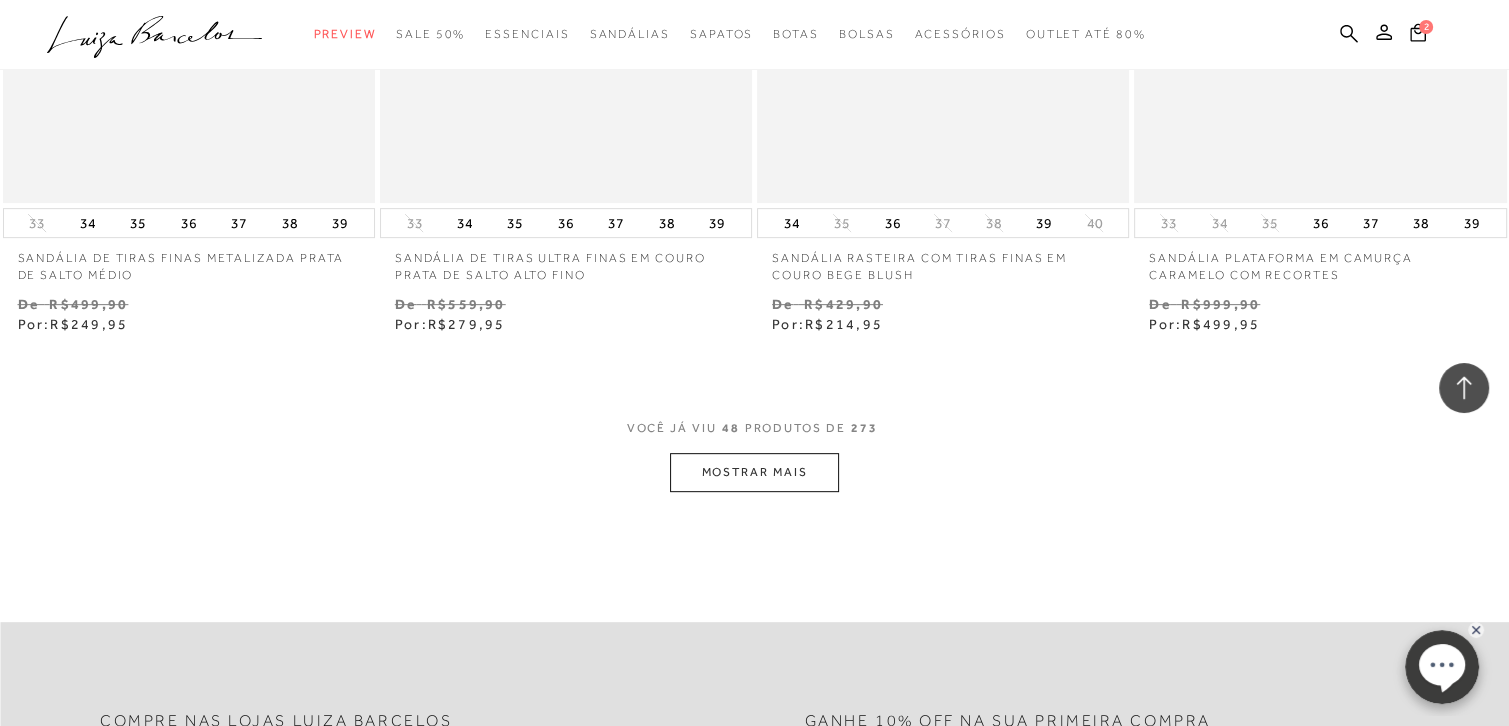 click on "MOSTRAR MAIS" at bounding box center (754, 472) 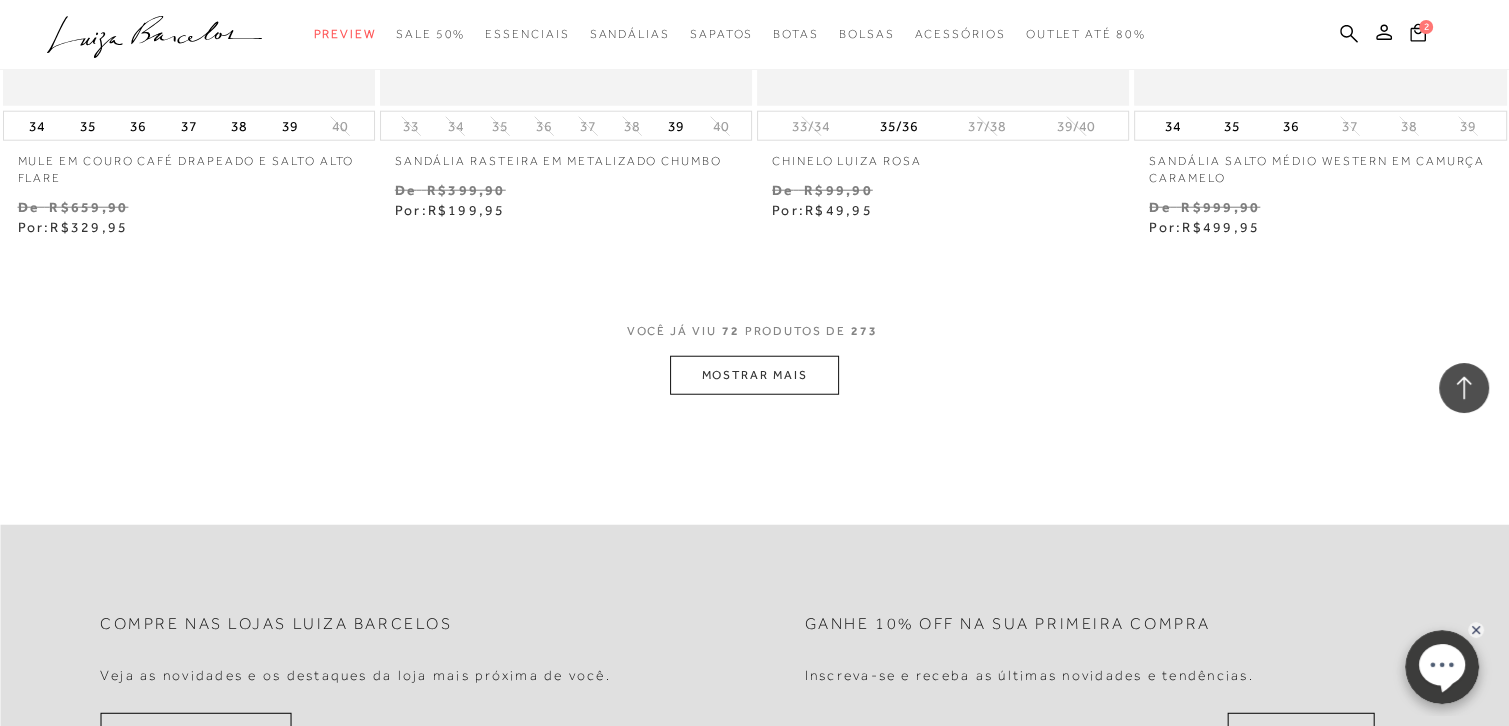 scroll, scrollTop: 12700, scrollLeft: 0, axis: vertical 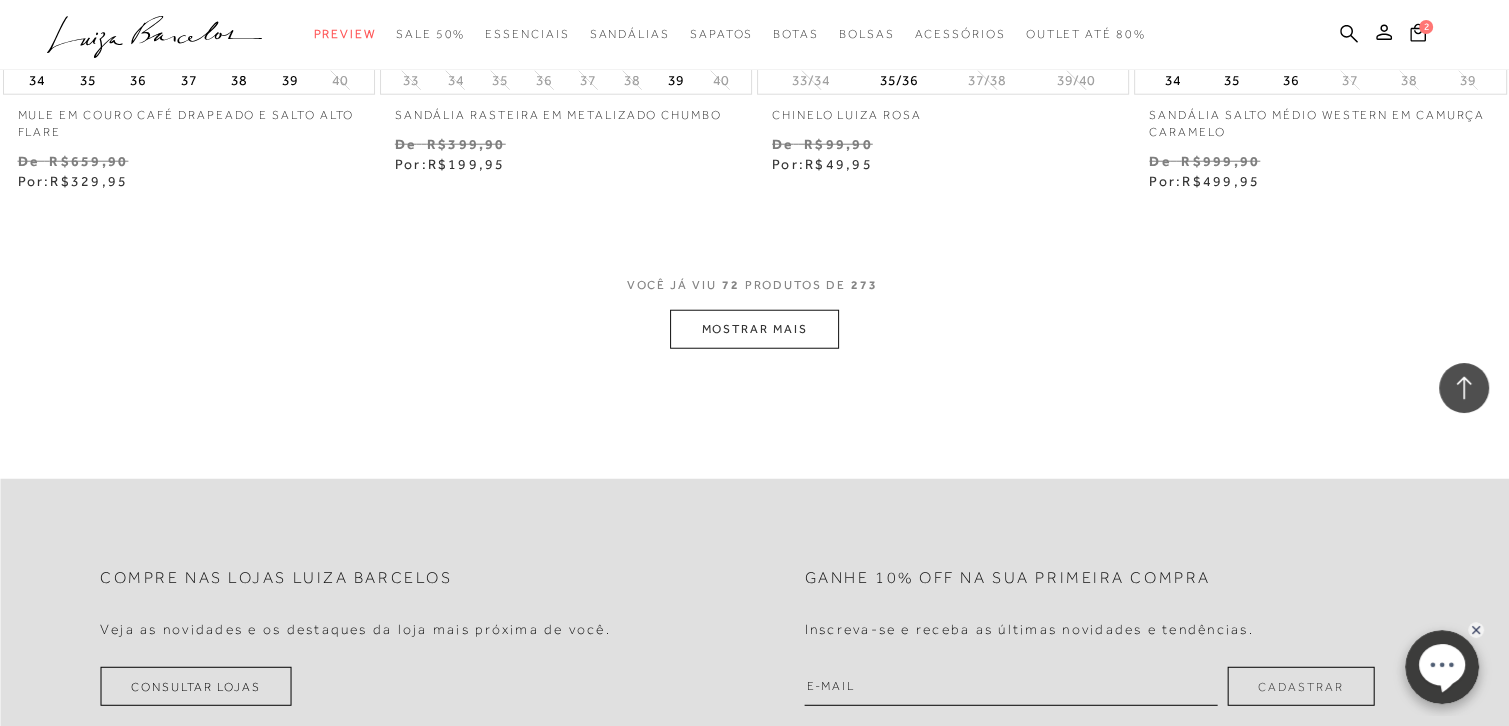 click on "MOSTRAR MAIS" at bounding box center [754, 329] 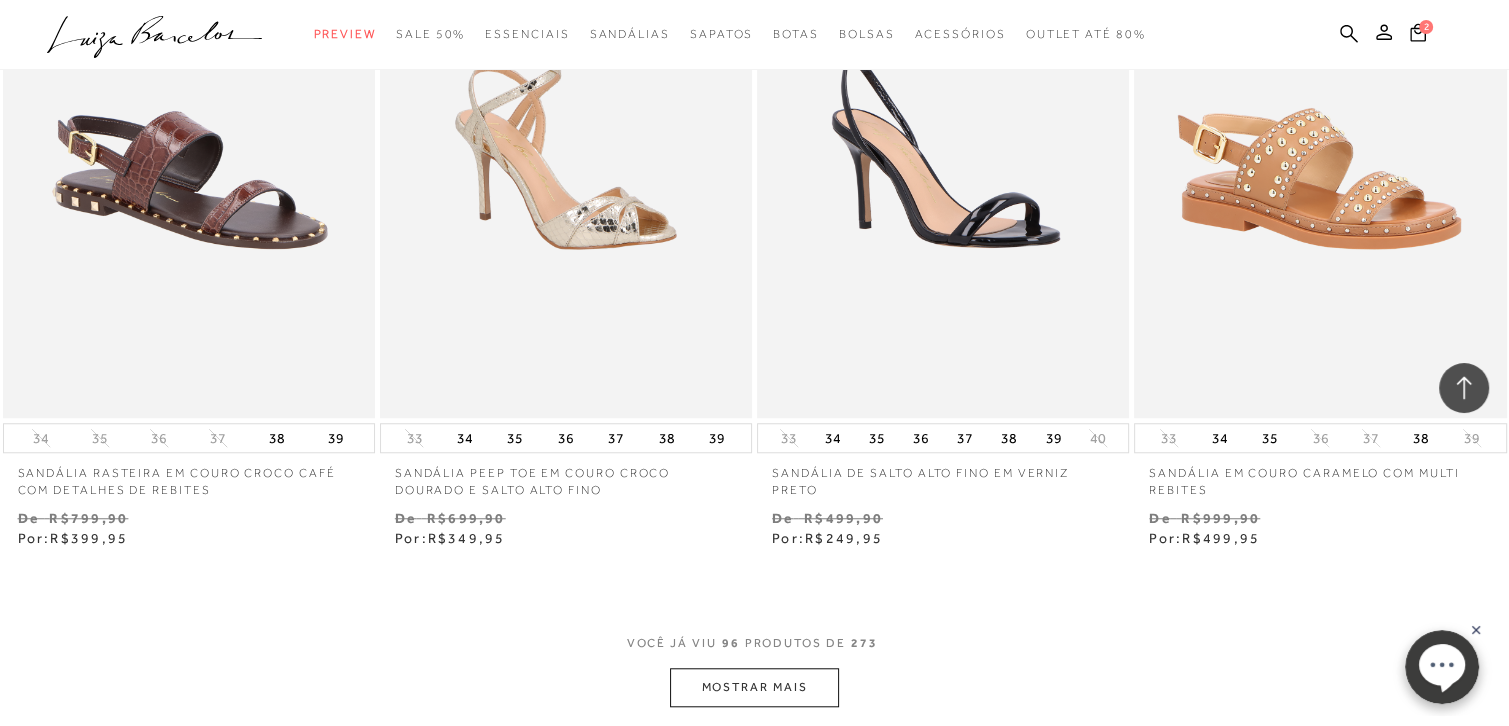 scroll, scrollTop: 17100, scrollLeft: 0, axis: vertical 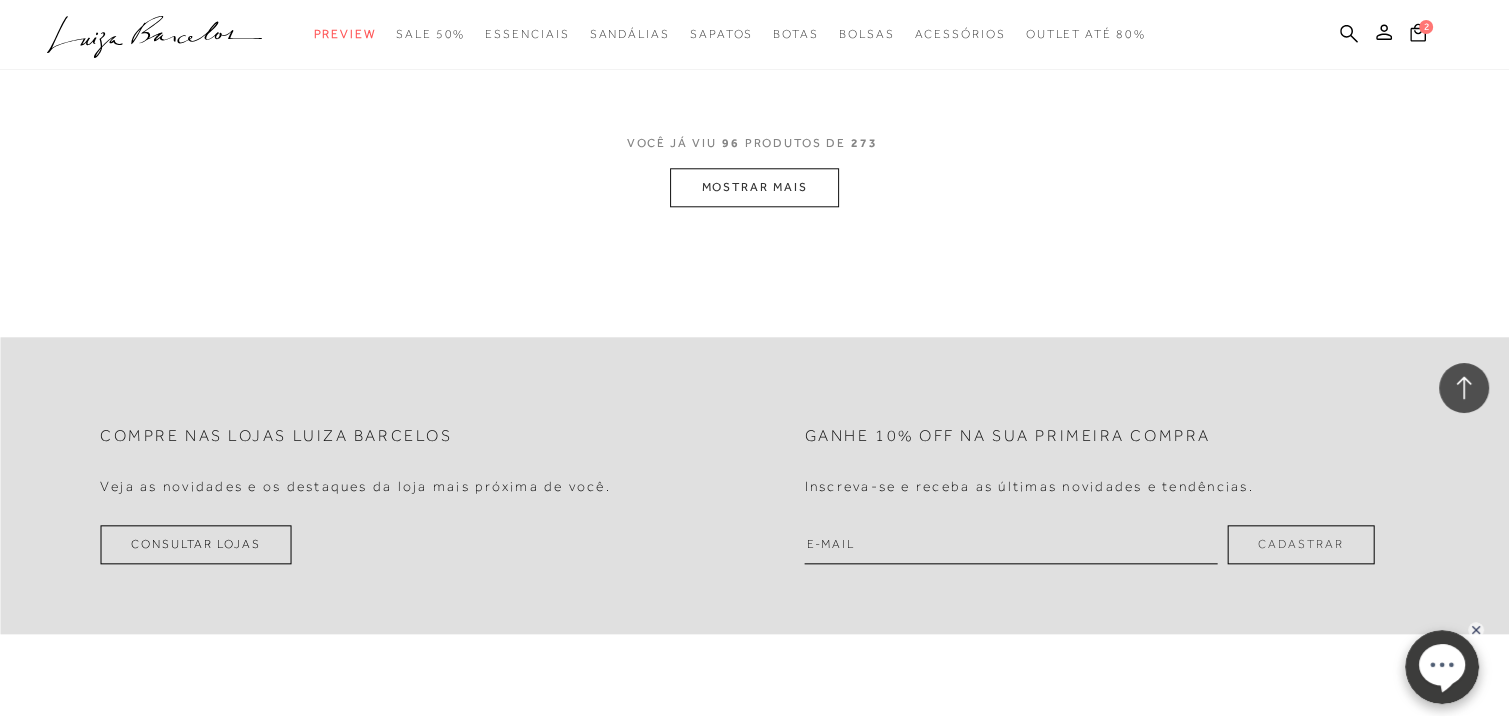 click on "MOSTRAR MAIS" at bounding box center [754, 187] 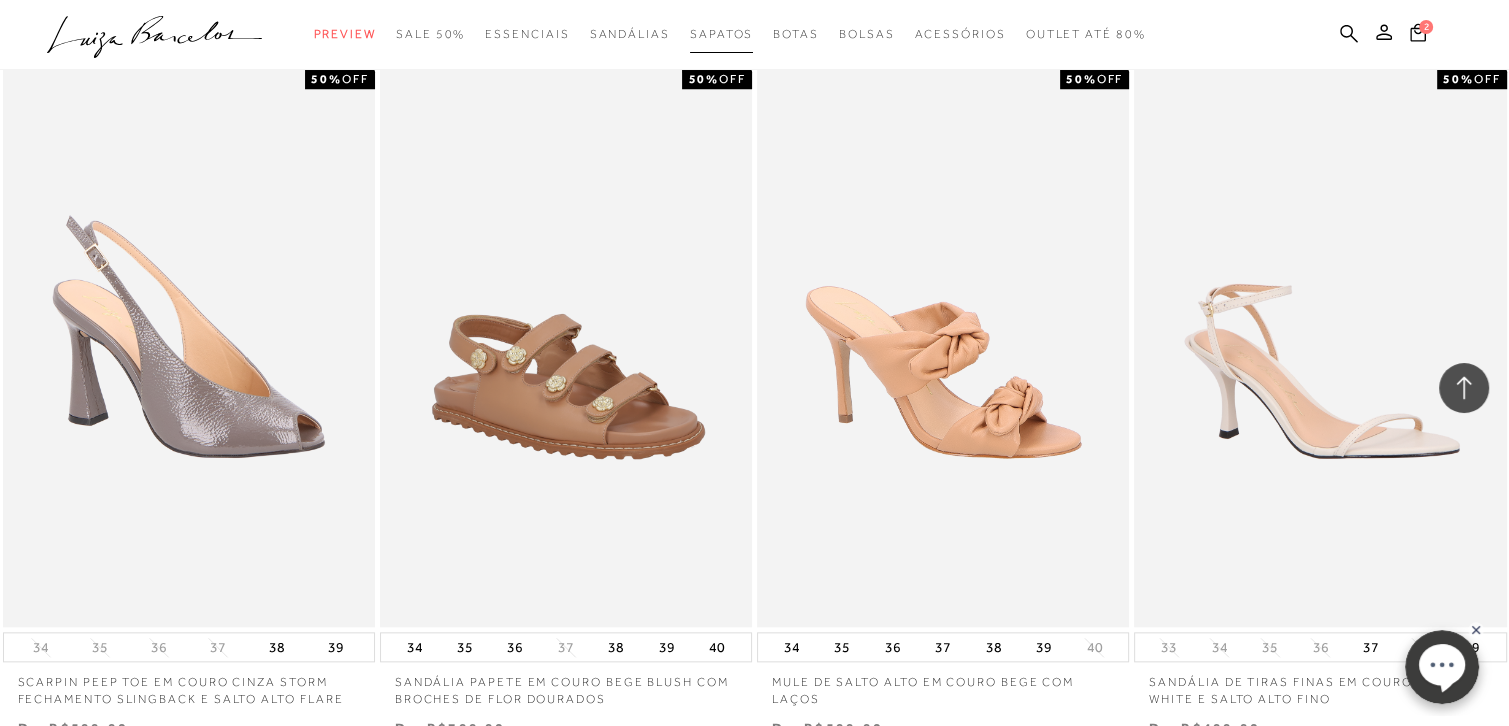 scroll, scrollTop: 17200, scrollLeft: 0, axis: vertical 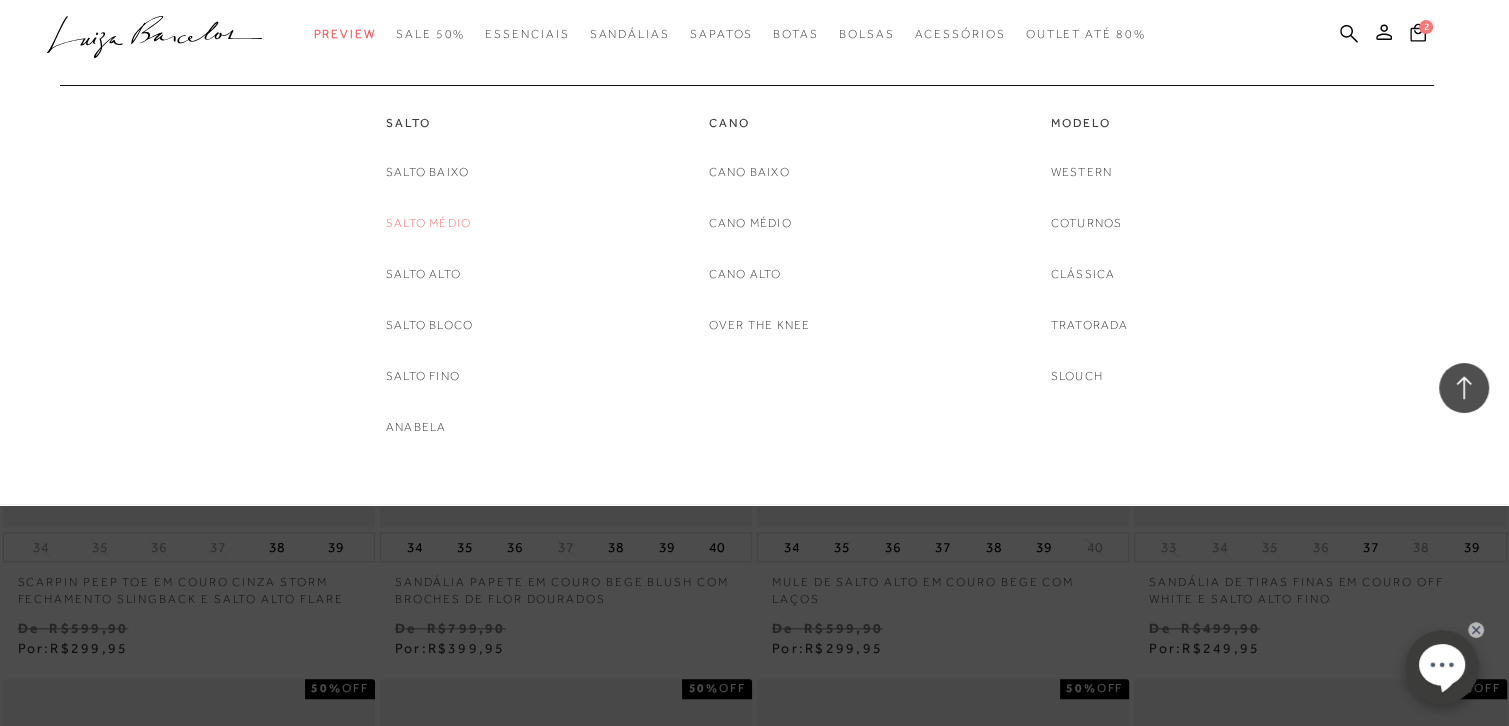 click on "Salto médio" at bounding box center [428, 223] 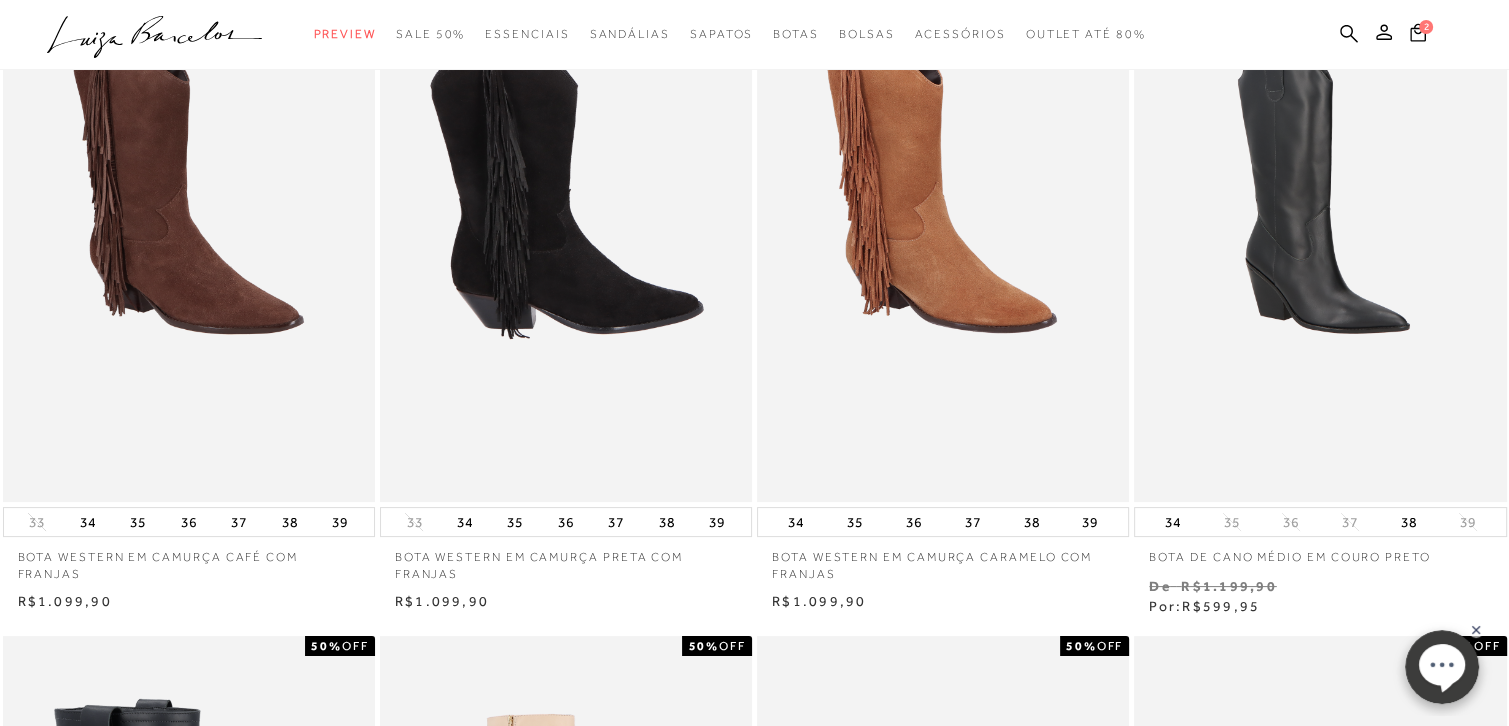 scroll, scrollTop: 200, scrollLeft: 0, axis: vertical 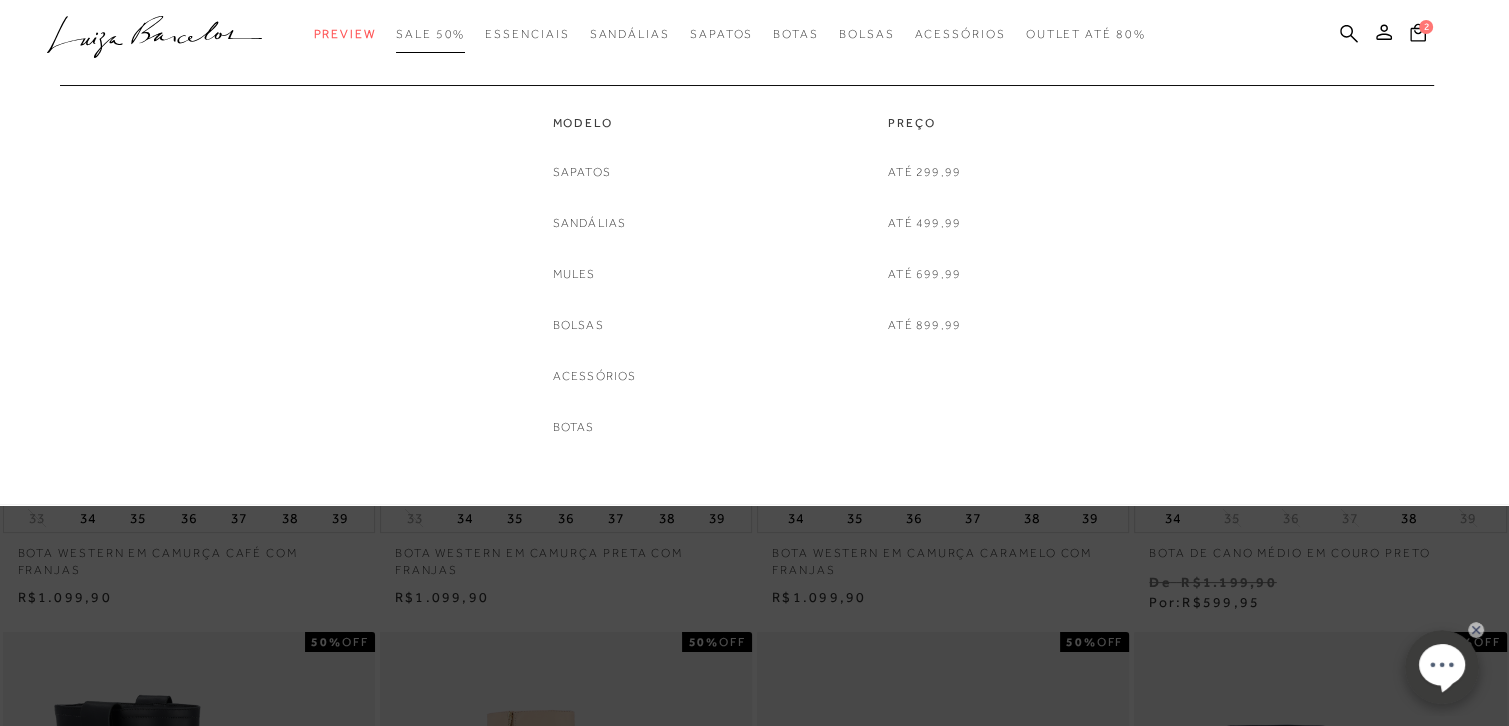 click on "SALE 50%" at bounding box center [430, 34] 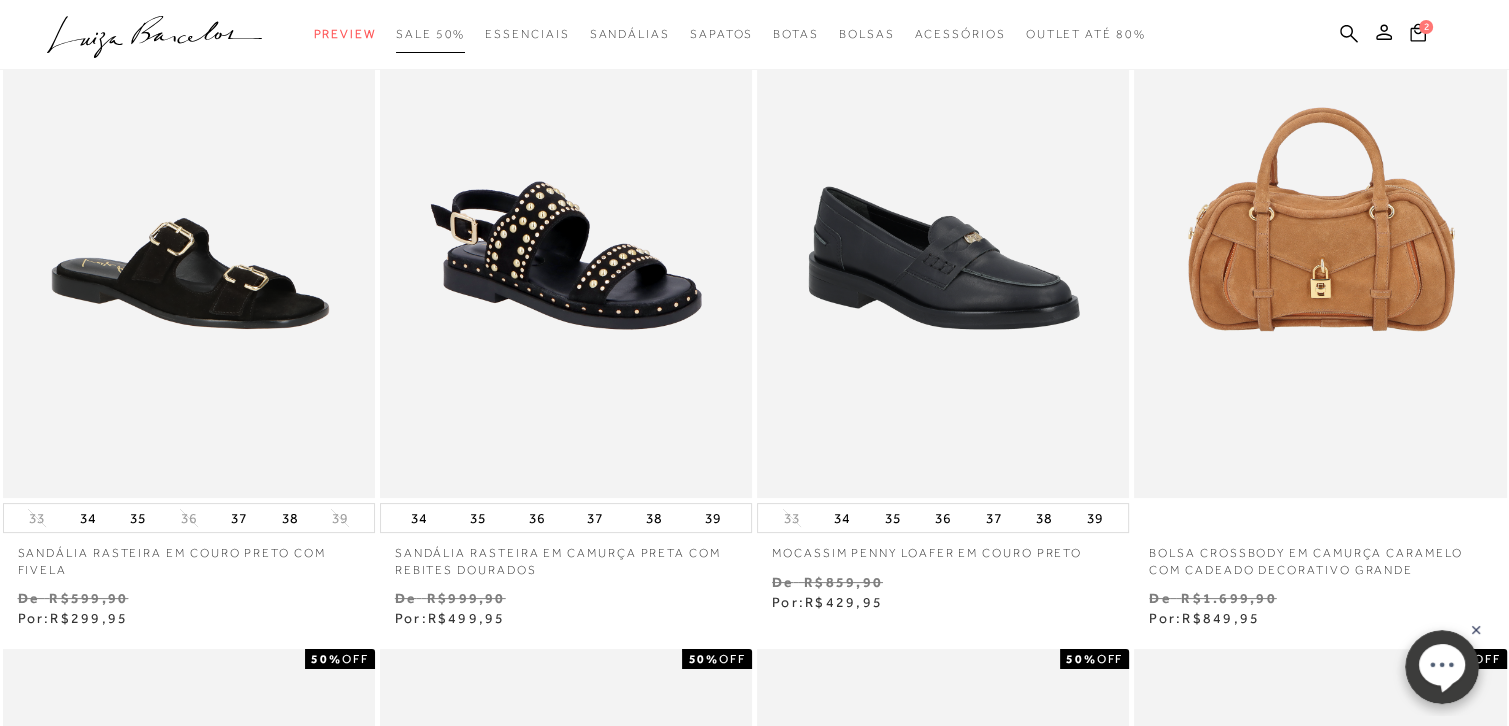 scroll, scrollTop: 0, scrollLeft: 0, axis: both 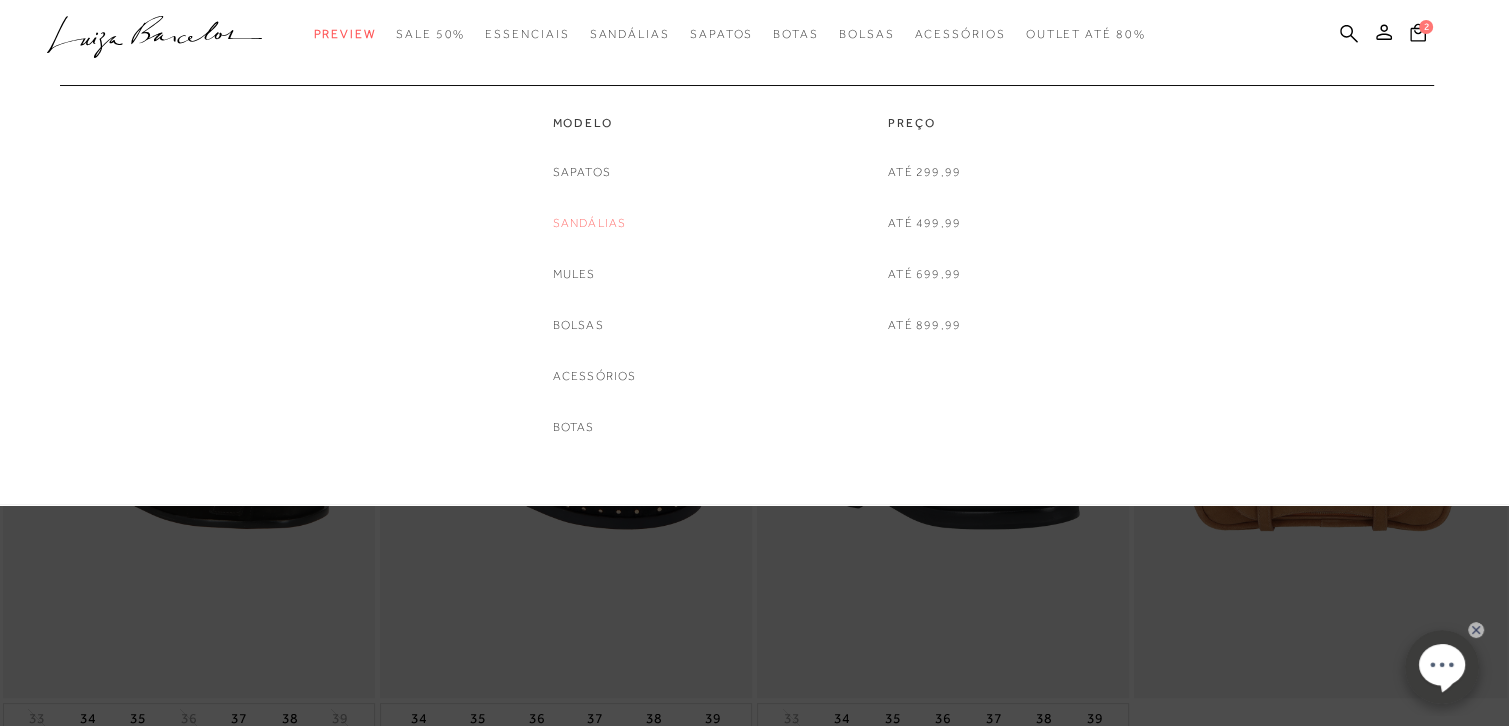 click on "Sandálias" at bounding box center (590, 223) 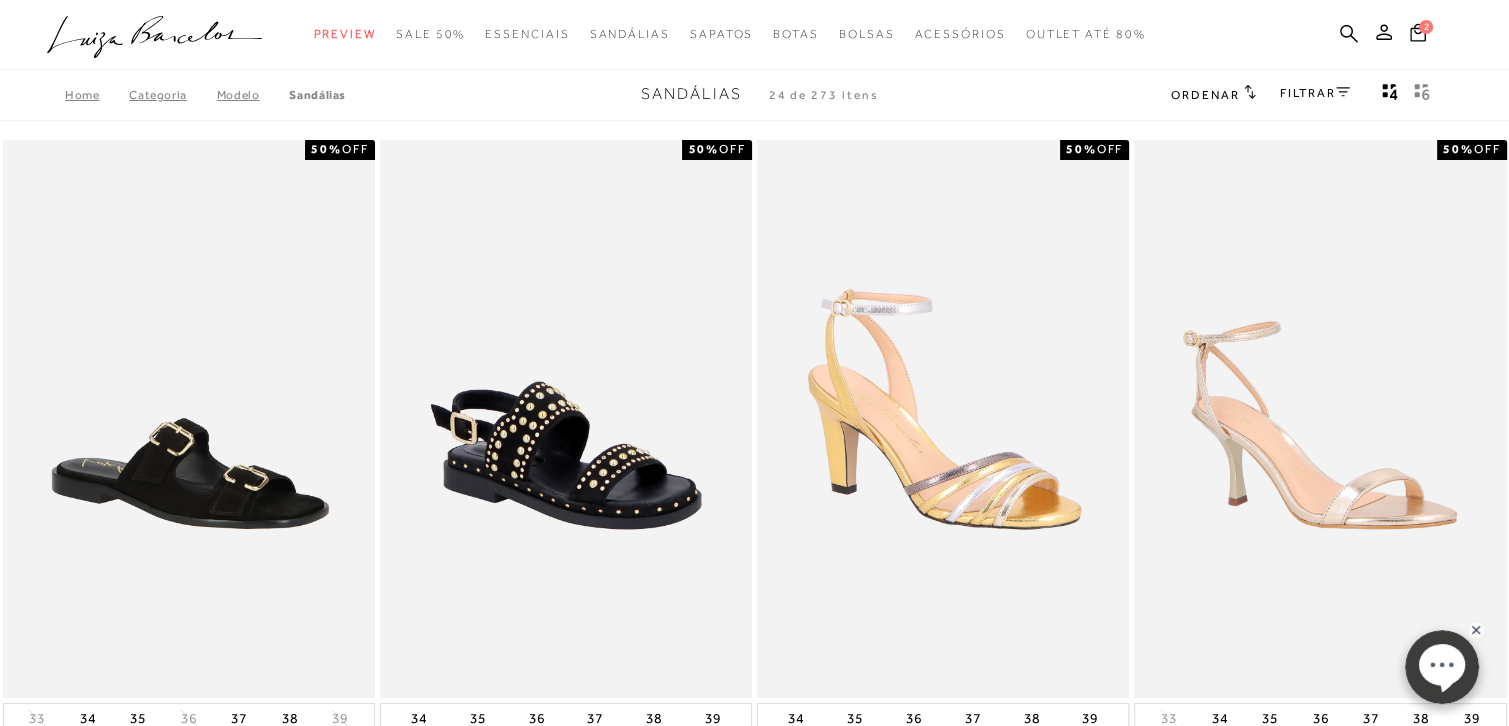 click on "FILTRAR" at bounding box center [1315, 93] 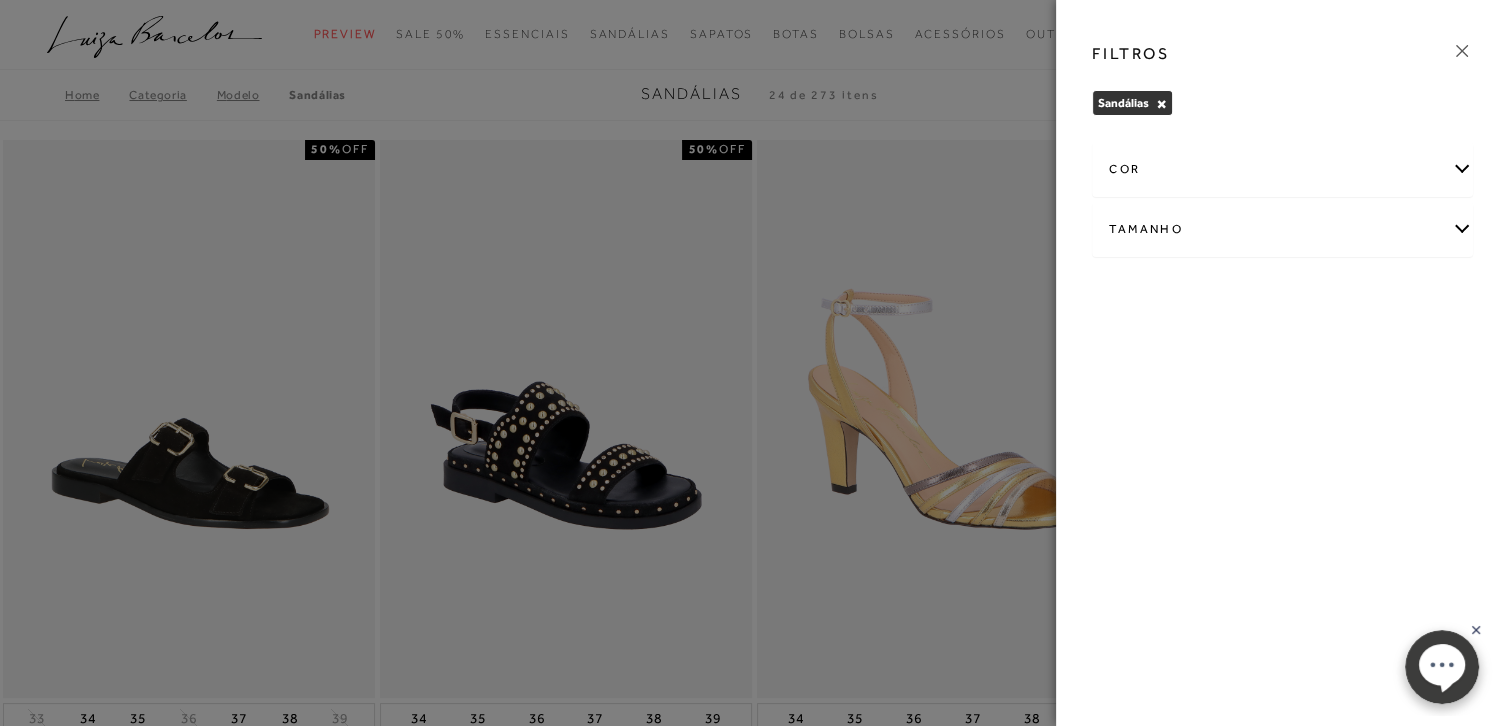click on "Tamanho" at bounding box center [1282, 229] 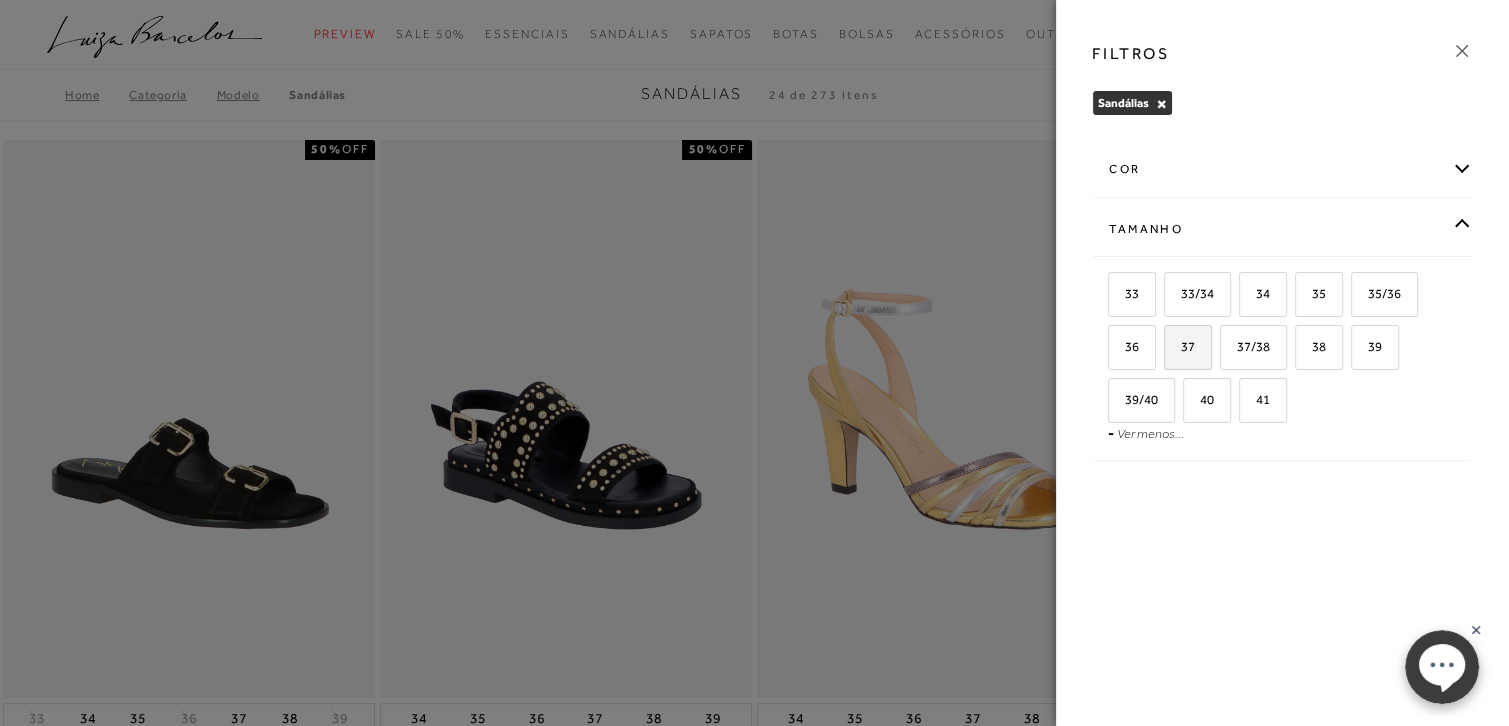 click on "37" at bounding box center [1180, 346] 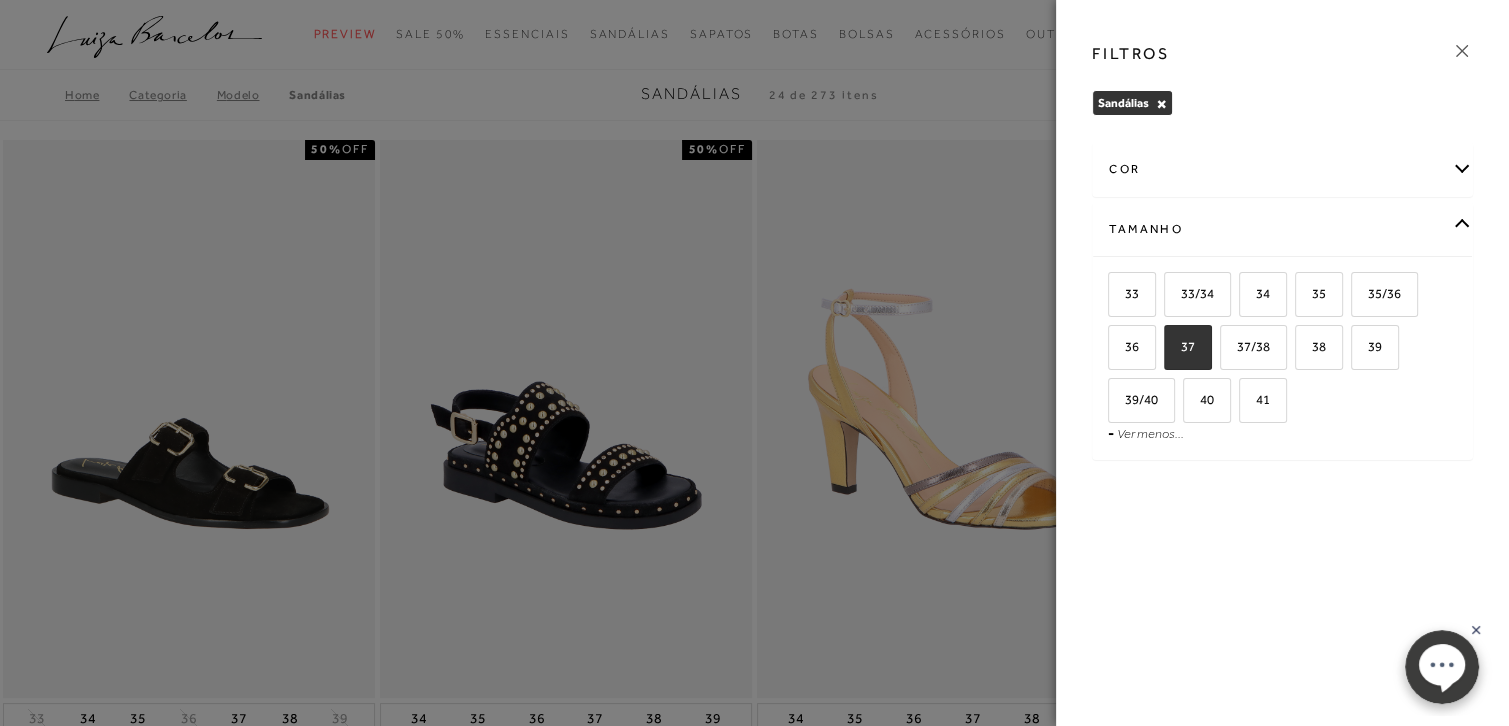 checkbox on "true" 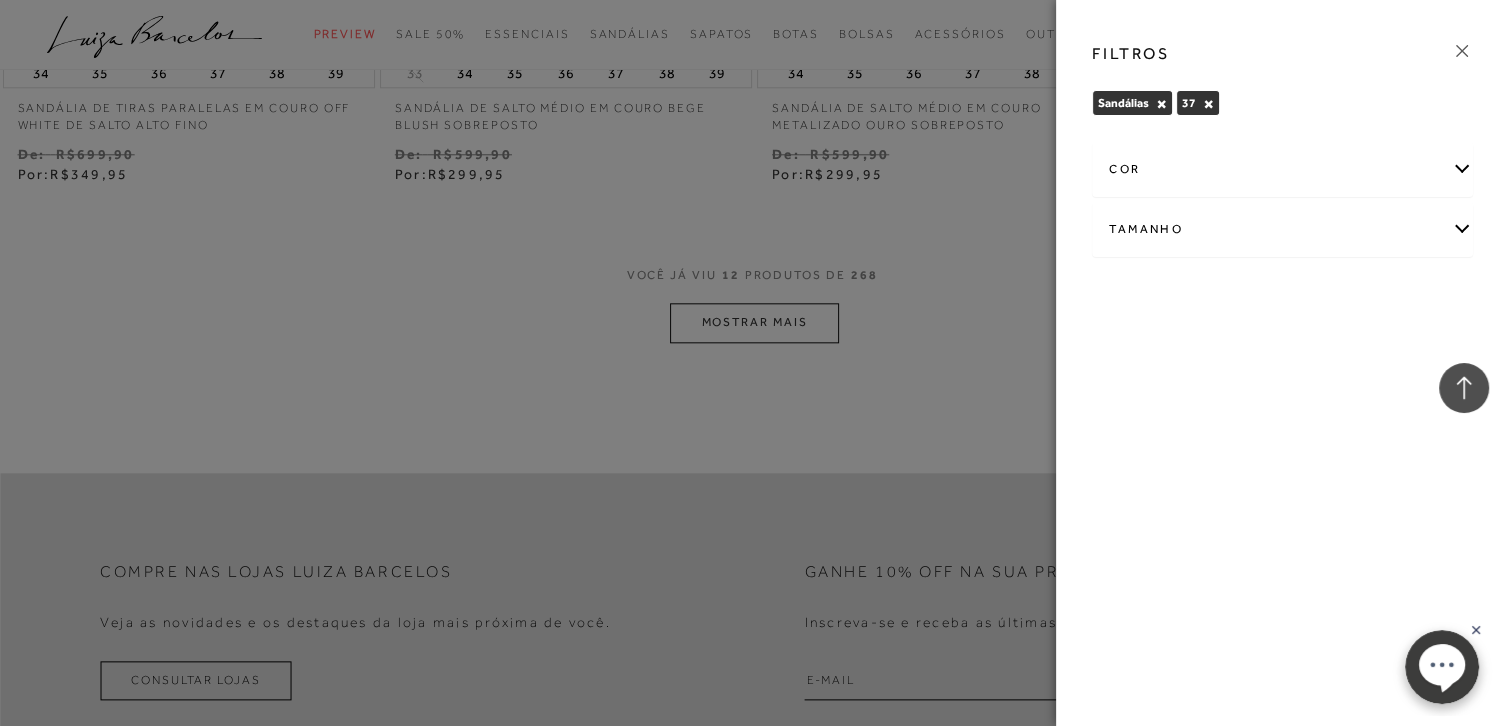 scroll, scrollTop: 2100, scrollLeft: 0, axis: vertical 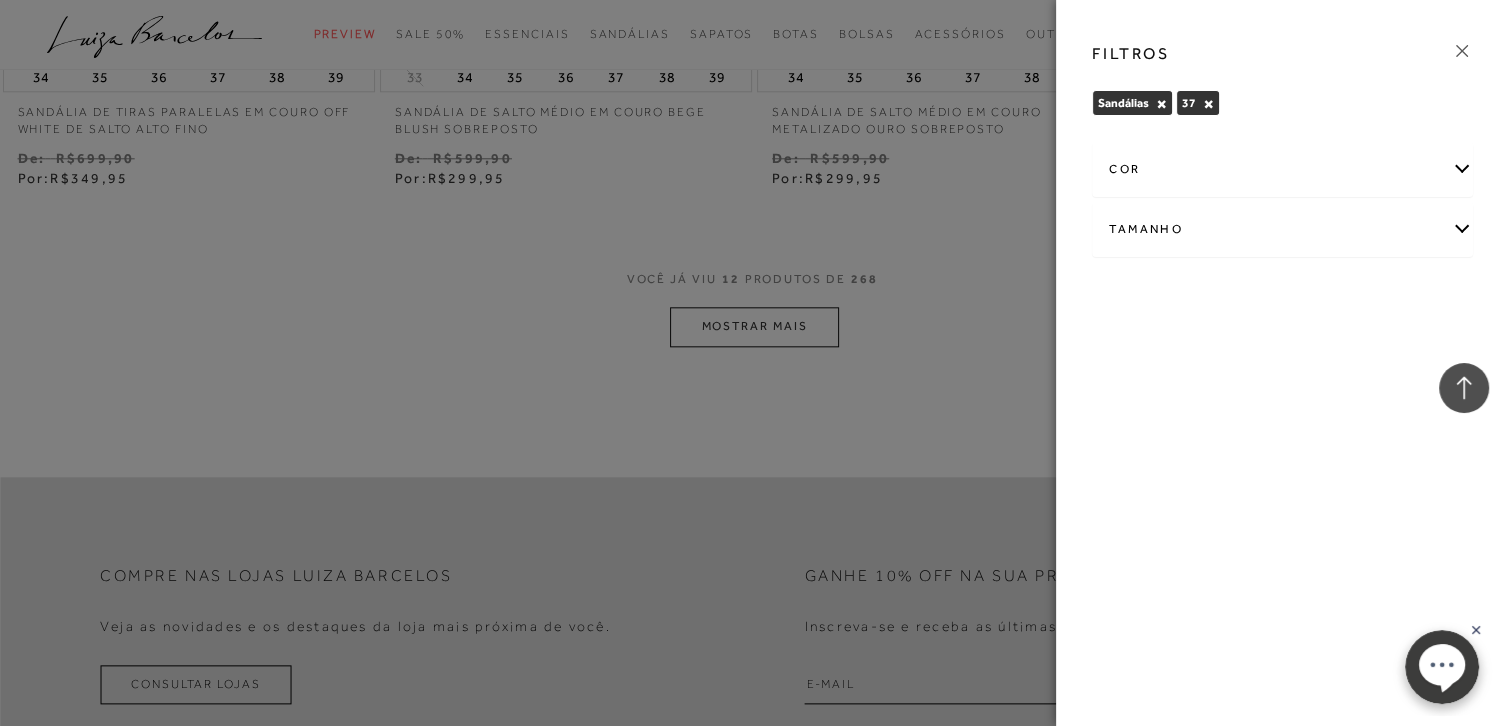 click on "FILTROS
Sandálias
×
37
×
Limpar todos os refinamentos
cor" at bounding box center [1282, 363] 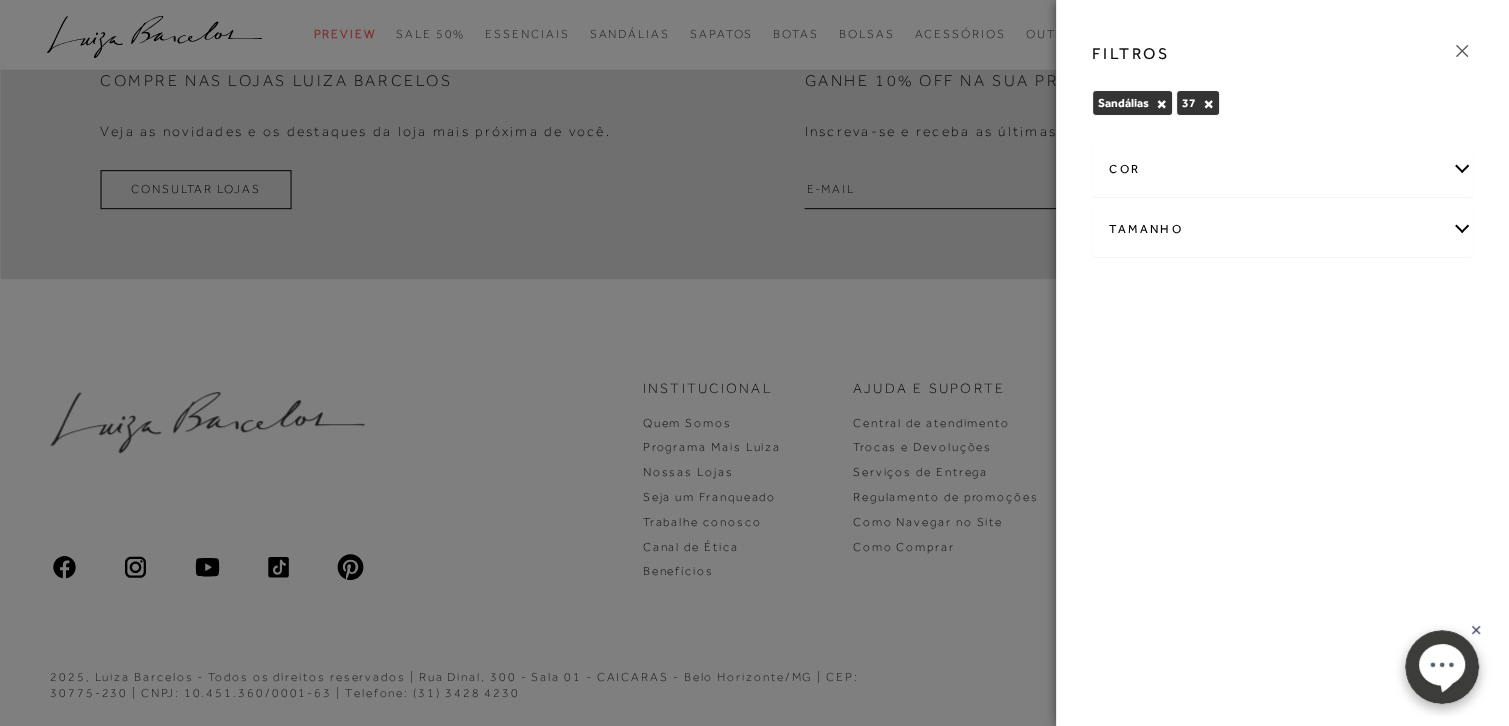 scroll, scrollTop: 1080, scrollLeft: 0, axis: vertical 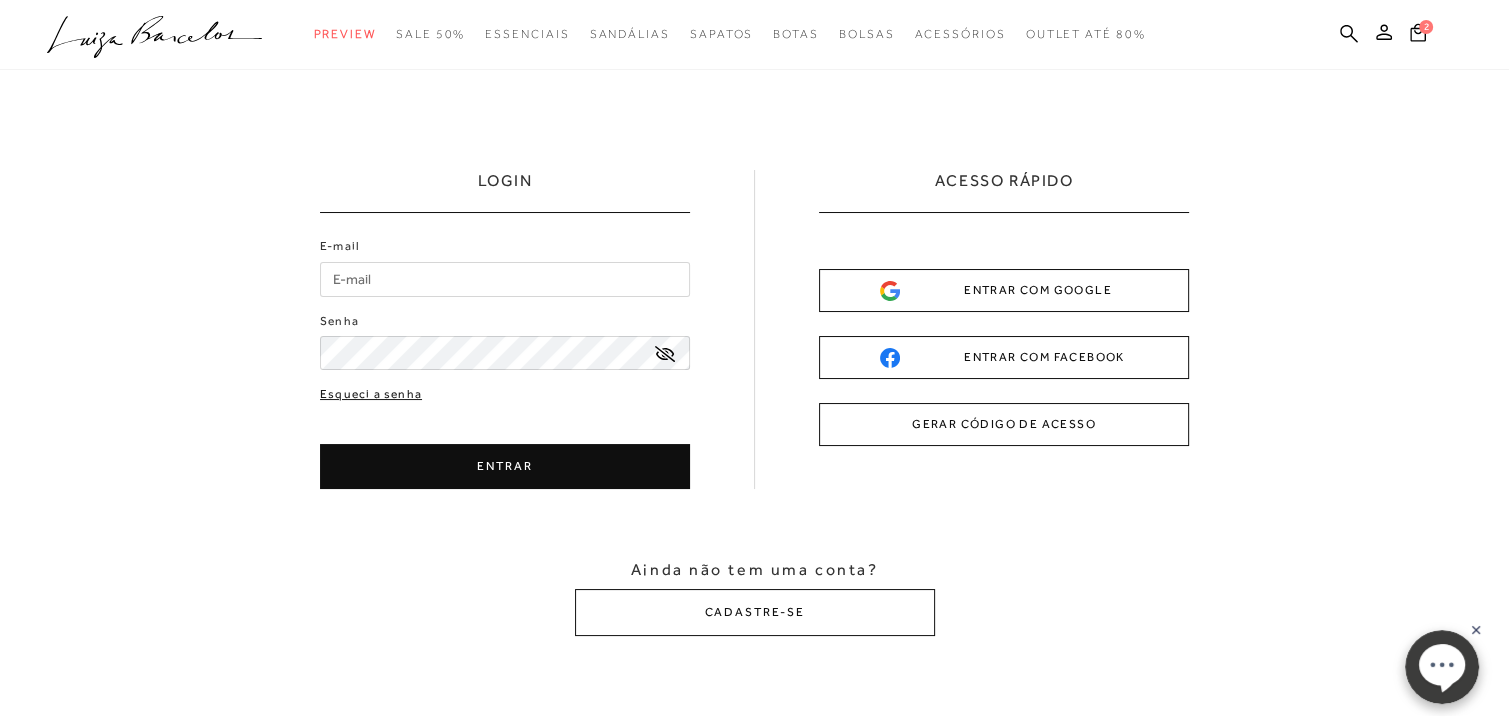 click on "Esqueci a senha" at bounding box center [371, 394] 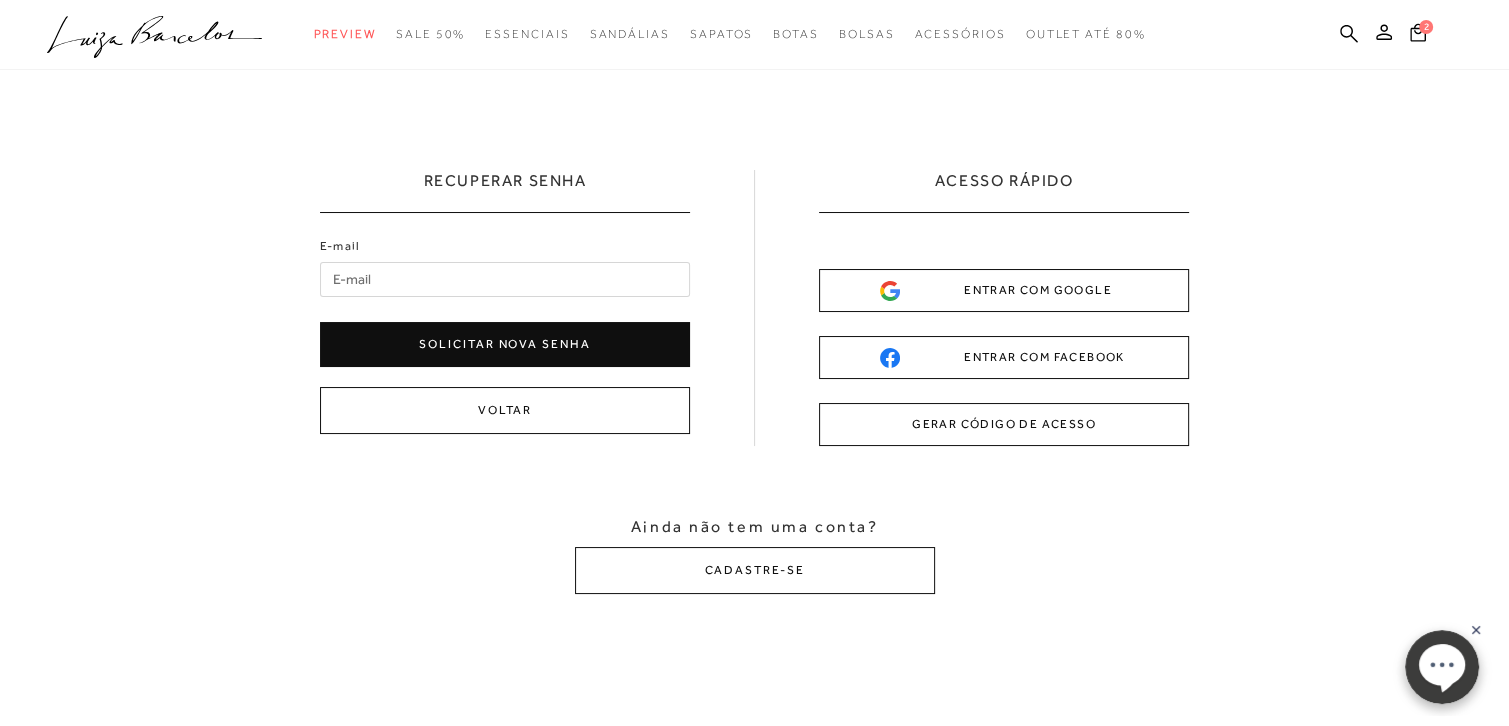 click on "E-mail" at bounding box center (505, 279) 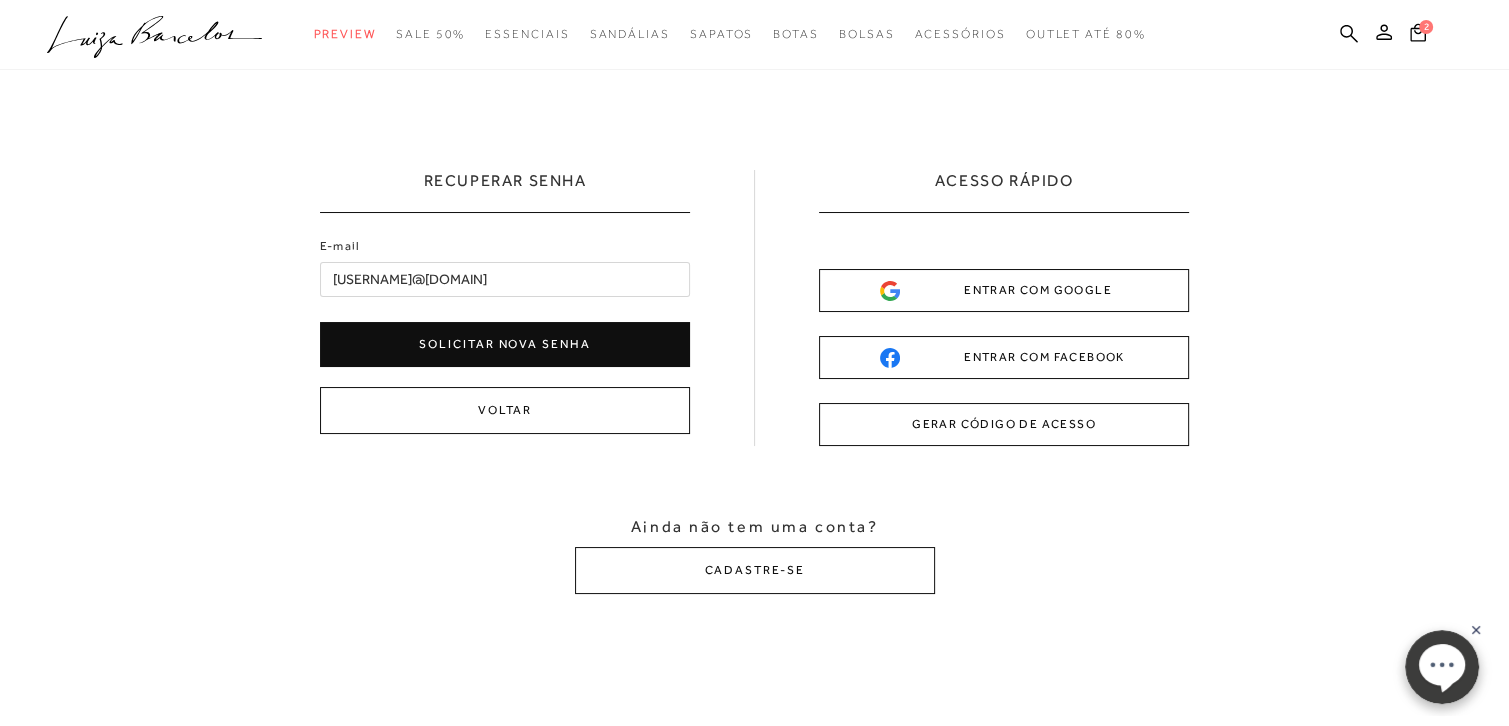 type on "vanessadiascamargos@hotmail.com" 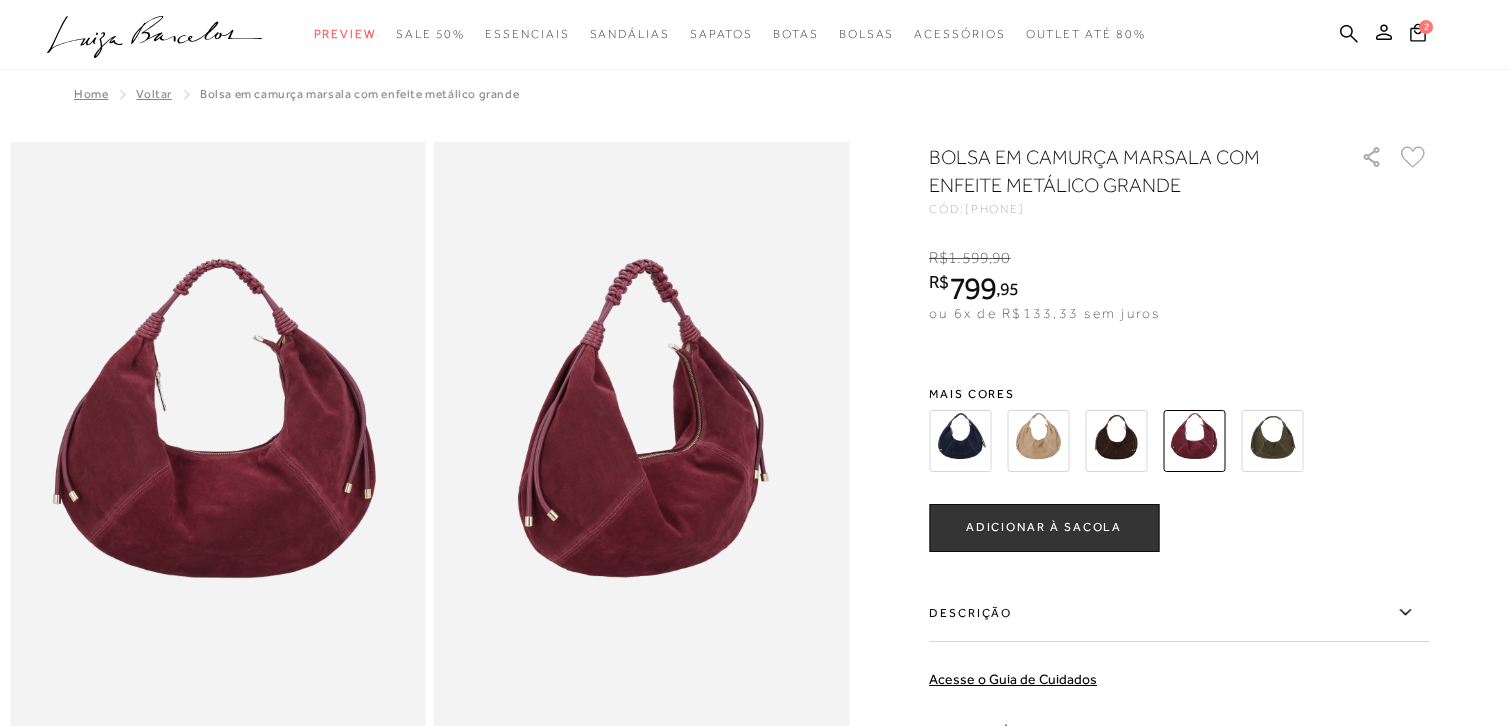 scroll, scrollTop: 0, scrollLeft: 0, axis: both 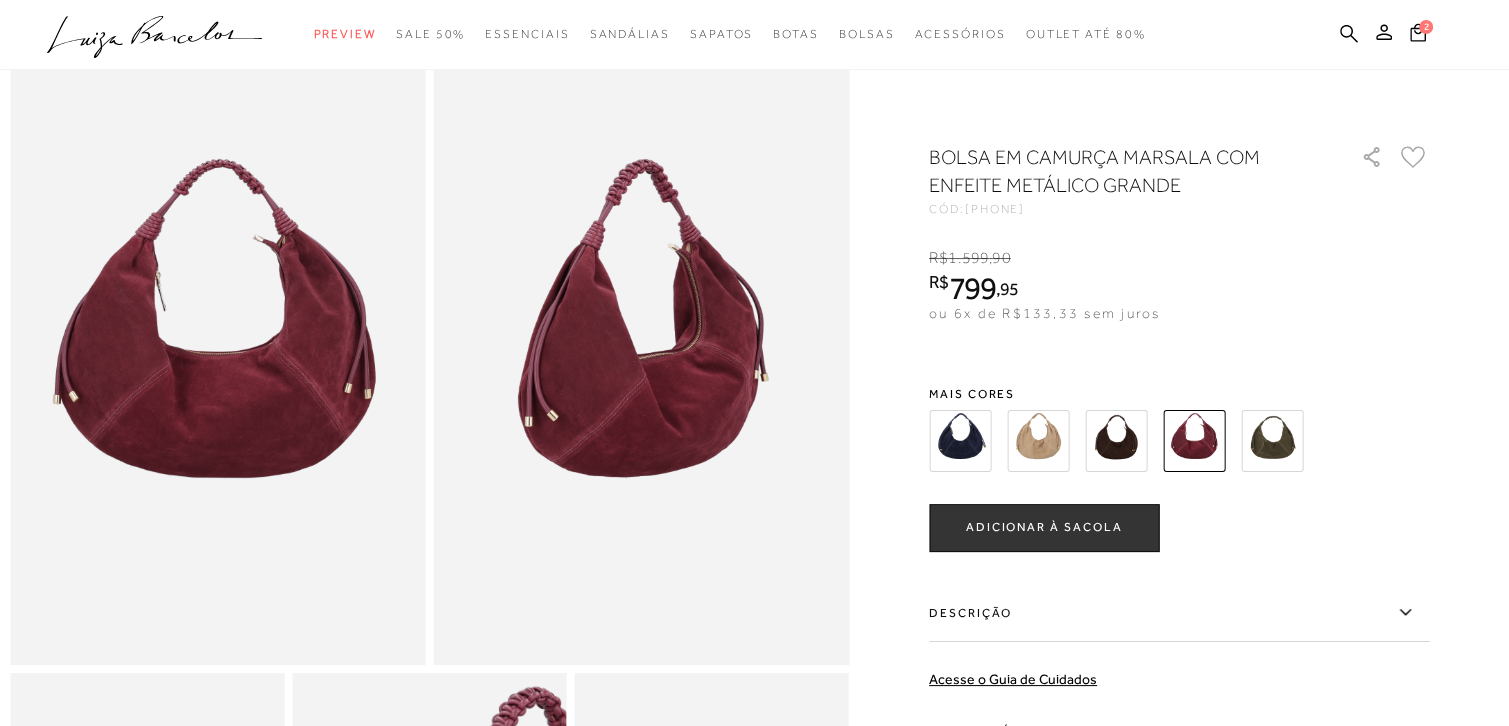 click at bounding box center [1038, 441] 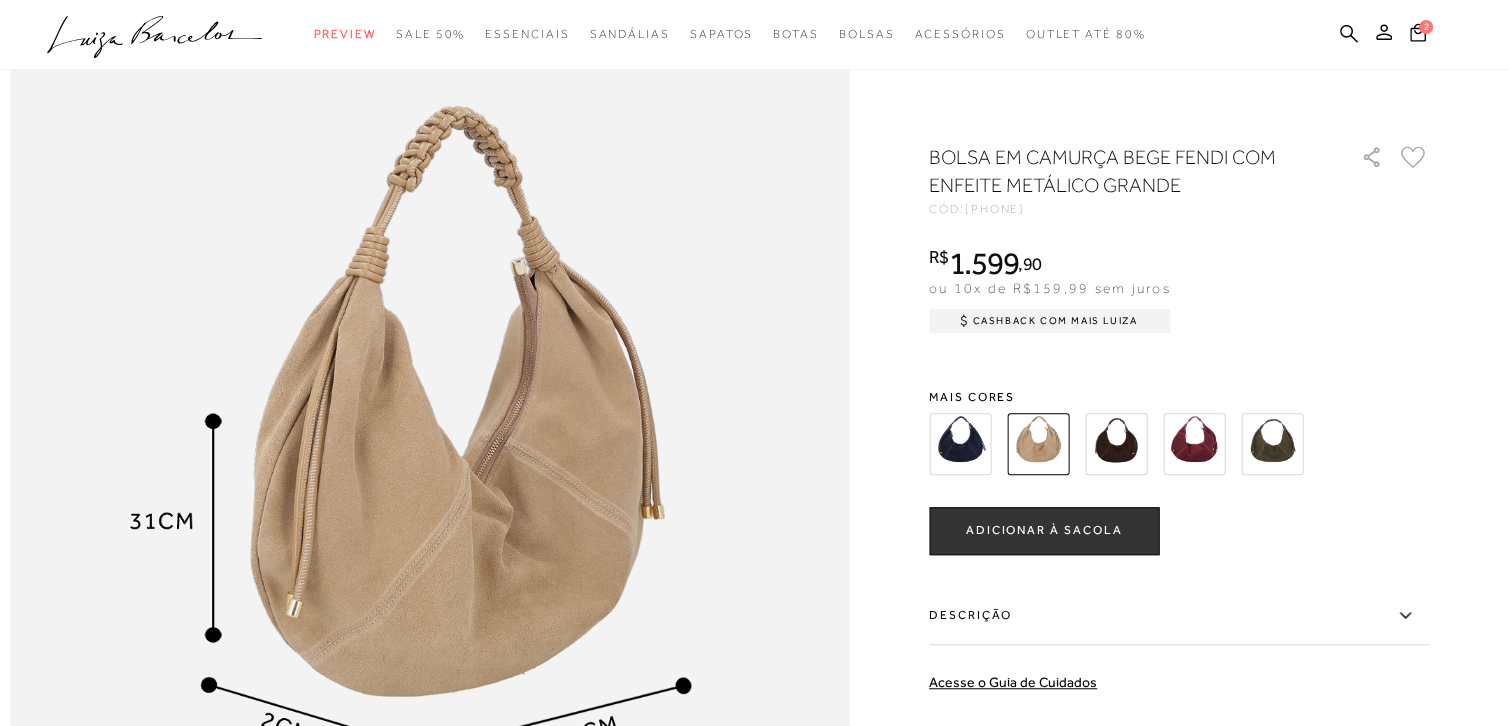 scroll, scrollTop: 1300, scrollLeft: 0, axis: vertical 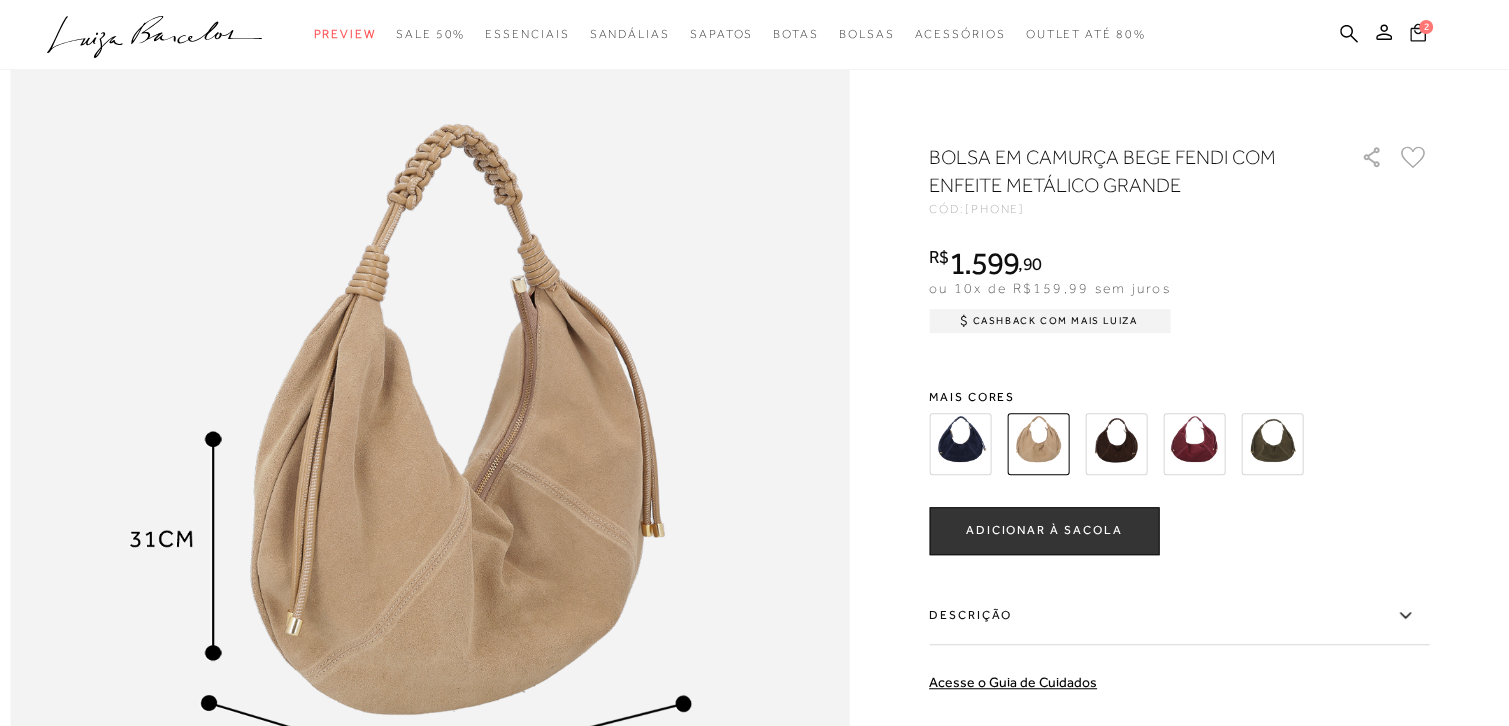 click on "2" at bounding box center [1426, 27] 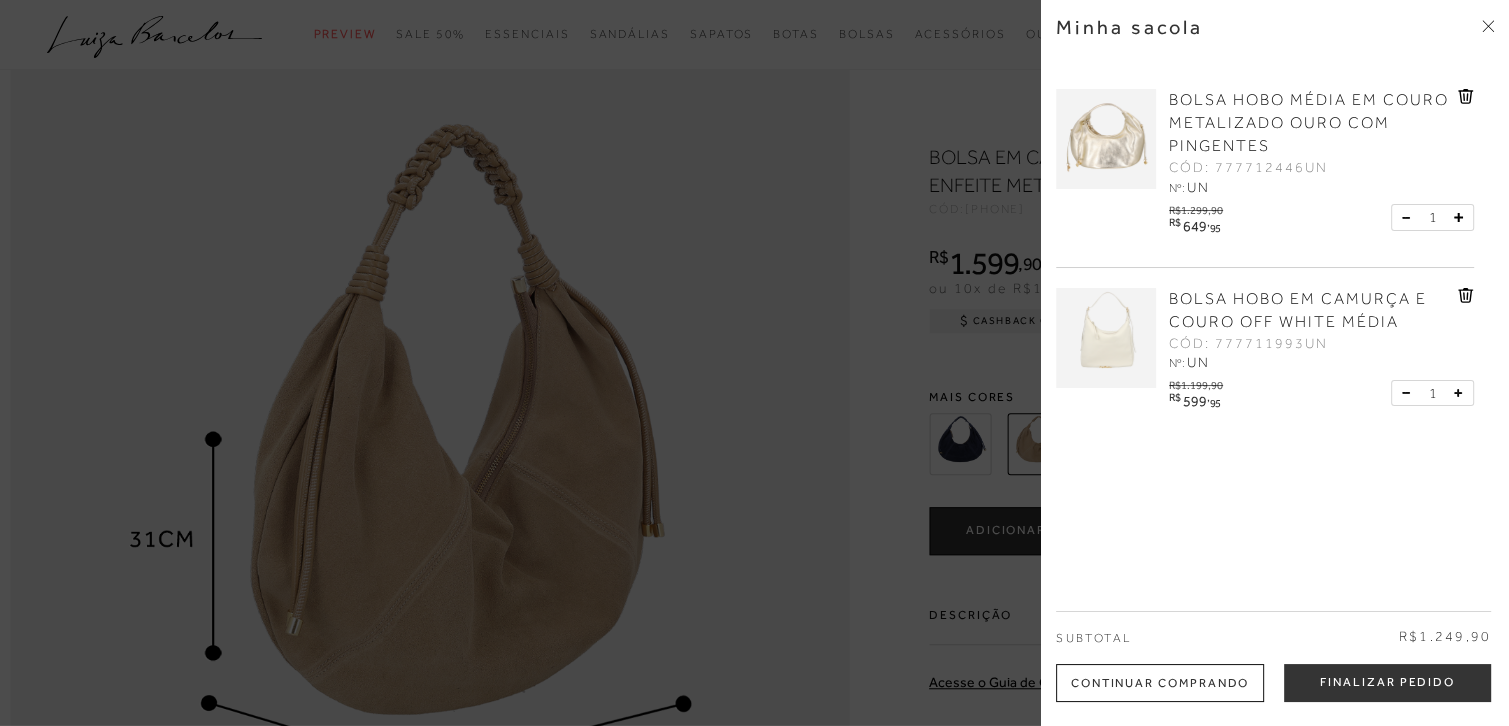 click on "Finalizar Pedido" at bounding box center [1387, 683] 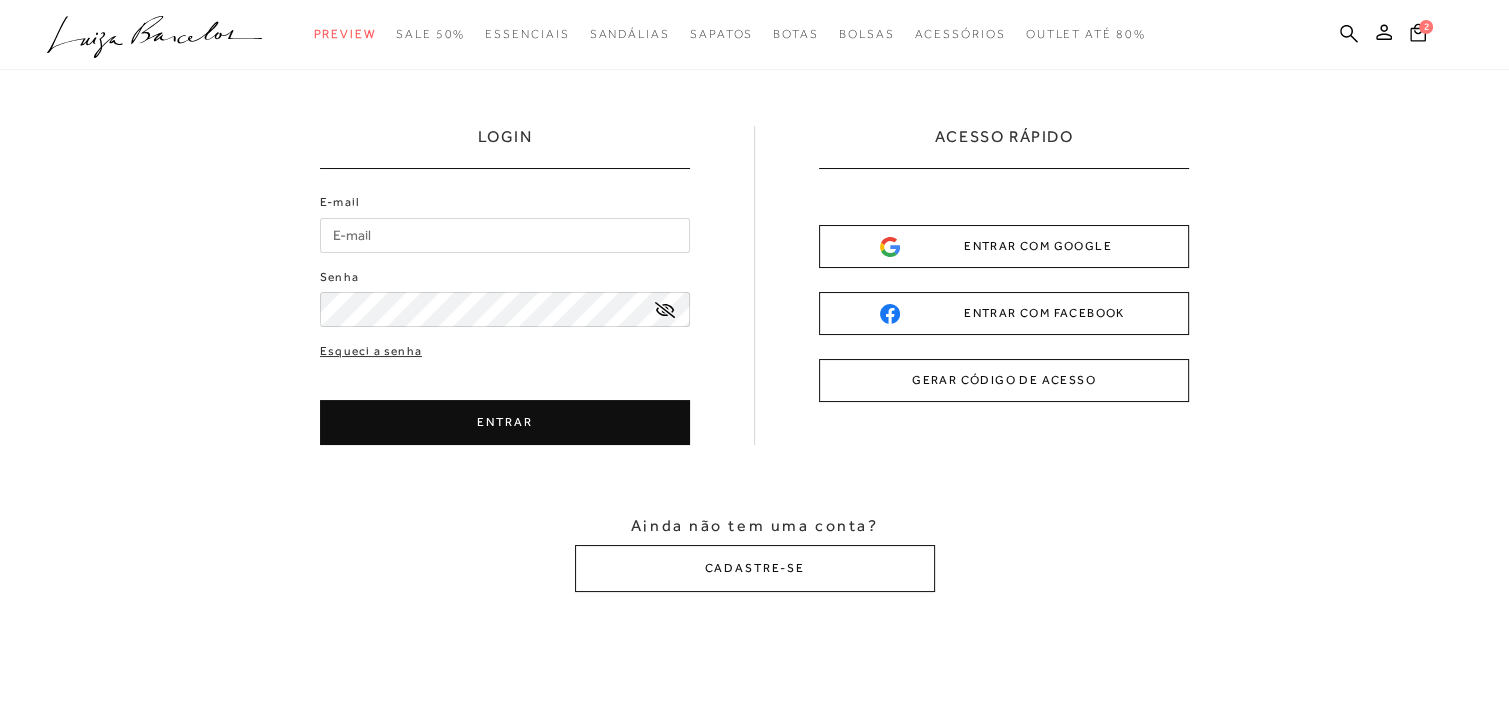 click on "E-mail" at bounding box center (505, 235) 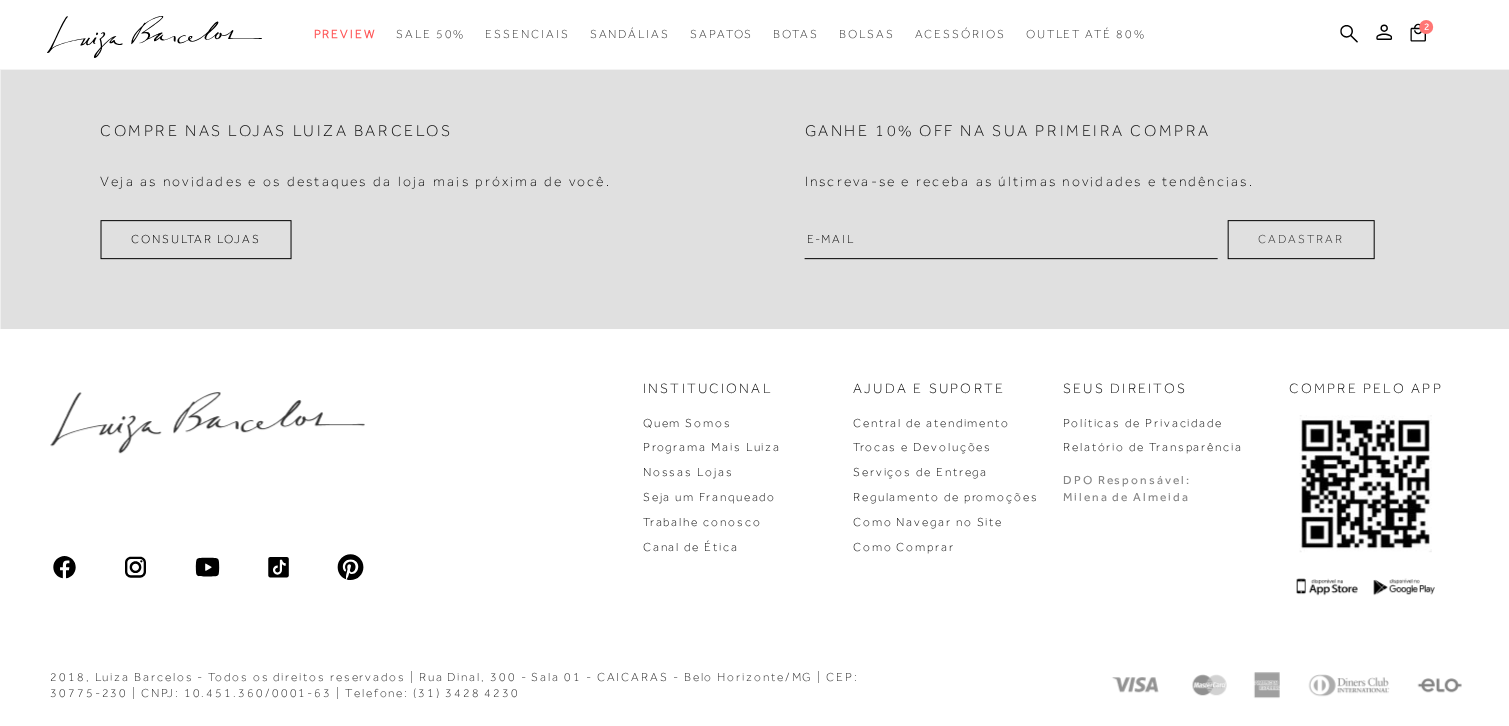scroll, scrollTop: 0, scrollLeft: 0, axis: both 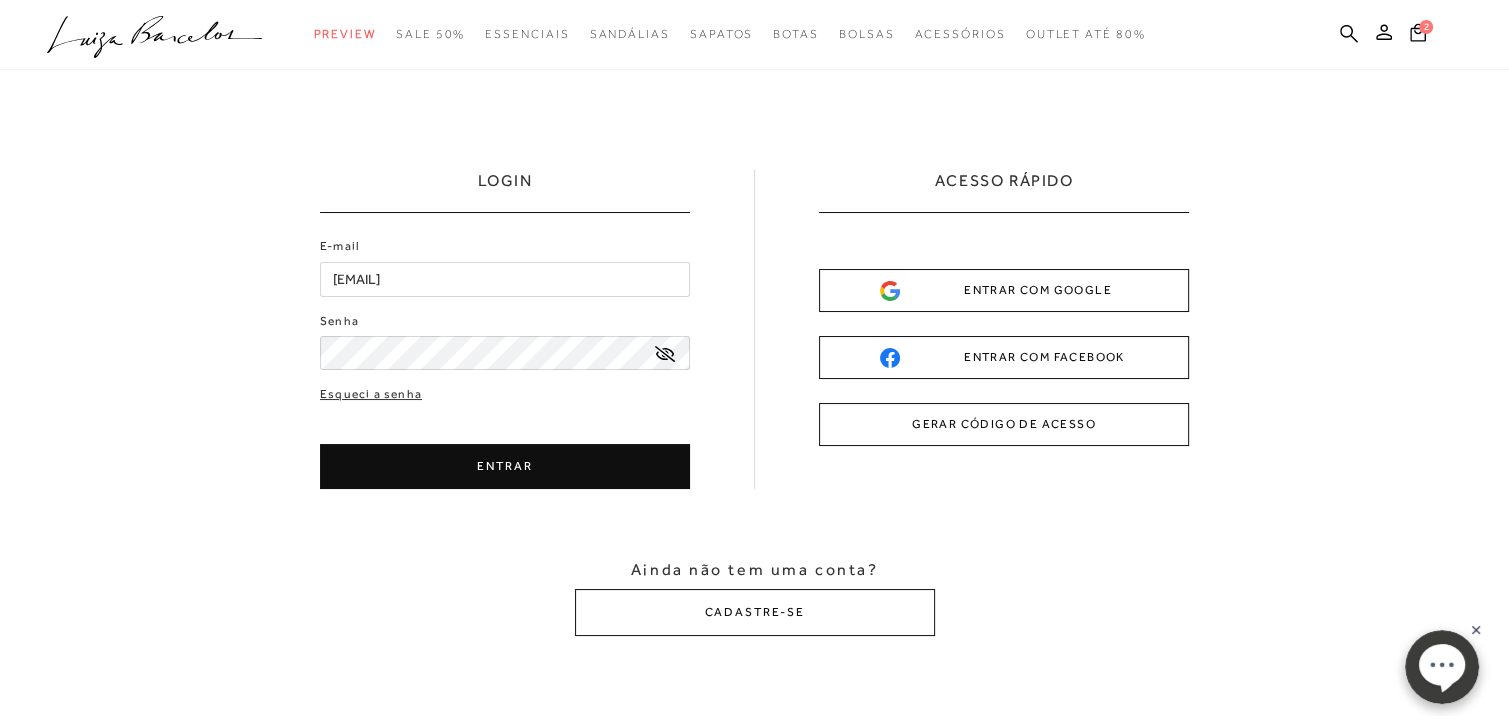type on "vanessadiascamargos@hotmail.com" 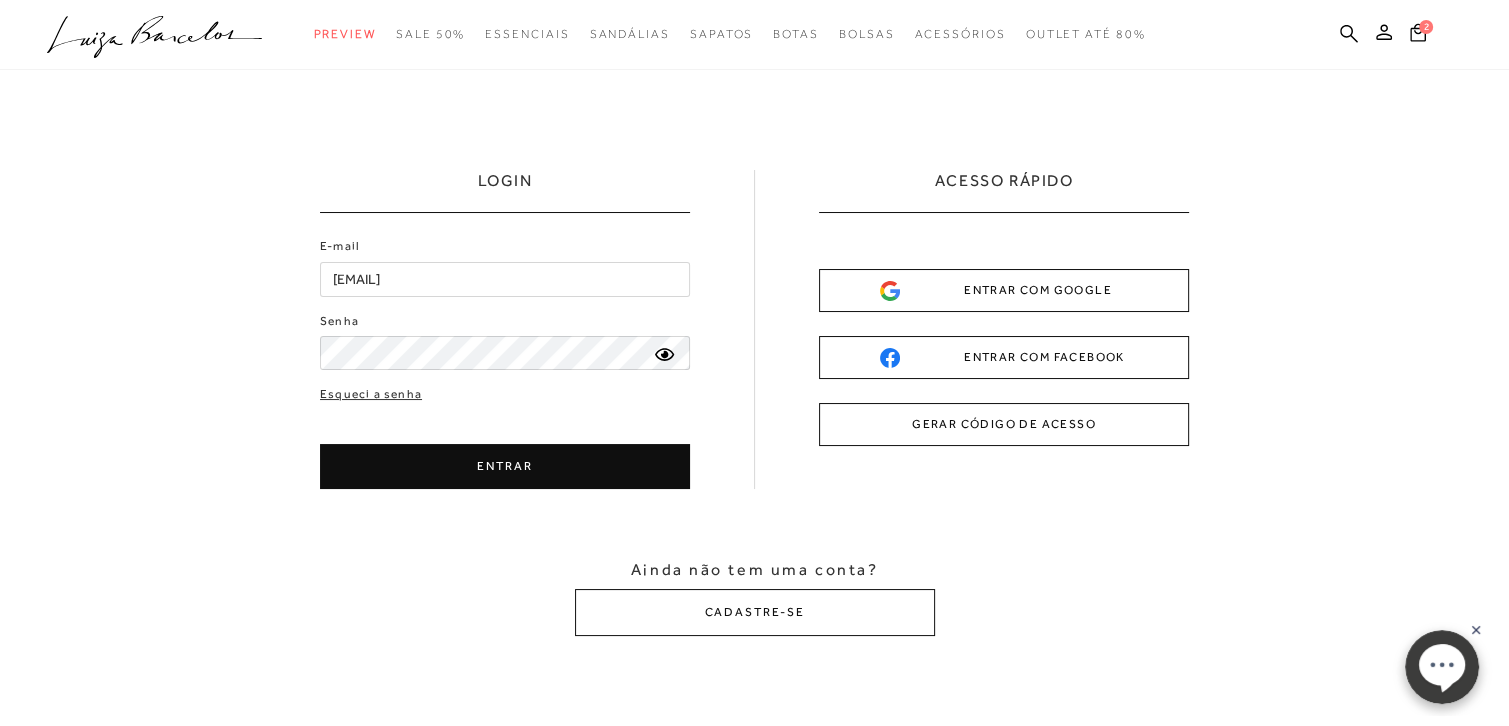 click on "ENTRAR" at bounding box center (505, 466) 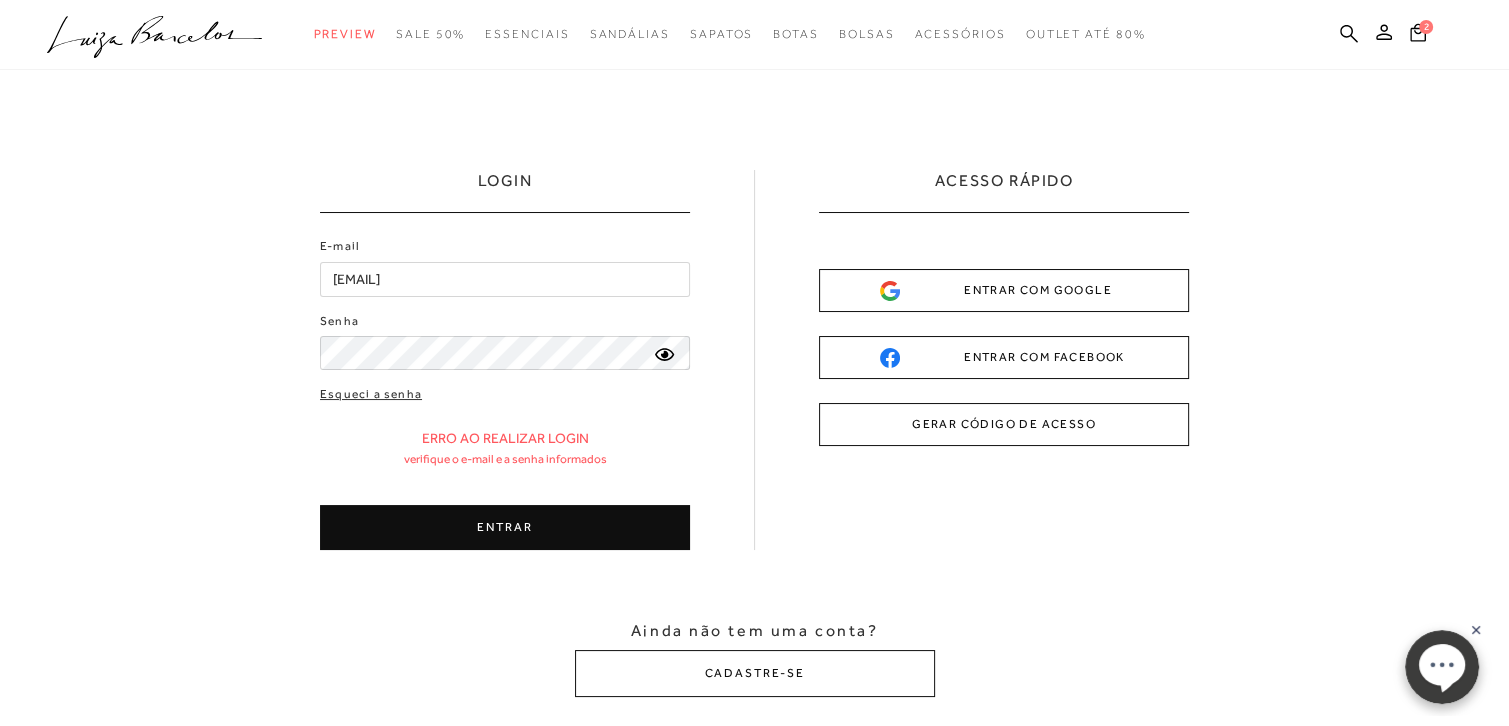 click on "ENTRAR" at bounding box center [505, 527] 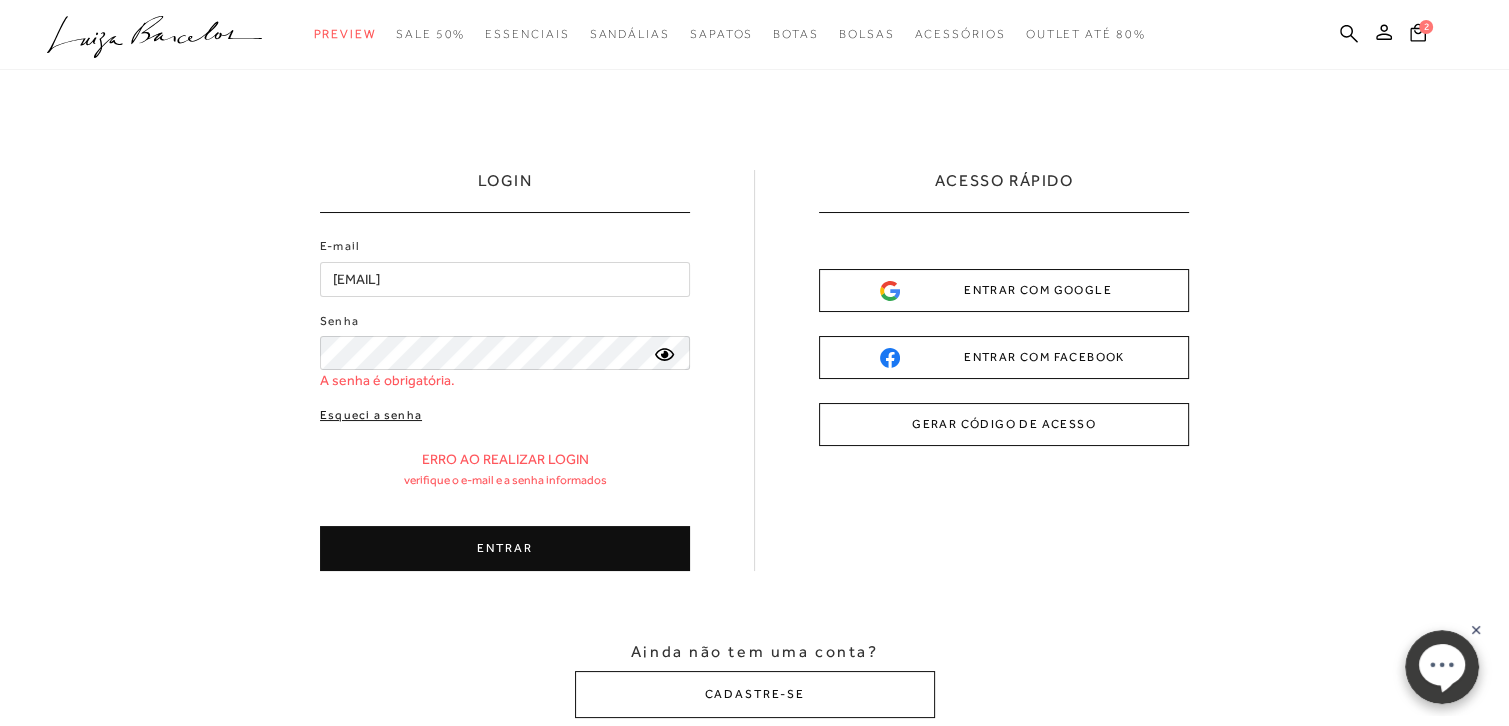 click on "Esqueci a senha" at bounding box center (371, 415) 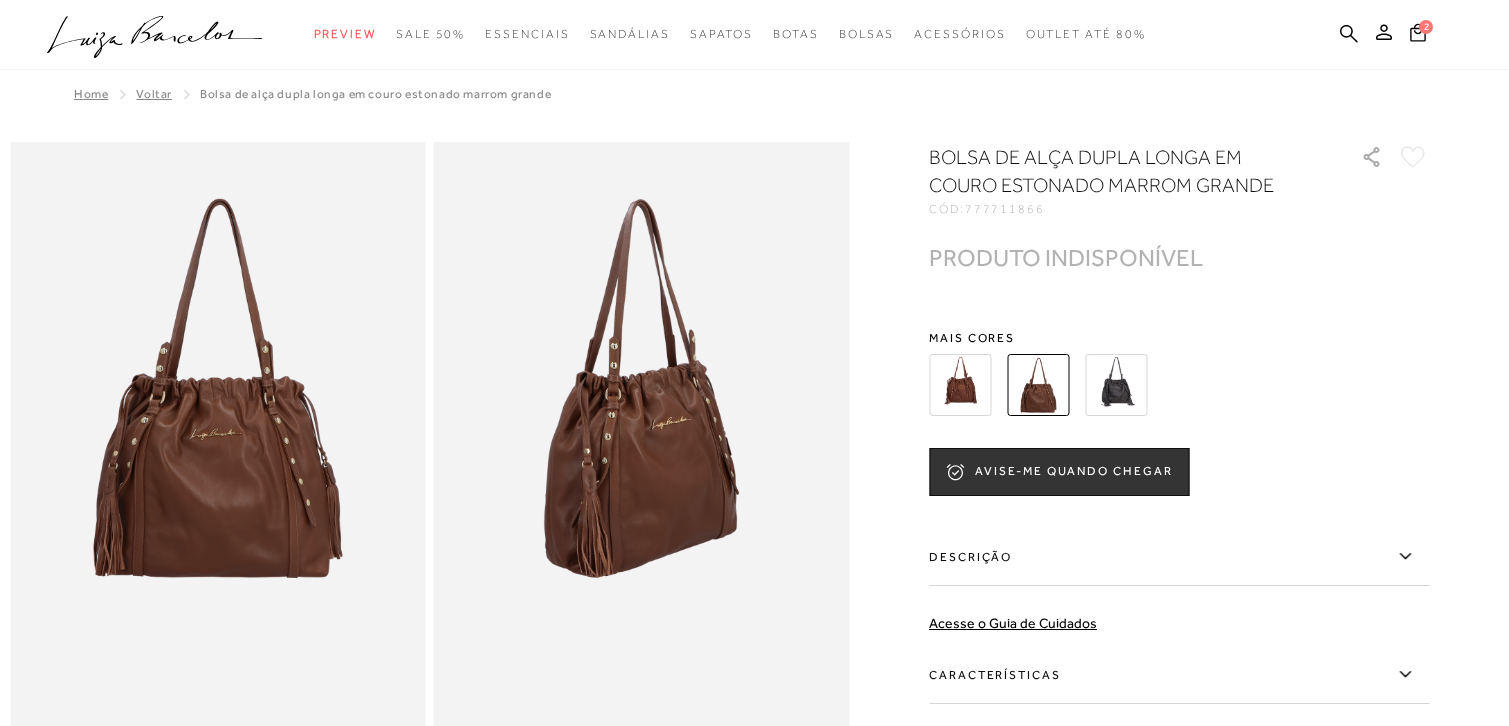 scroll, scrollTop: 0, scrollLeft: 0, axis: both 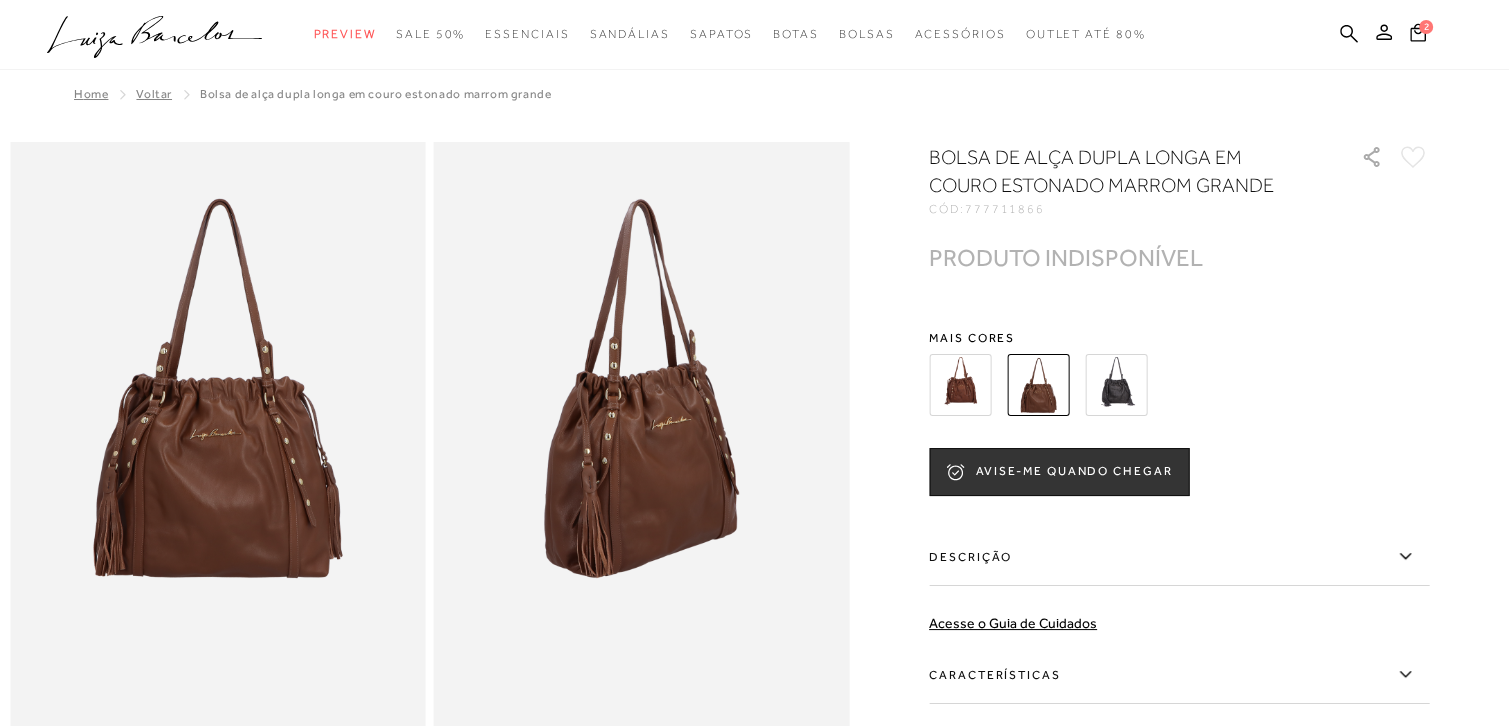 click at bounding box center (1116, 385) 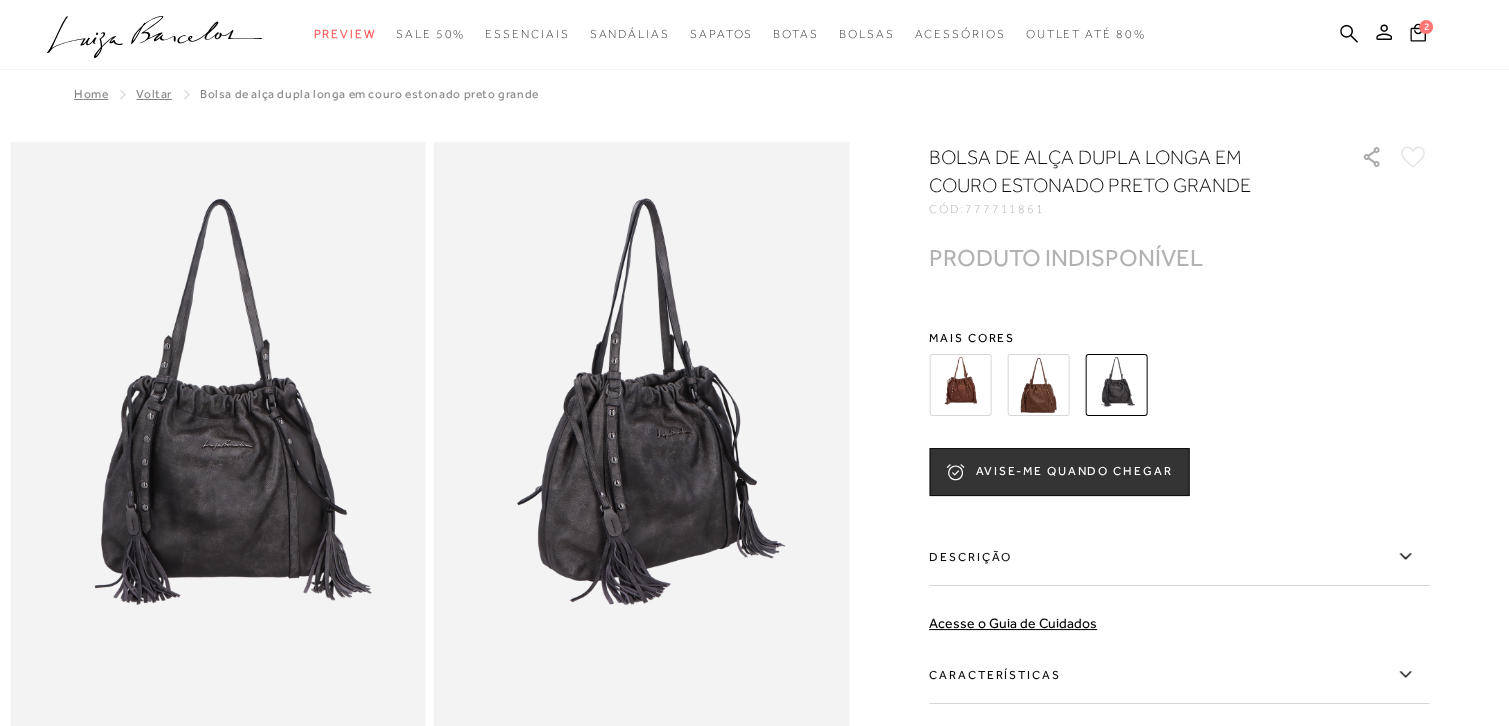 click at bounding box center (960, 385) 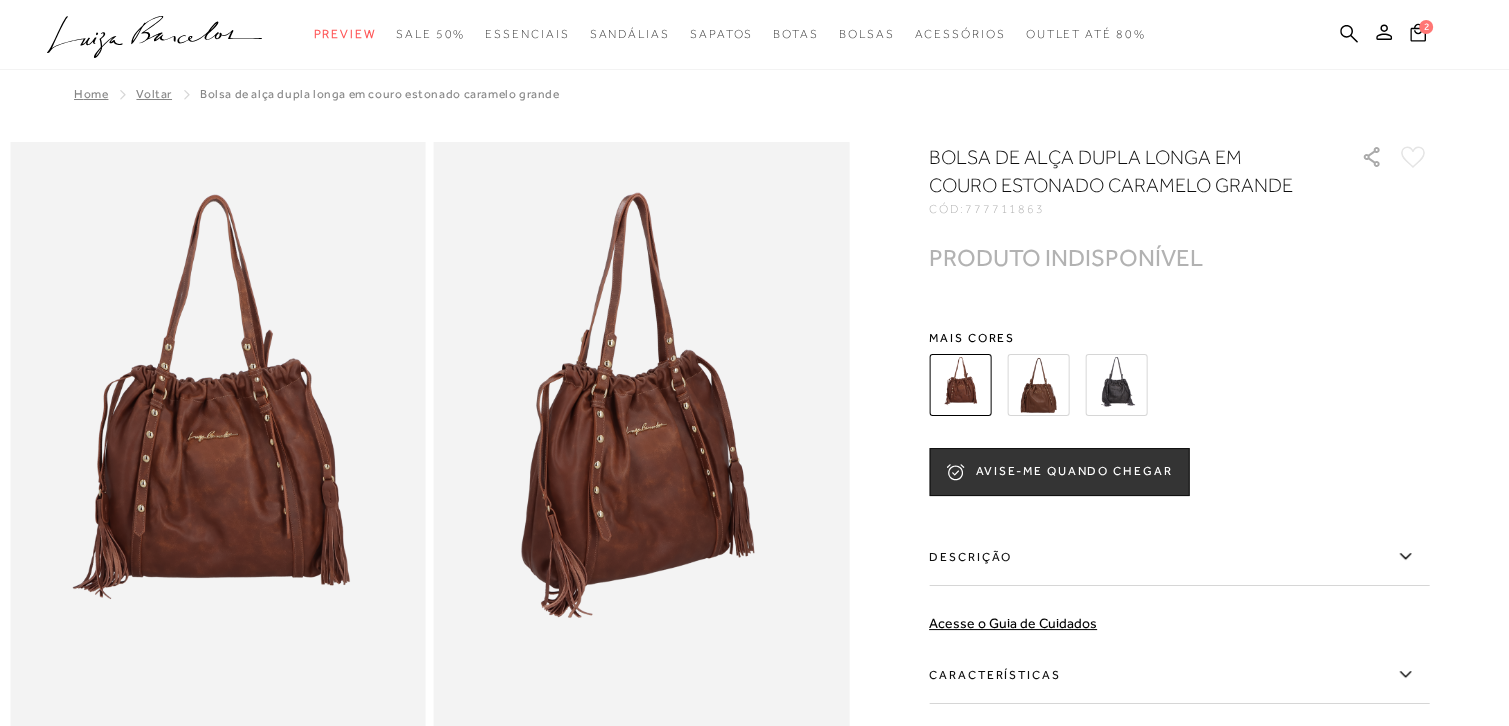 click at bounding box center [1038, 385] 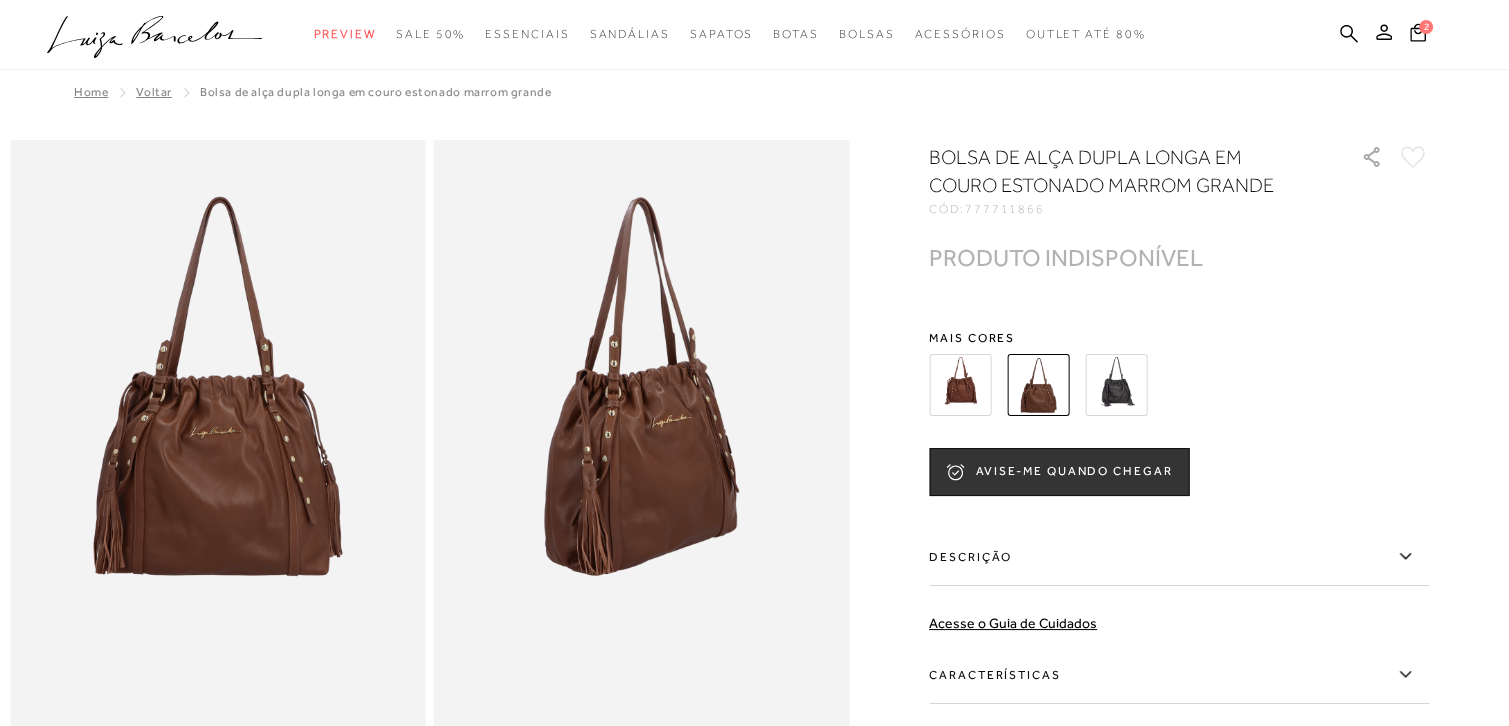 scroll, scrollTop: 0, scrollLeft: 0, axis: both 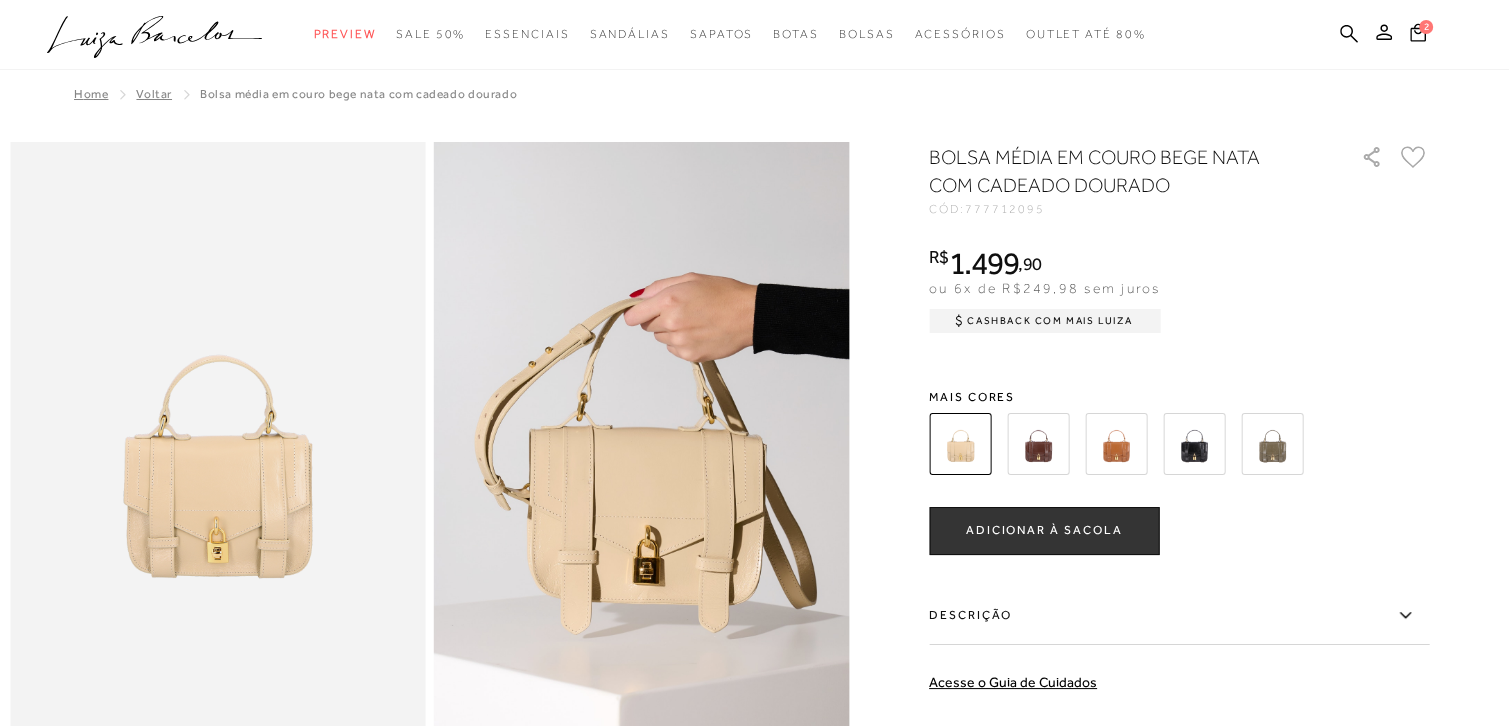click at bounding box center [1116, 444] 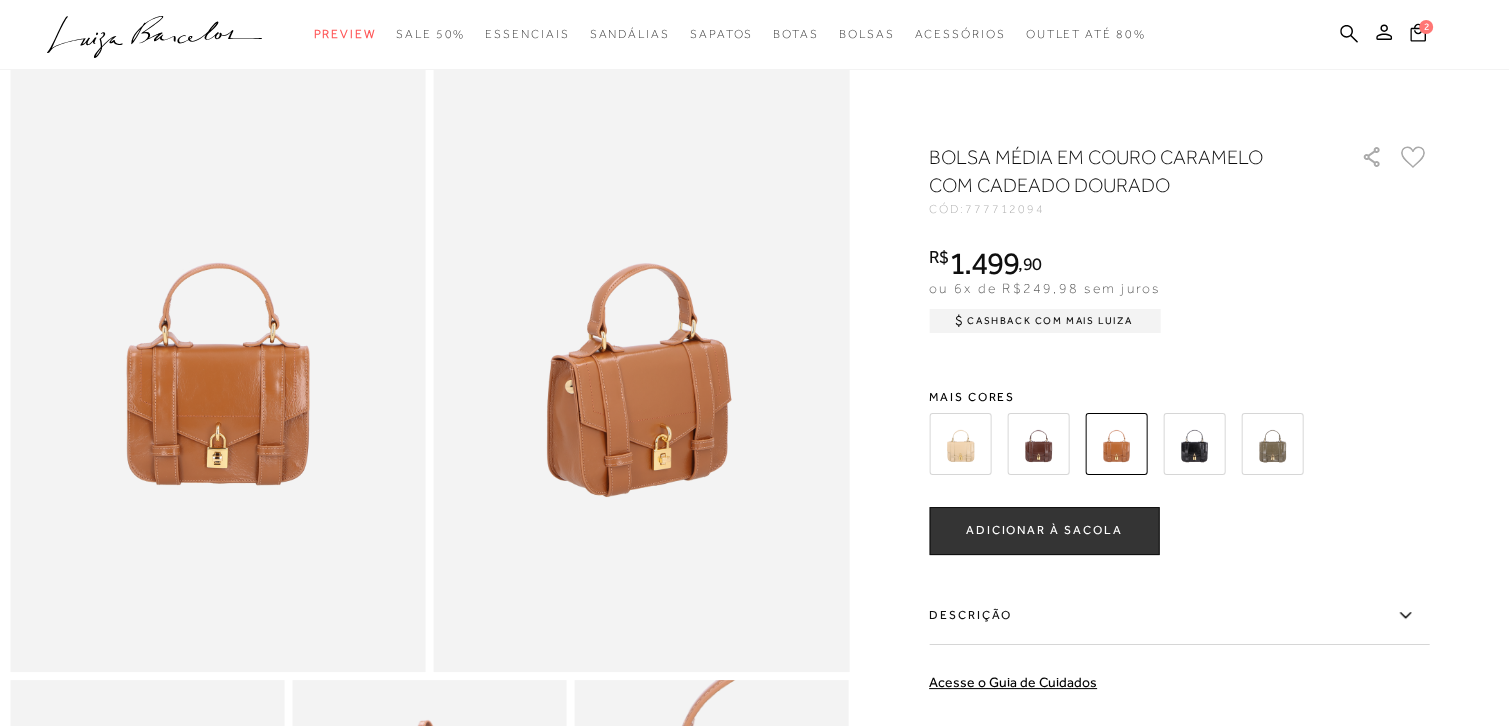 scroll, scrollTop: 0, scrollLeft: 0, axis: both 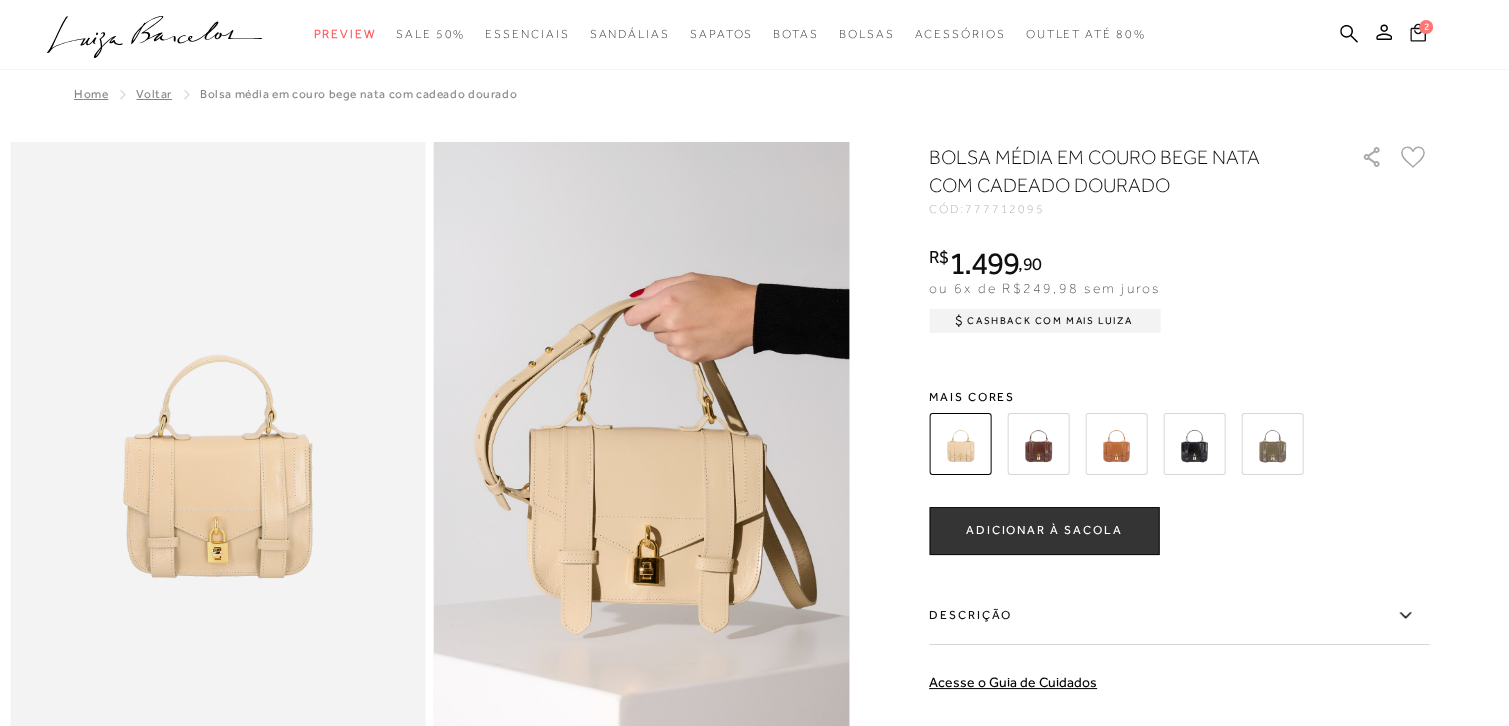 click 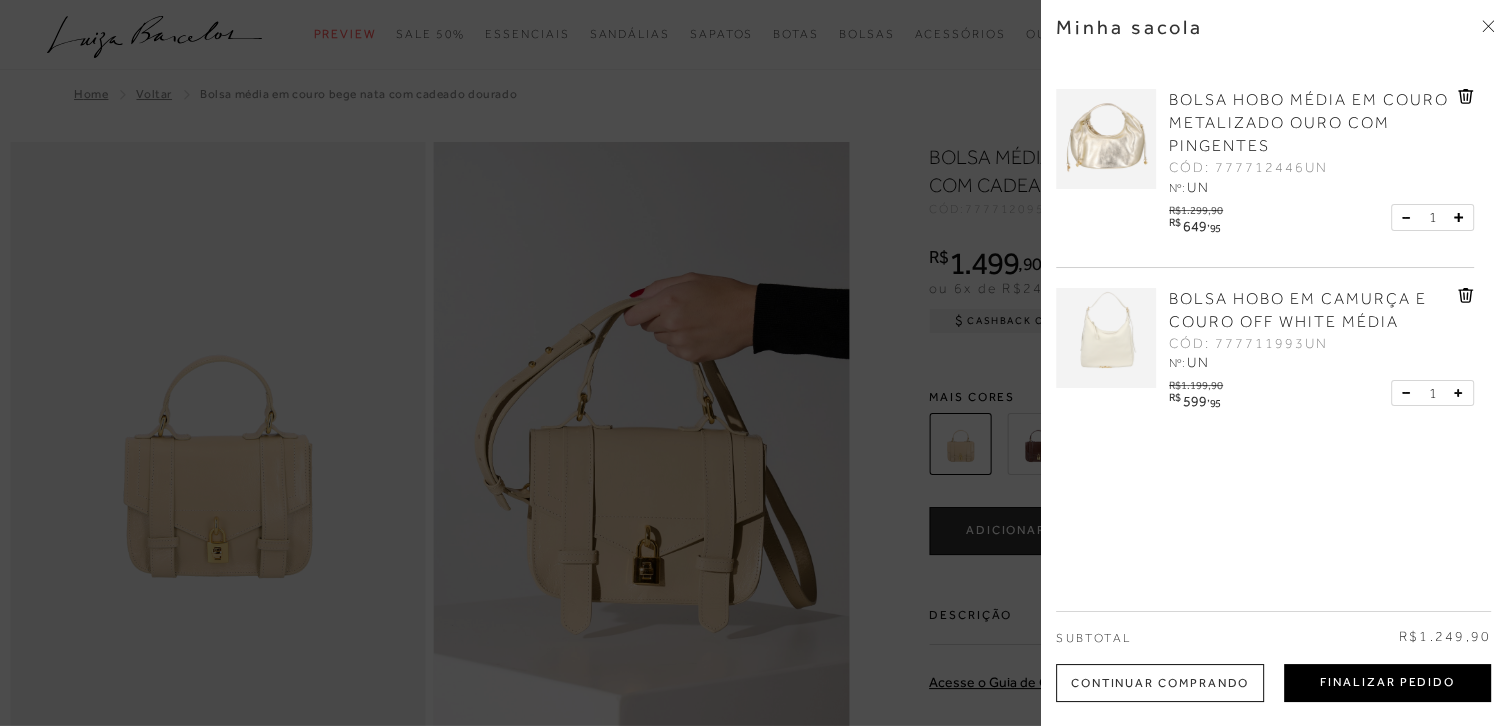 click on "Finalizar Pedido" at bounding box center [1387, 683] 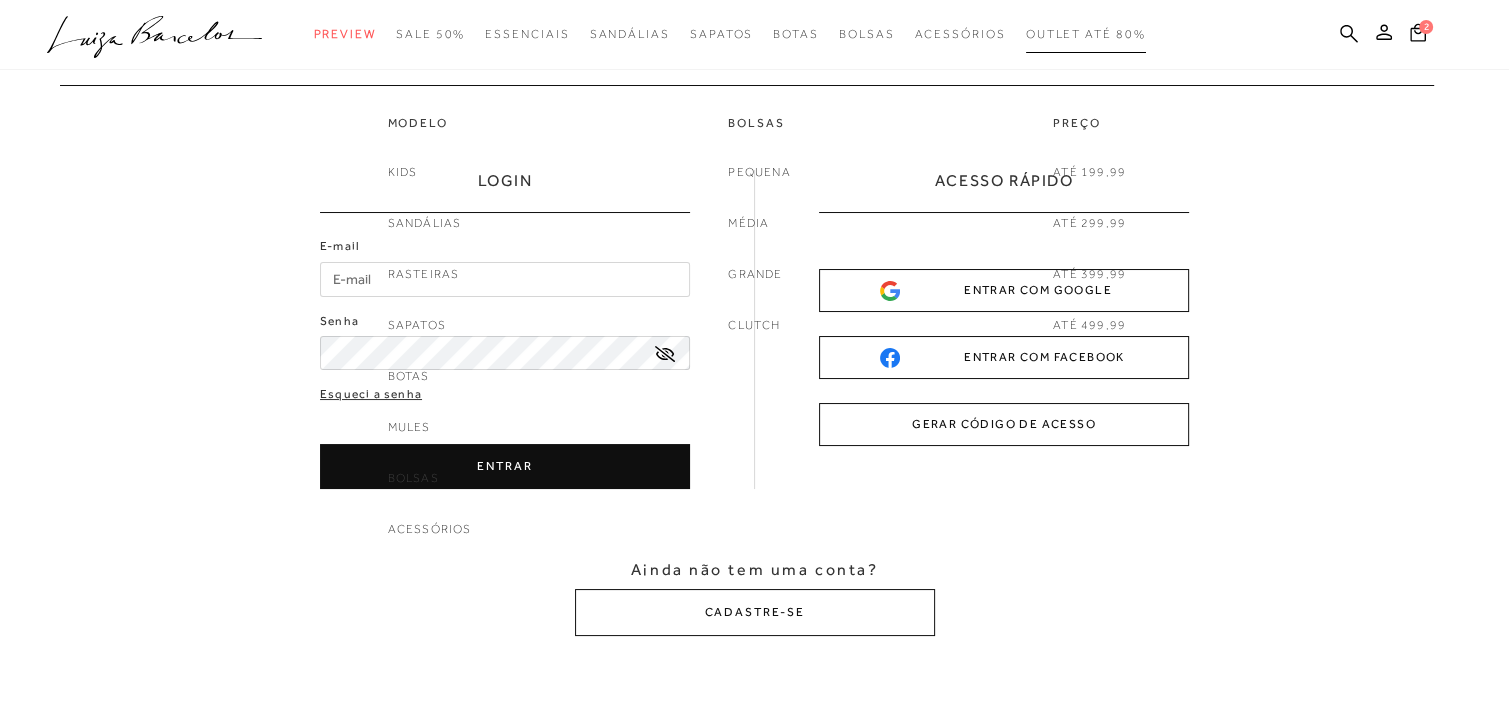 scroll, scrollTop: 0, scrollLeft: 0, axis: both 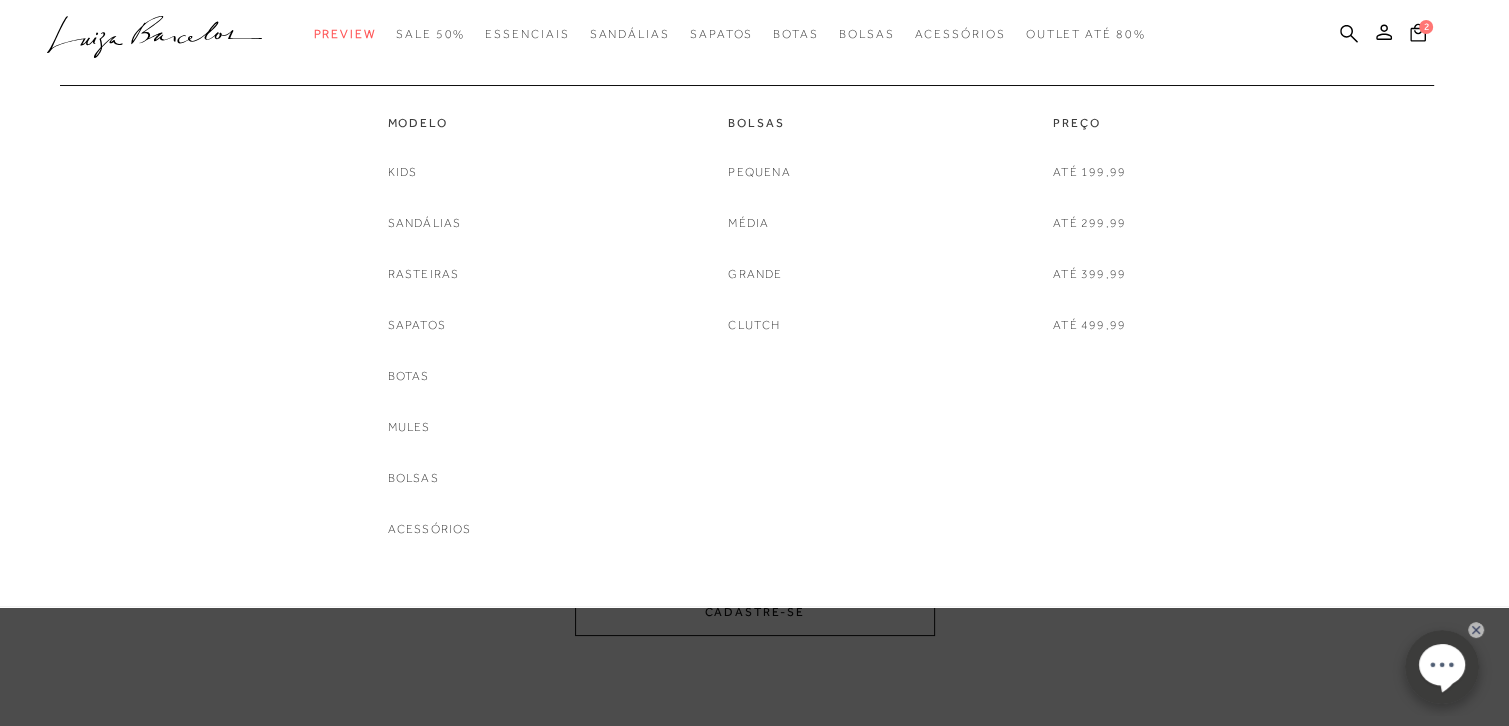 type on "[EMAIL]" 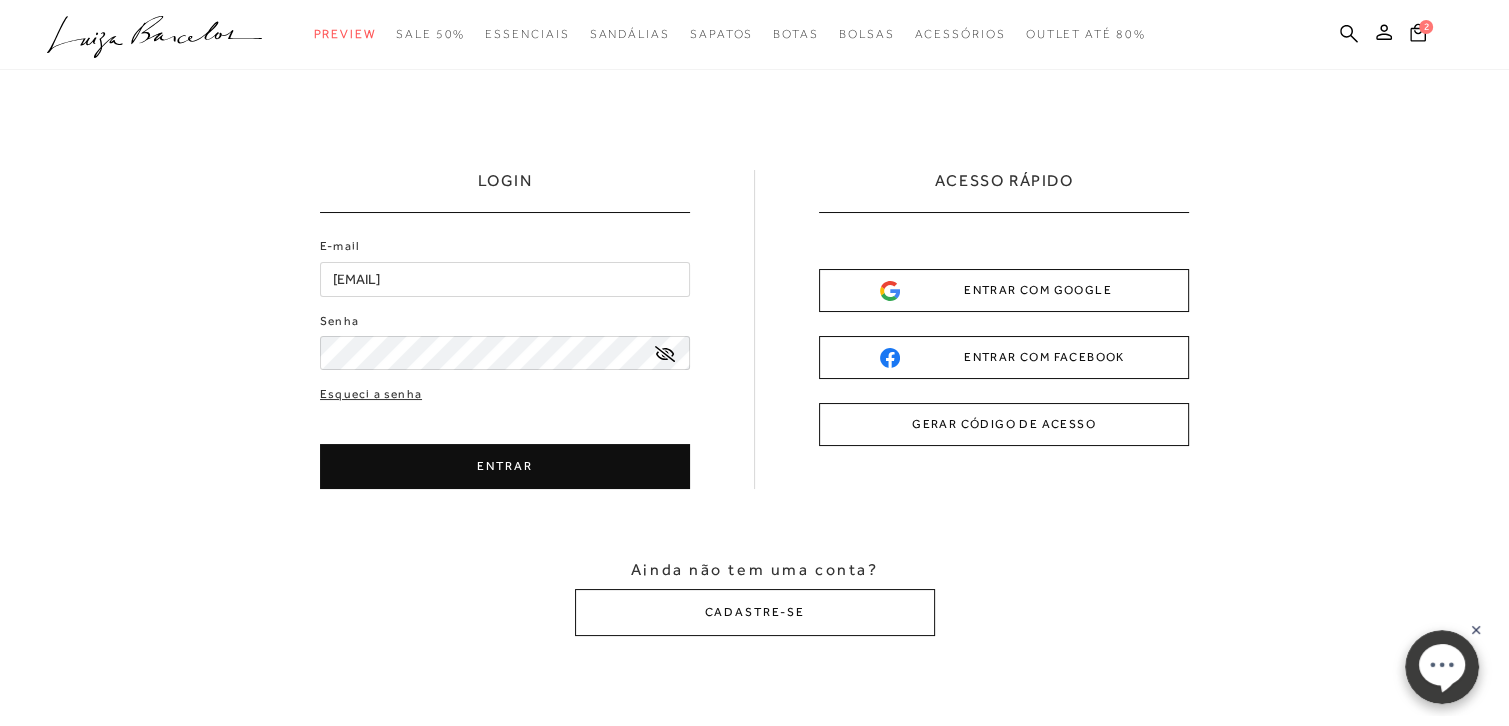 click on "ENTRAR" at bounding box center [505, 466] 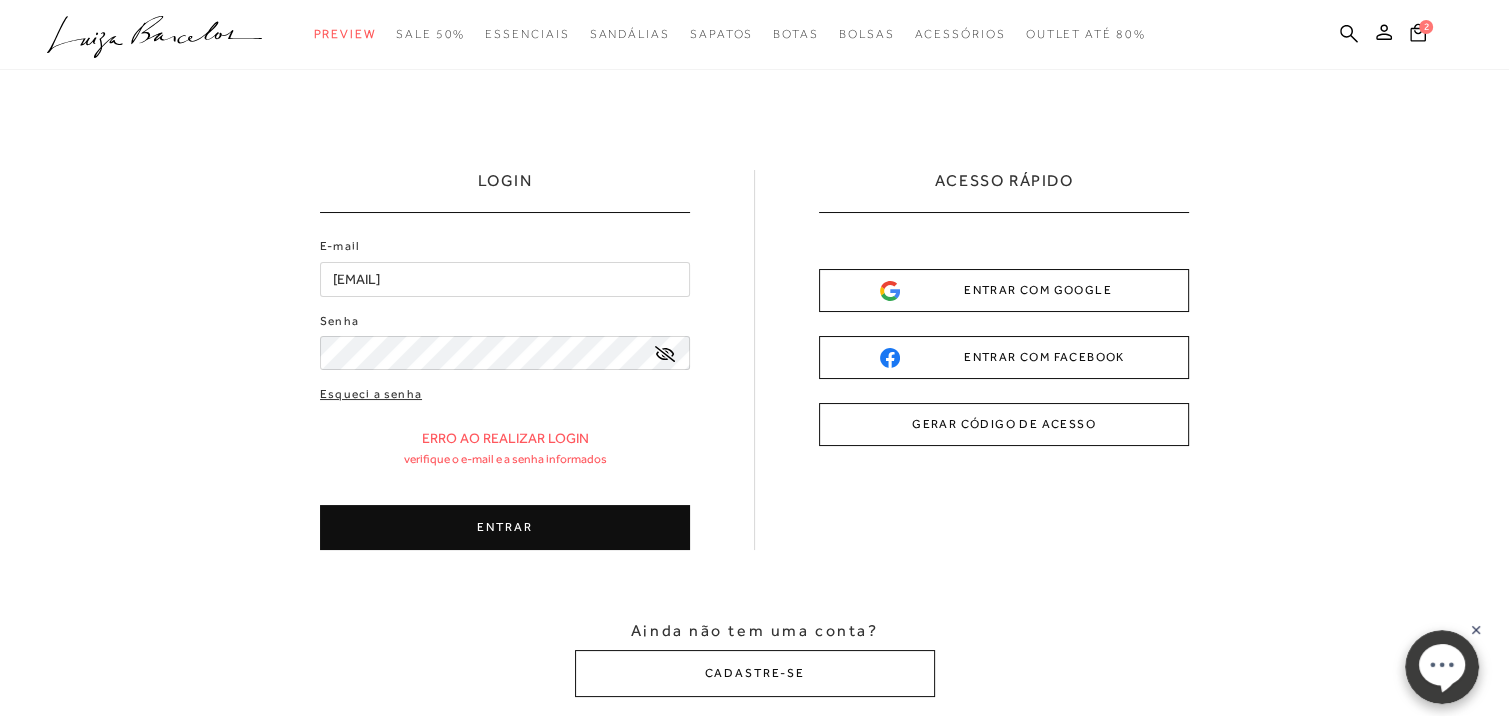 click on "ENTRAR" at bounding box center (505, 527) 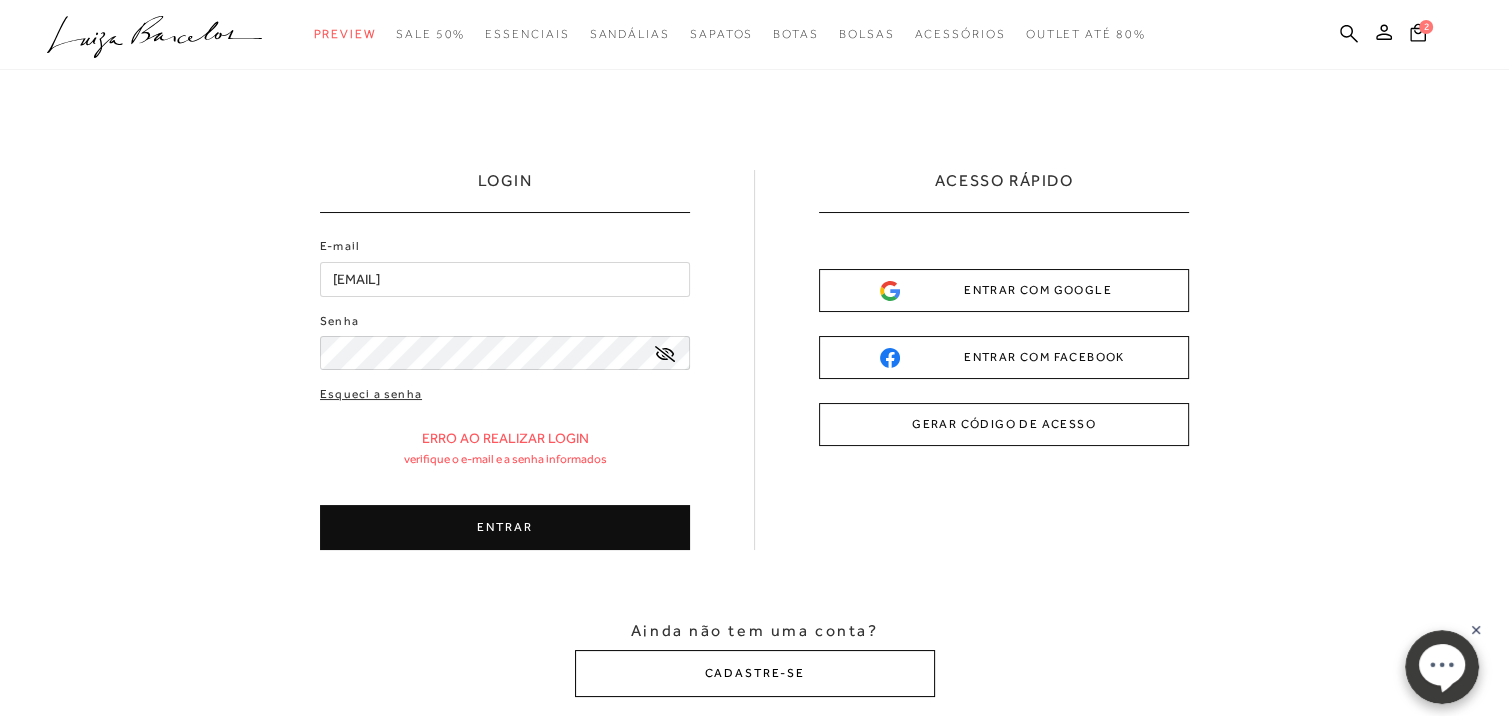 click on "CADASTRE-SE" at bounding box center [755, 673] 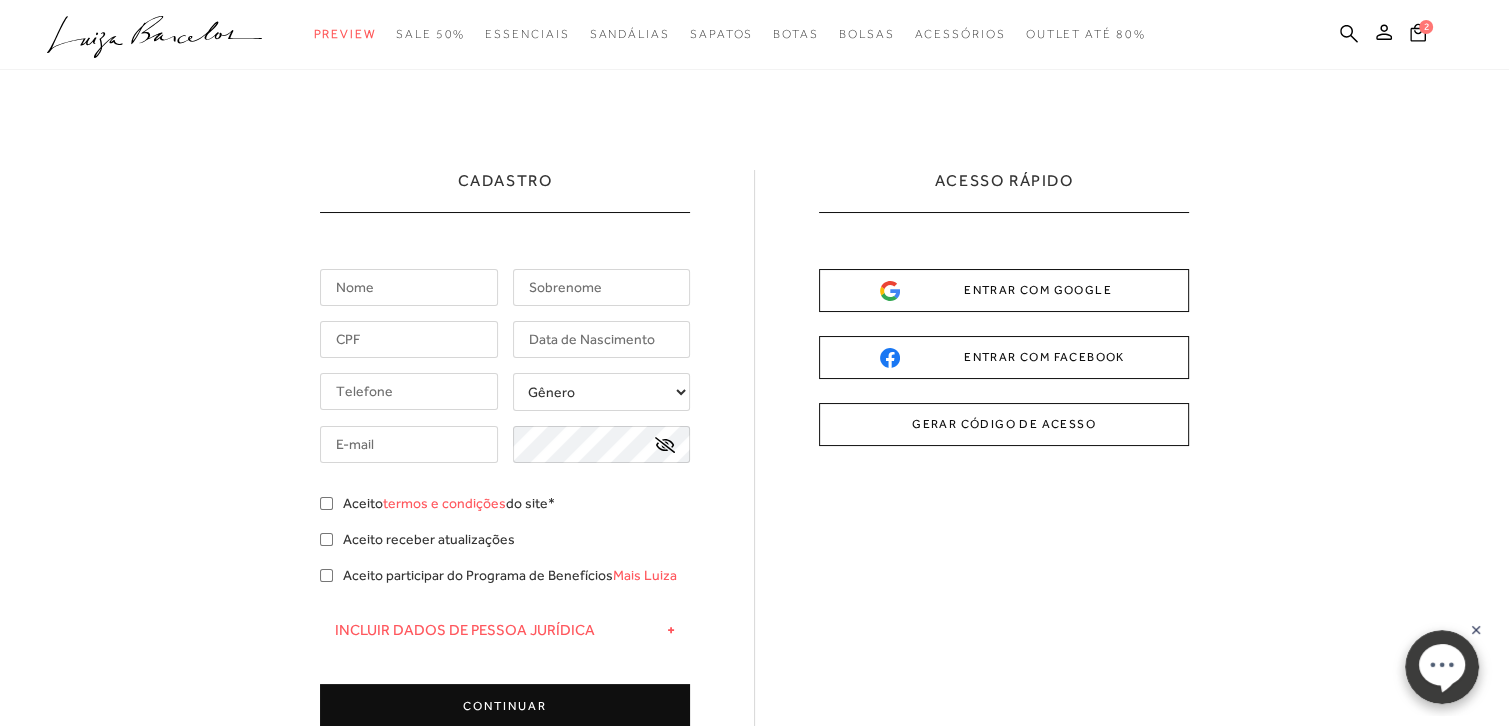 type 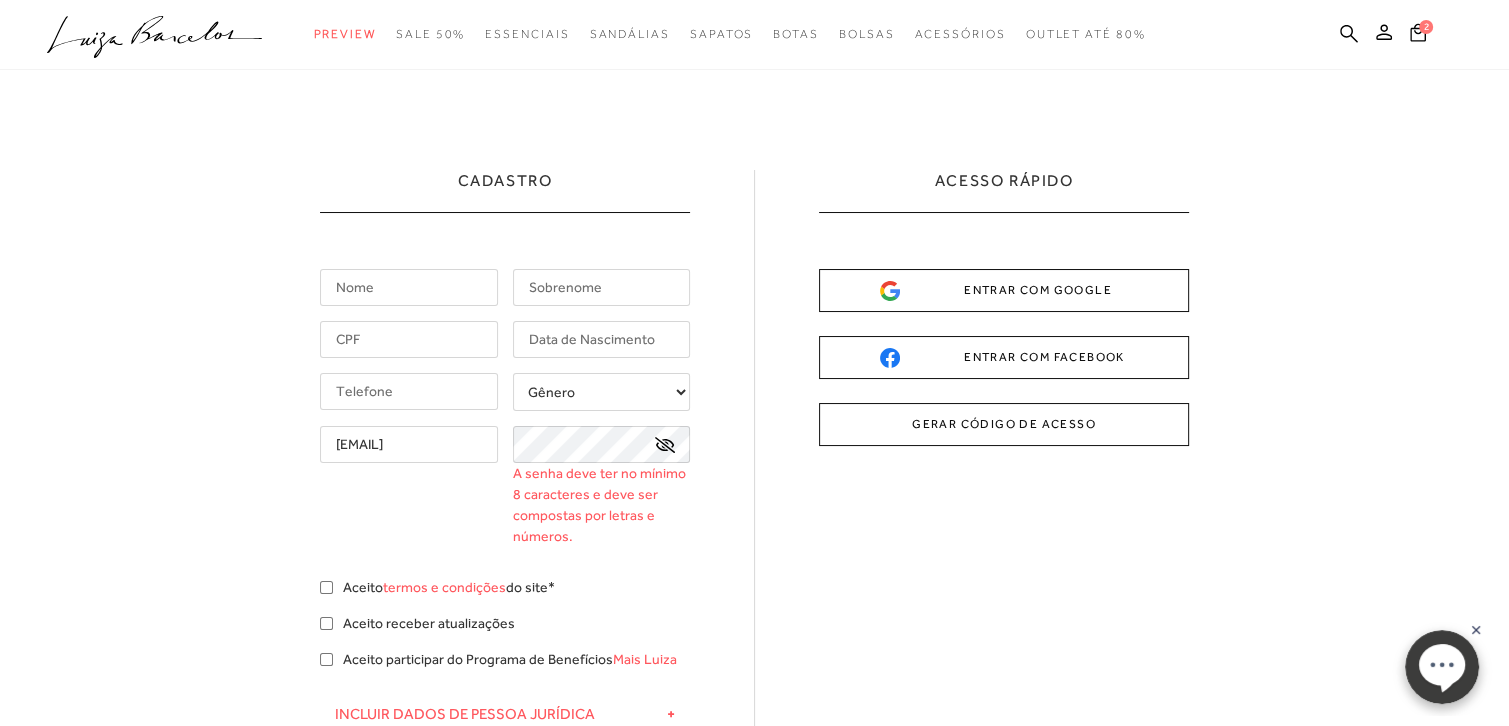 click at bounding box center (409, 287) 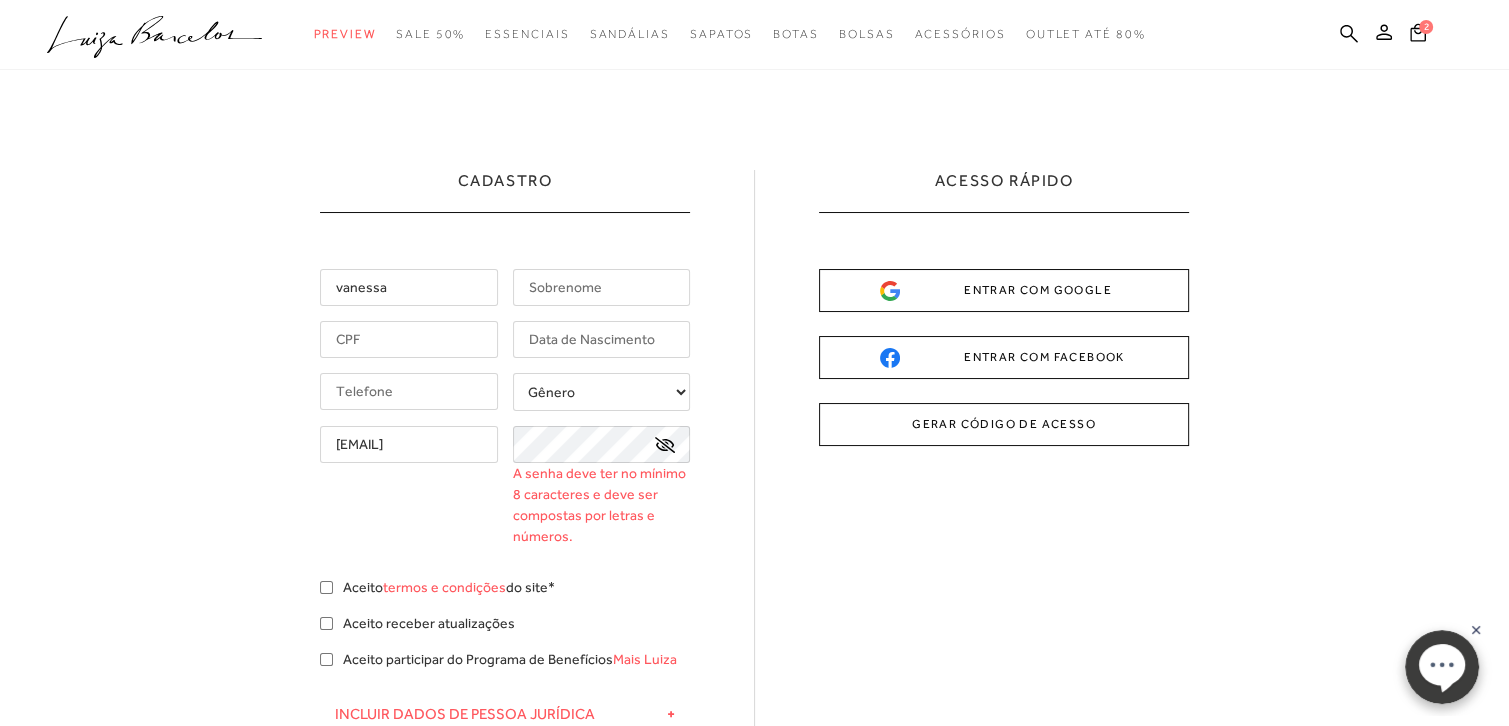 type on "vanessa" 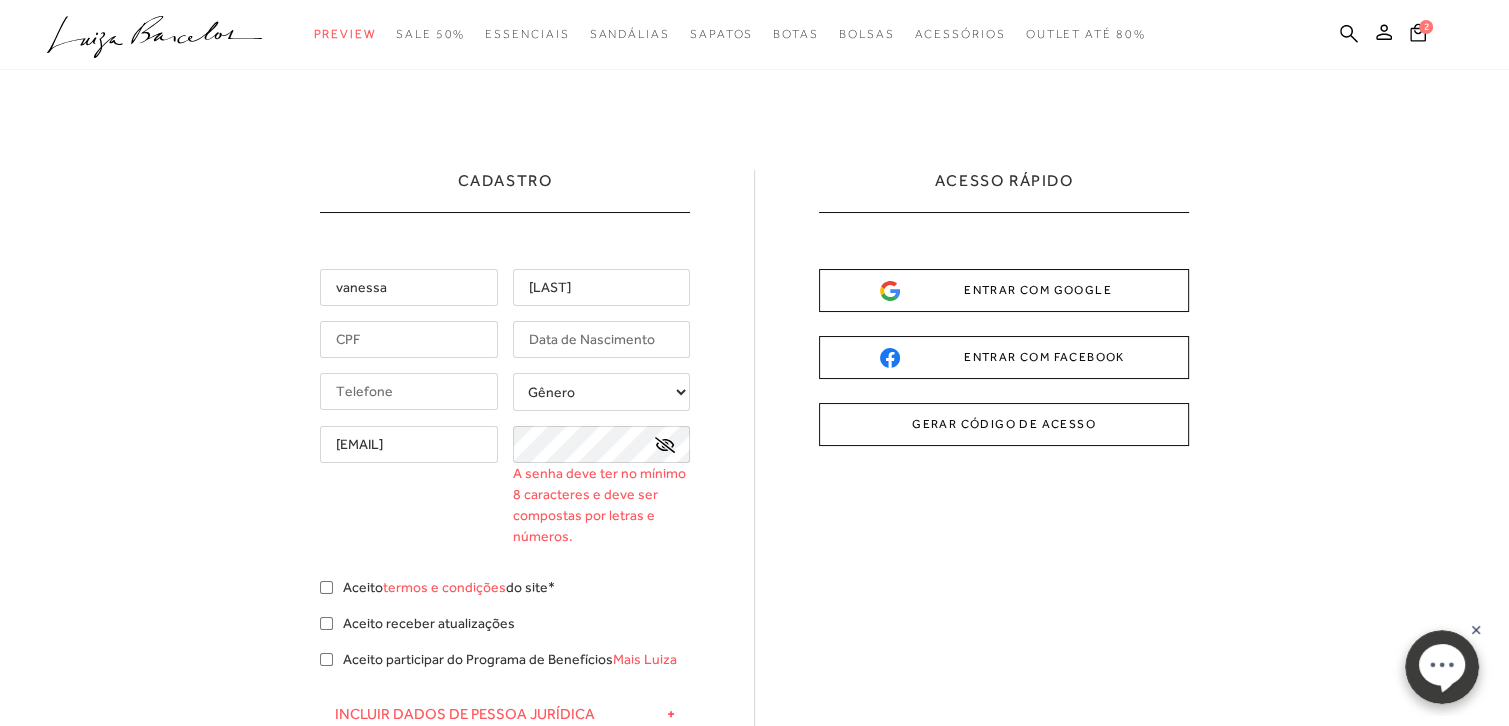 type on "[LAST]" 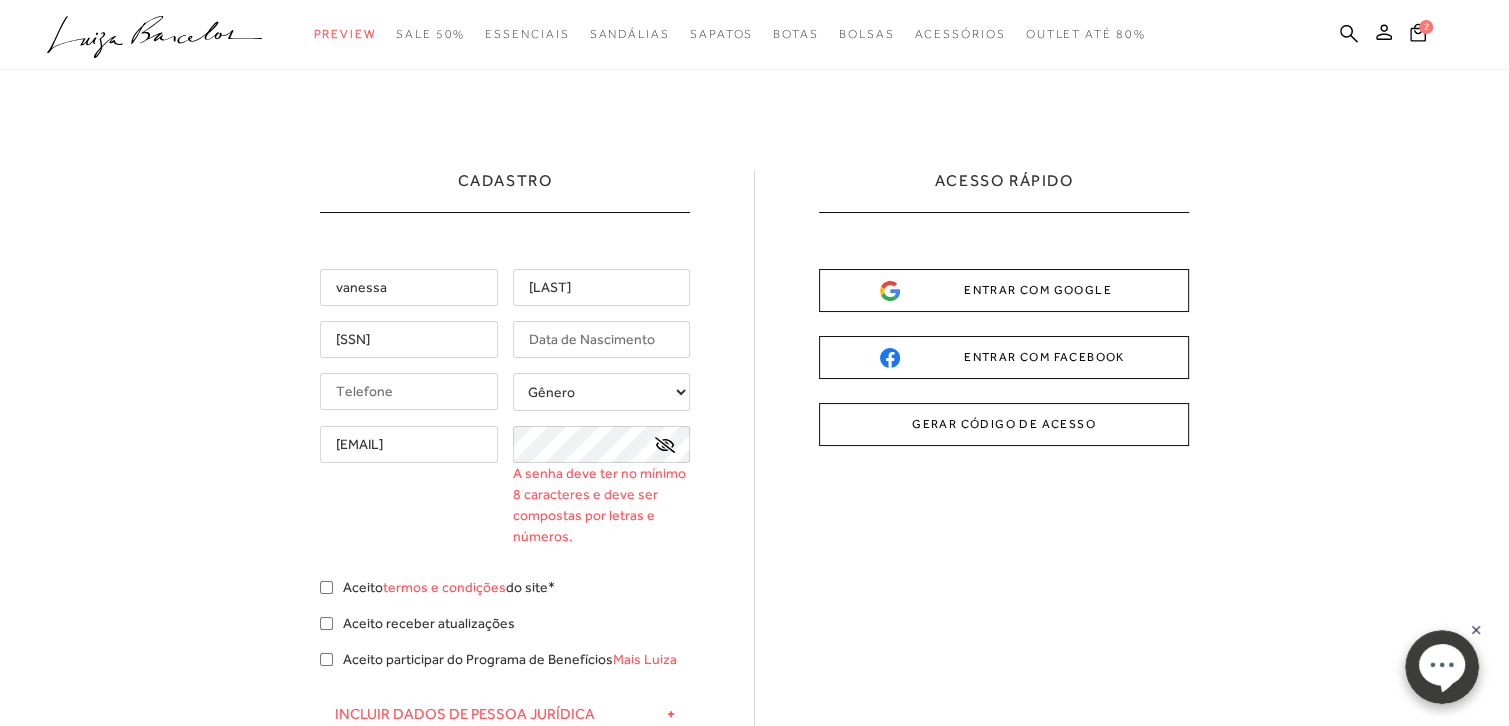 type on "[SSN]" 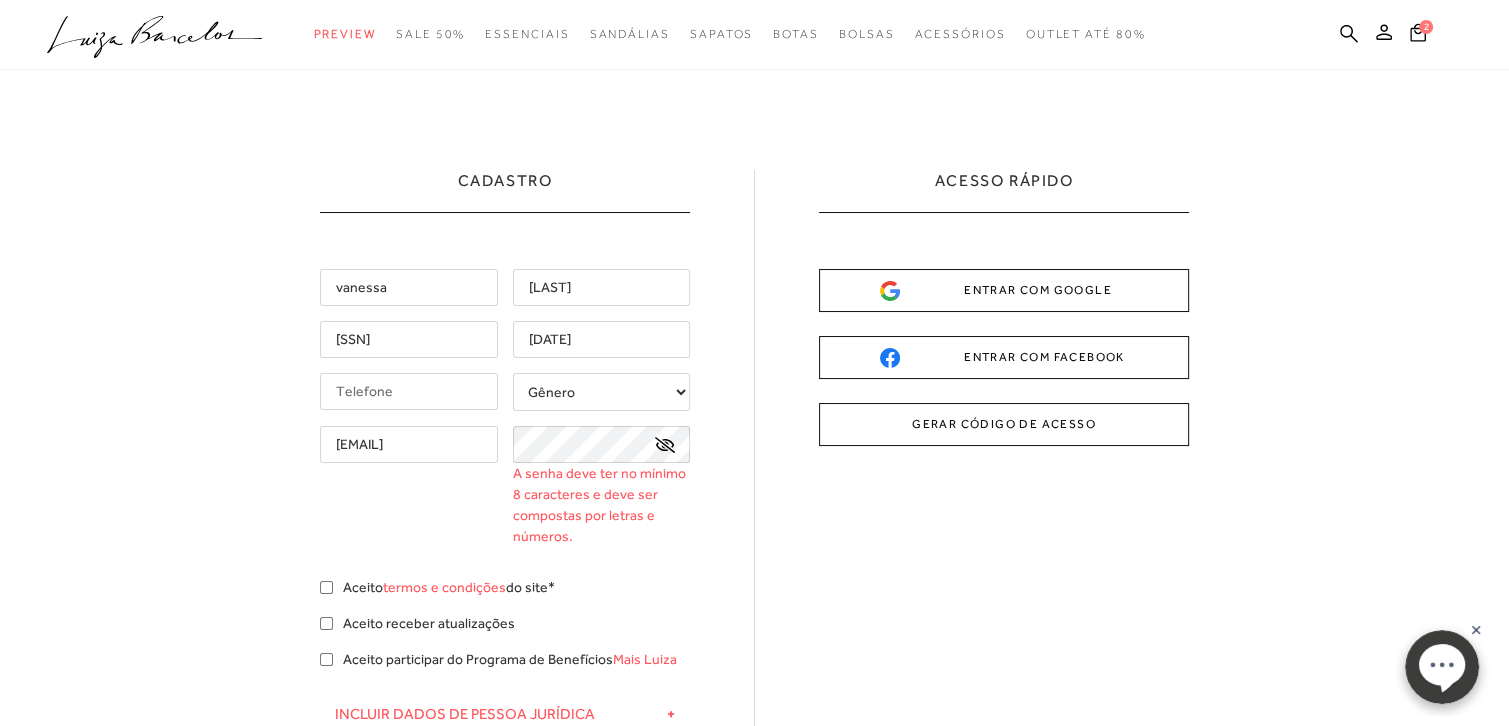 type on "[DATE]" 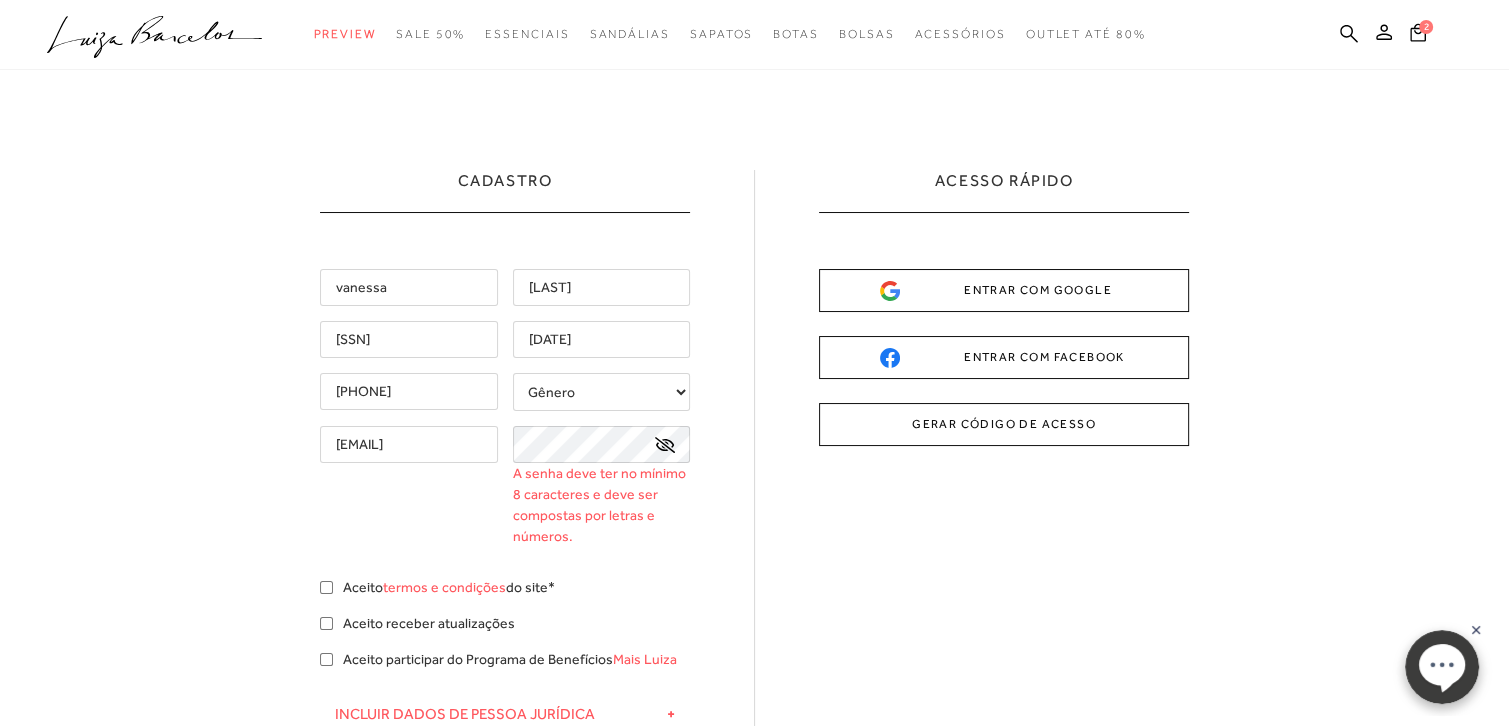 type on "[PHONE]" 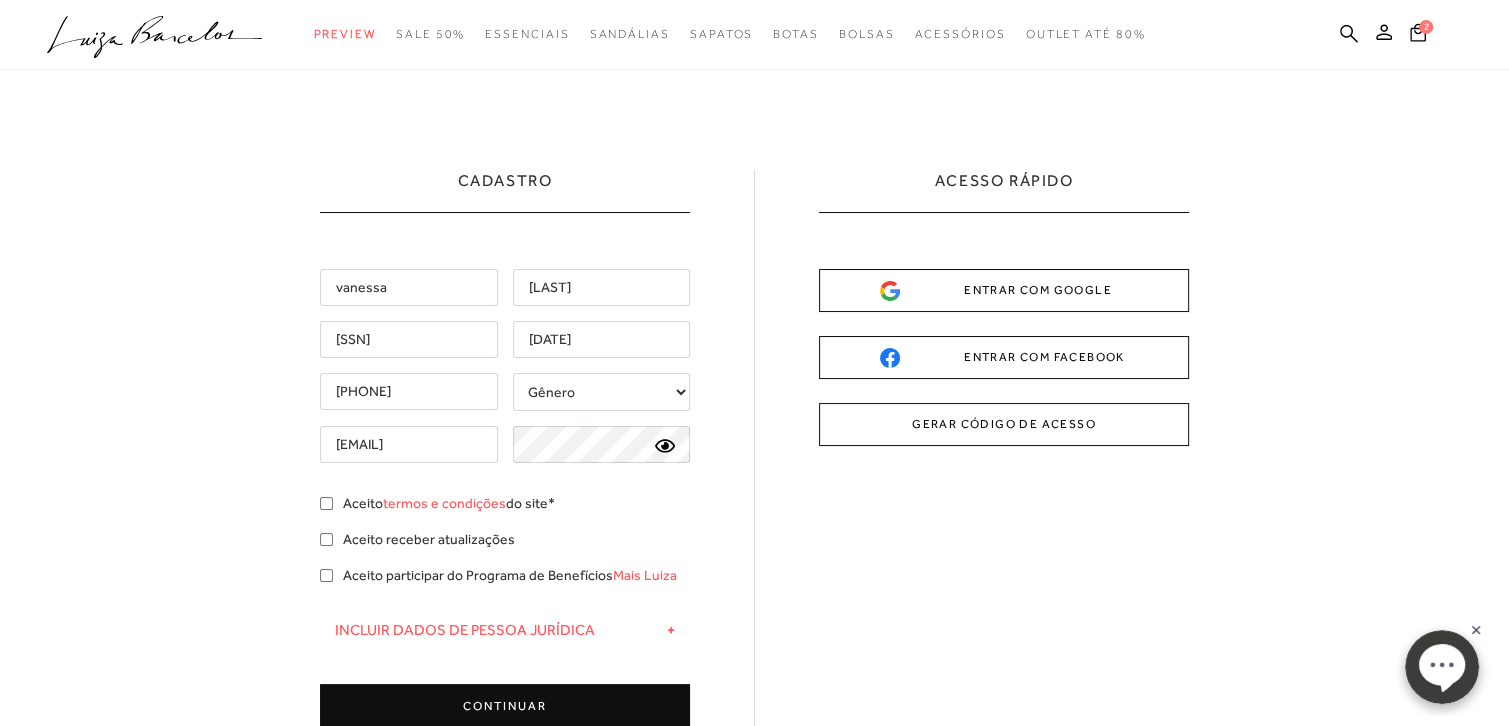 click on "[EMAIL]" at bounding box center [505, 444] 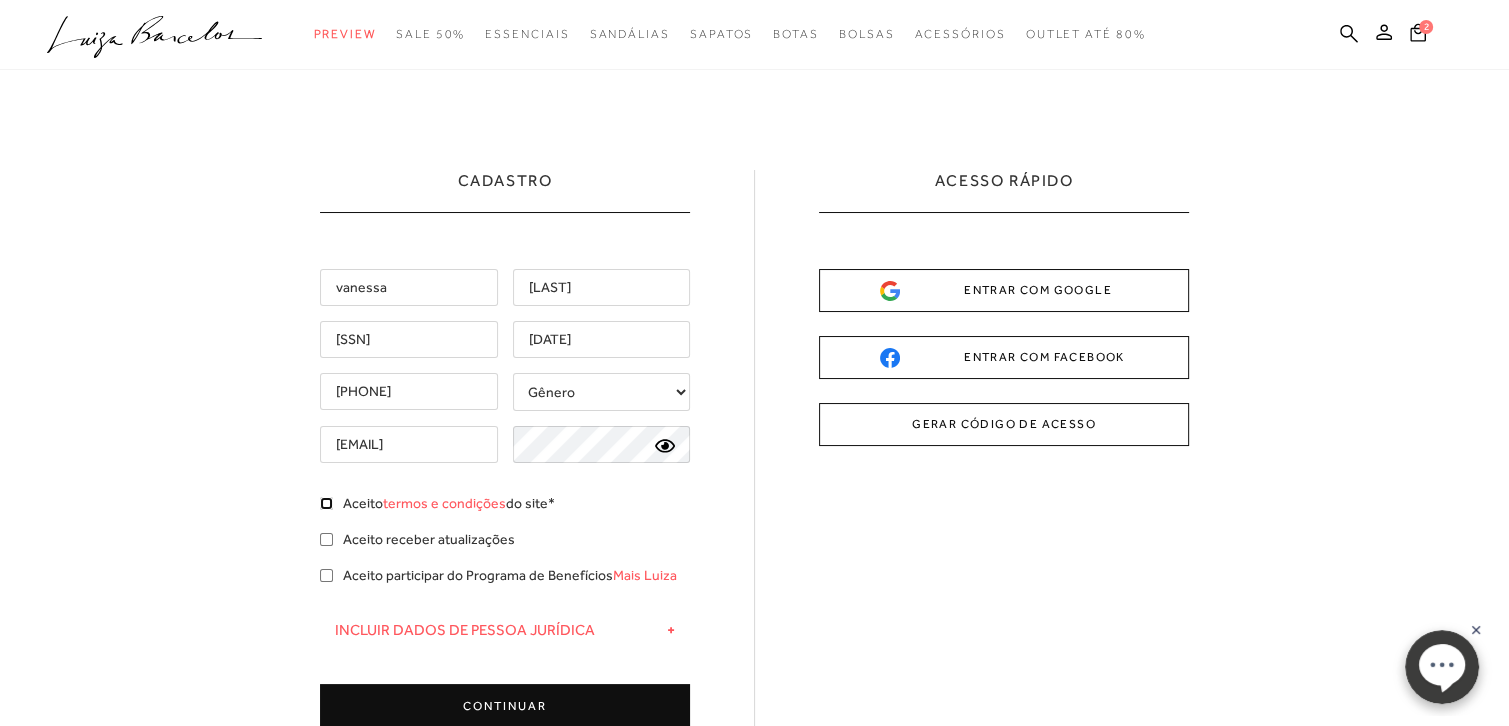 click on "Aceito  termos e condições  do site*" at bounding box center [326, 503] 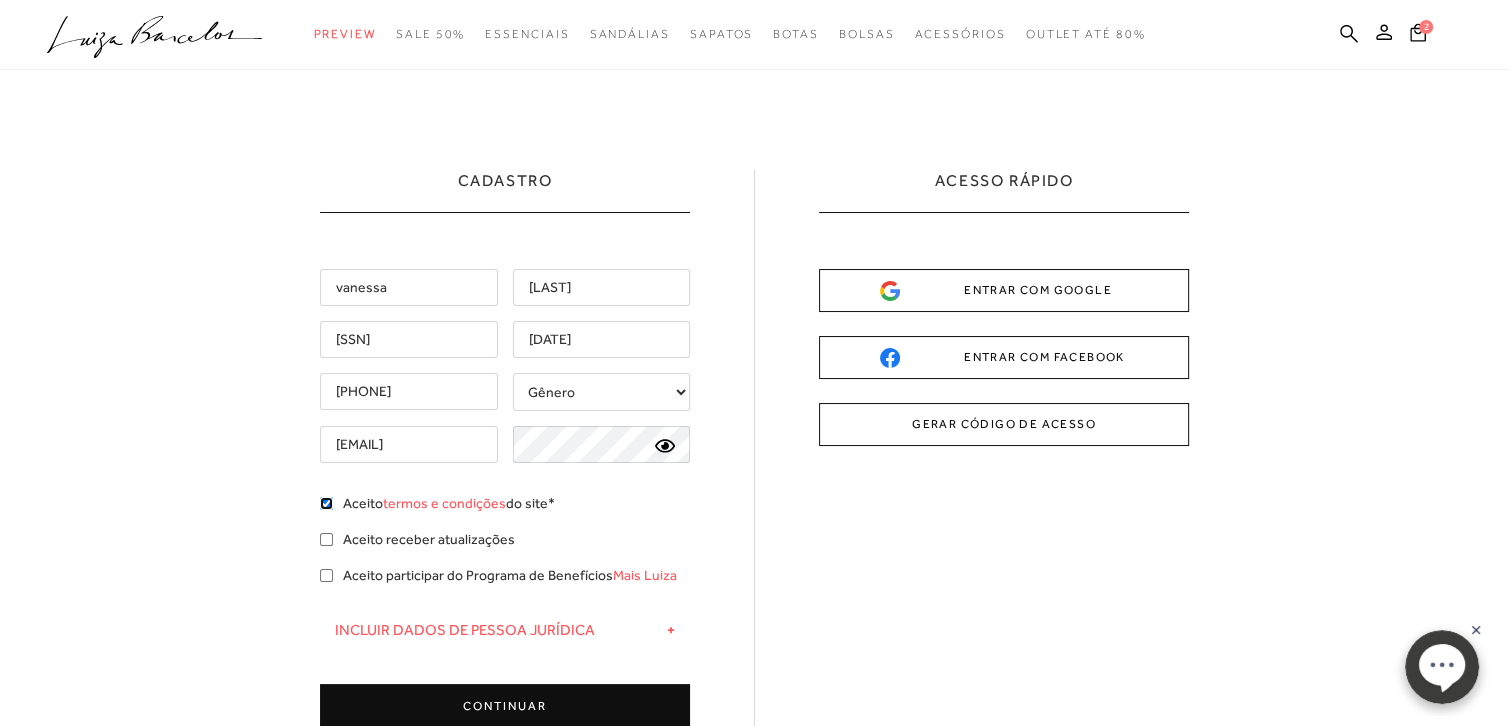 checkbox on "true" 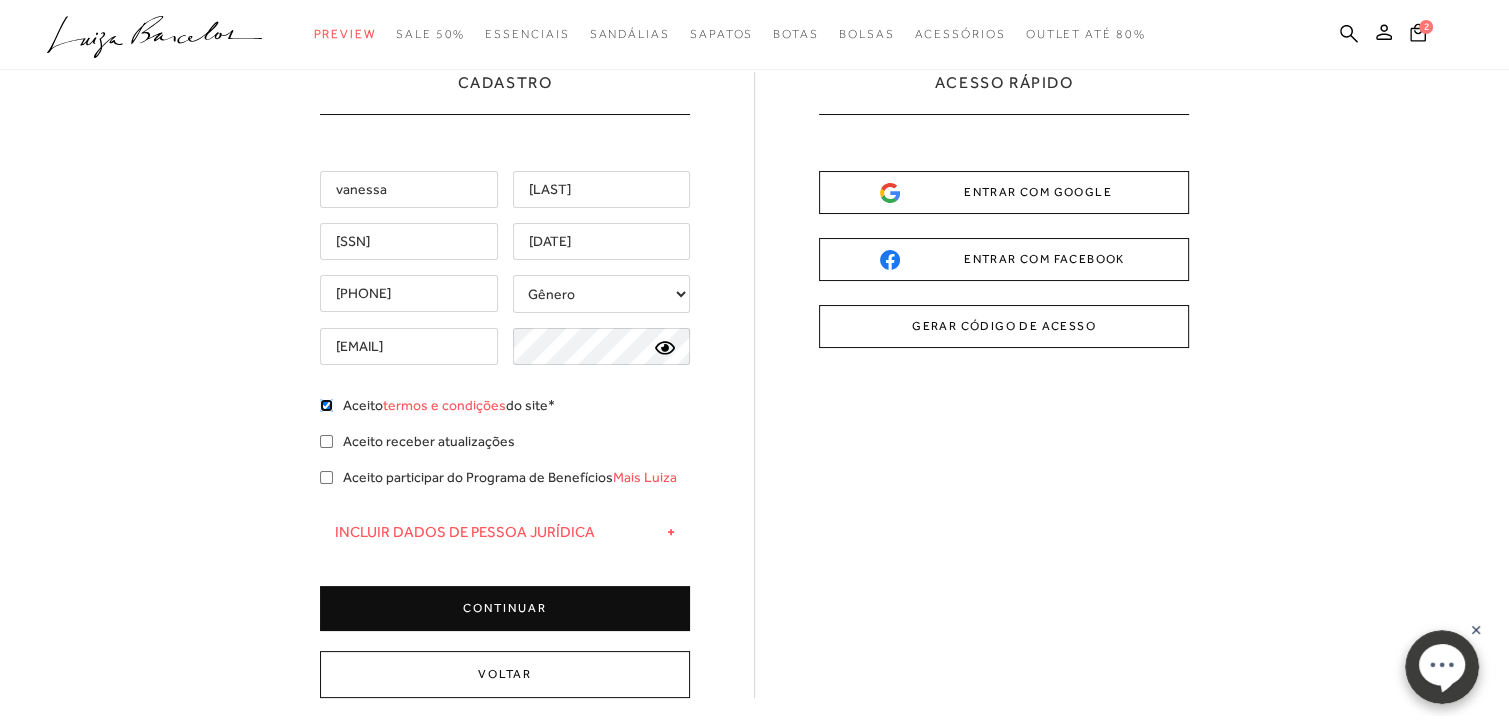 scroll, scrollTop: 100, scrollLeft: 0, axis: vertical 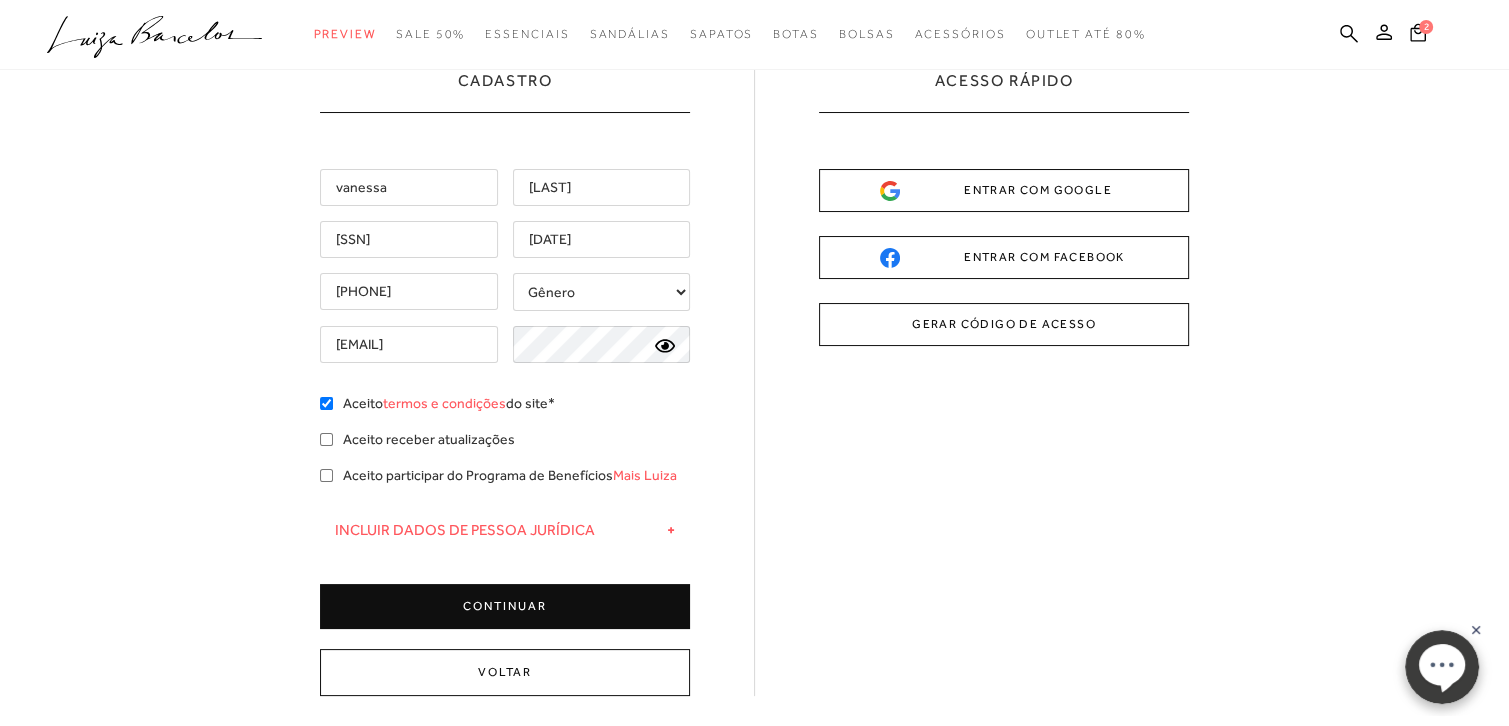 click on "CONTINUAR" at bounding box center (505, 606) 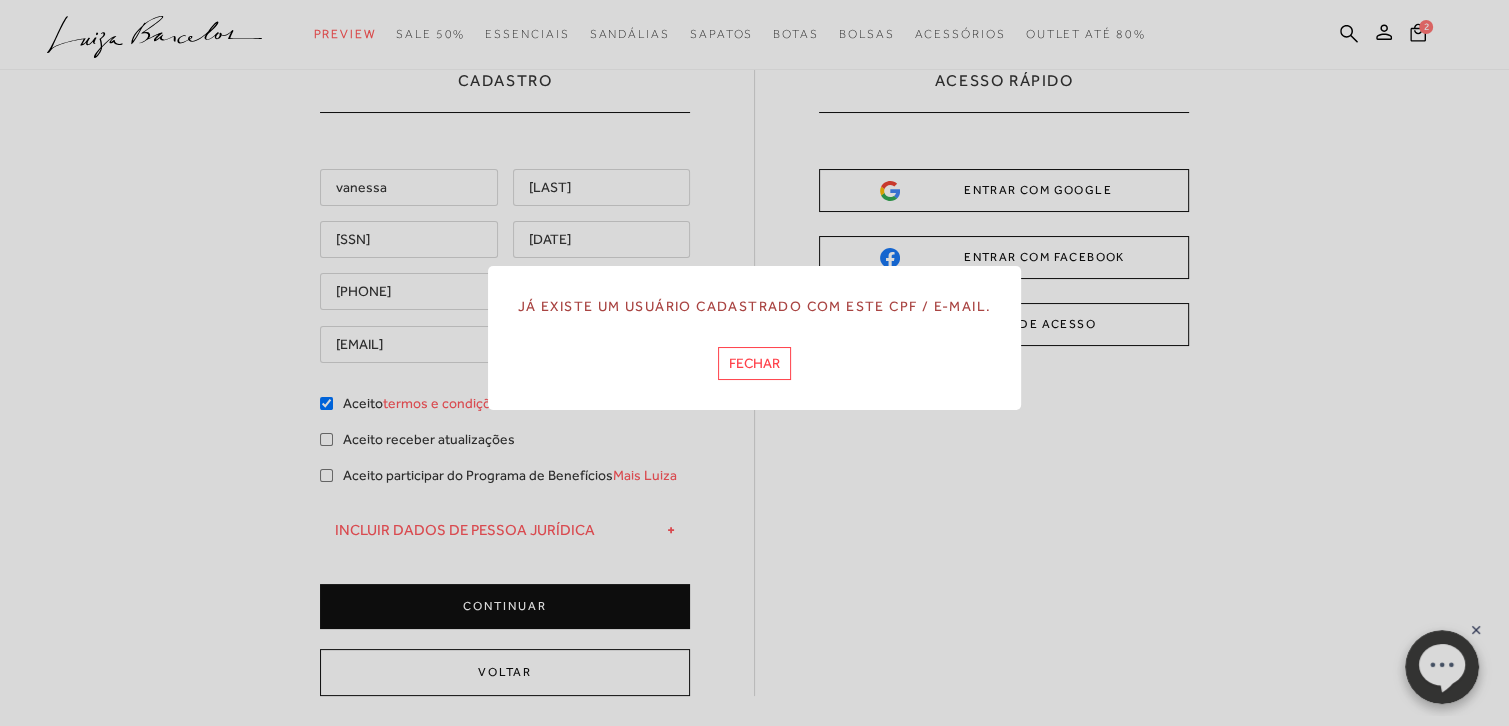 click on "FECHAR" at bounding box center (754, 363) 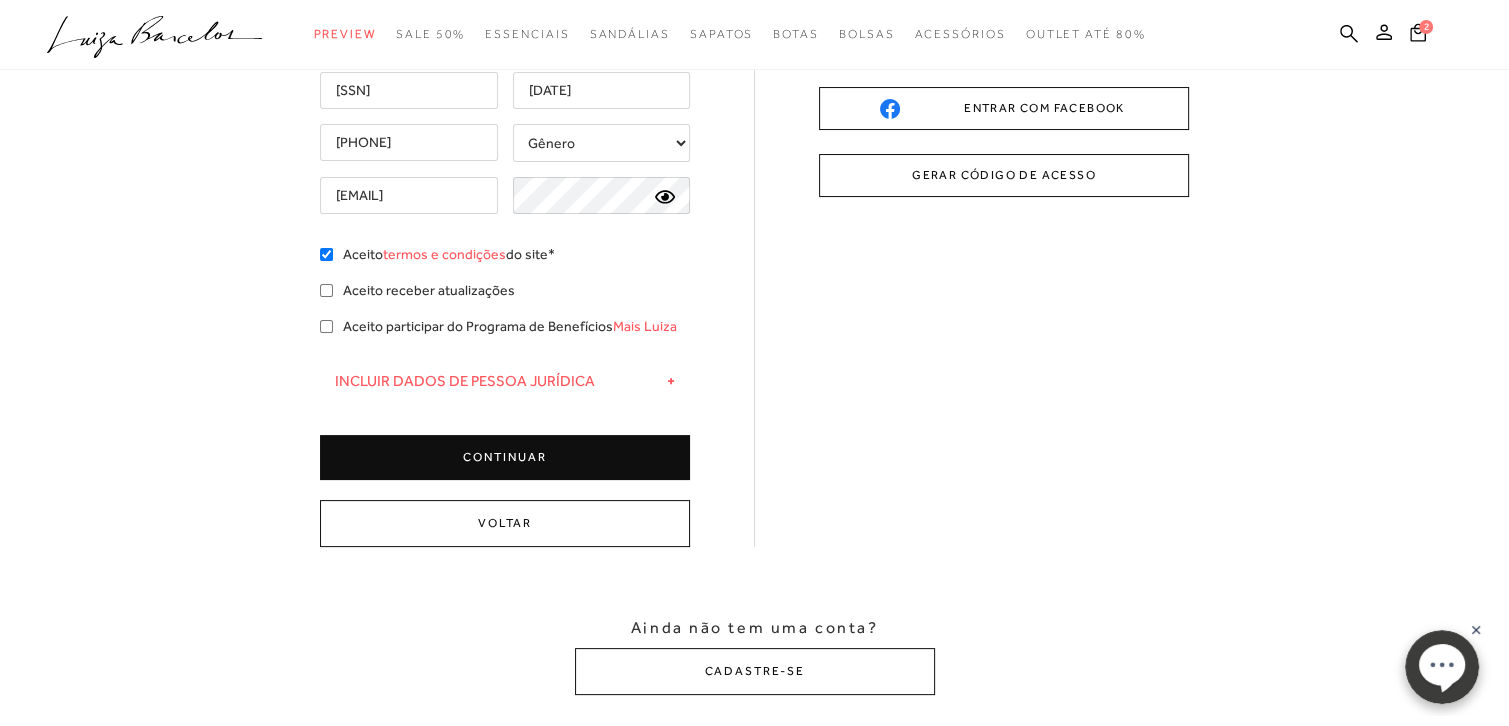 scroll, scrollTop: 100, scrollLeft: 0, axis: vertical 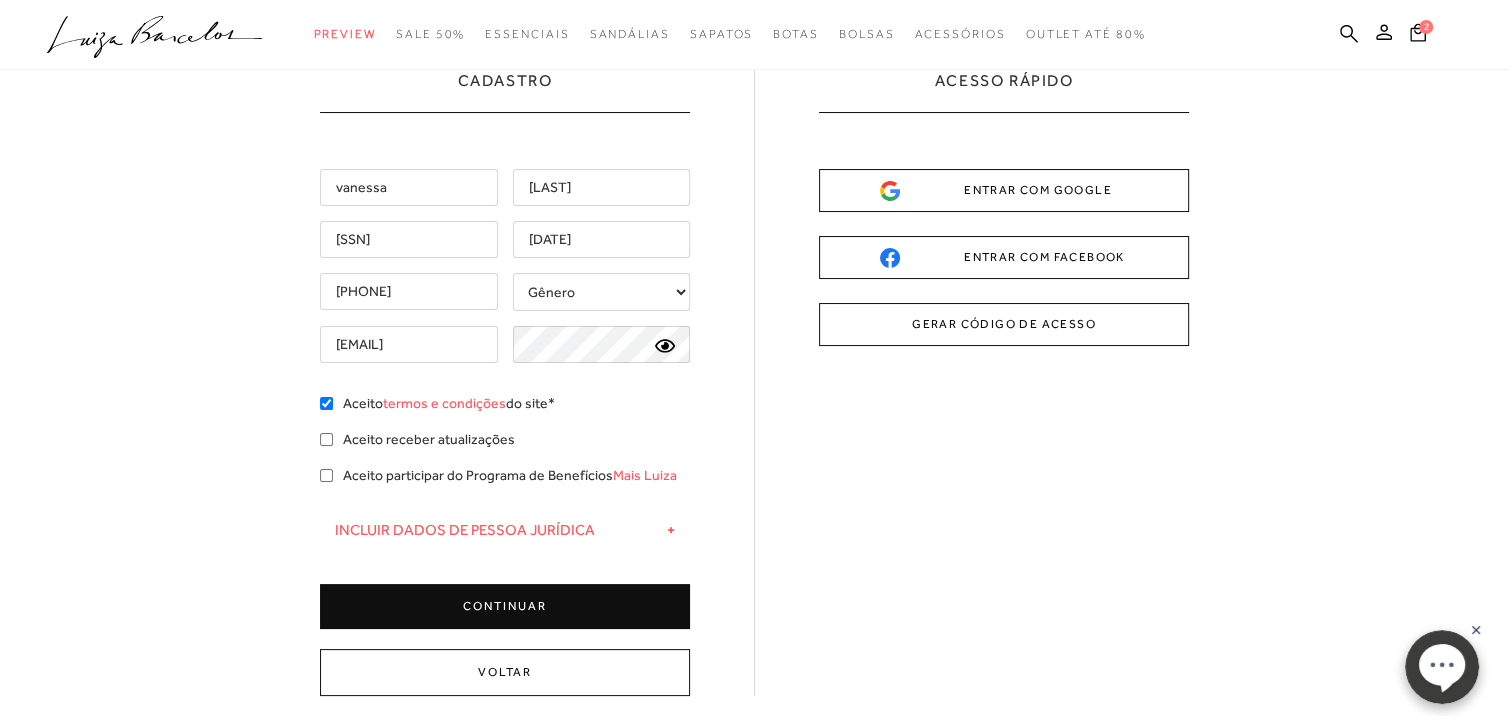 click on "CONTINUAR" at bounding box center [505, 606] 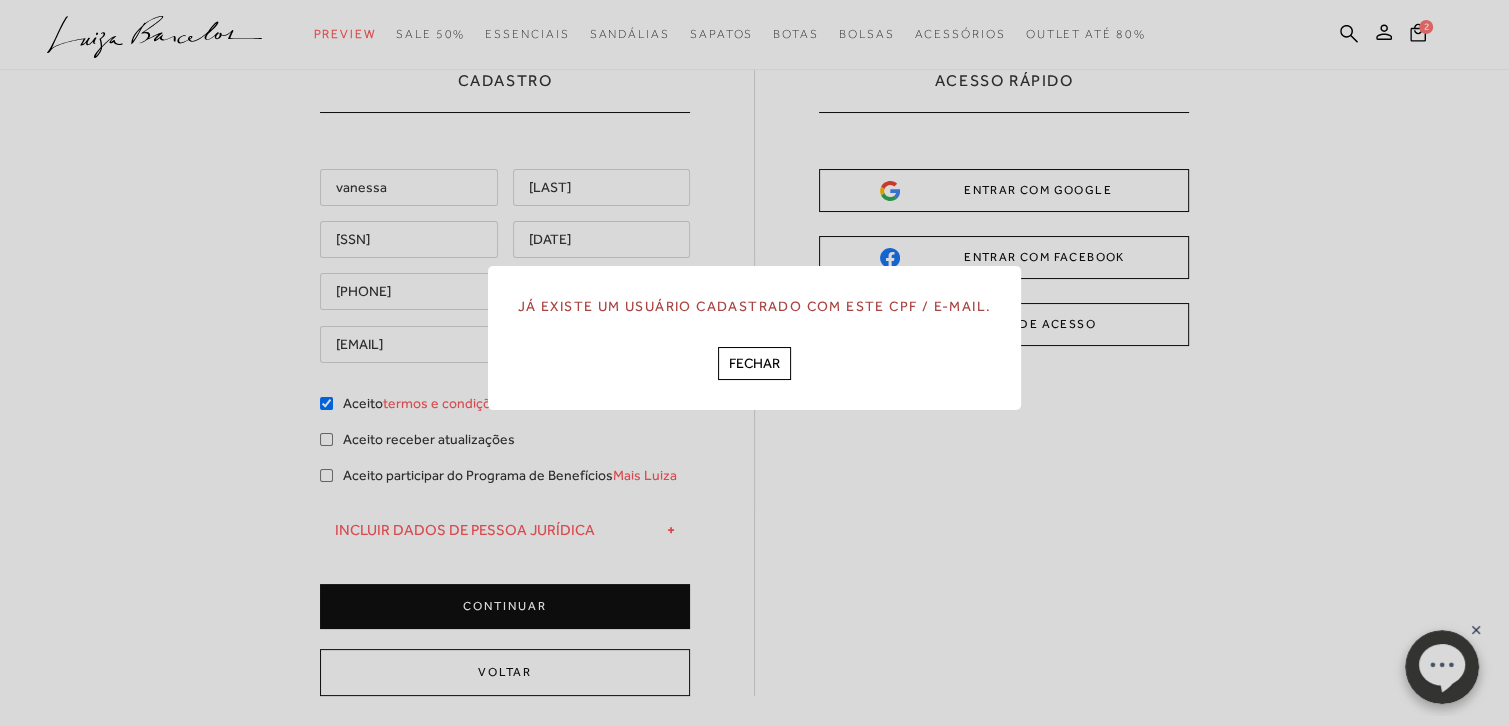 click on "Já existe um usuário cadastrado com este CPF / E-mail.
FECHAR" at bounding box center [755, 338] 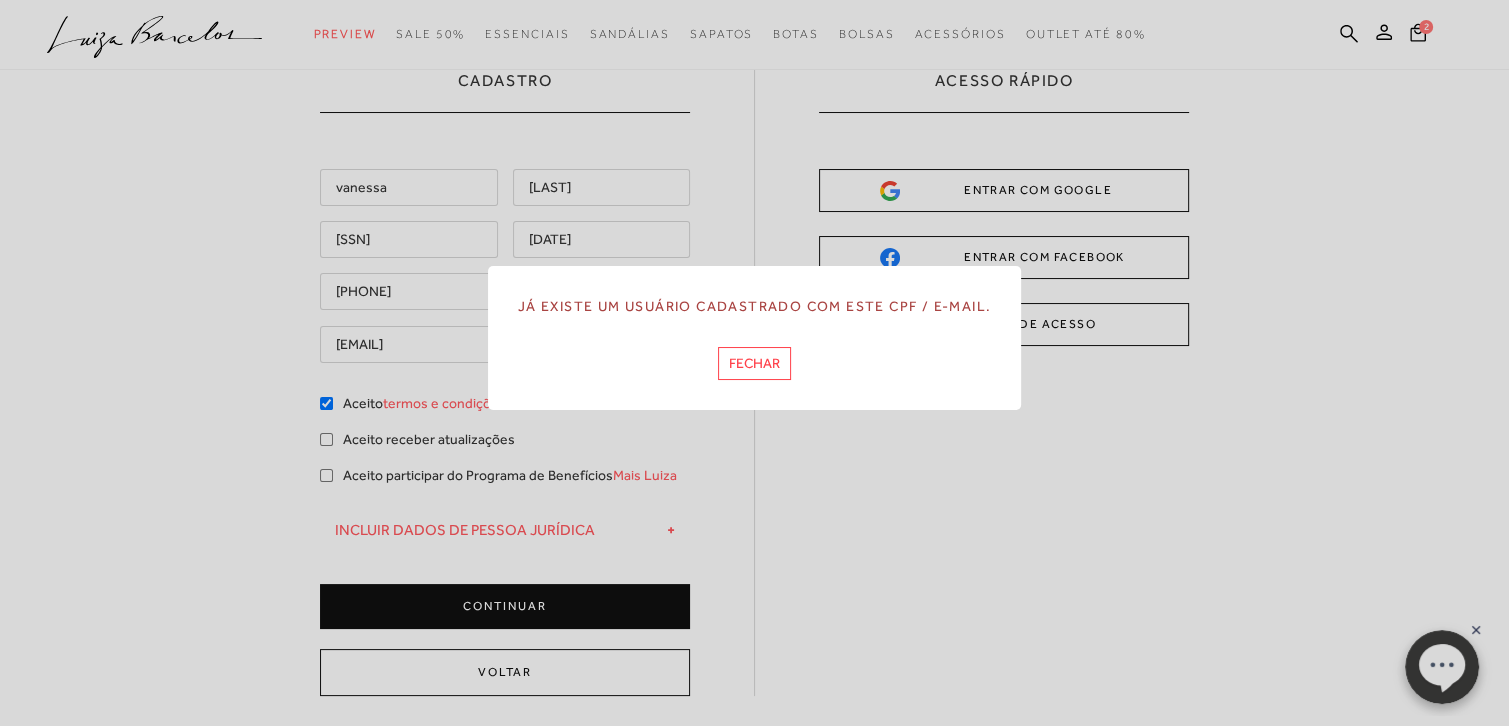 click on "FECHAR" at bounding box center (754, 363) 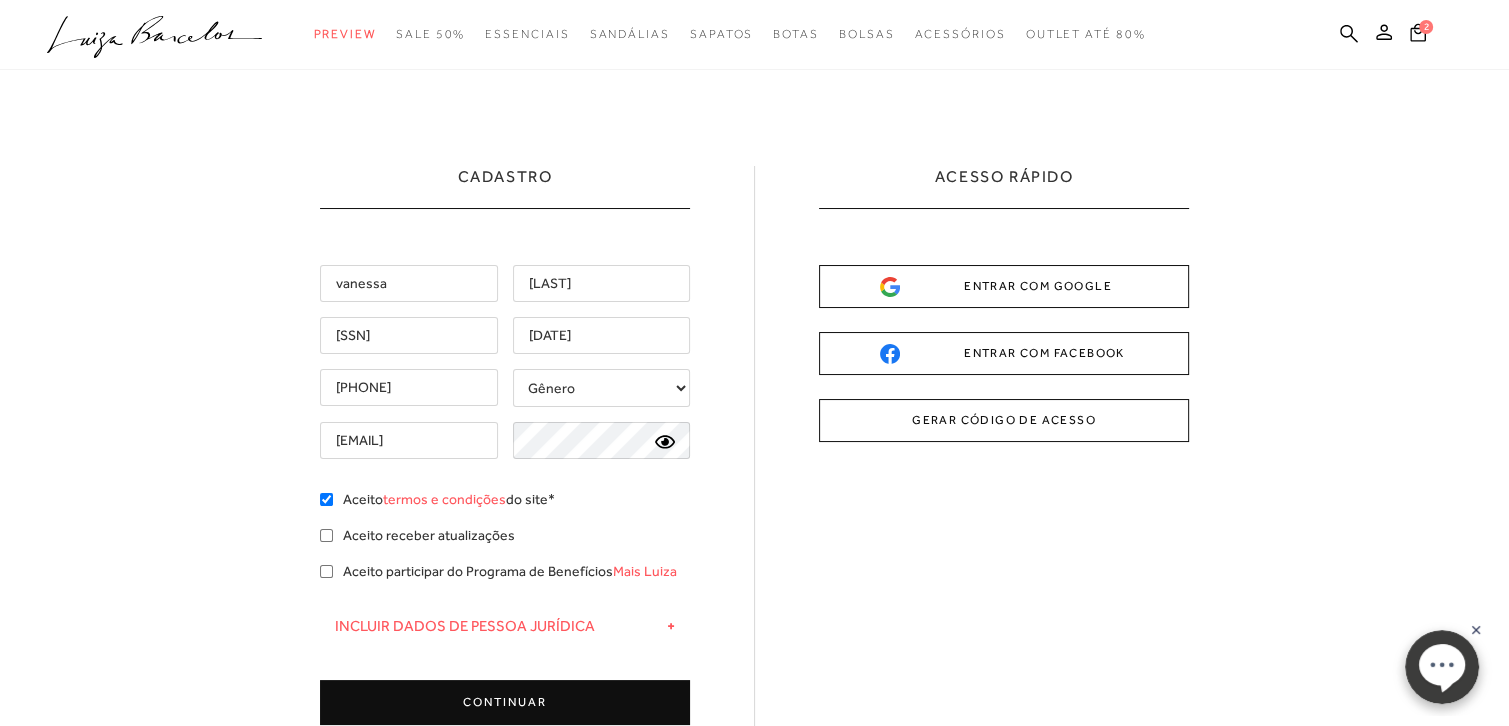 scroll, scrollTop: 0, scrollLeft: 0, axis: both 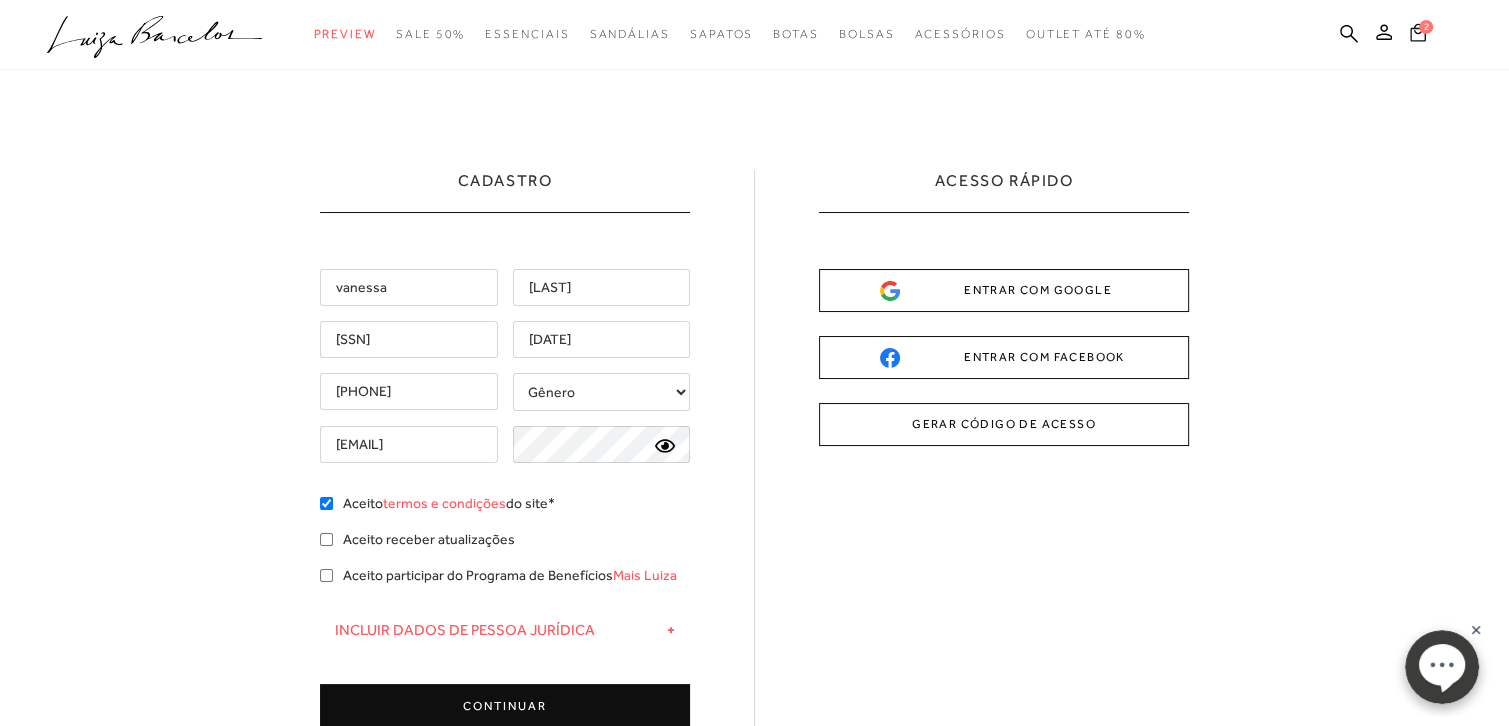 click on "2" at bounding box center (1426, 27) 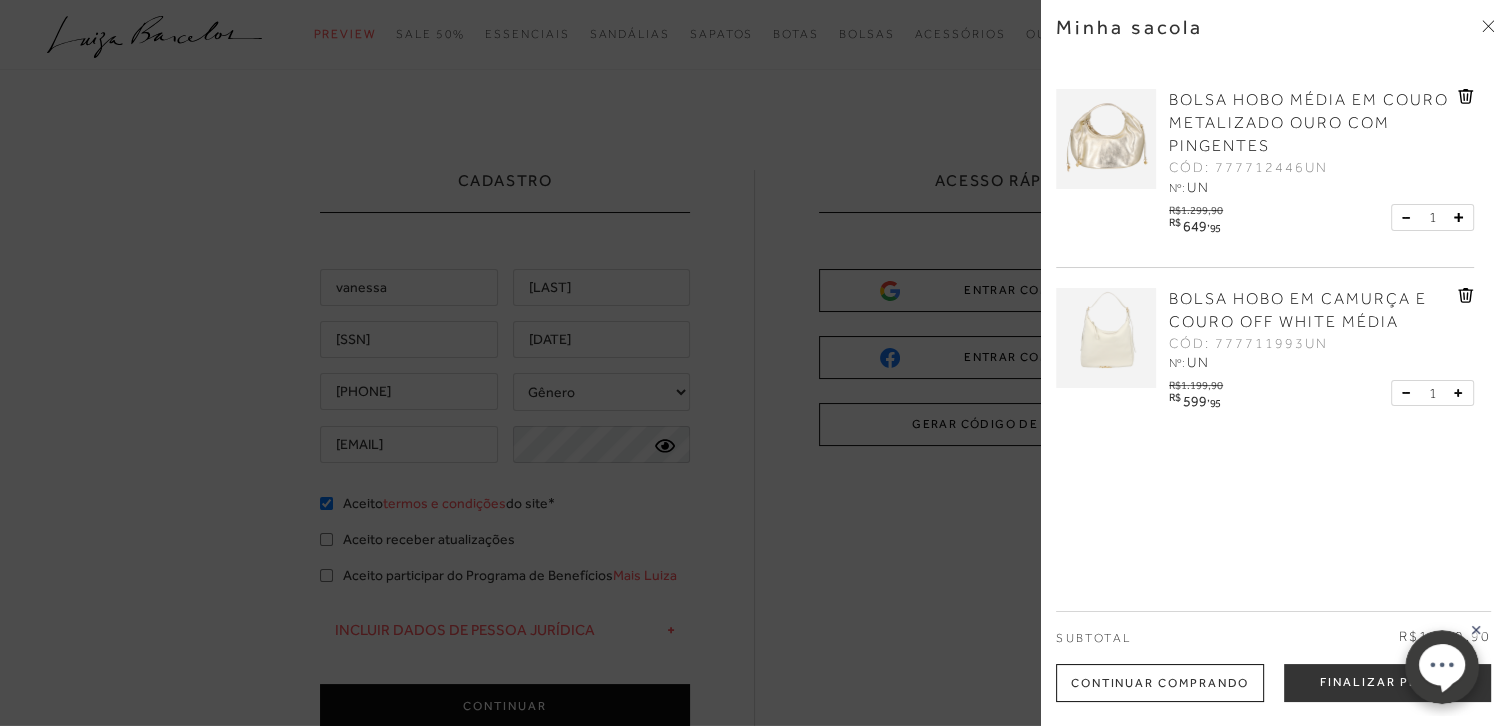 click 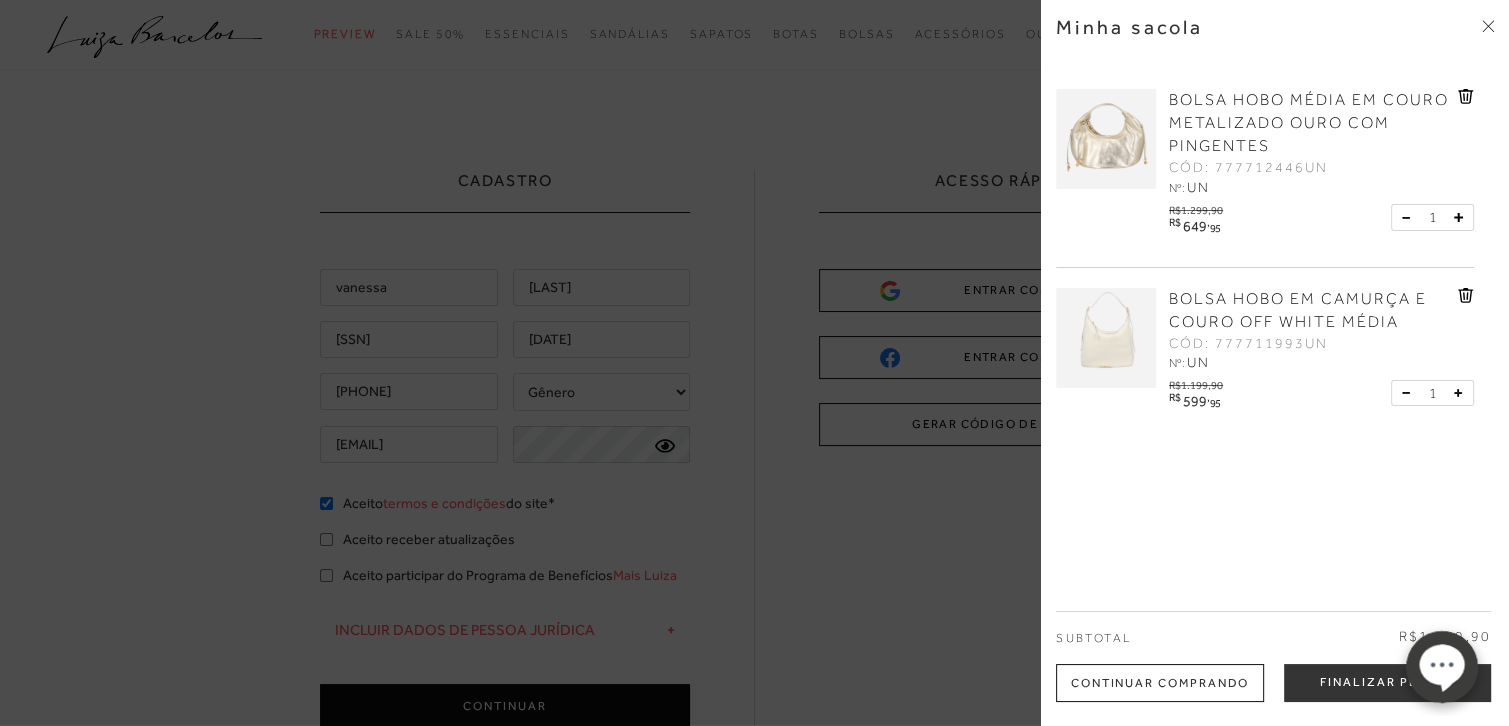 click on "BOLSA HOBO MÉDIA EM COURO METALIZADO OURO COM PINGENTES
CÓD: 777712446UN
Nº:
UN" at bounding box center [1275, 363] 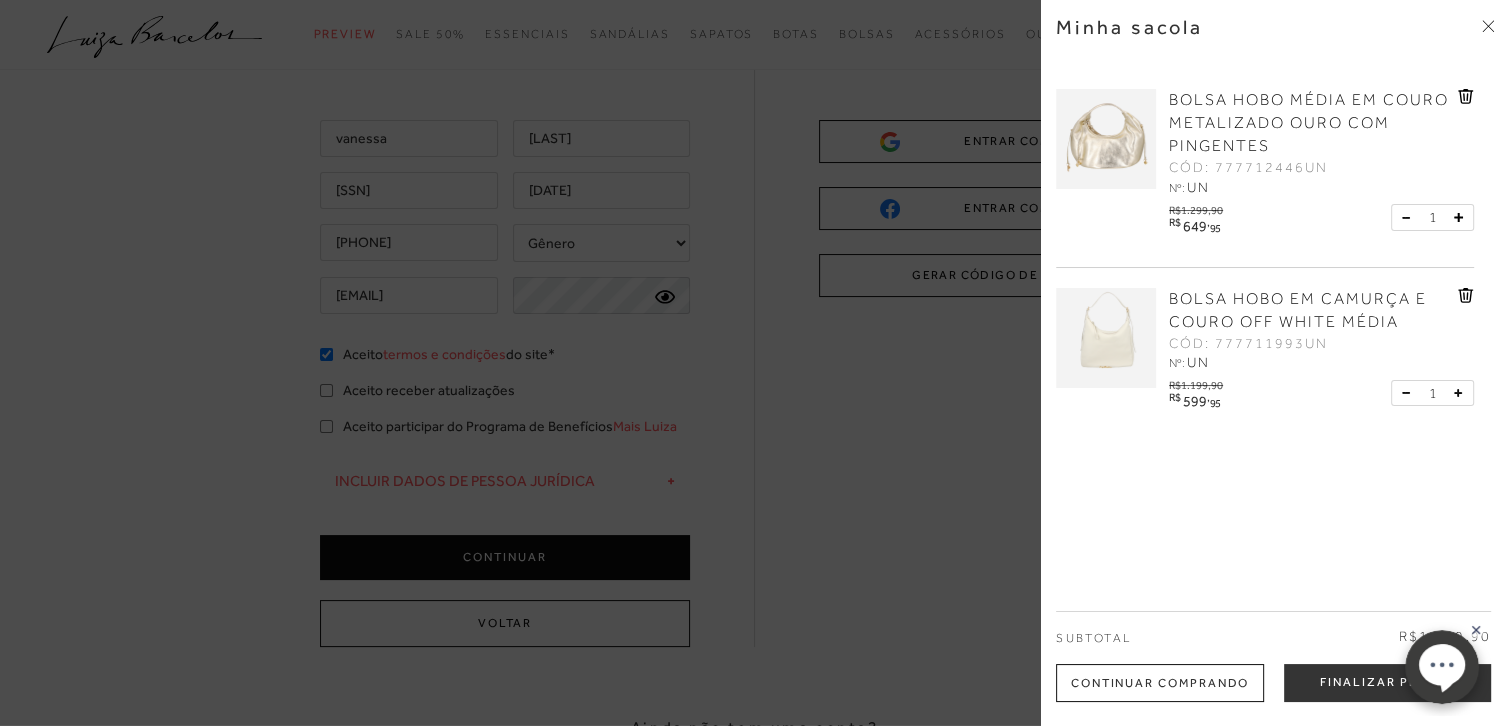 scroll, scrollTop: 200, scrollLeft: 0, axis: vertical 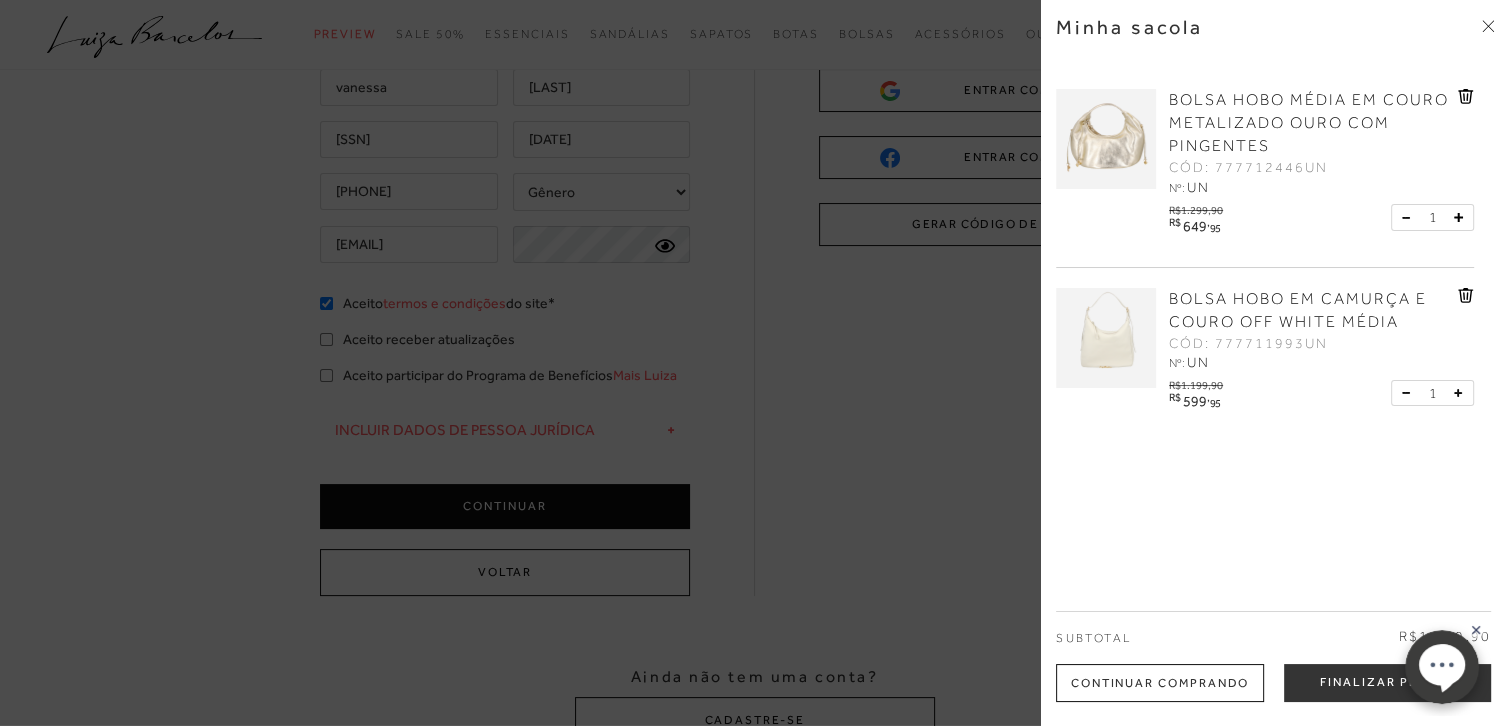 click 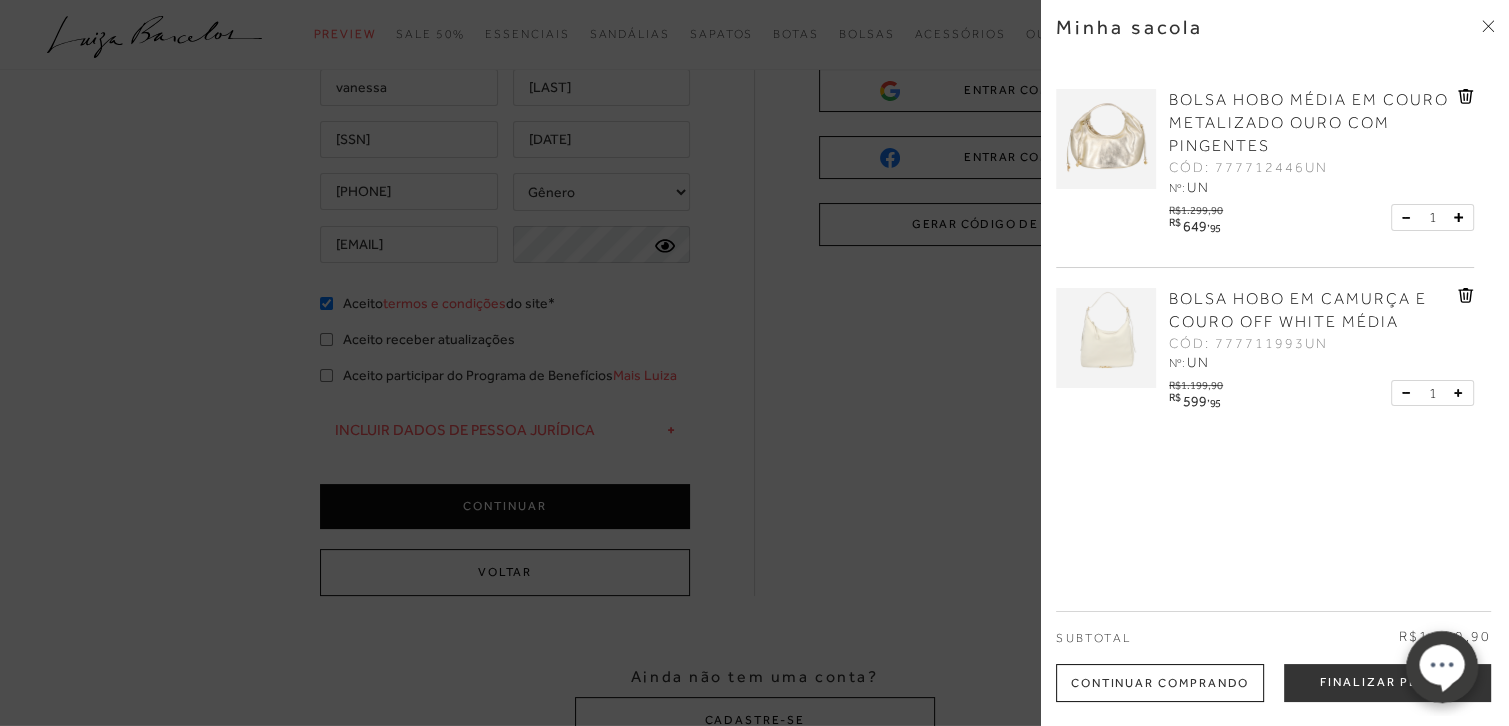 click on "BOLSA HOBO EM CAMURÇA E COURO OFF WHITE MÉDIA
CÓD: 777711993UN
Nº:
UN" at bounding box center (1265, 355) 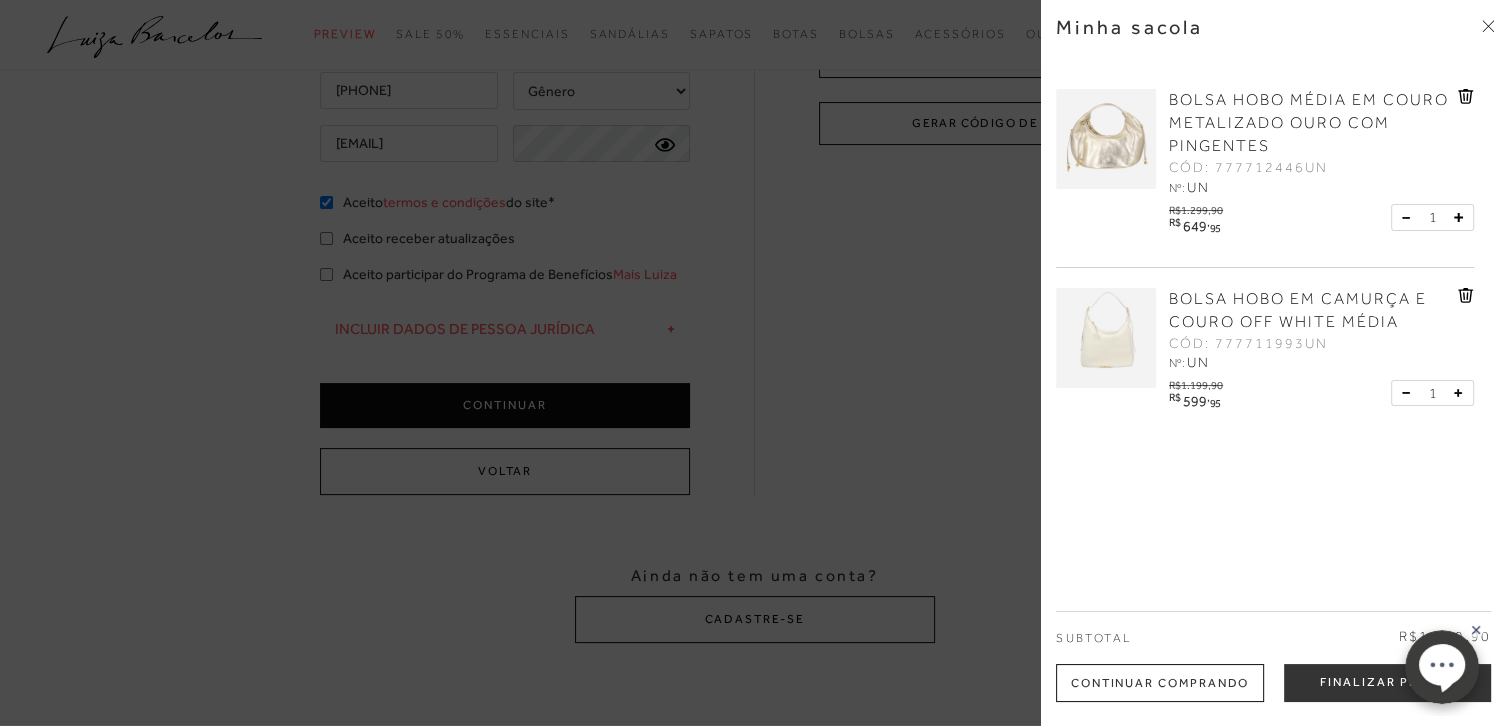 scroll, scrollTop: 300, scrollLeft: 0, axis: vertical 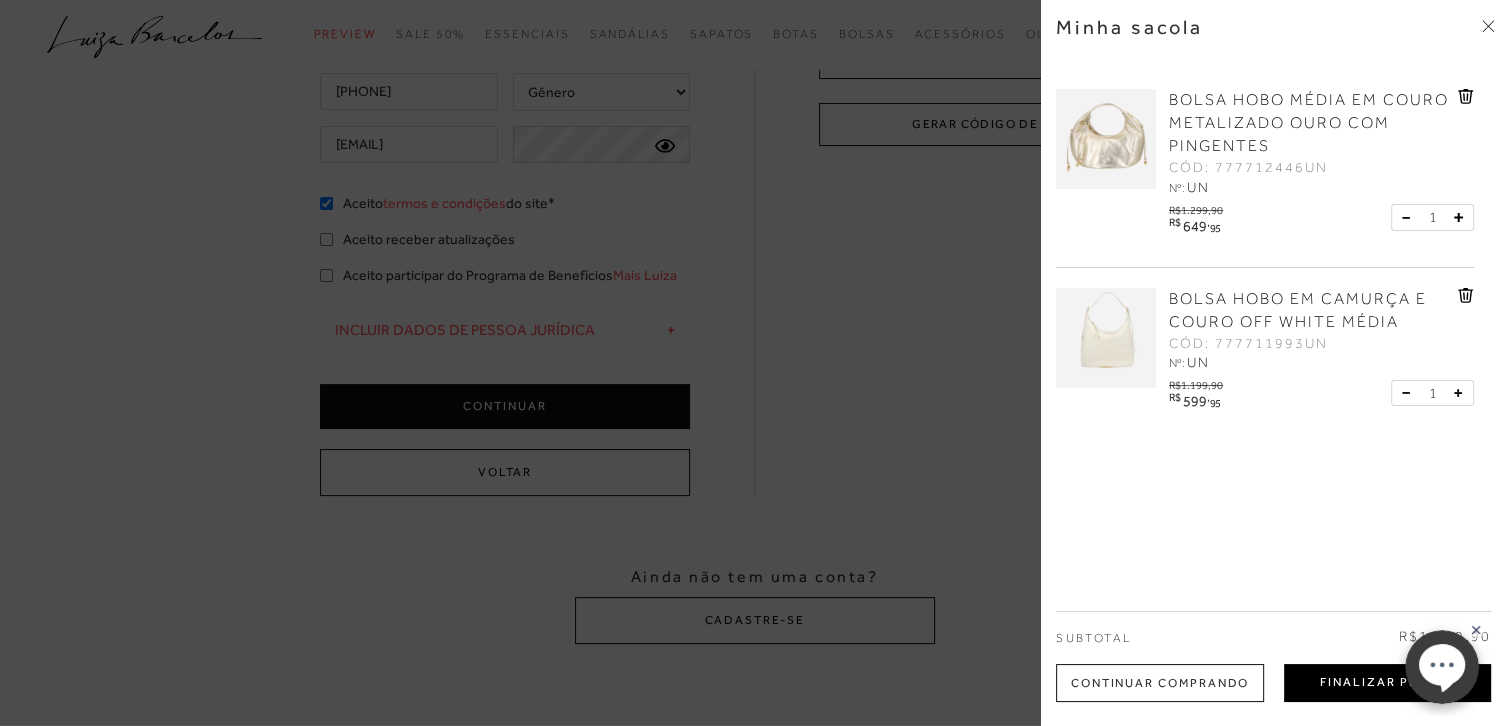 click on "Finalizar Pedido" at bounding box center (1387, 683) 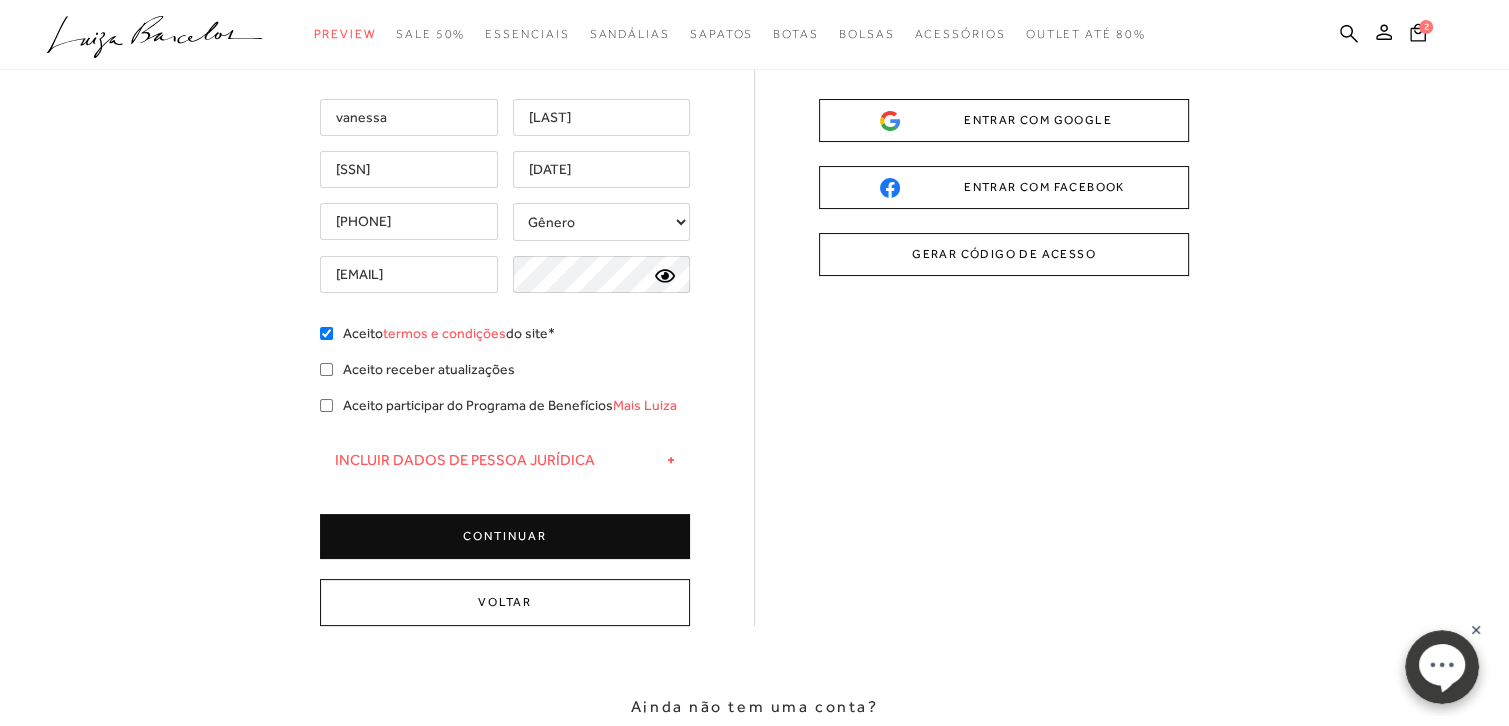scroll, scrollTop: 200, scrollLeft: 0, axis: vertical 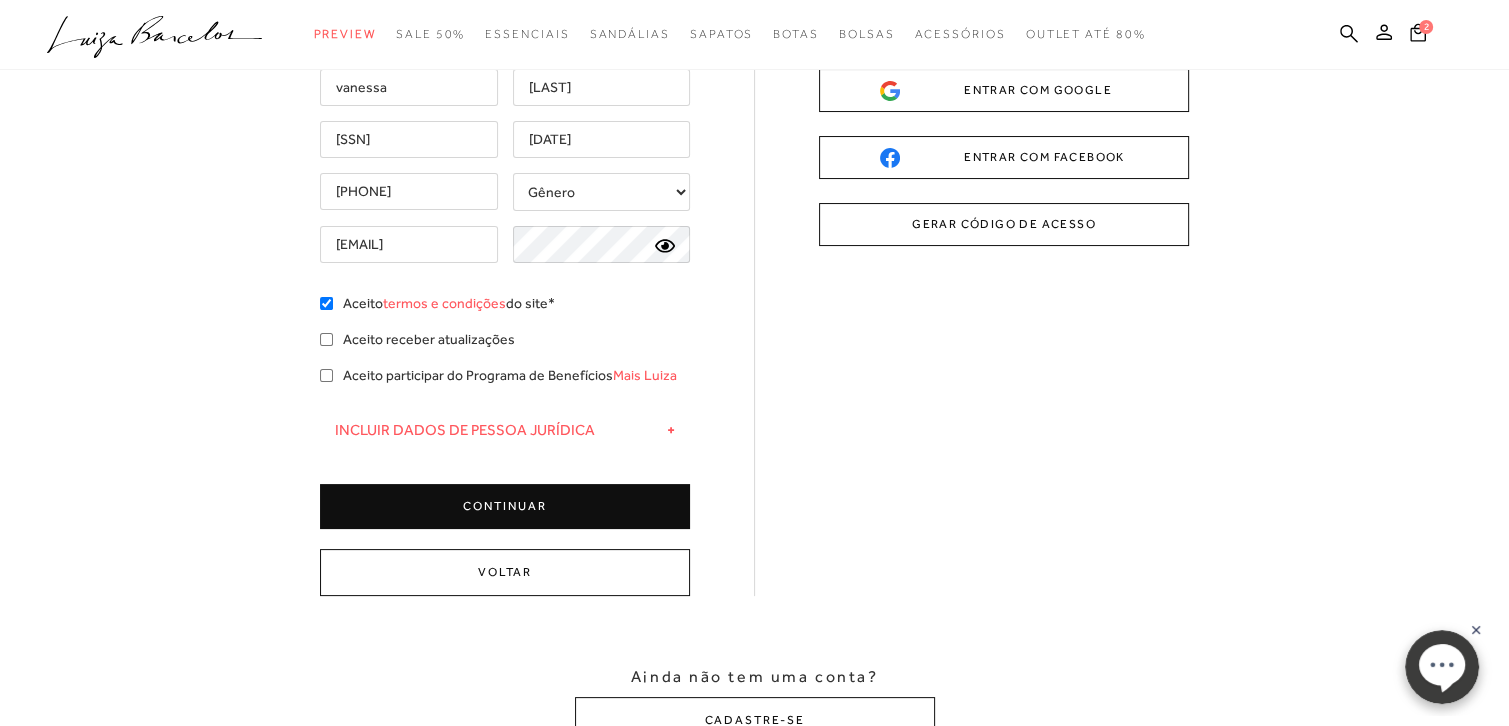 click on "CONTINUAR" at bounding box center (505, 506) 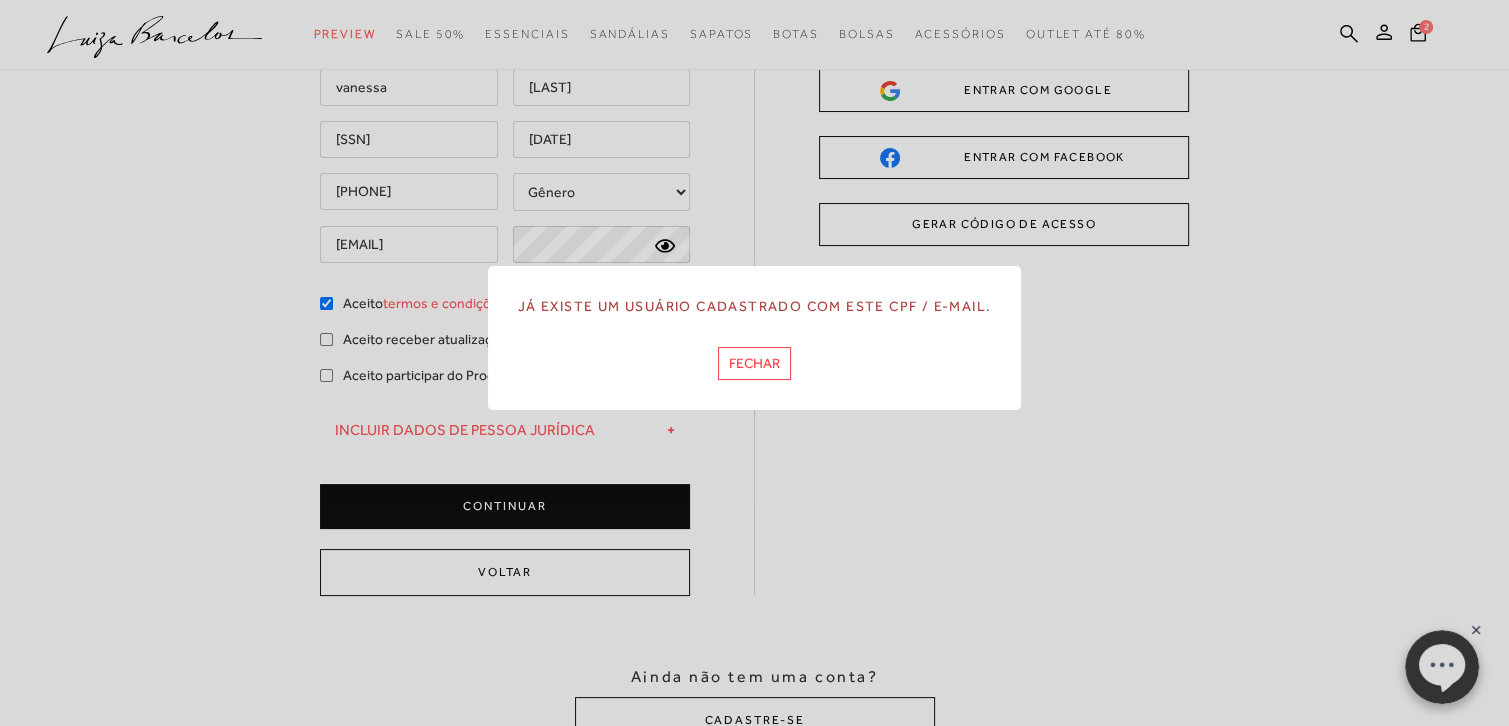 click on "FECHAR" at bounding box center [754, 363] 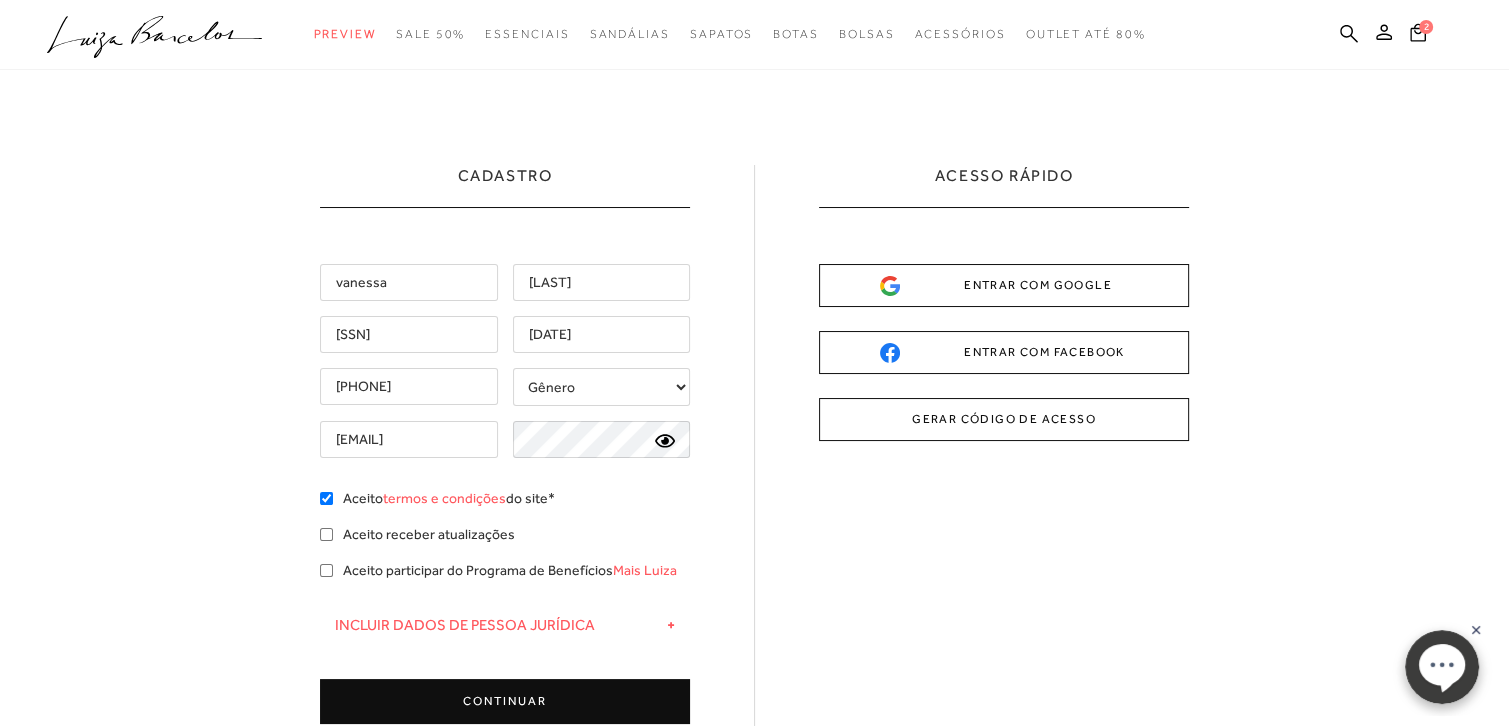 scroll, scrollTop: 0, scrollLeft: 0, axis: both 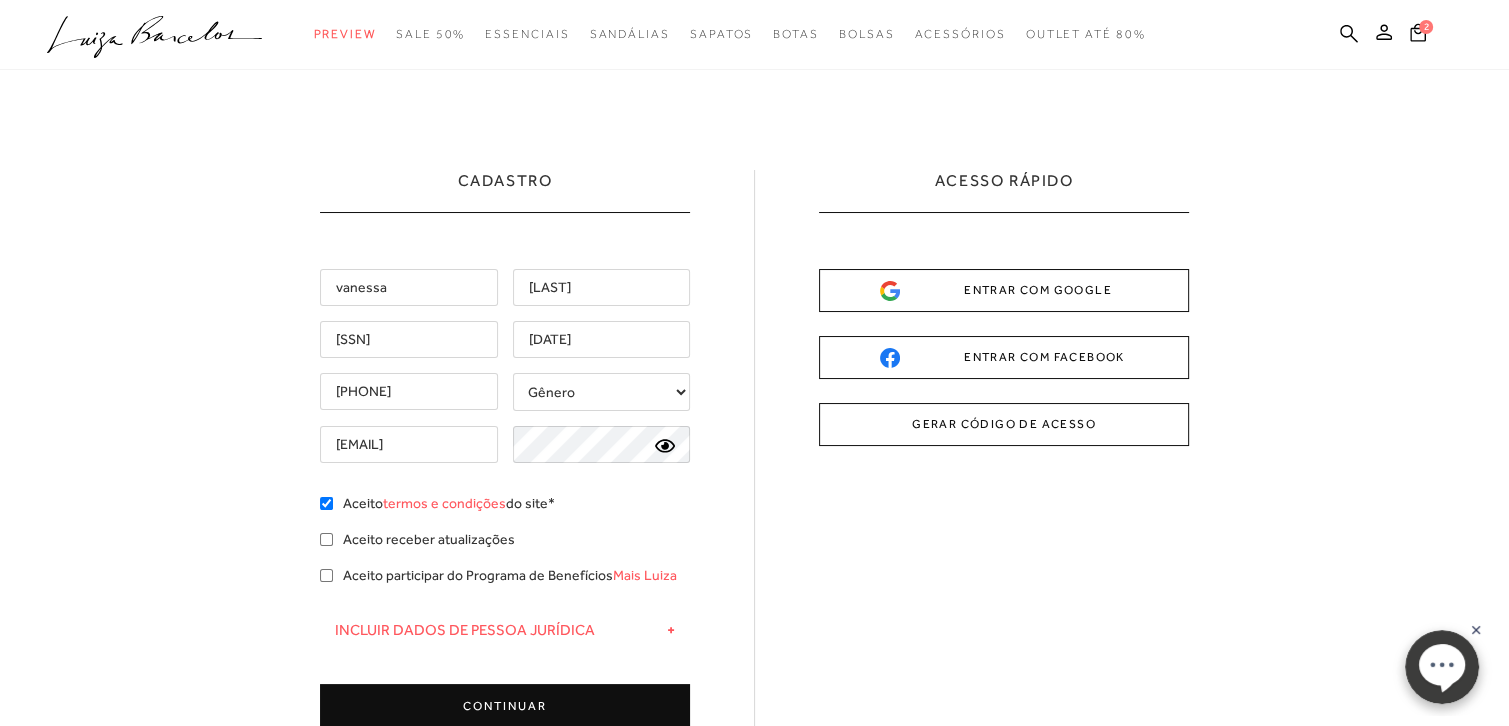 click on "GERAR CÓDIGO DE ACESSO" at bounding box center [1004, 424] 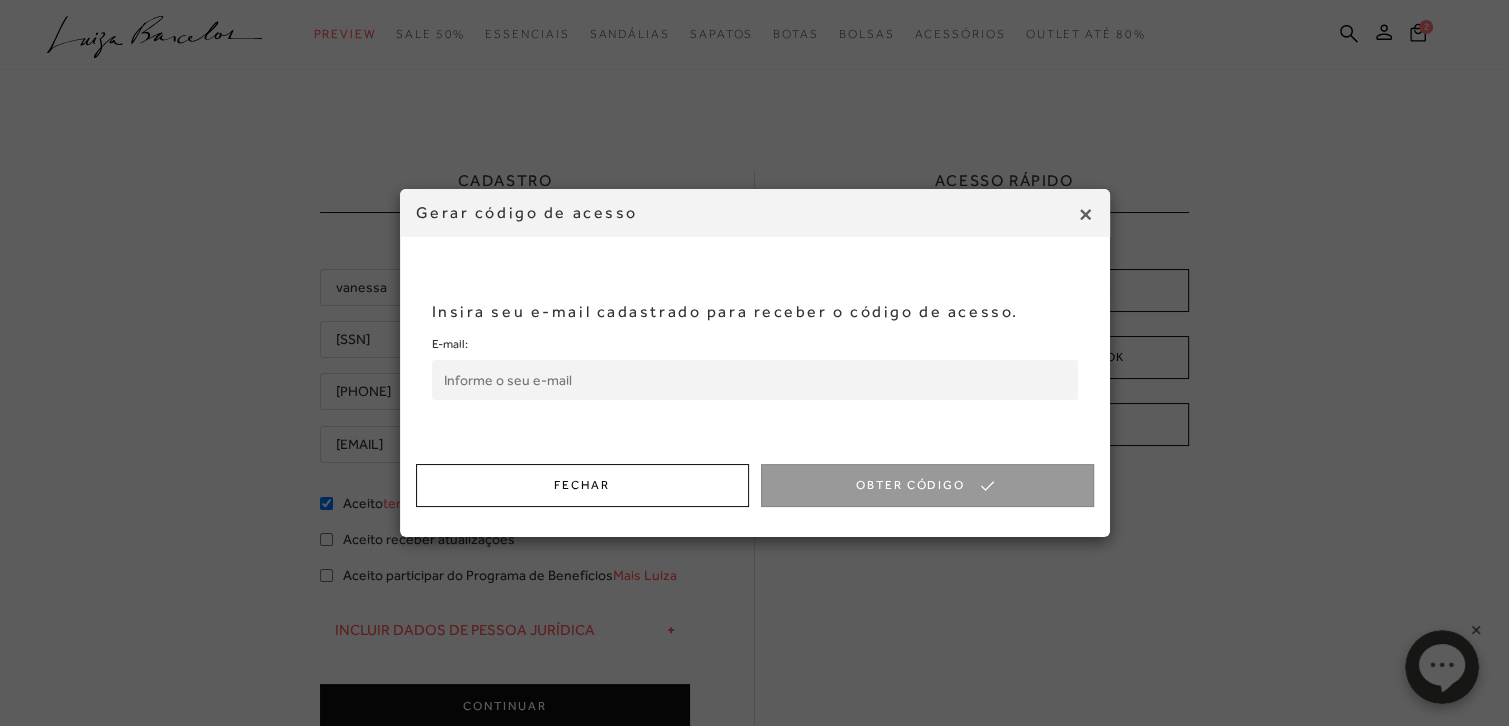 click on "E-mail:" at bounding box center (755, 380) 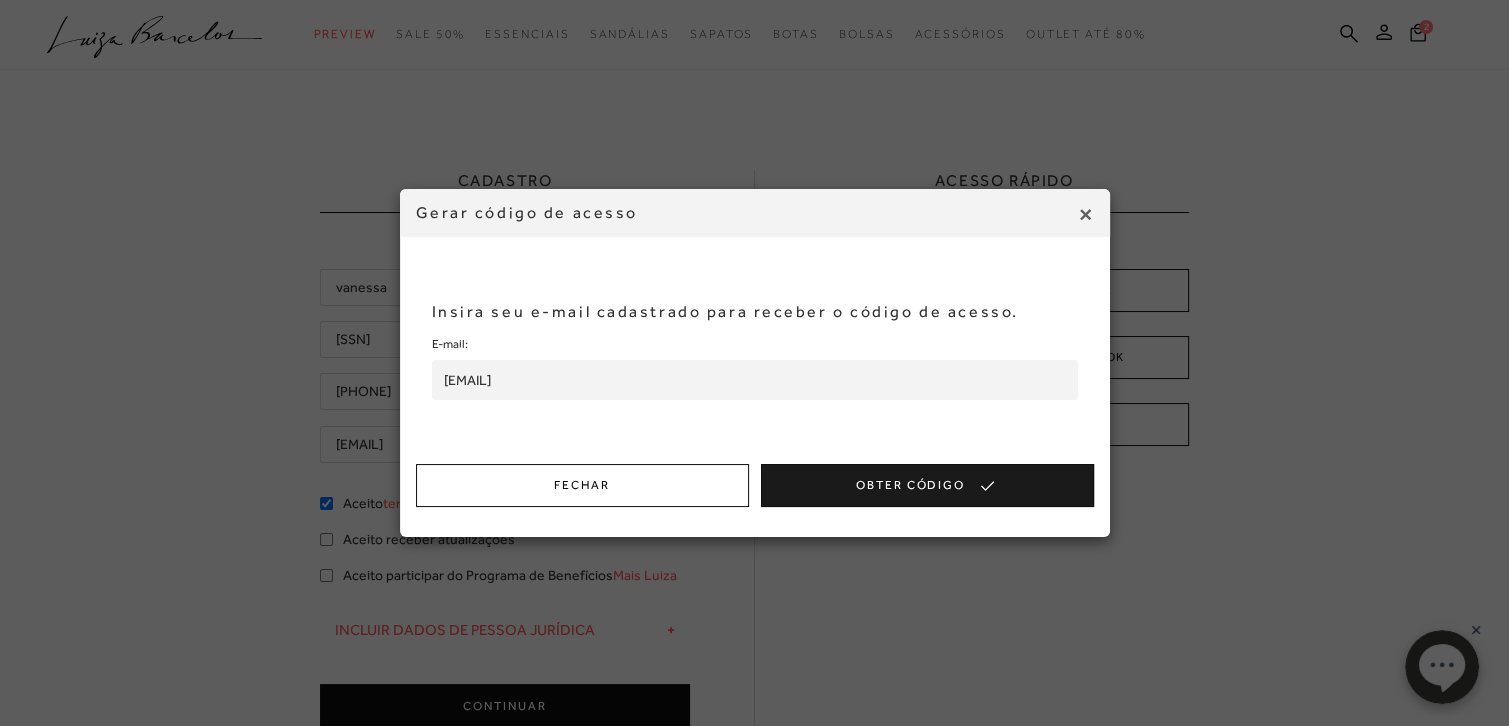 click on "Obter Código" at bounding box center (927, 485) 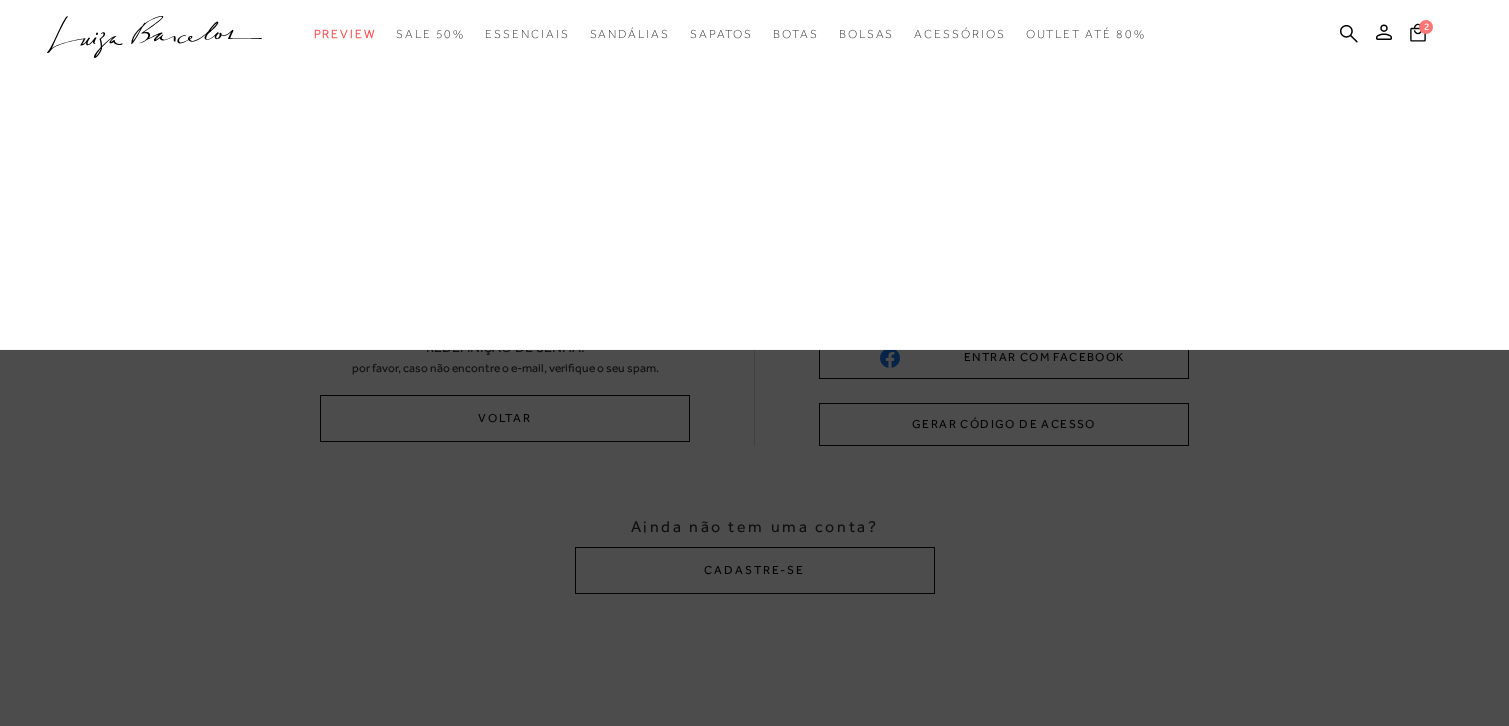 scroll, scrollTop: 0, scrollLeft: 0, axis: both 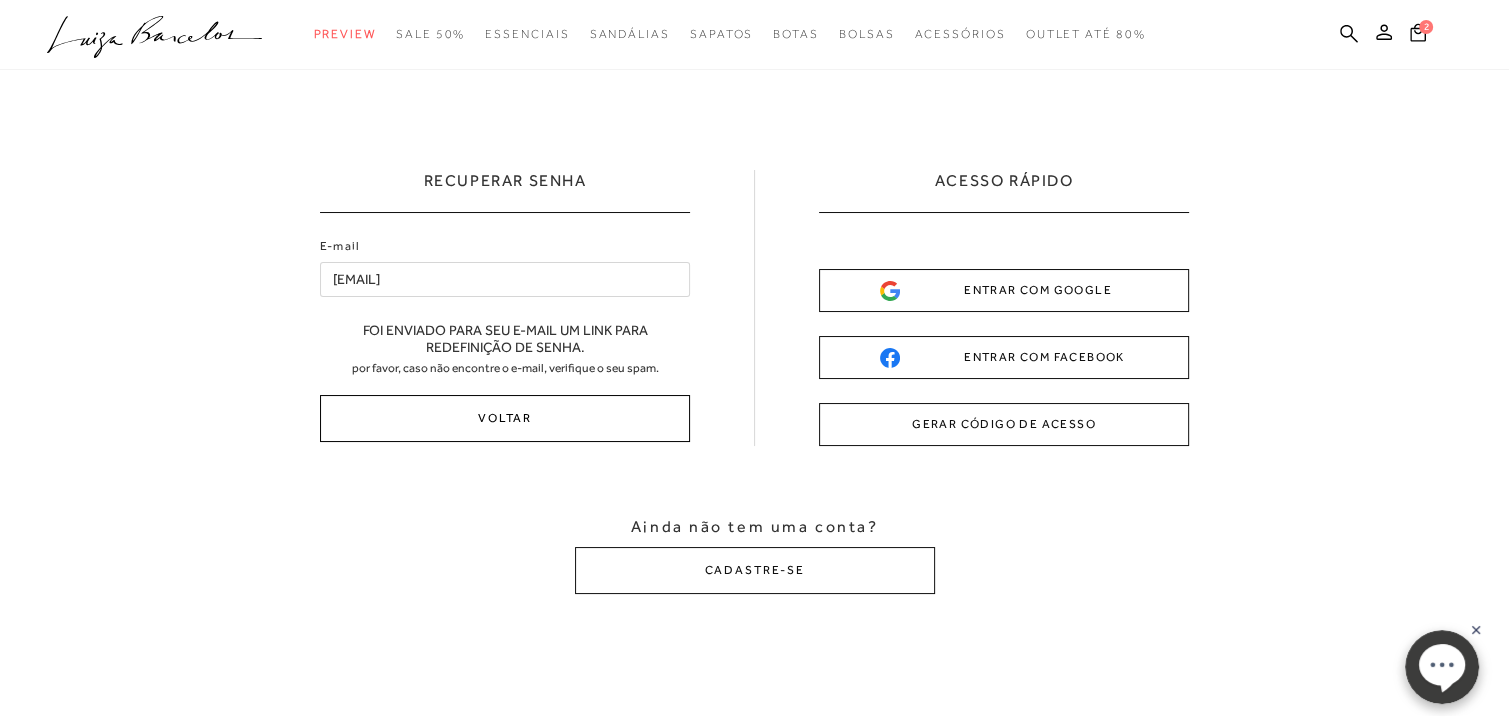 click on "Voltar" at bounding box center (505, 418) 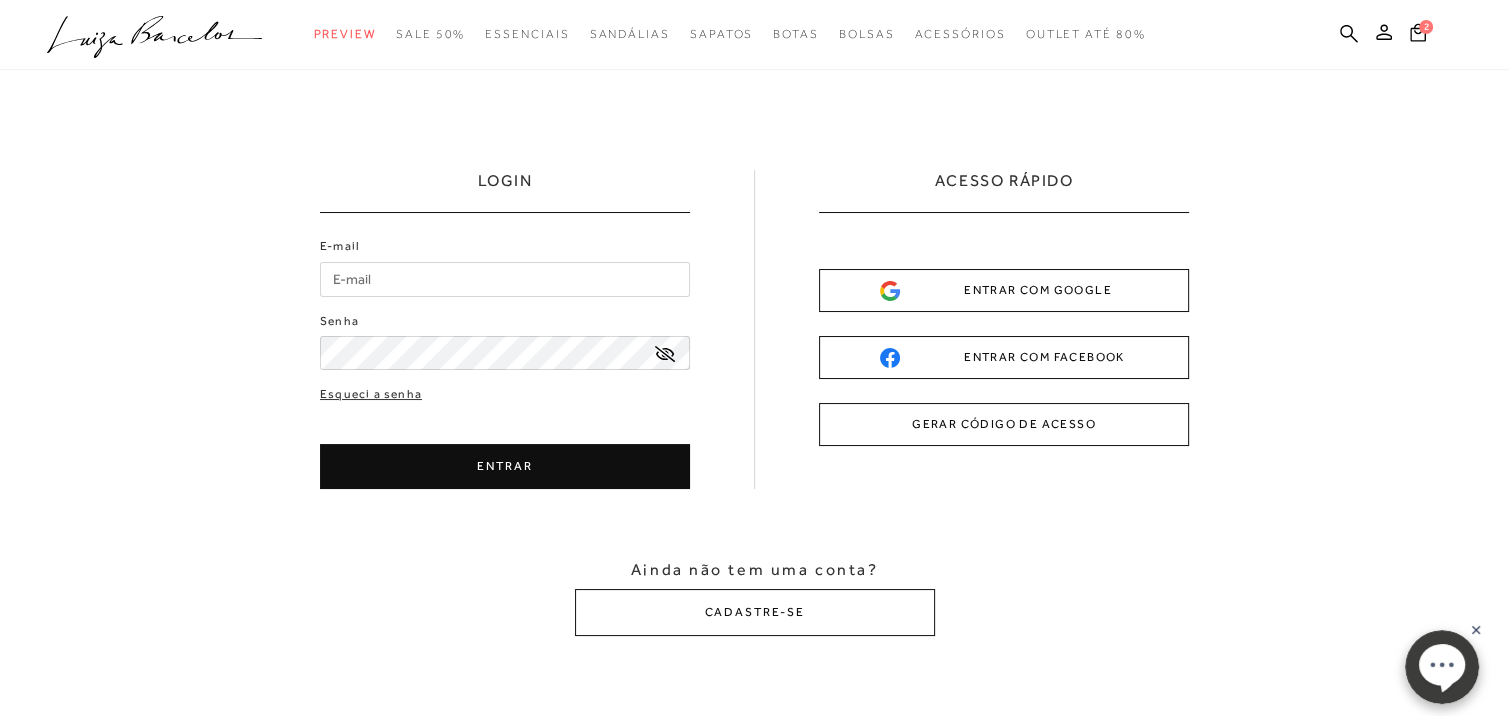 click on "E-mail" at bounding box center [505, 279] 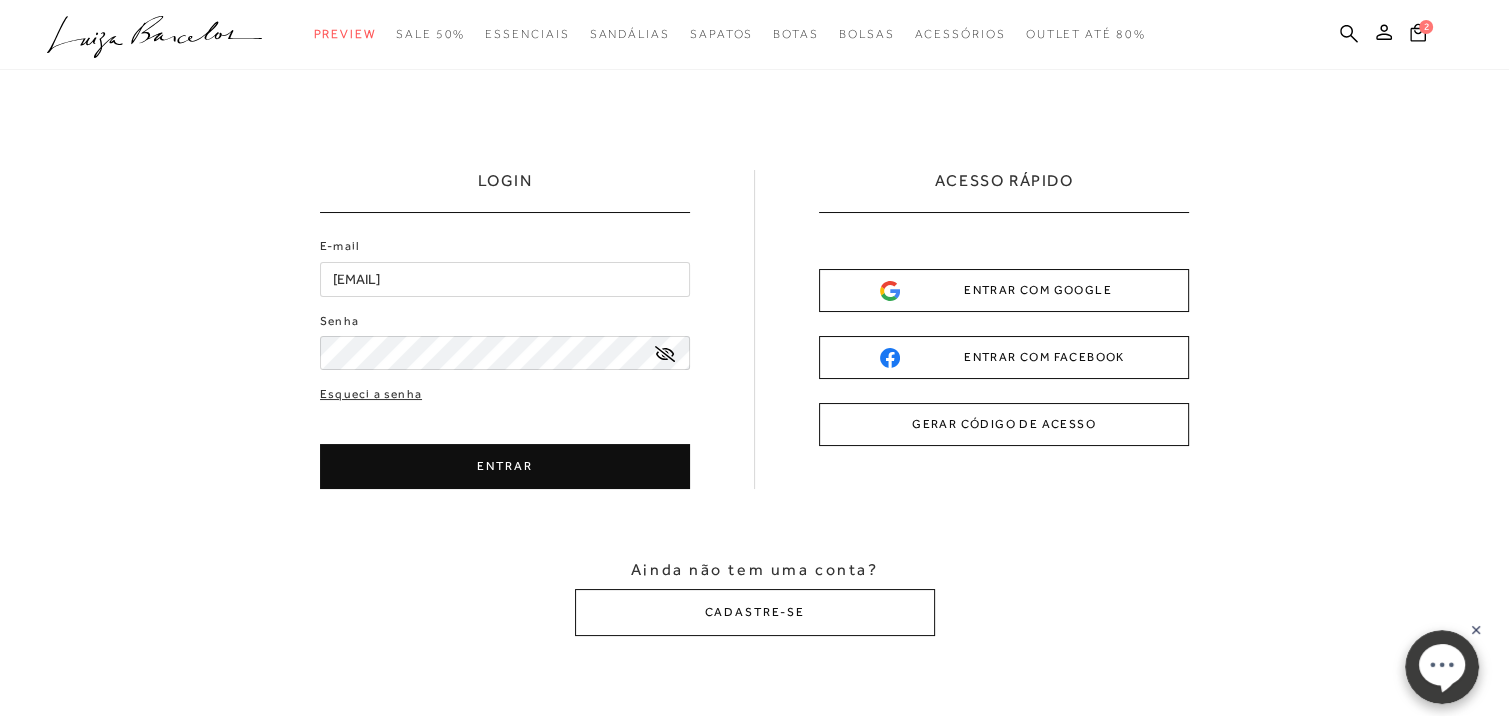 click 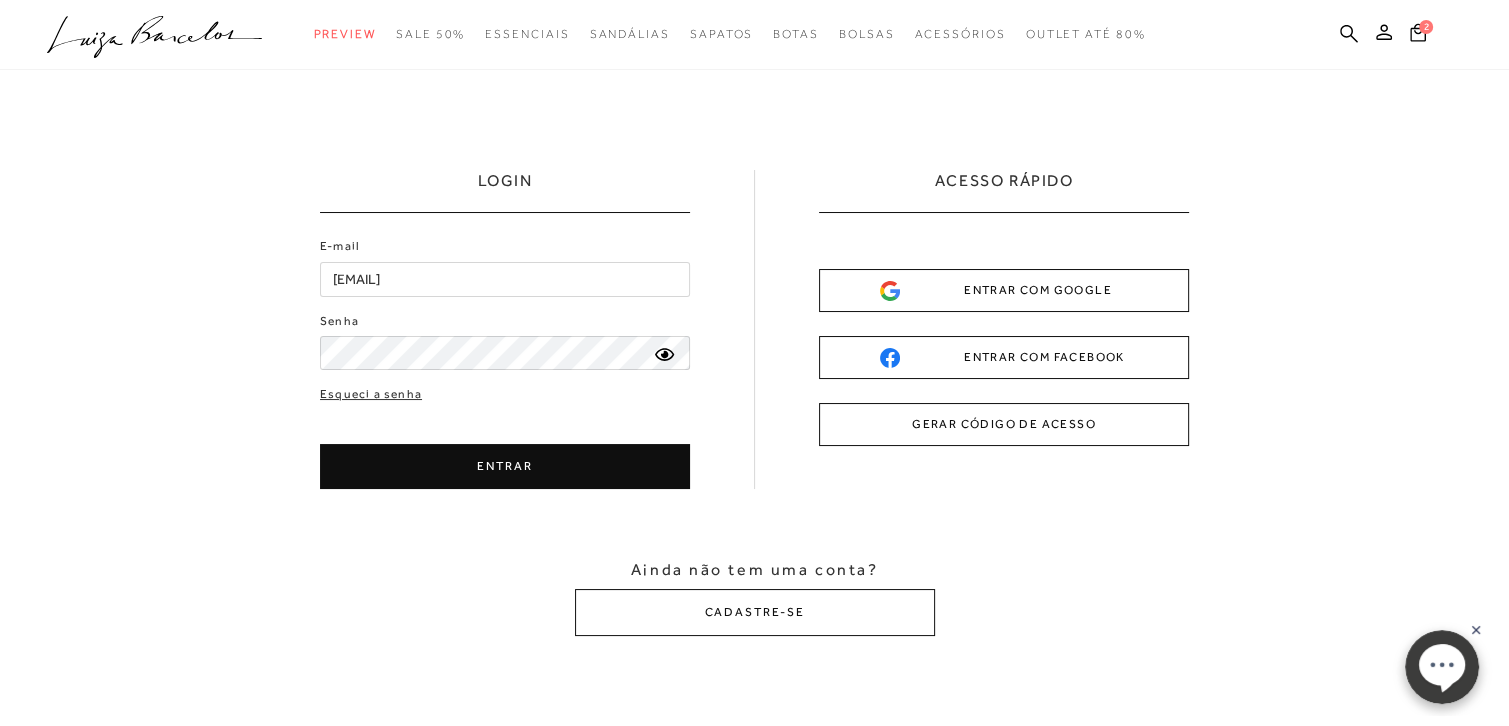 click on "ENTRAR" at bounding box center (505, 466) 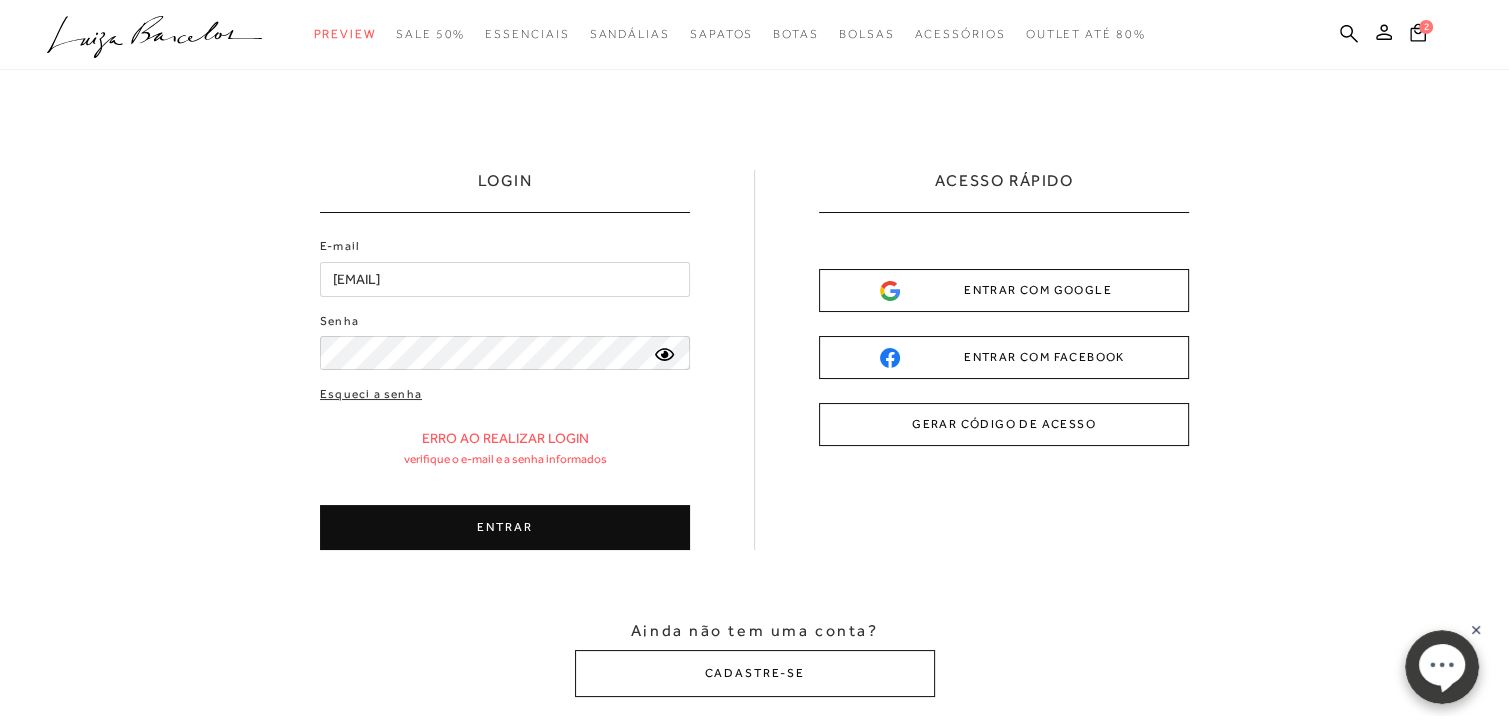 click on "ENTRAR" at bounding box center (505, 527) 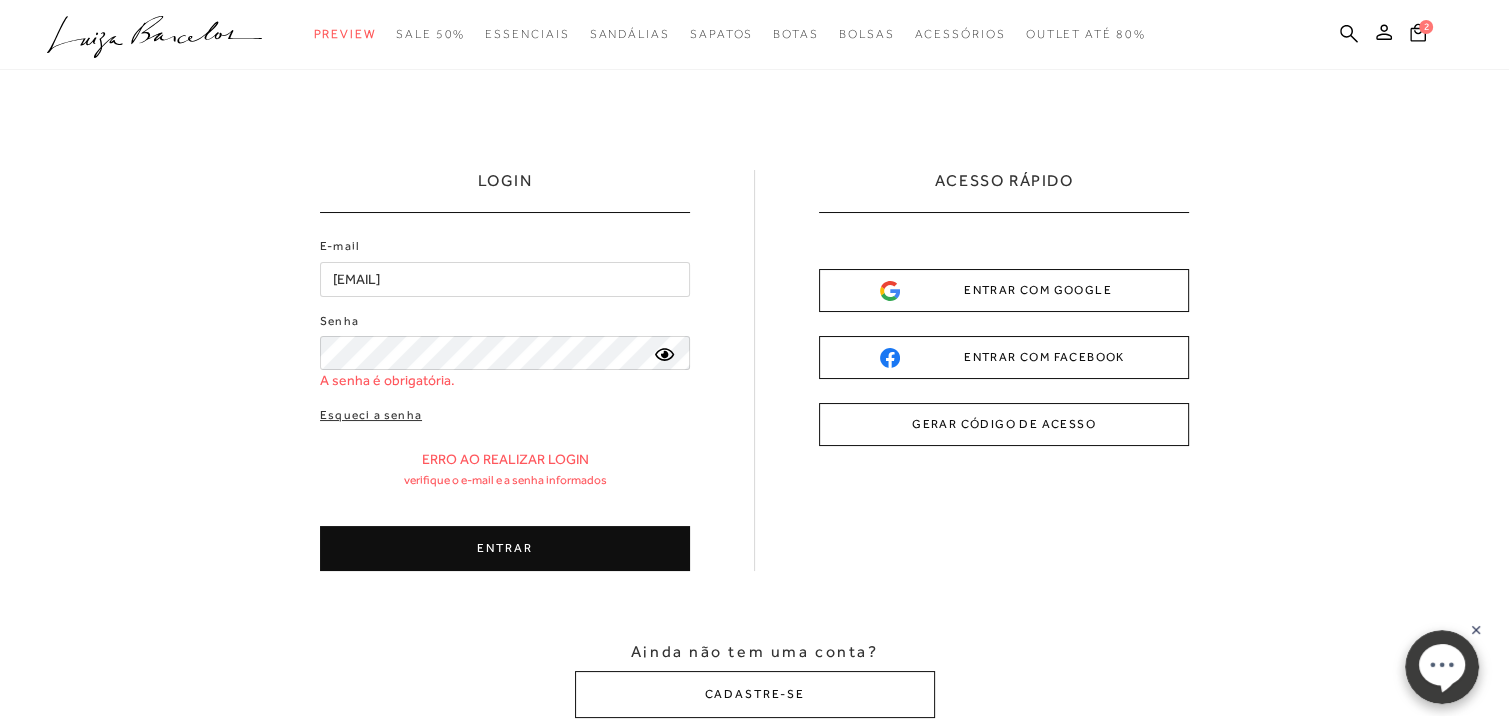 click on "ENTRAR" at bounding box center (505, 548) 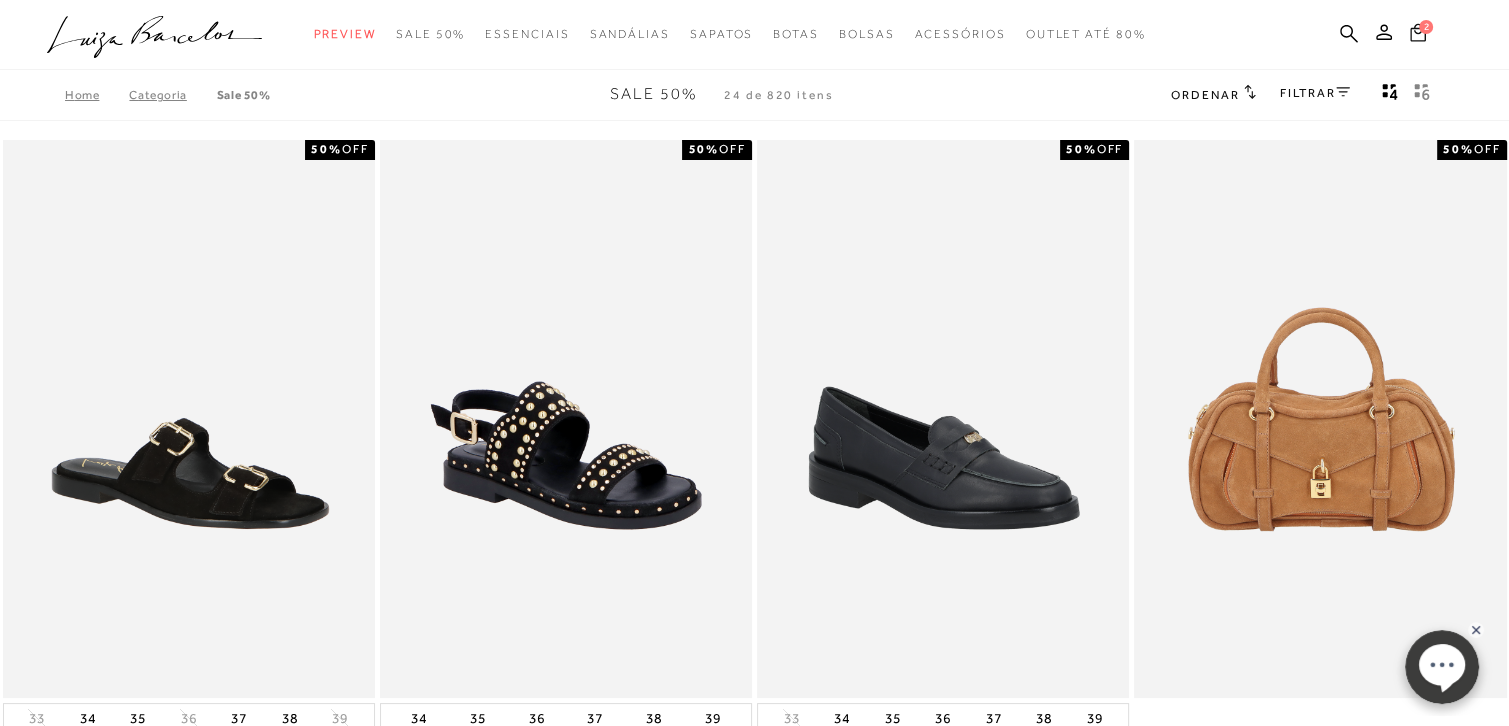 click 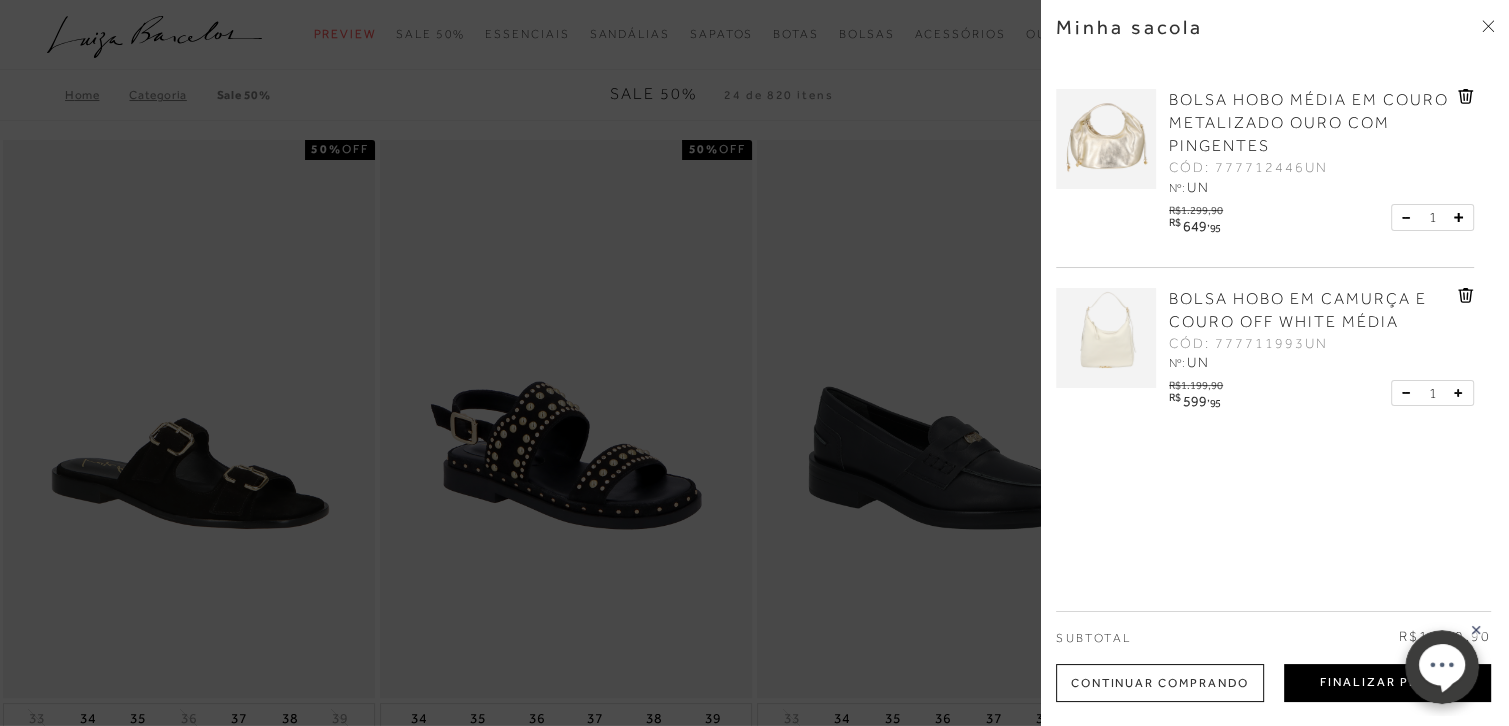 click on "Finalizar Pedido" at bounding box center [1387, 683] 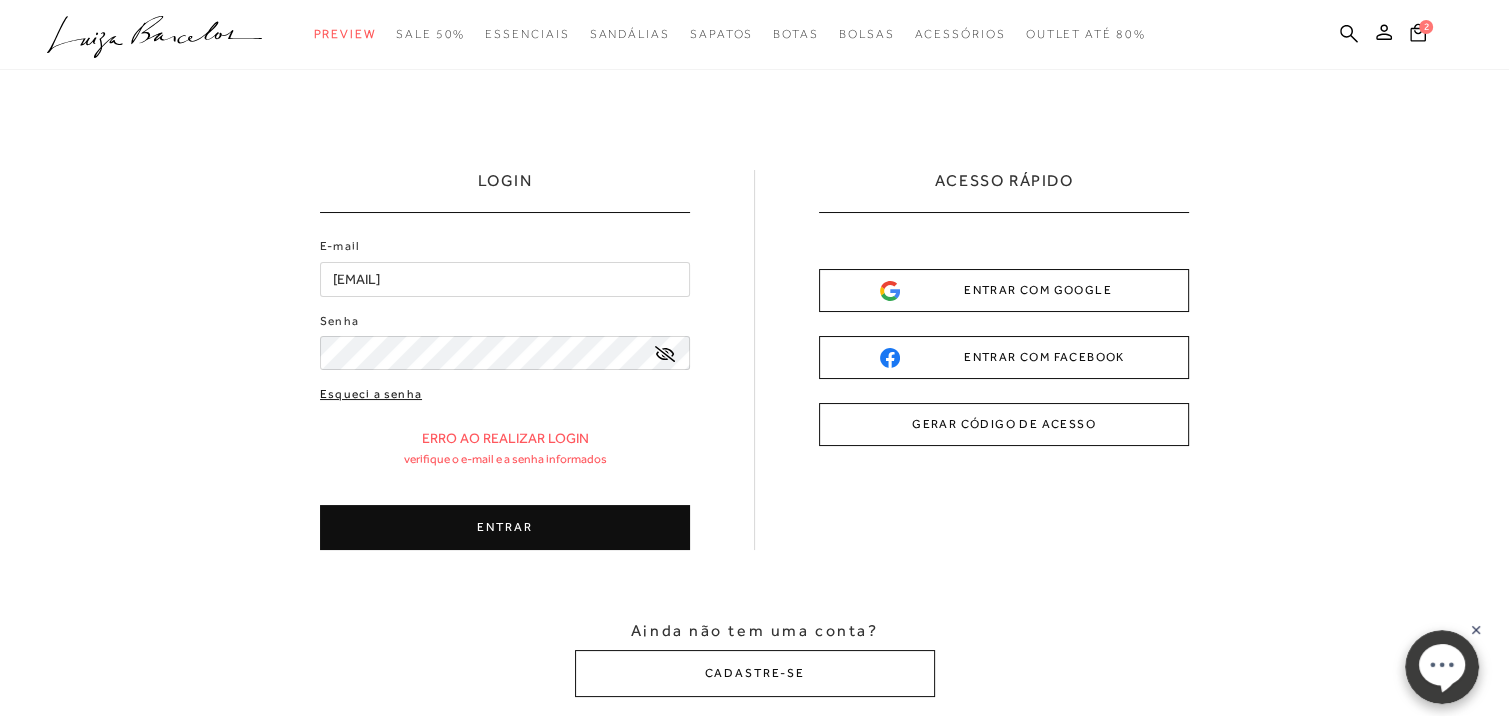 click on "Esqueci a senha" at bounding box center [371, 394] 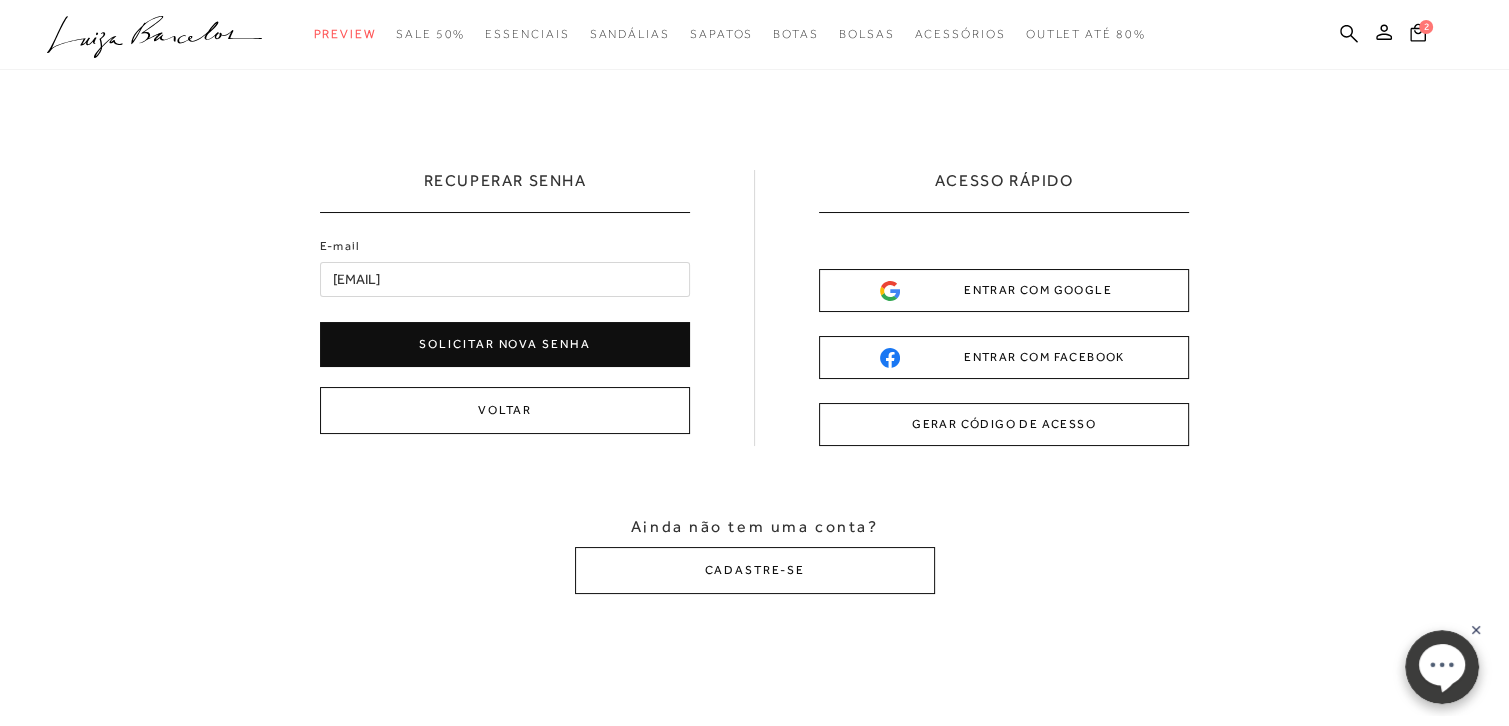 click on "Solicitar nova senha" at bounding box center [505, 344] 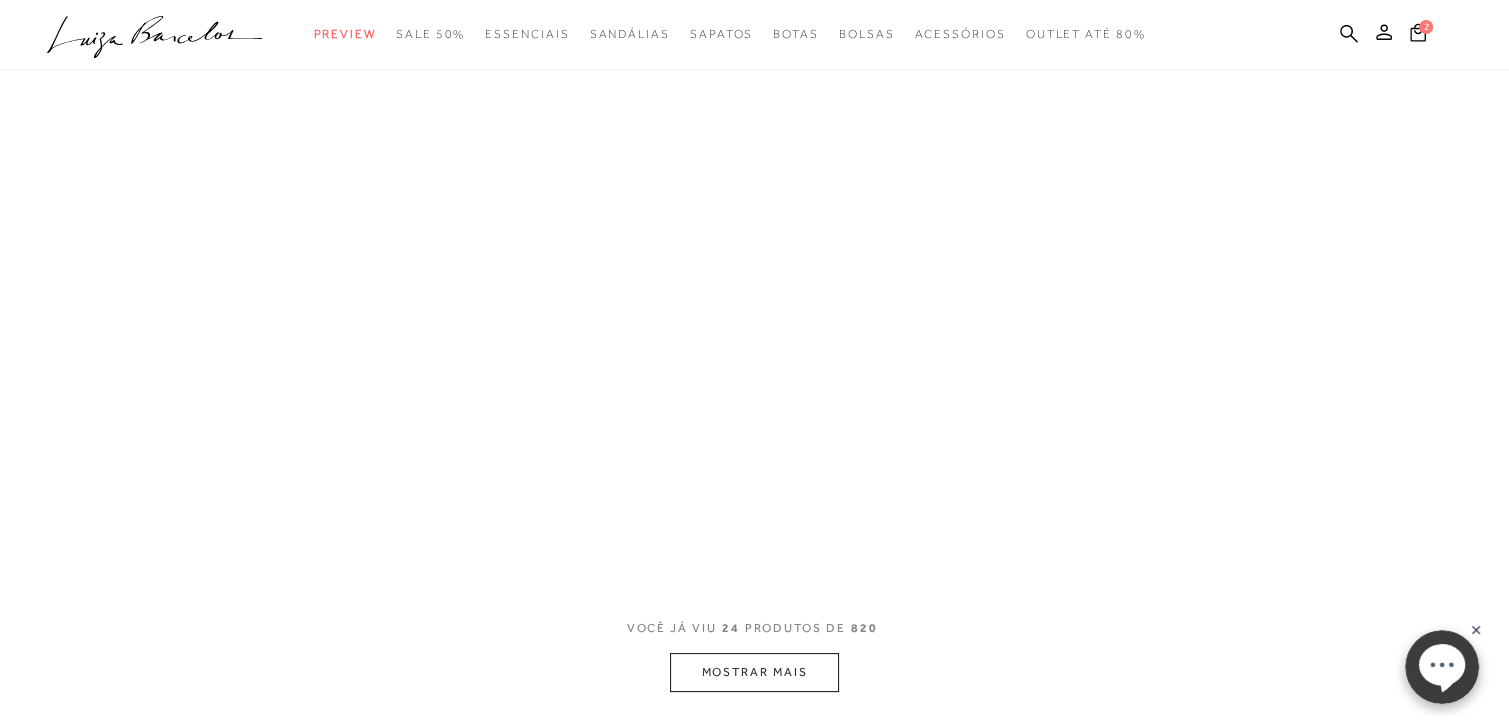 scroll, scrollTop: 0, scrollLeft: 0, axis: both 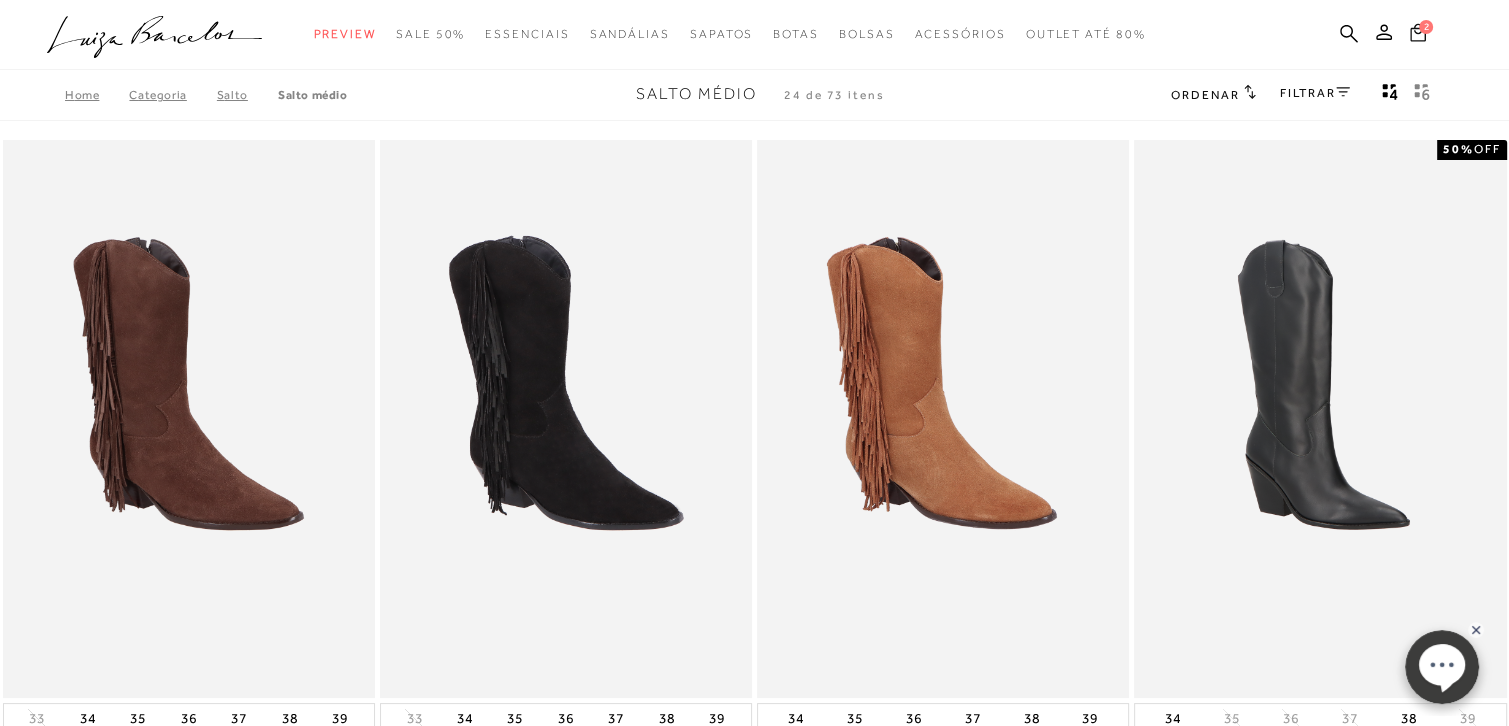 click on "2" at bounding box center (1426, 27) 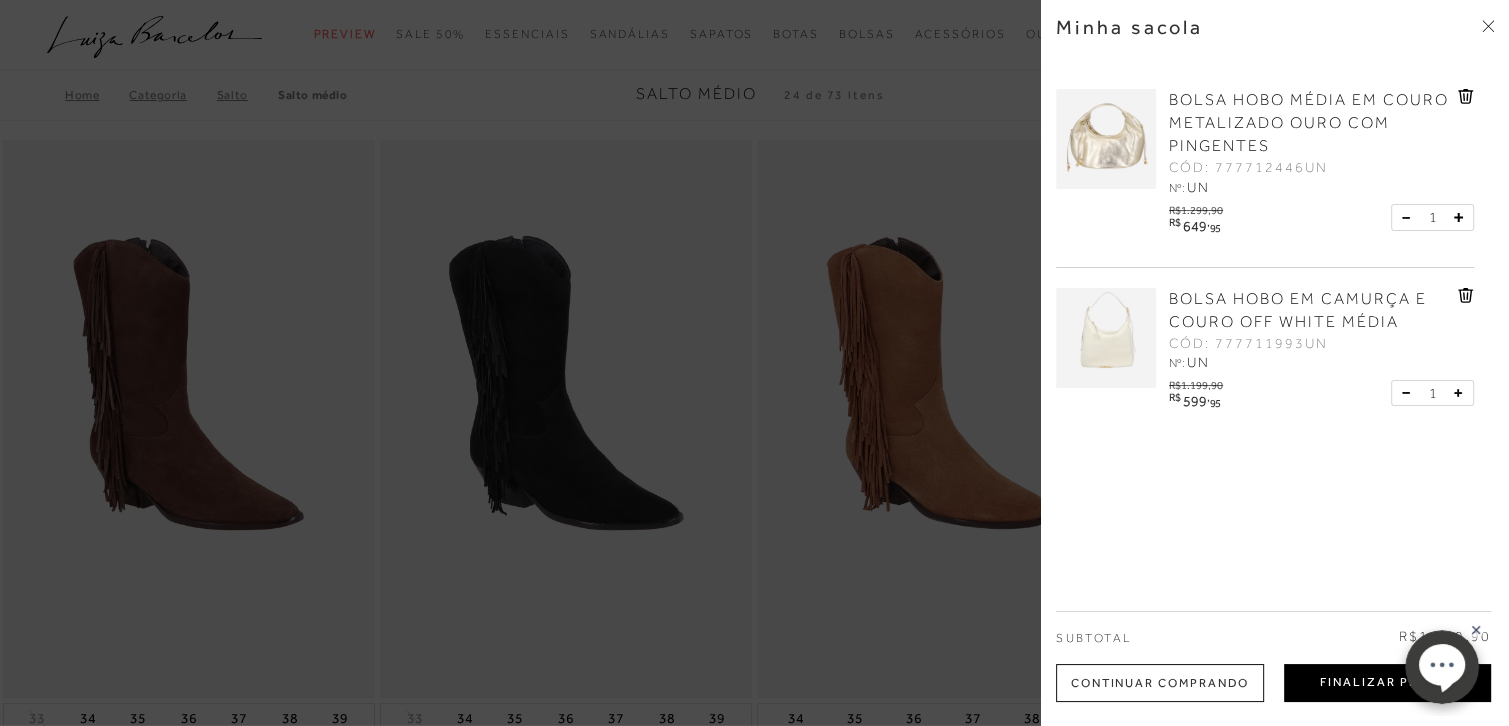 click on "Finalizar Pedido" at bounding box center [1387, 683] 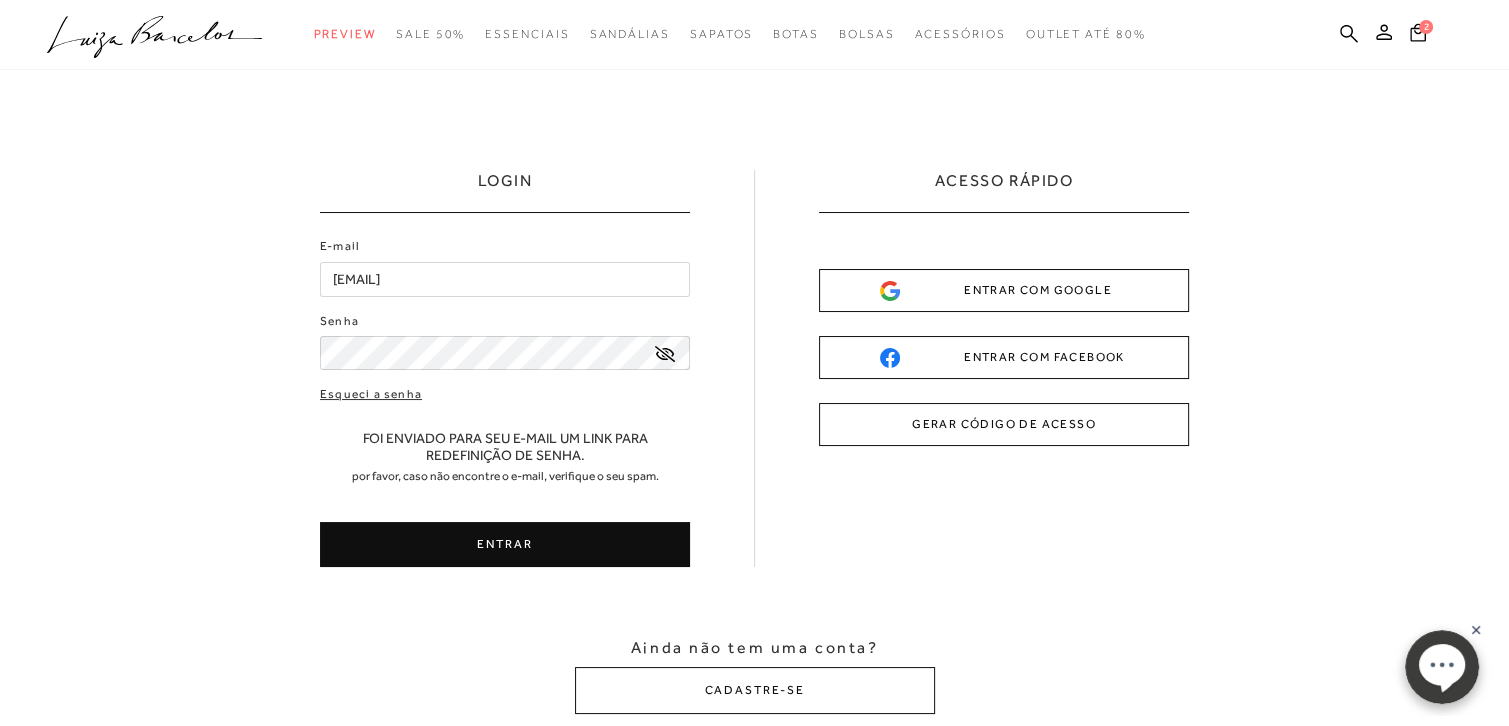 click on "GERAR CÓDIGO DE ACESSO" at bounding box center [1004, 424] 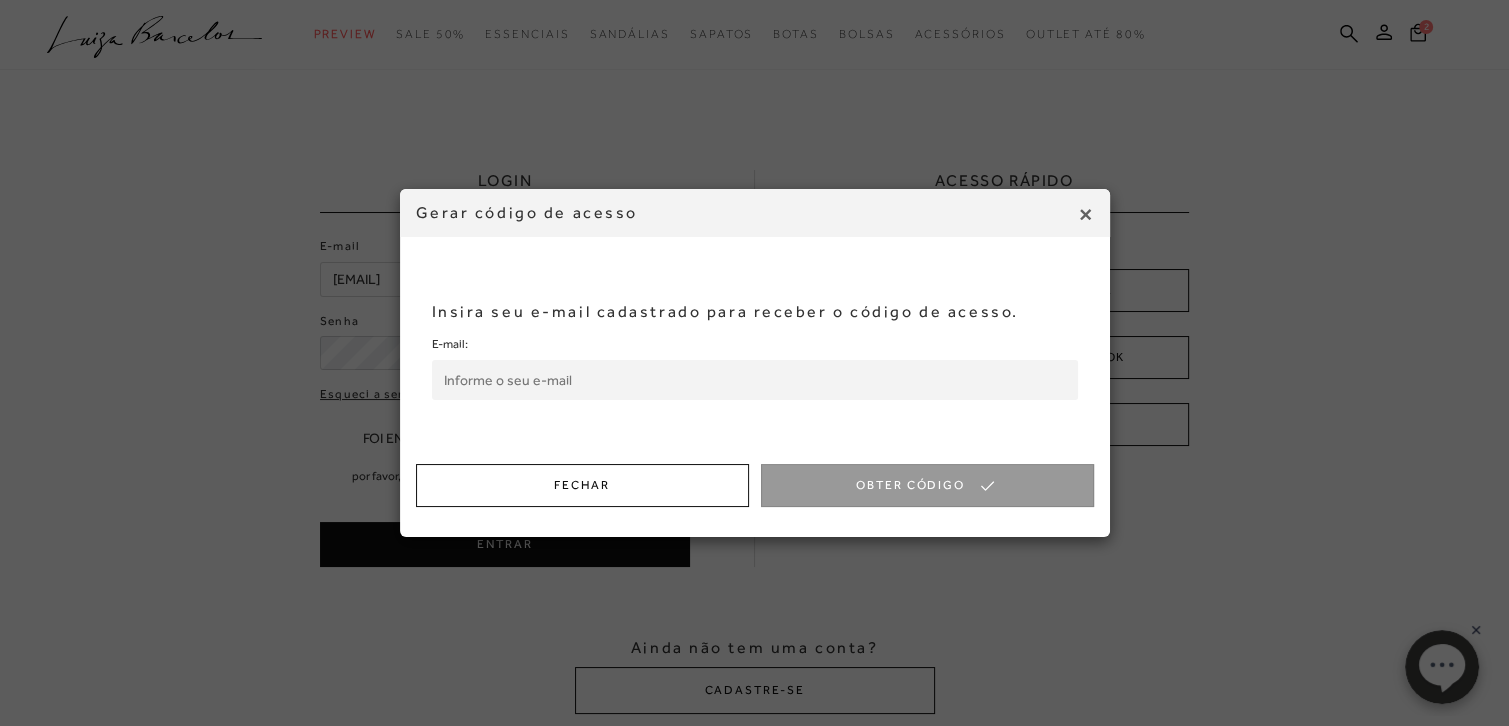 click on "E-mail:" at bounding box center [755, 380] 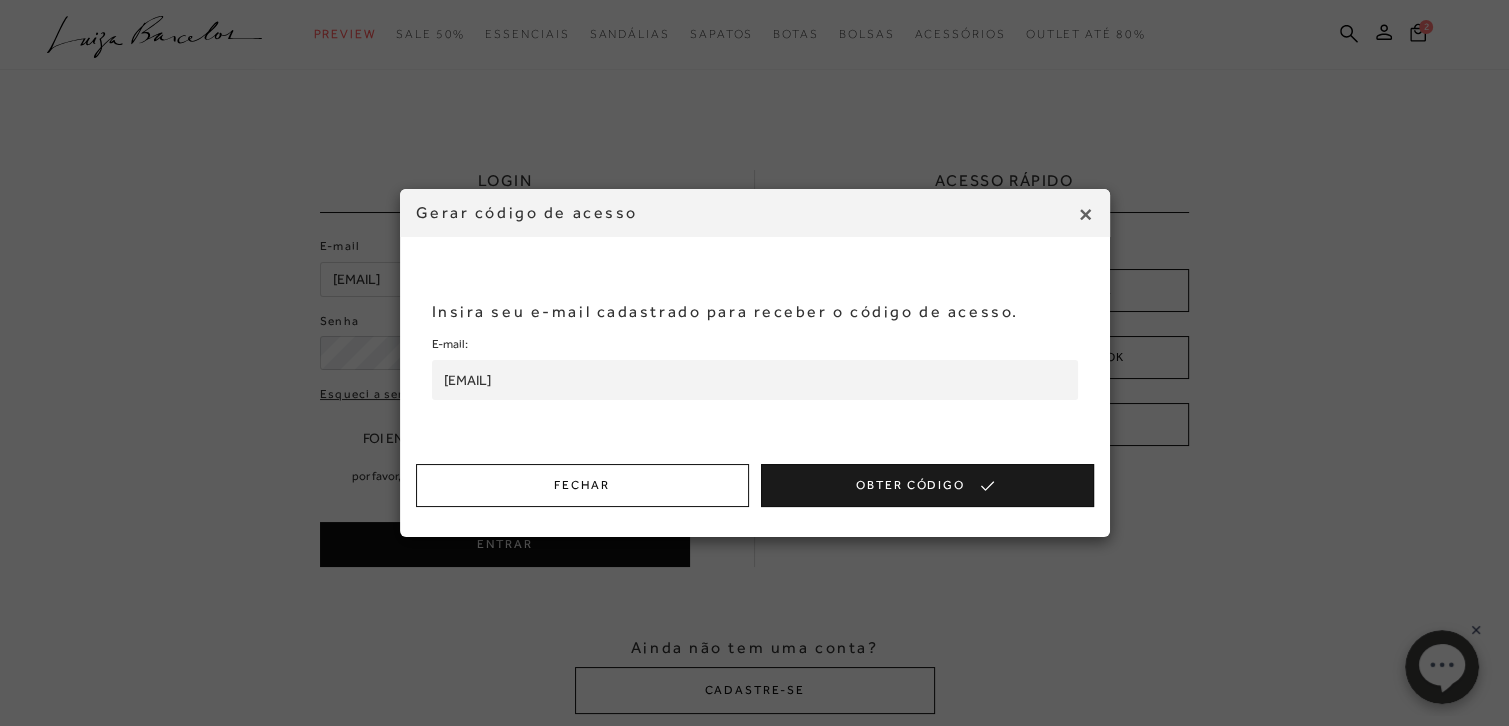 click on "Obter Código" at bounding box center (927, 485) 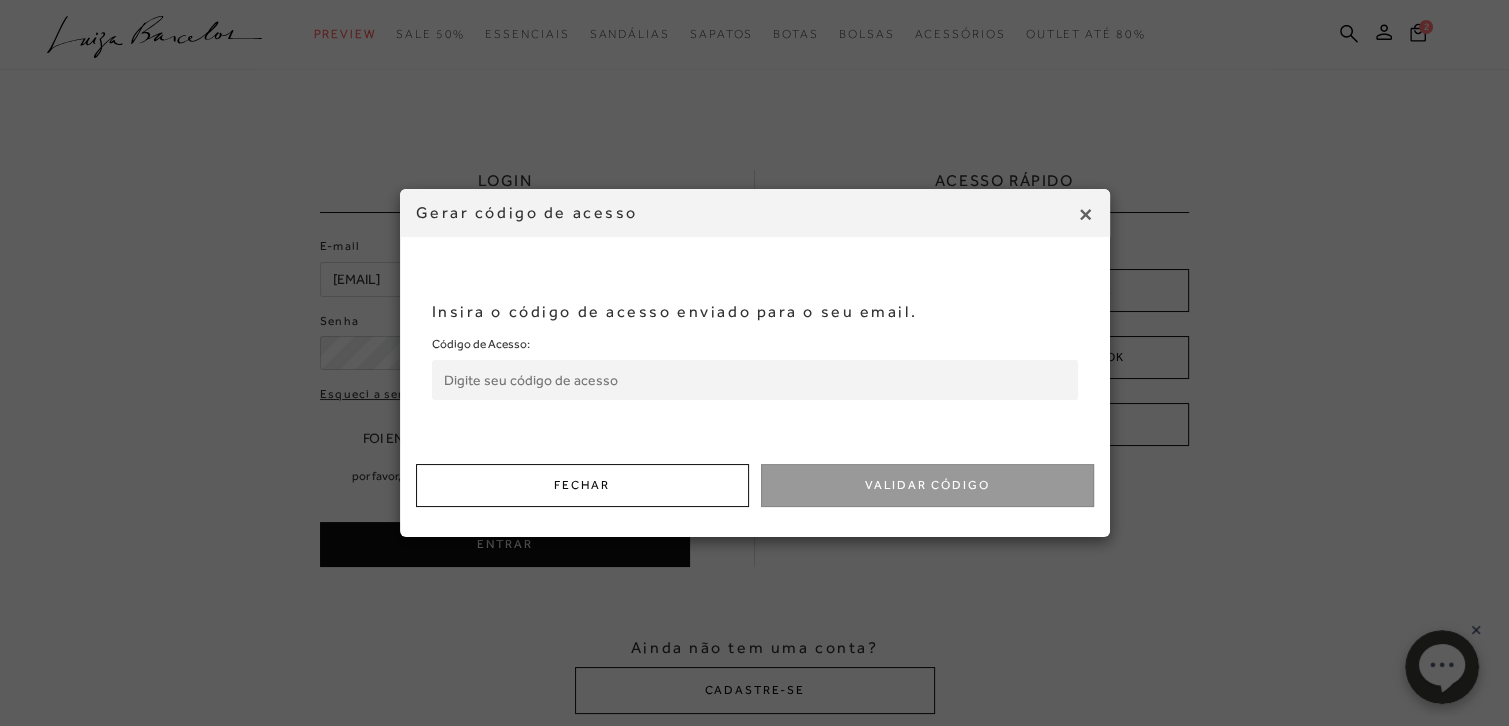click on "Código de Acesso:" at bounding box center (755, 380) 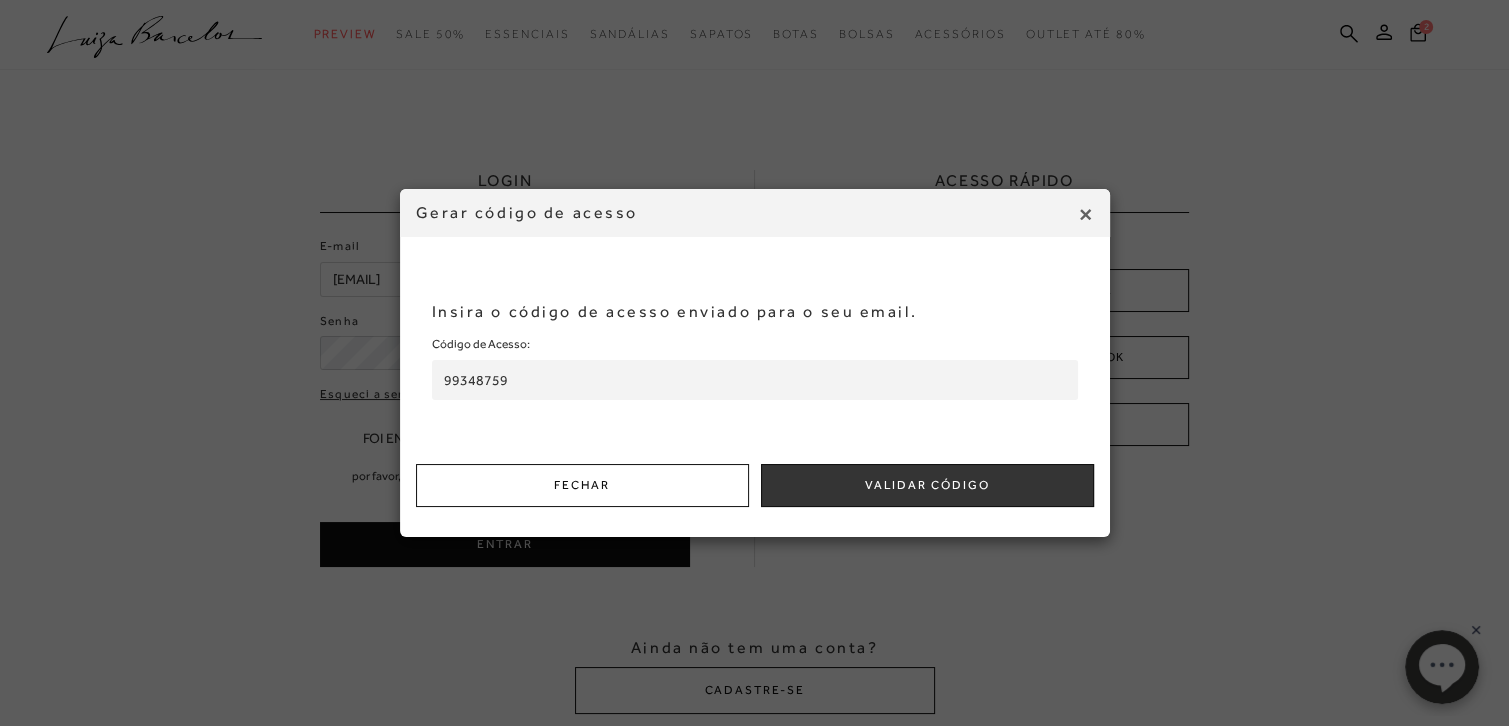 drag, startPoint x: 543, startPoint y: 385, endPoint x: 348, endPoint y: 398, distance: 195.43285 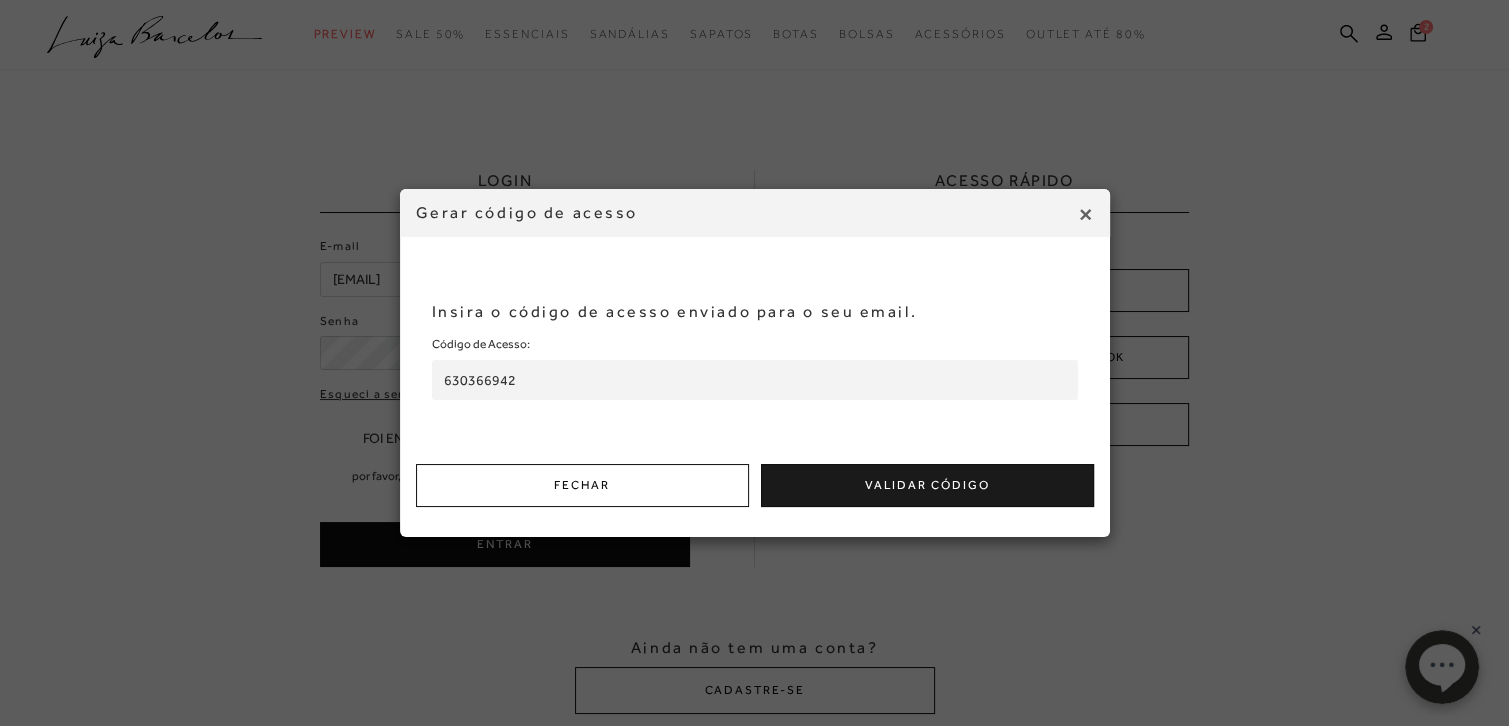 type on "630366942" 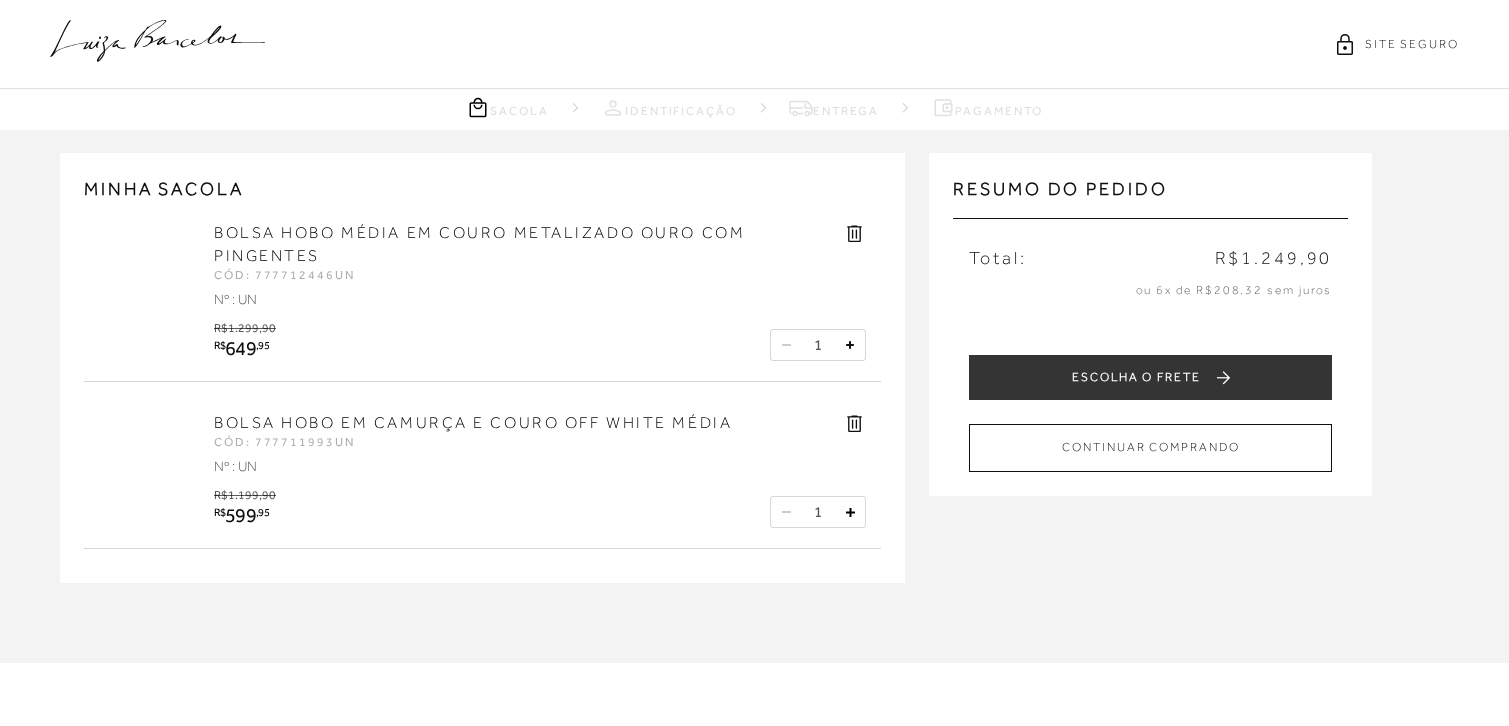 scroll, scrollTop: 0, scrollLeft: 0, axis: both 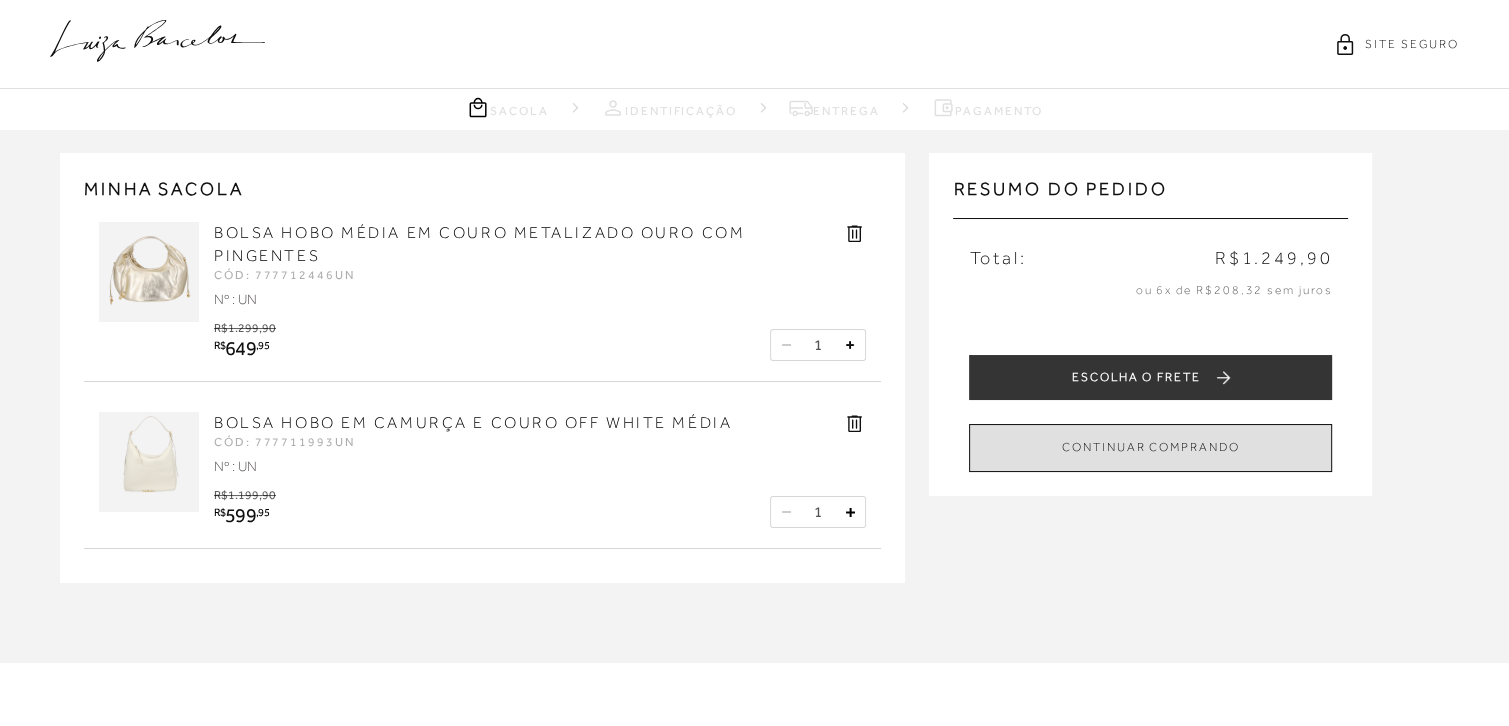 click on "CONTINUAR COMPRANDO" at bounding box center (1150, 447) 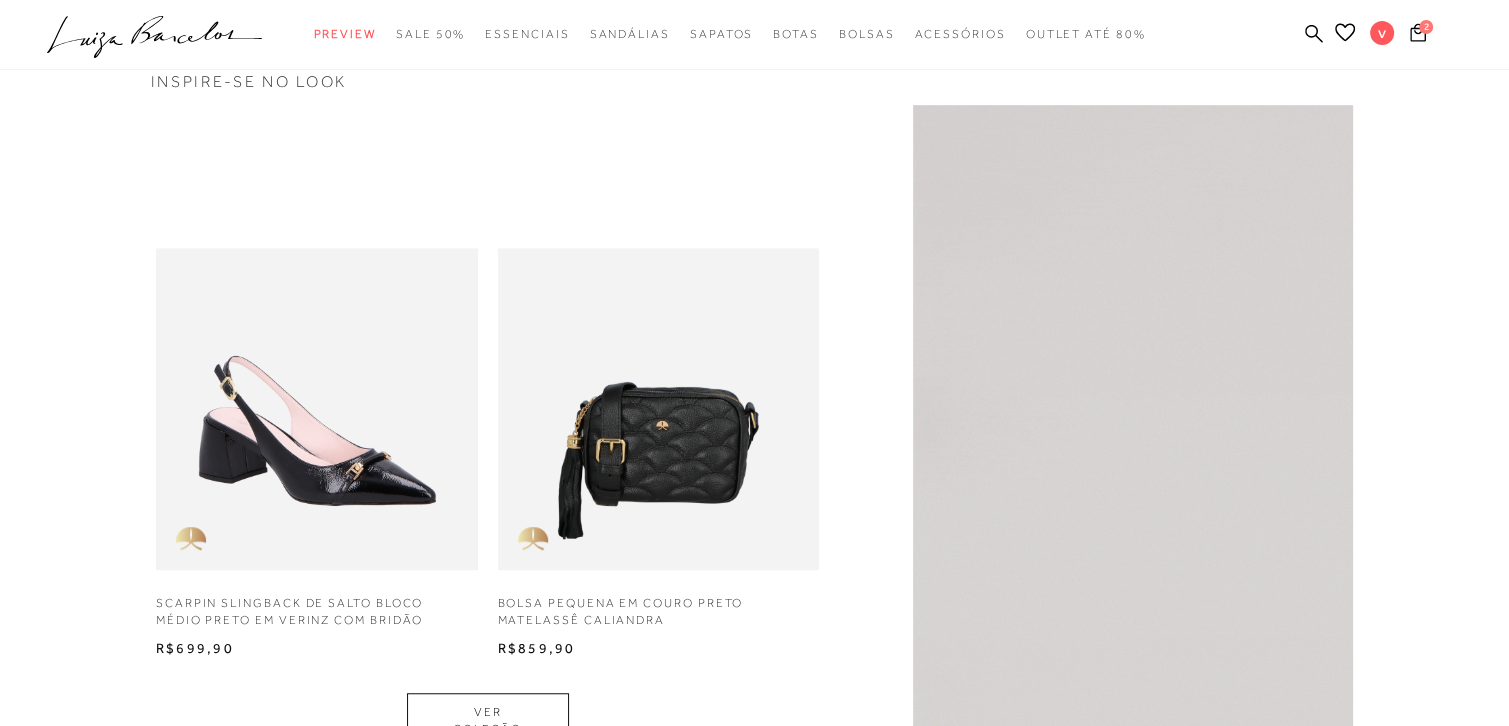 scroll, scrollTop: 1800, scrollLeft: 0, axis: vertical 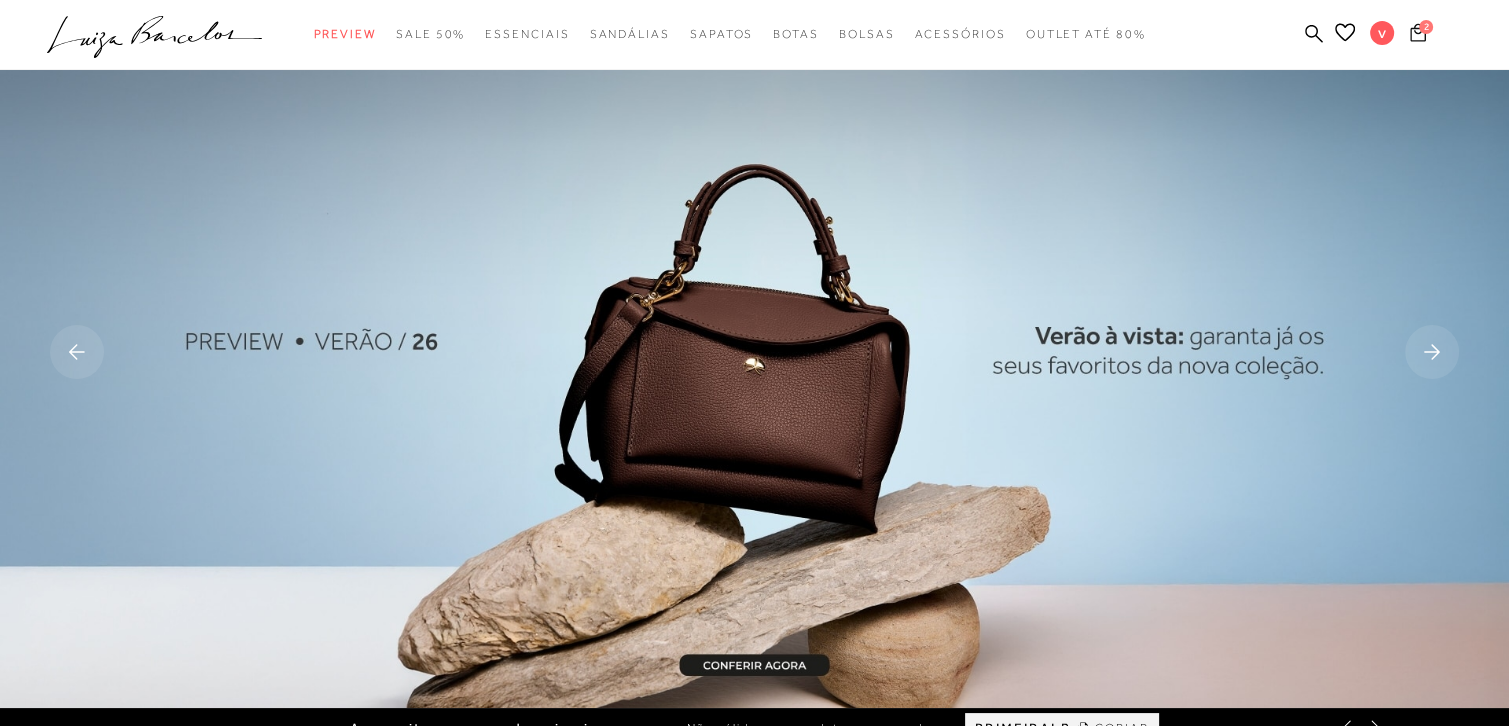 click 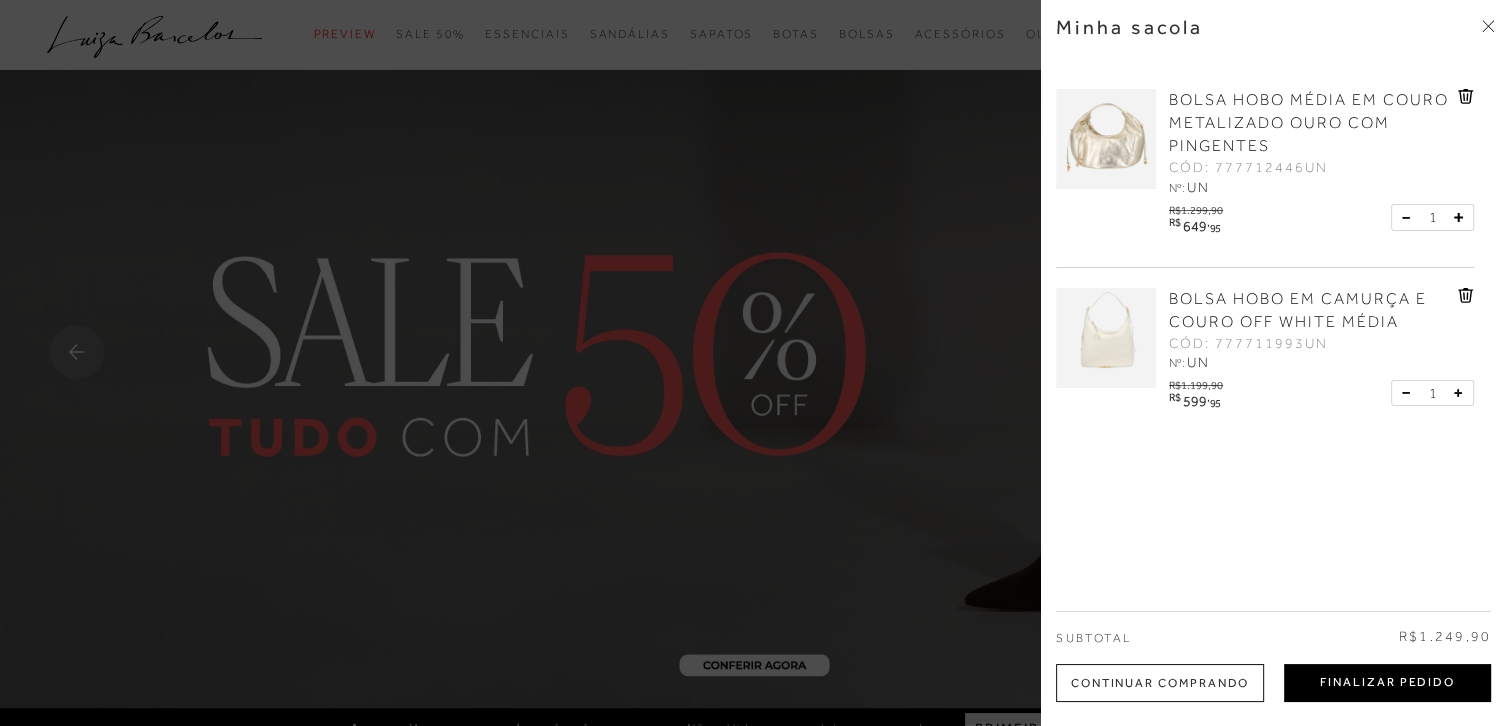 click on "Finalizar Pedido" at bounding box center (1387, 683) 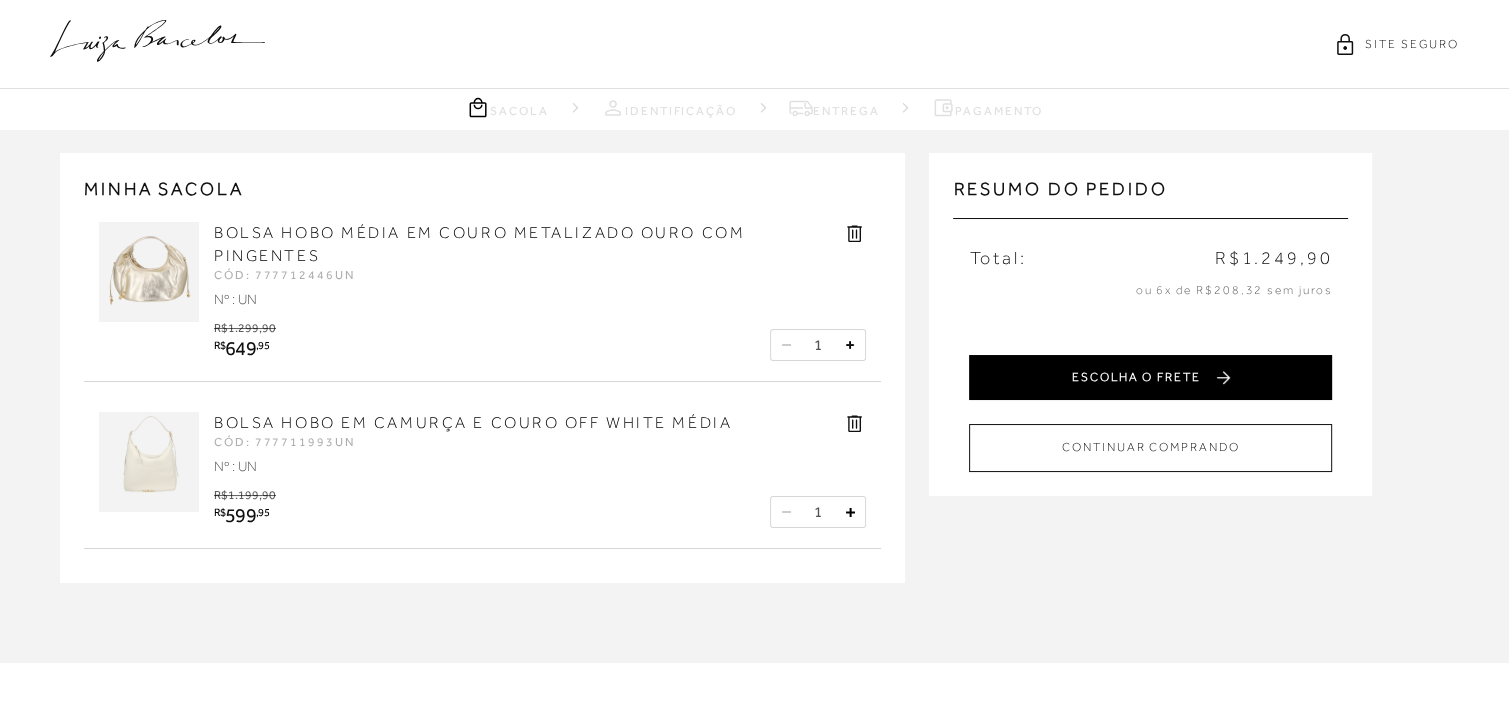 click on "ESCOLHA O FRETE" at bounding box center [1150, 377] 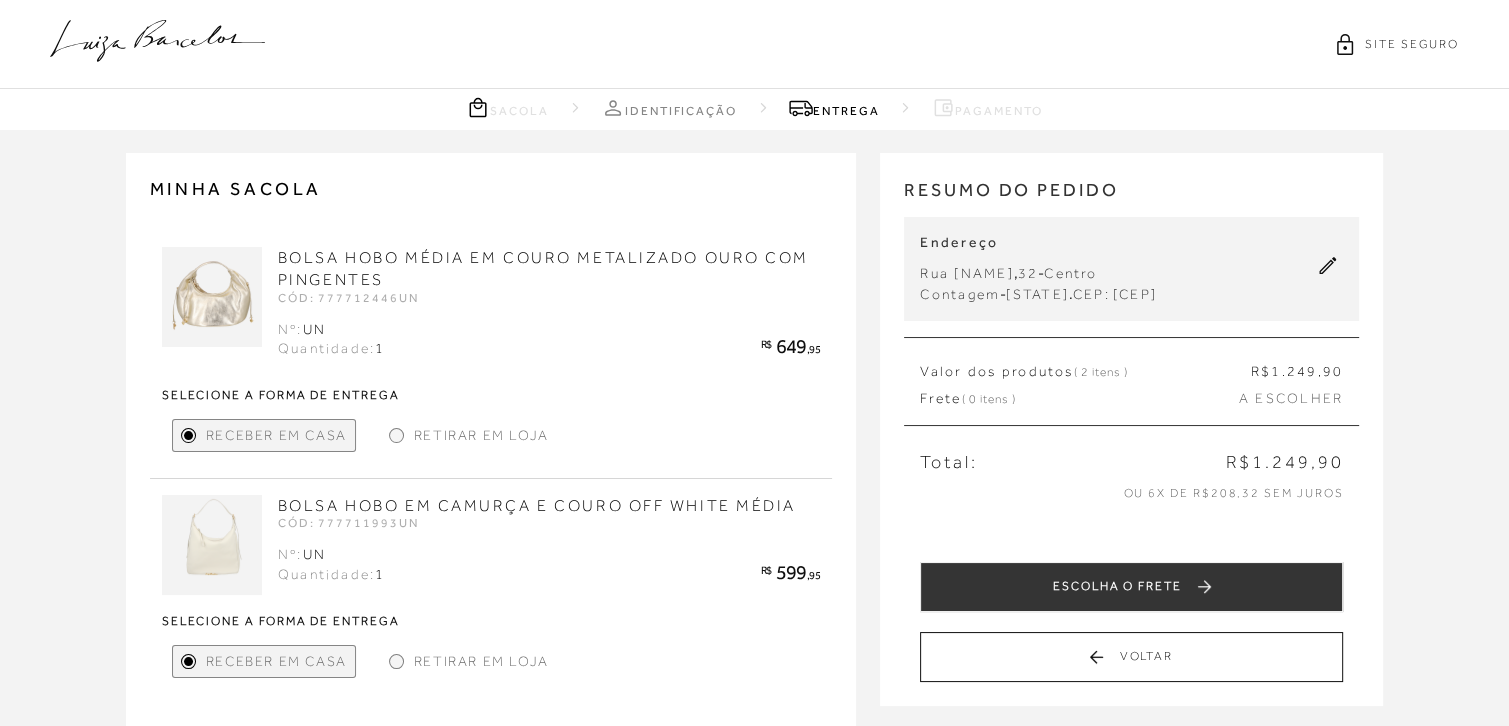 click 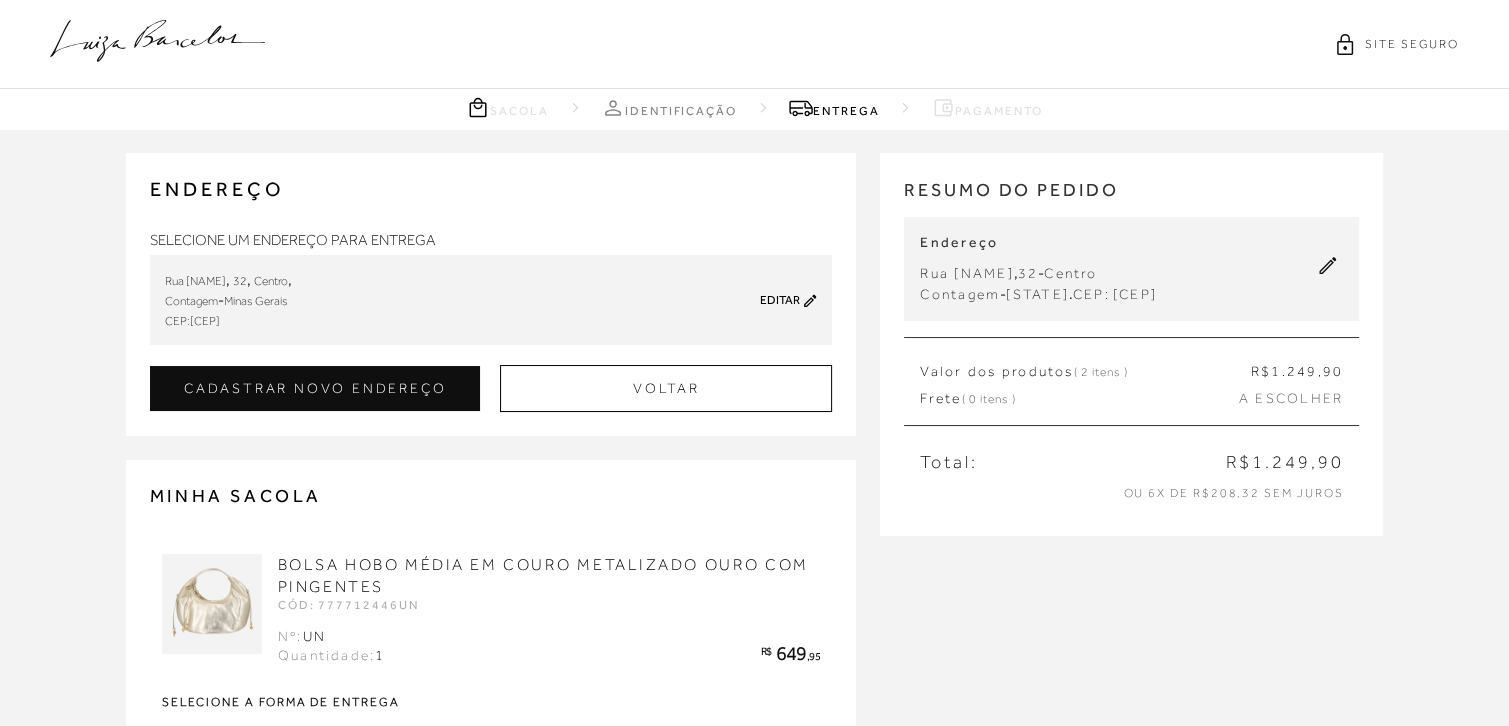 click on "Editar" at bounding box center [780, 300] 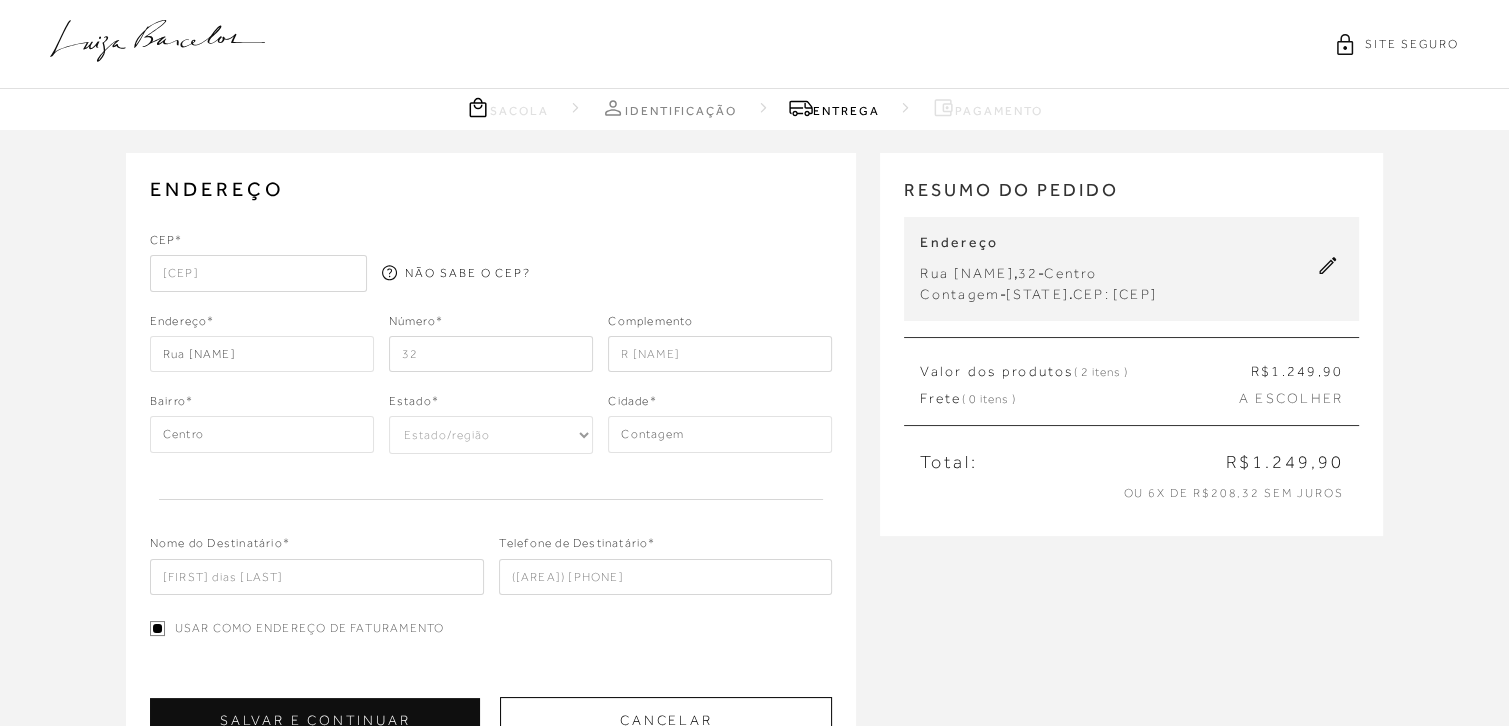 click on "32041-280" at bounding box center (259, 273) 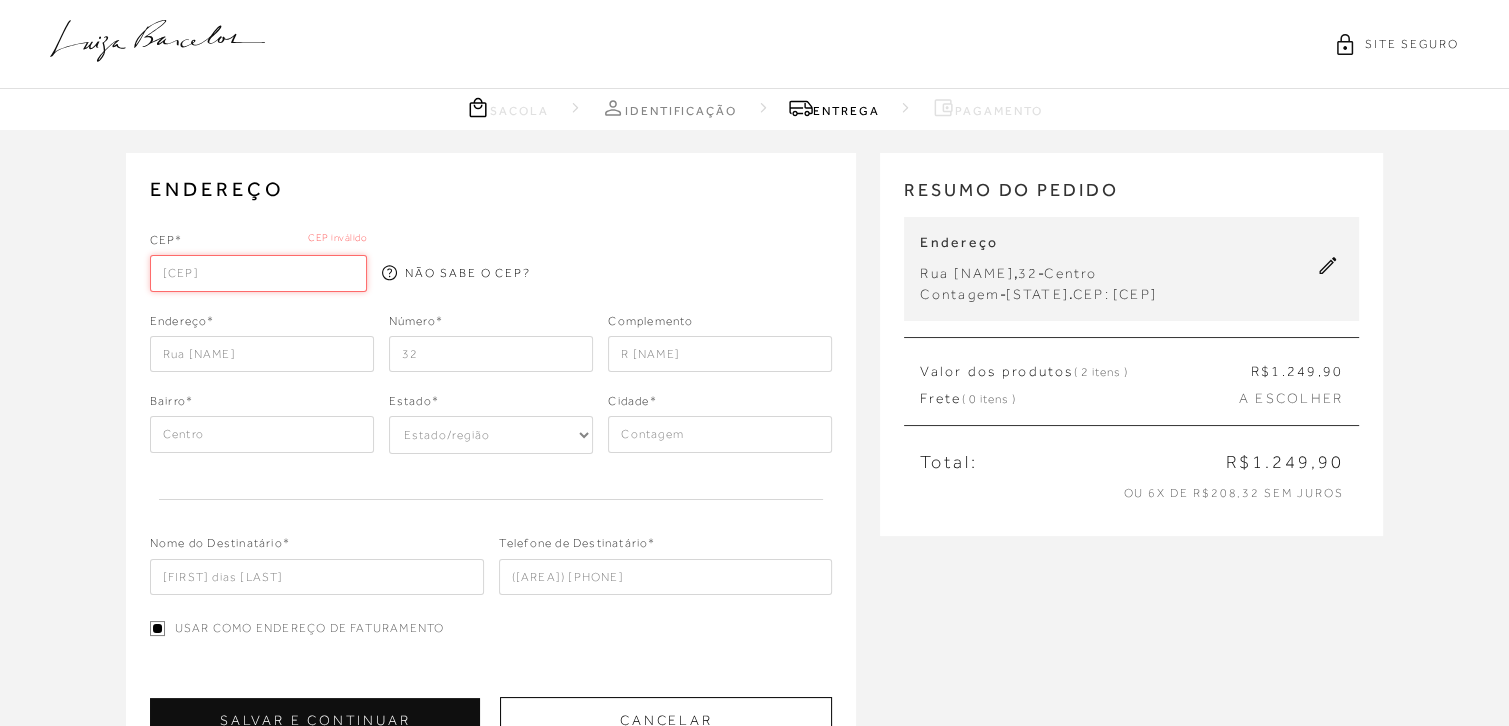 type on "32041-440" 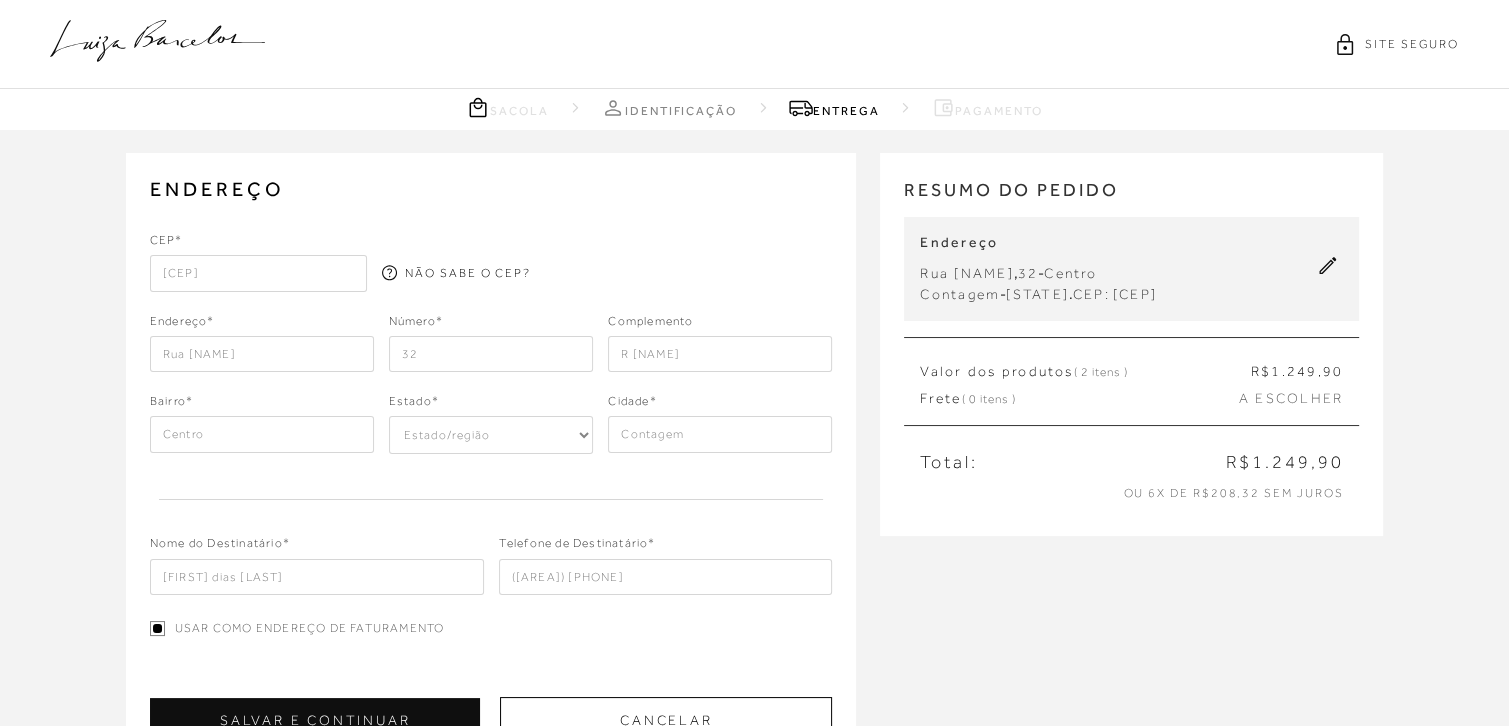 type on "Rua Joaquim Camargos" 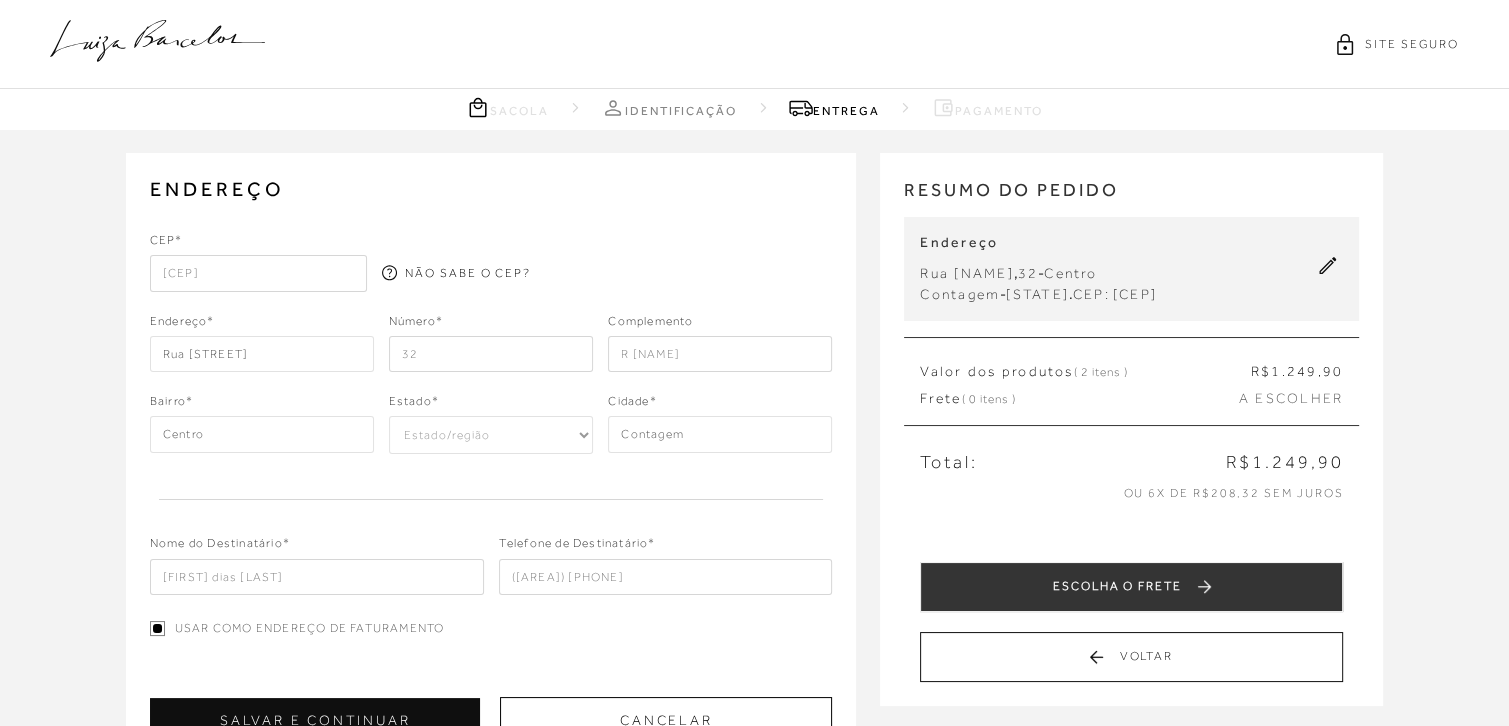 type on "32041-440" 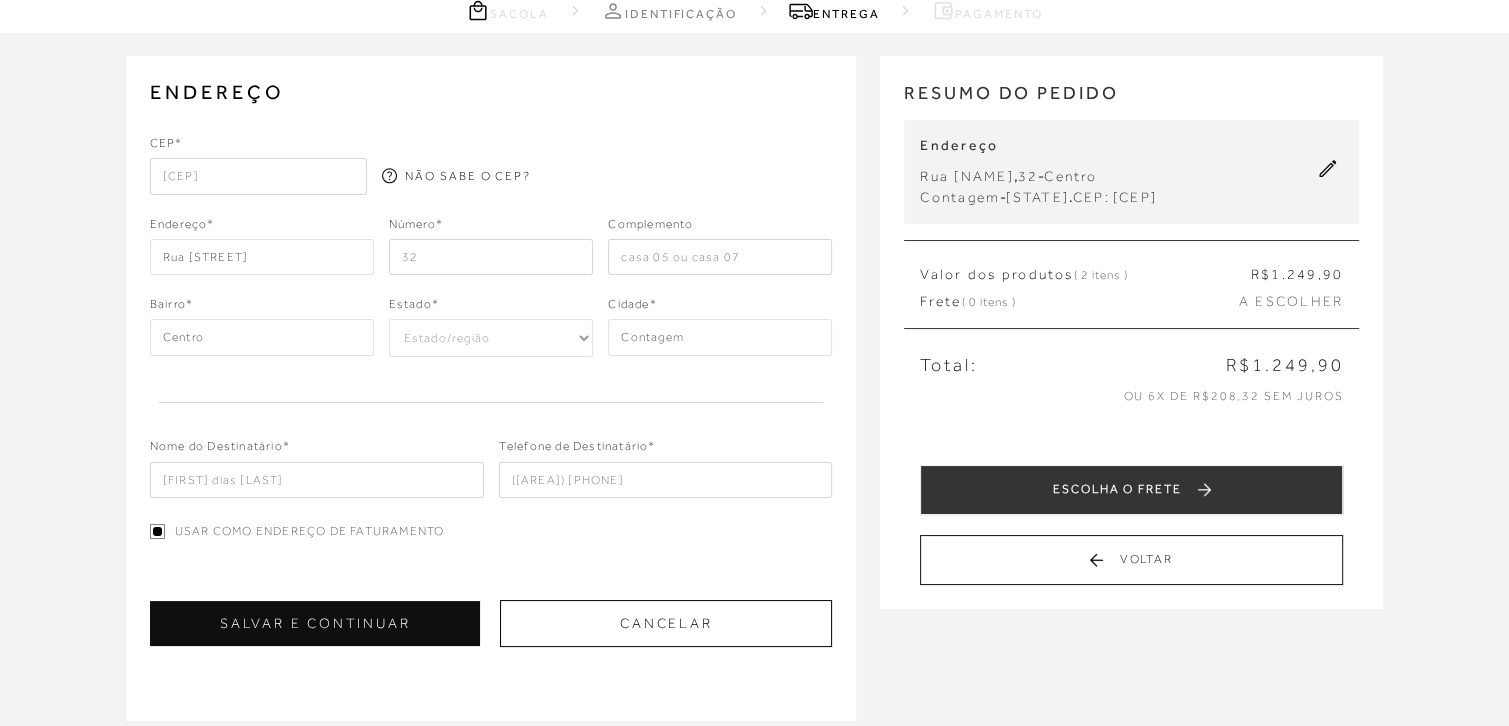 scroll, scrollTop: 100, scrollLeft: 0, axis: vertical 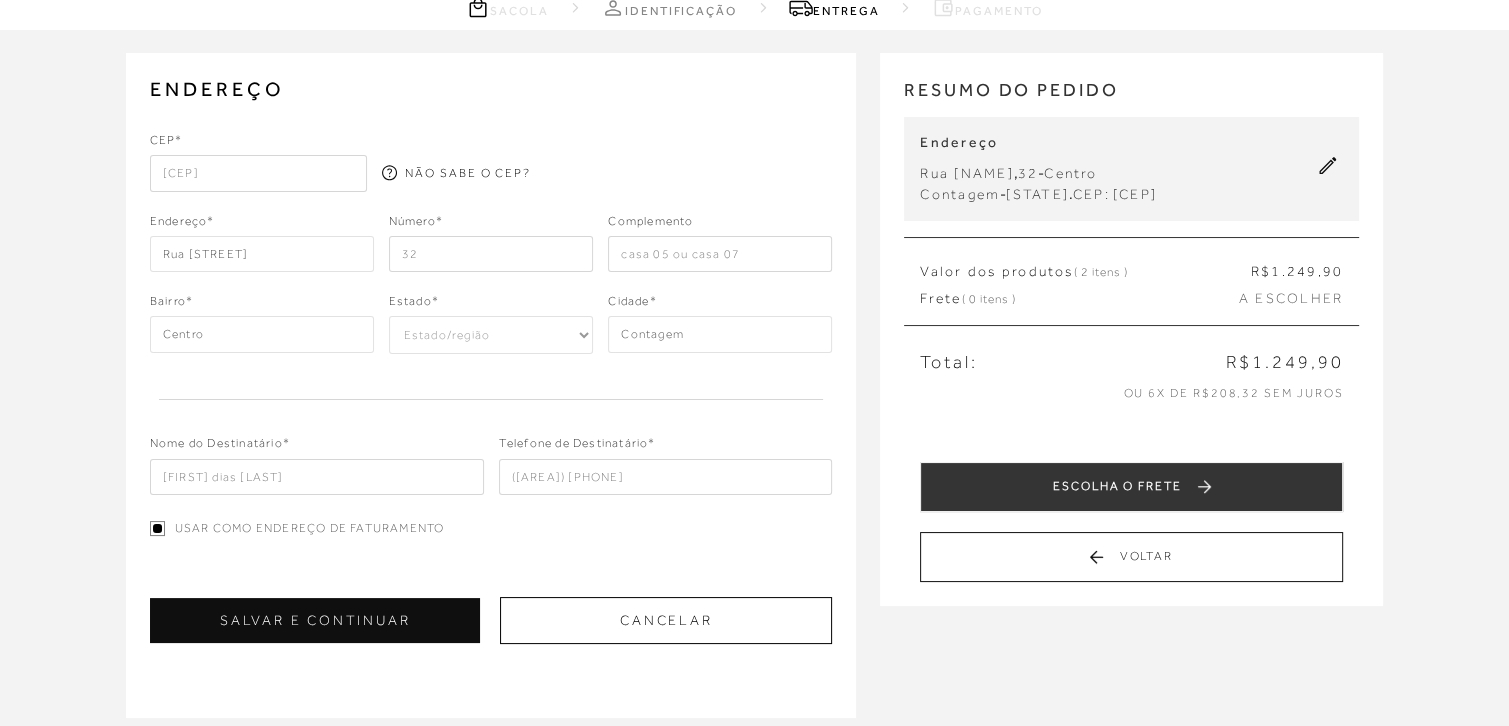 type on "casa 05 ou casa 07" 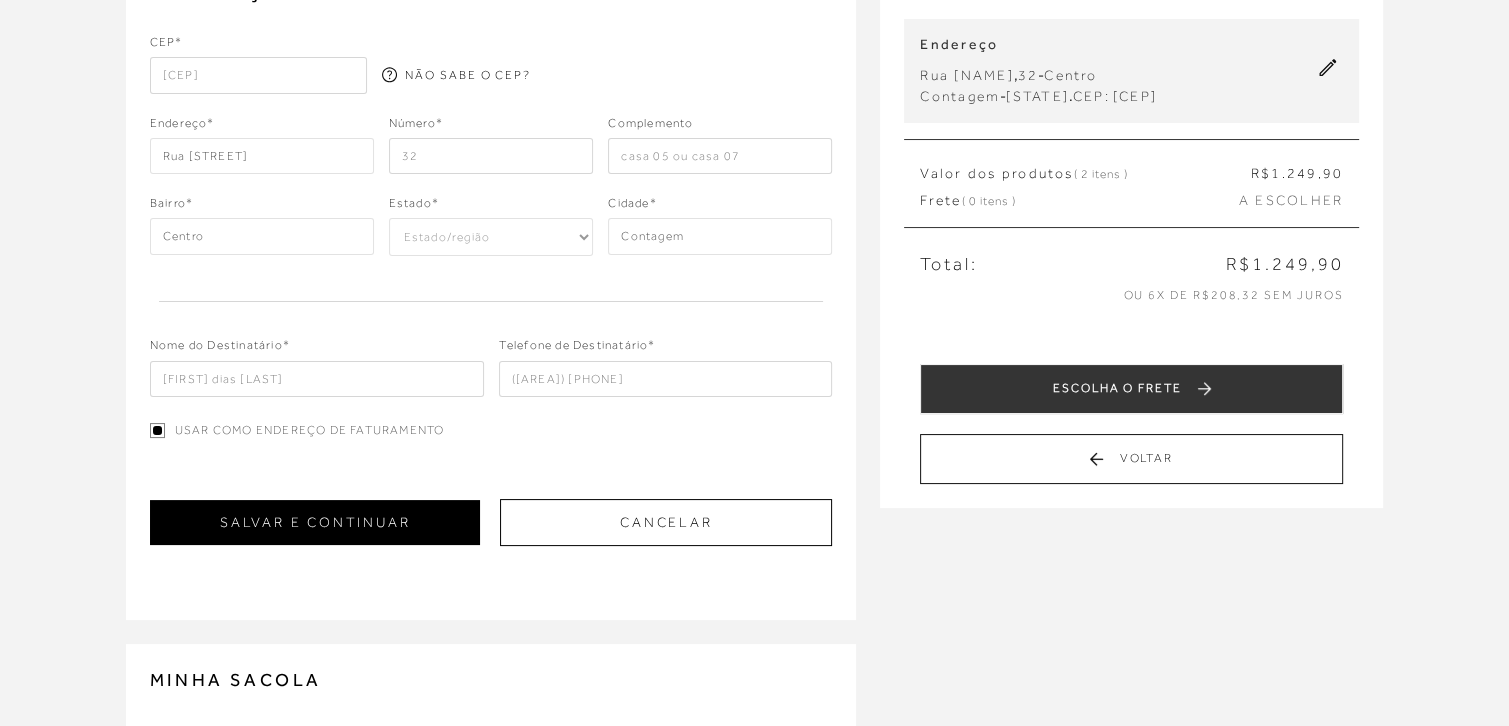 scroll, scrollTop: 200, scrollLeft: 0, axis: vertical 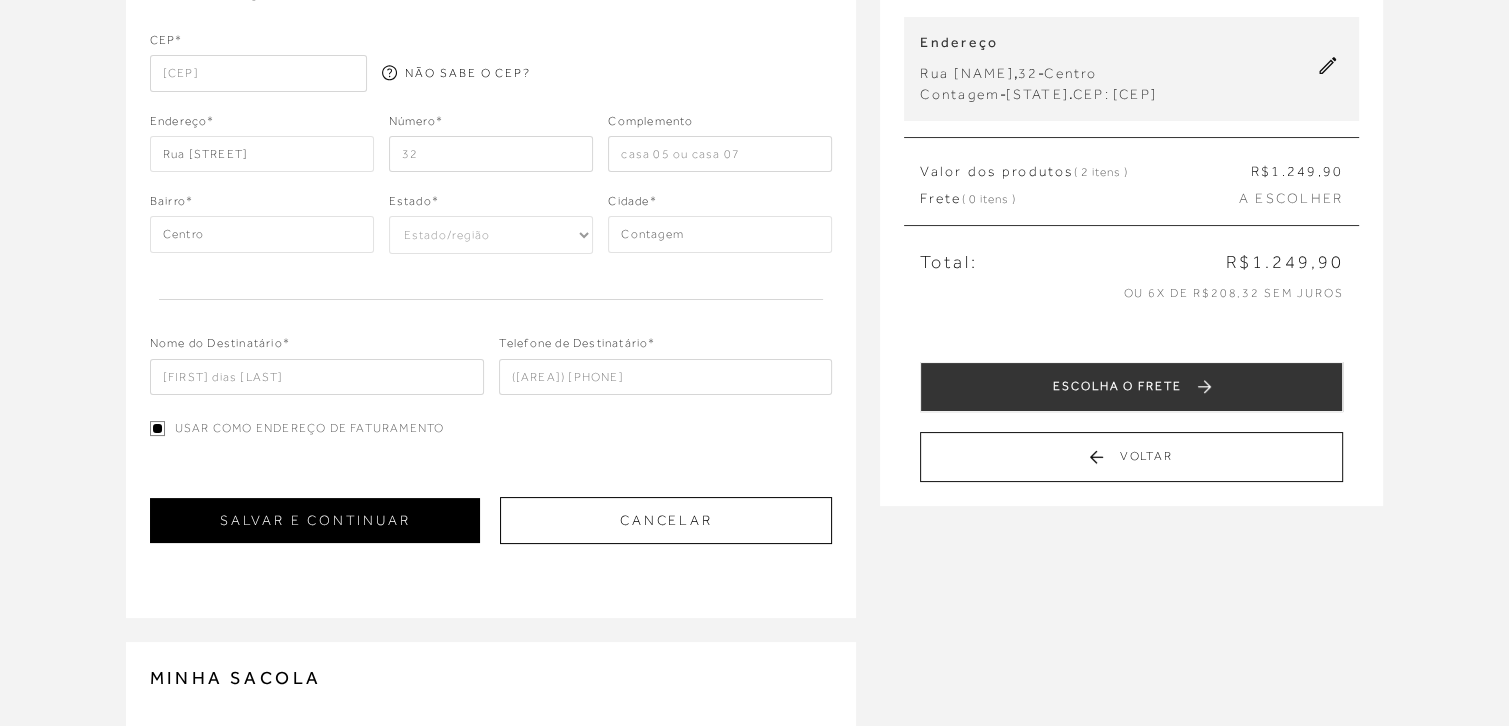 type on "(31) 9685-8597" 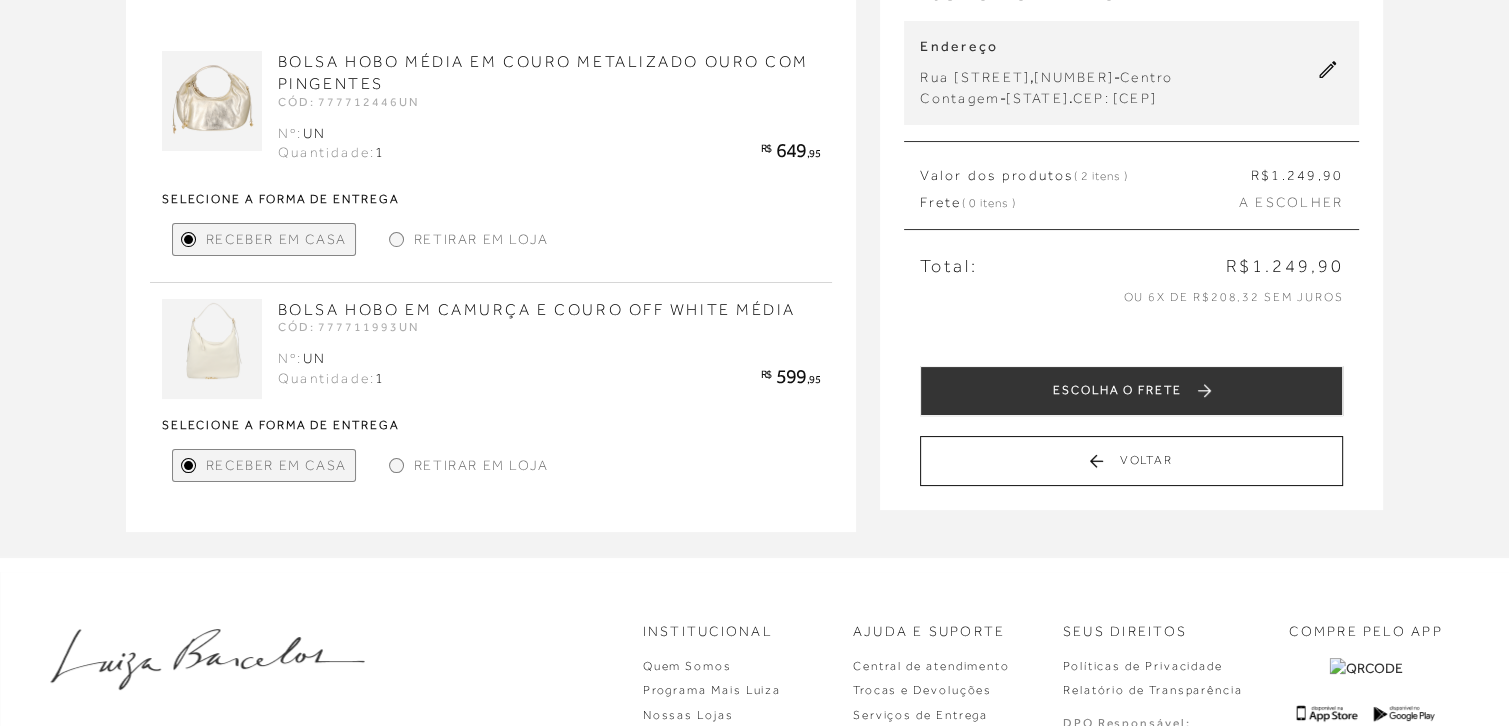 scroll, scrollTop: 200, scrollLeft: 0, axis: vertical 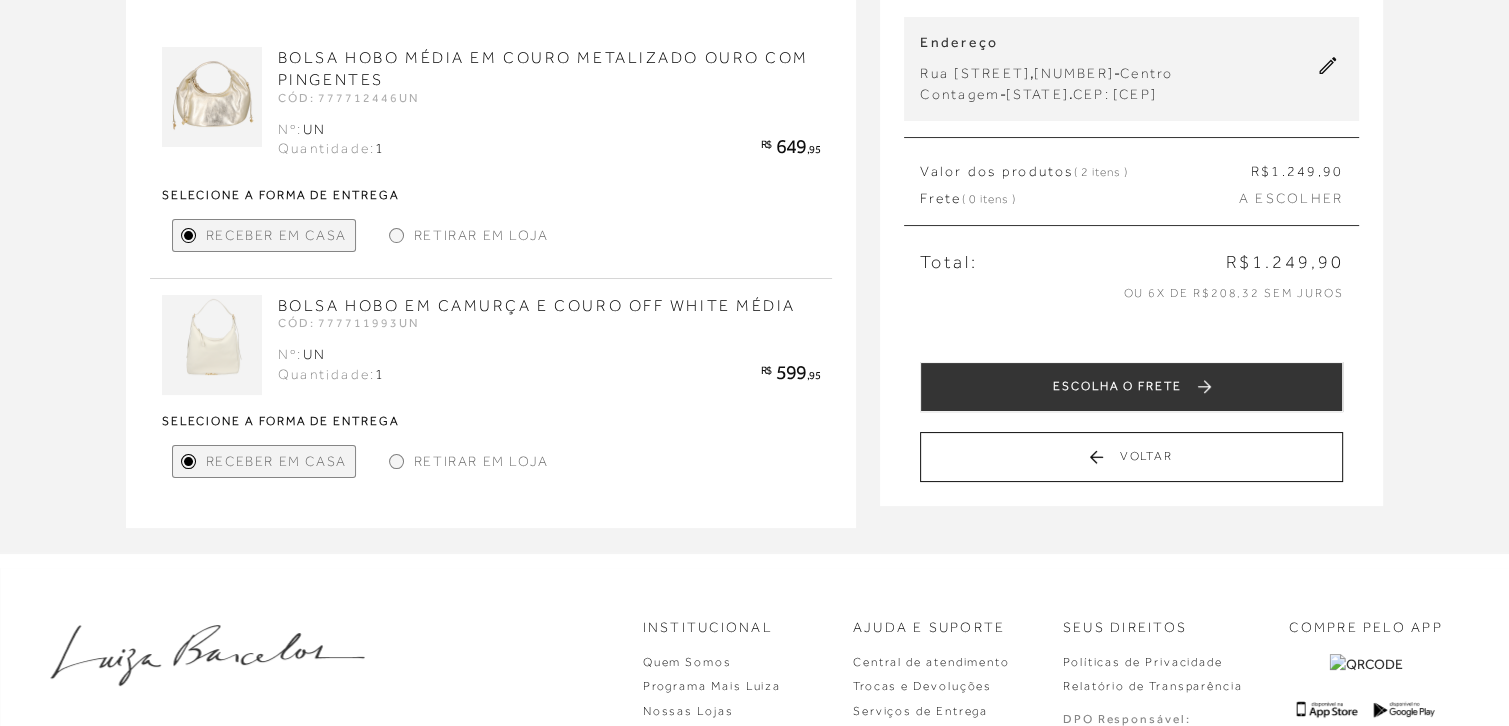 click on "ou 6x de R$208,32 sem juros" at bounding box center (1131, 293) 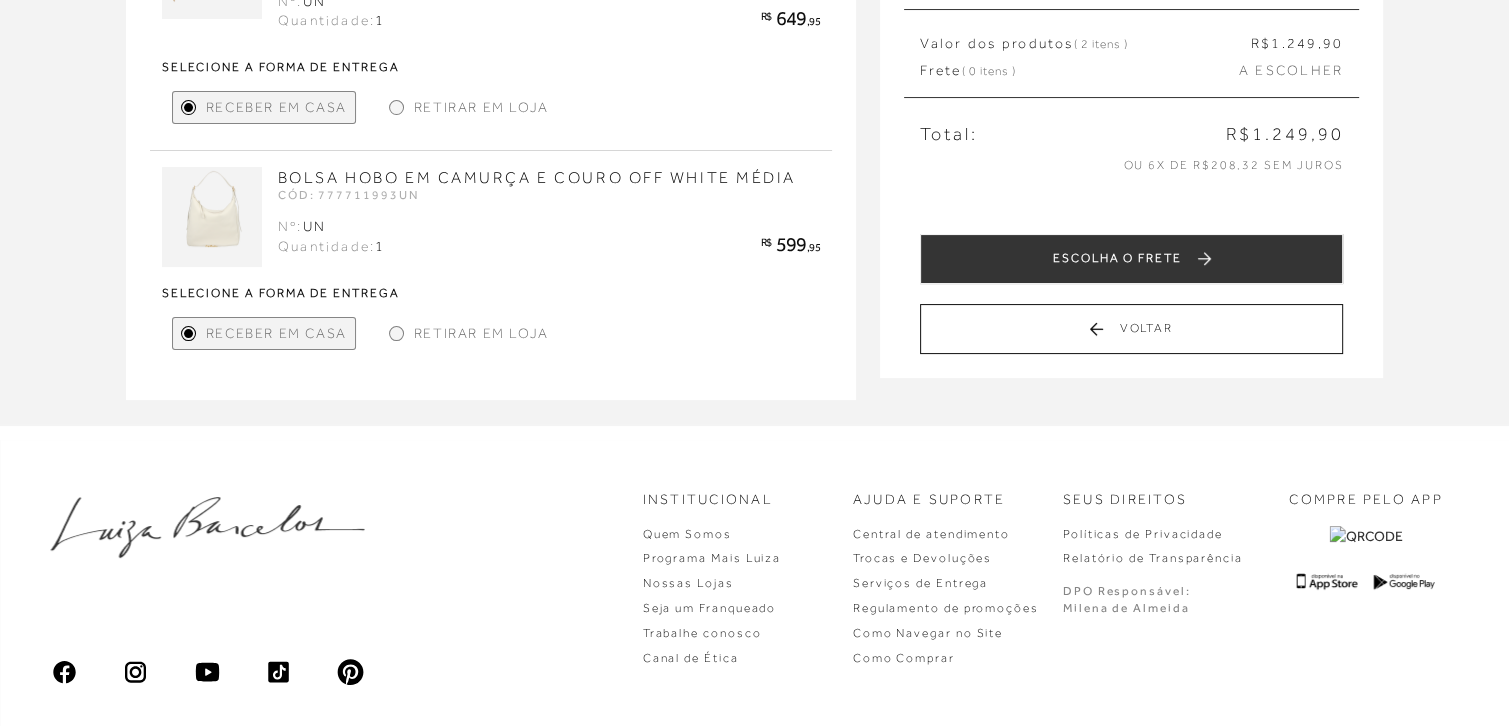 scroll, scrollTop: 326, scrollLeft: 0, axis: vertical 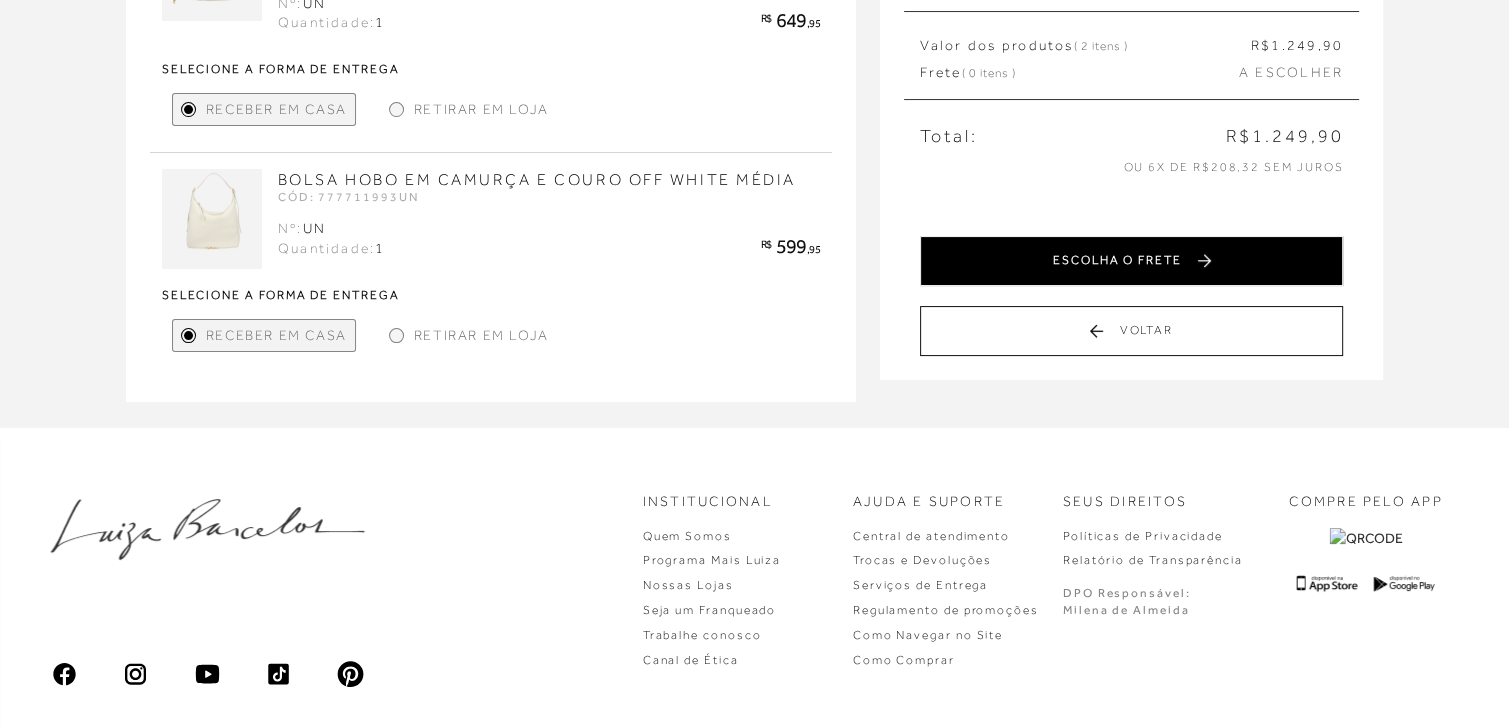 click on "ESCOLHA O FRETE" at bounding box center [1131, 261] 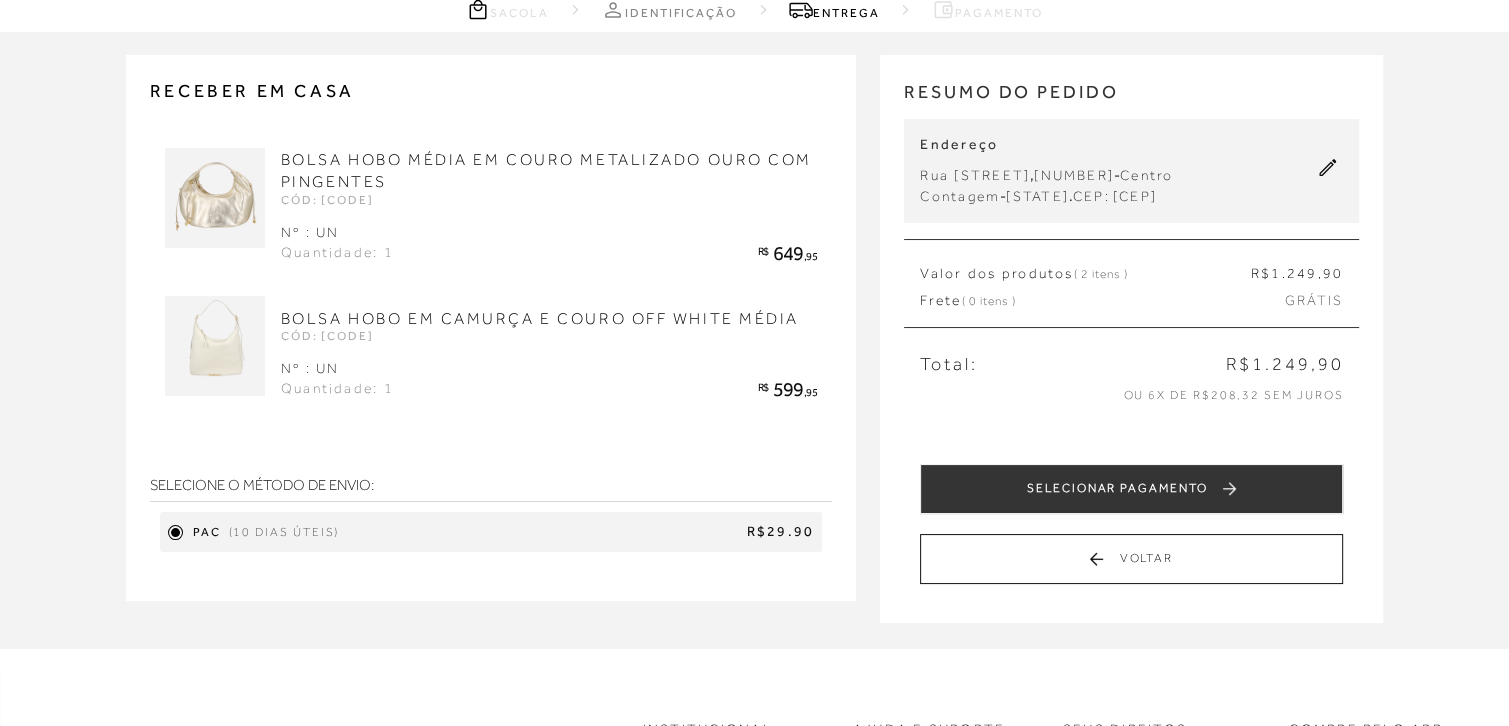 scroll, scrollTop: 100, scrollLeft: 0, axis: vertical 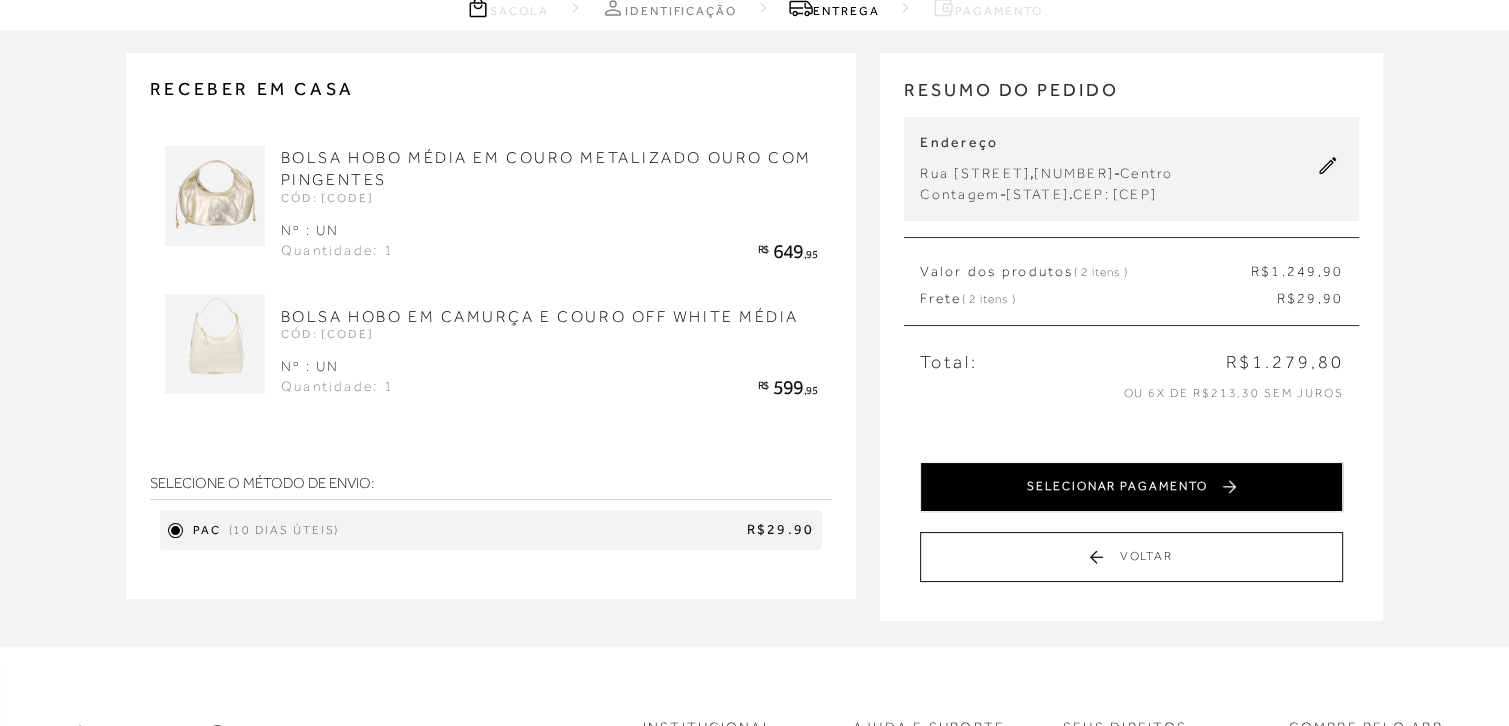 click on "SELECIONAR PAGAMENTO" at bounding box center [1131, 487] 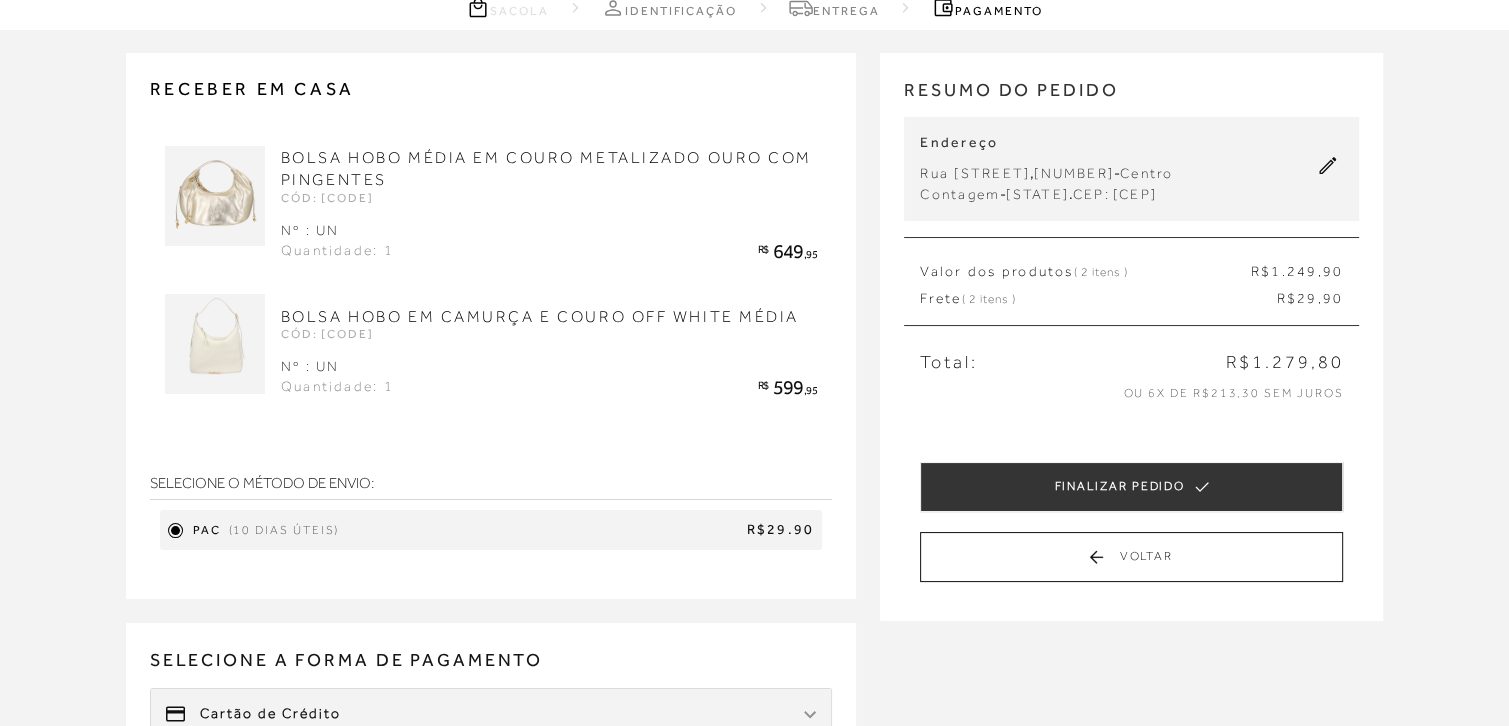 scroll, scrollTop: 0, scrollLeft: 0, axis: both 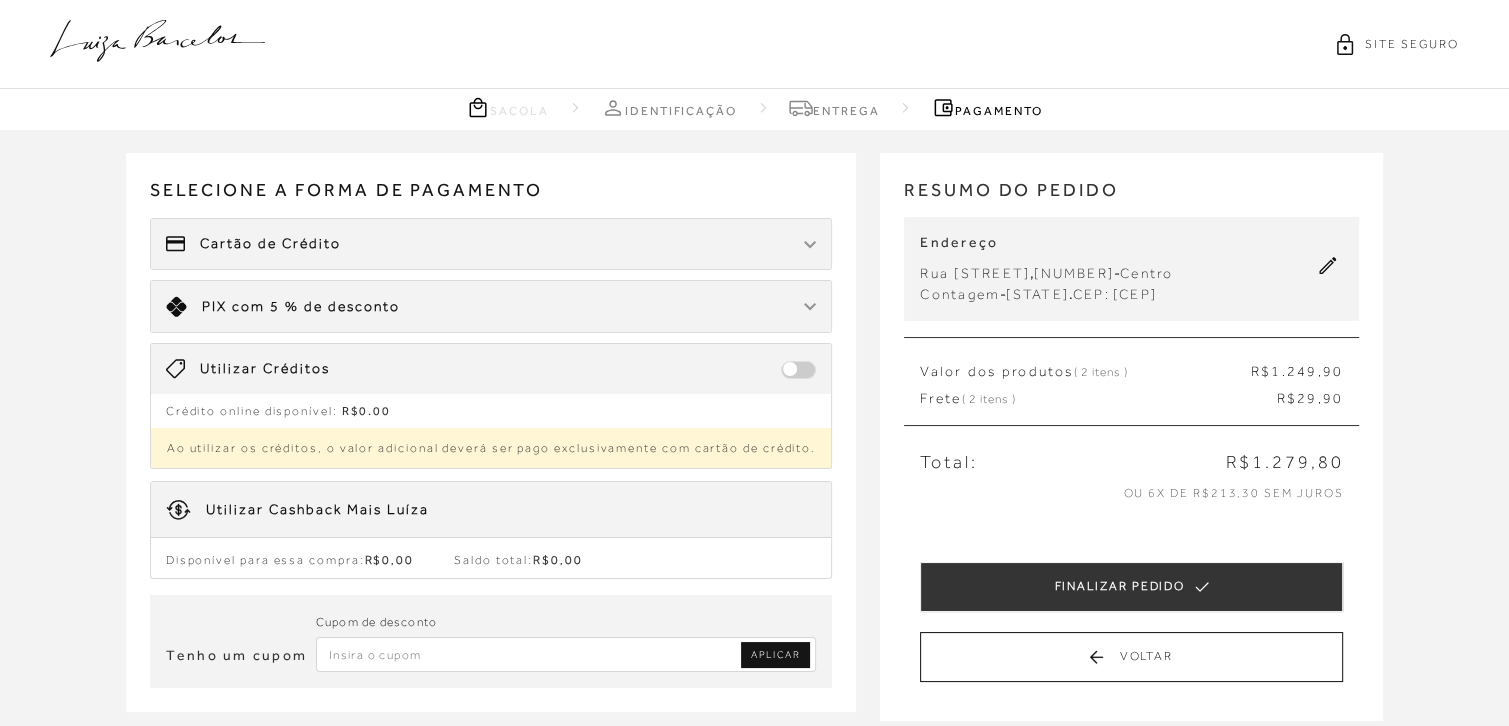 click at bounding box center (810, 245) 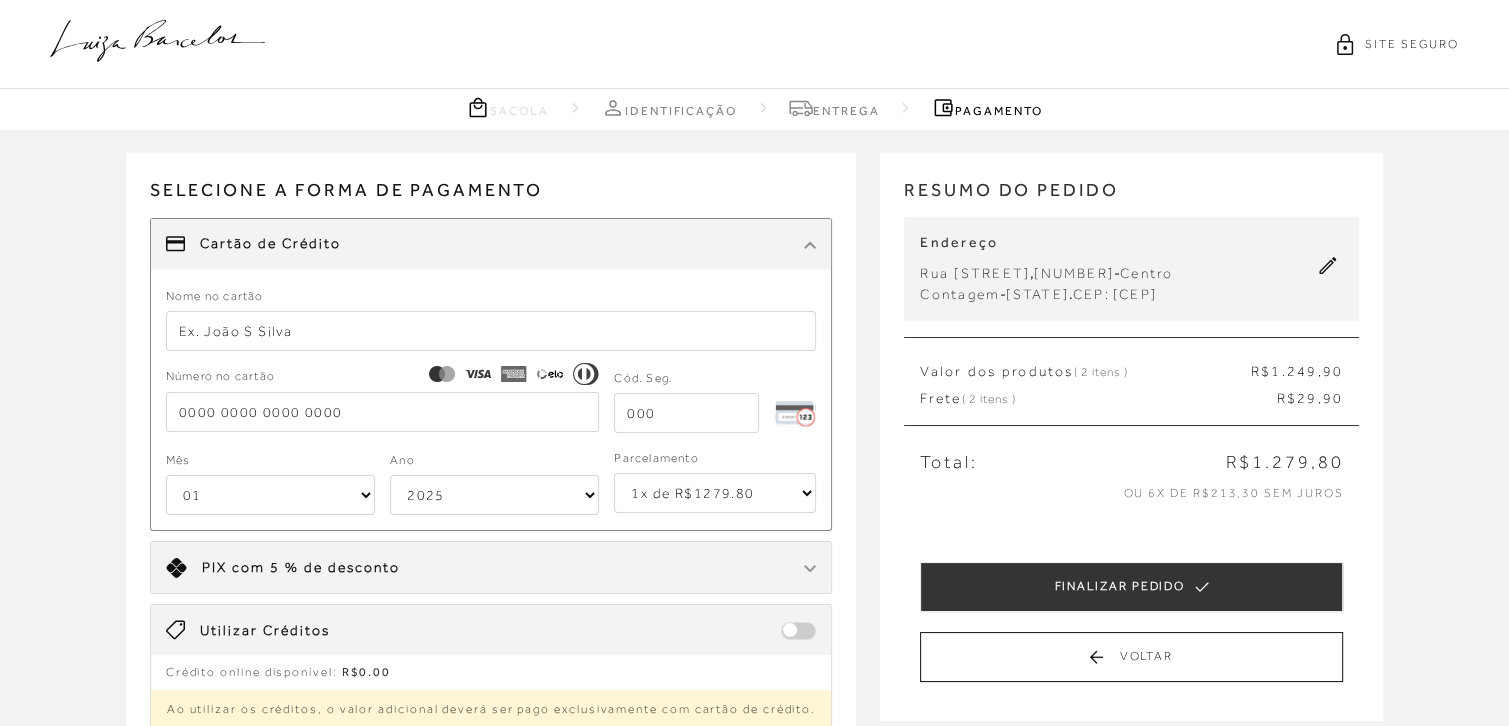 click at bounding box center (491, 331) 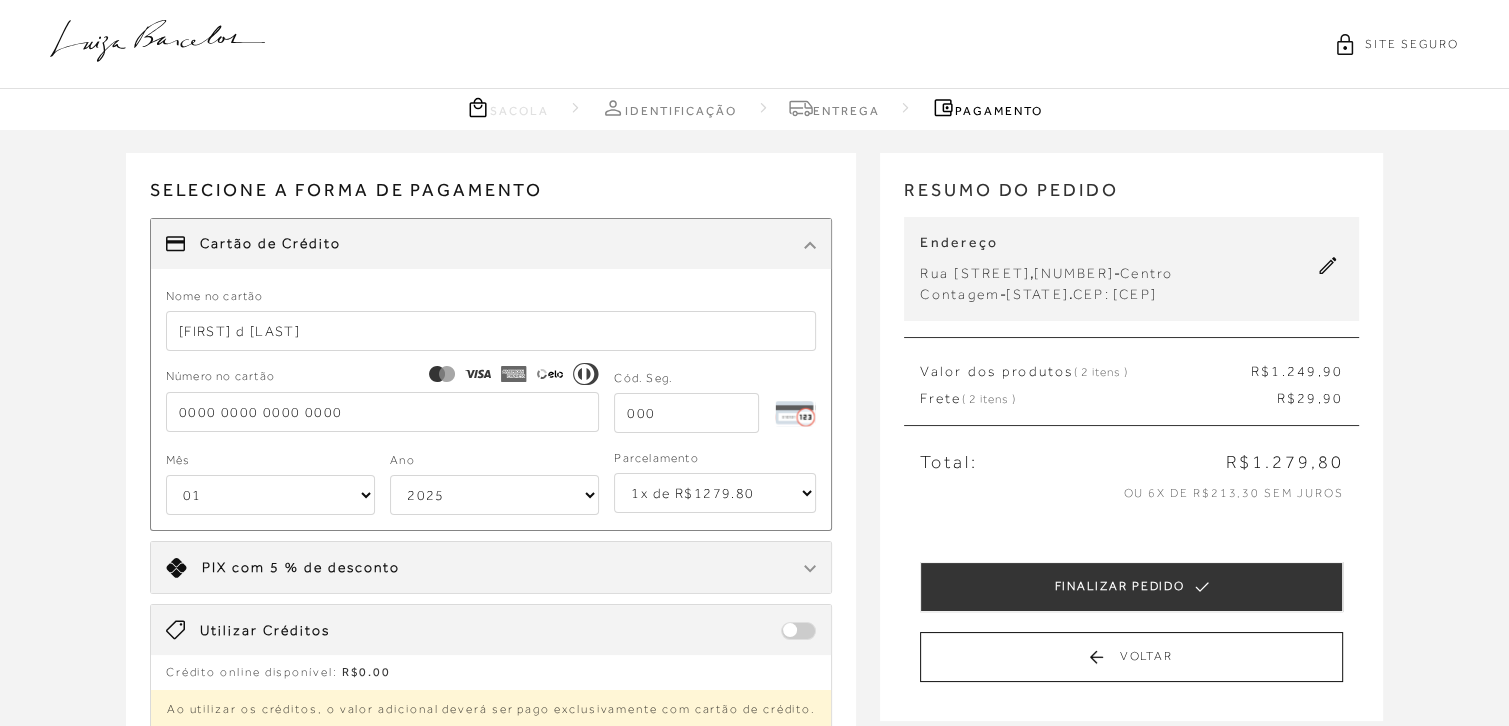 drag, startPoint x: 337, startPoint y: 325, endPoint x: 84, endPoint y: 353, distance: 254.5447 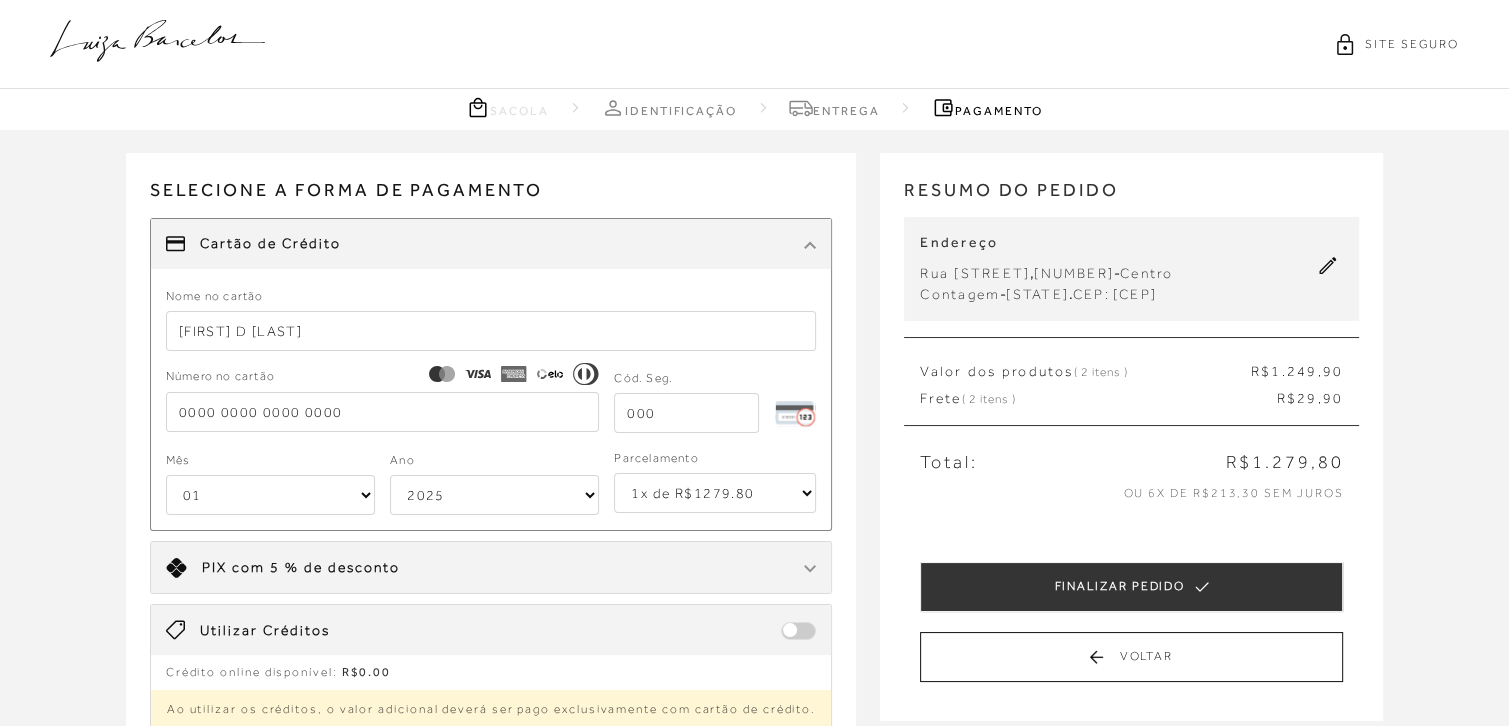 type on "VANESSA D CAMARGOS" 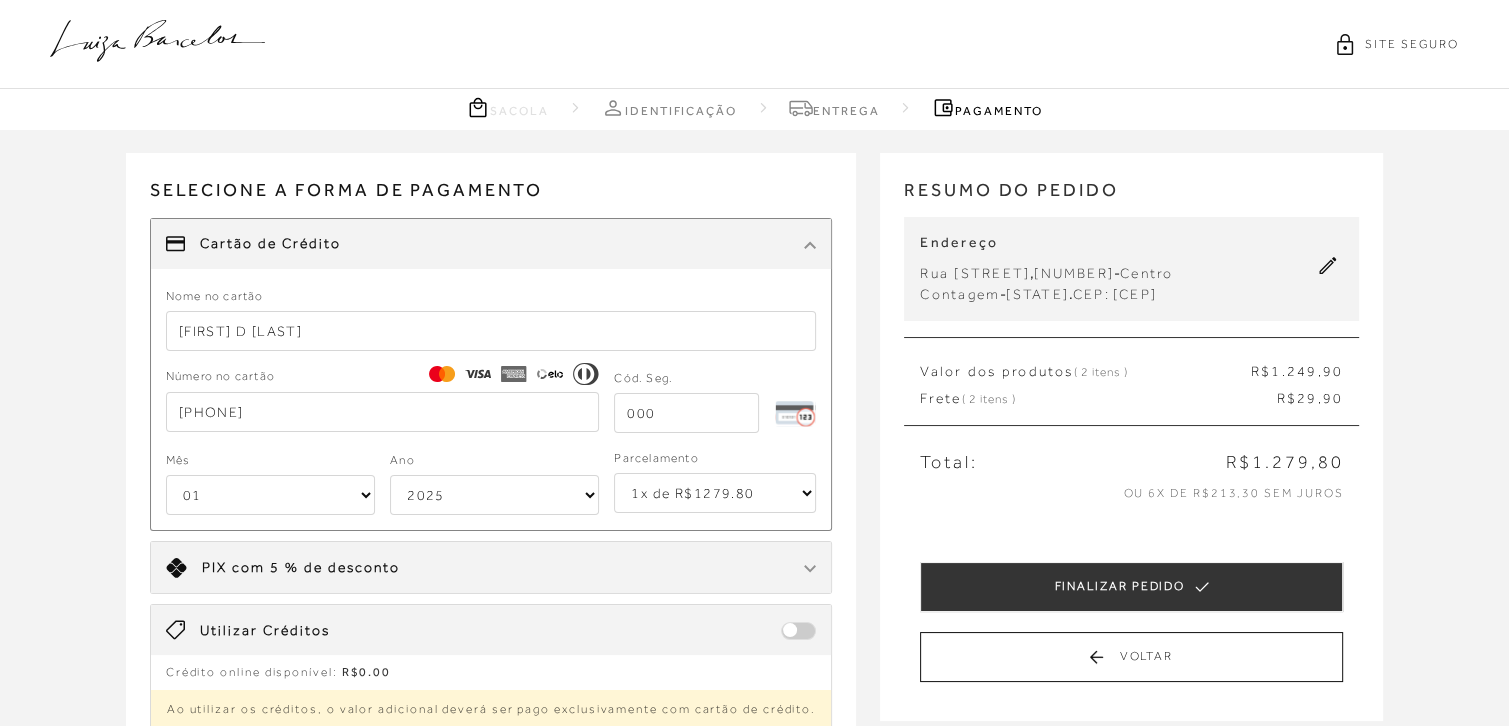 type on "5234 3102 4698 4868" 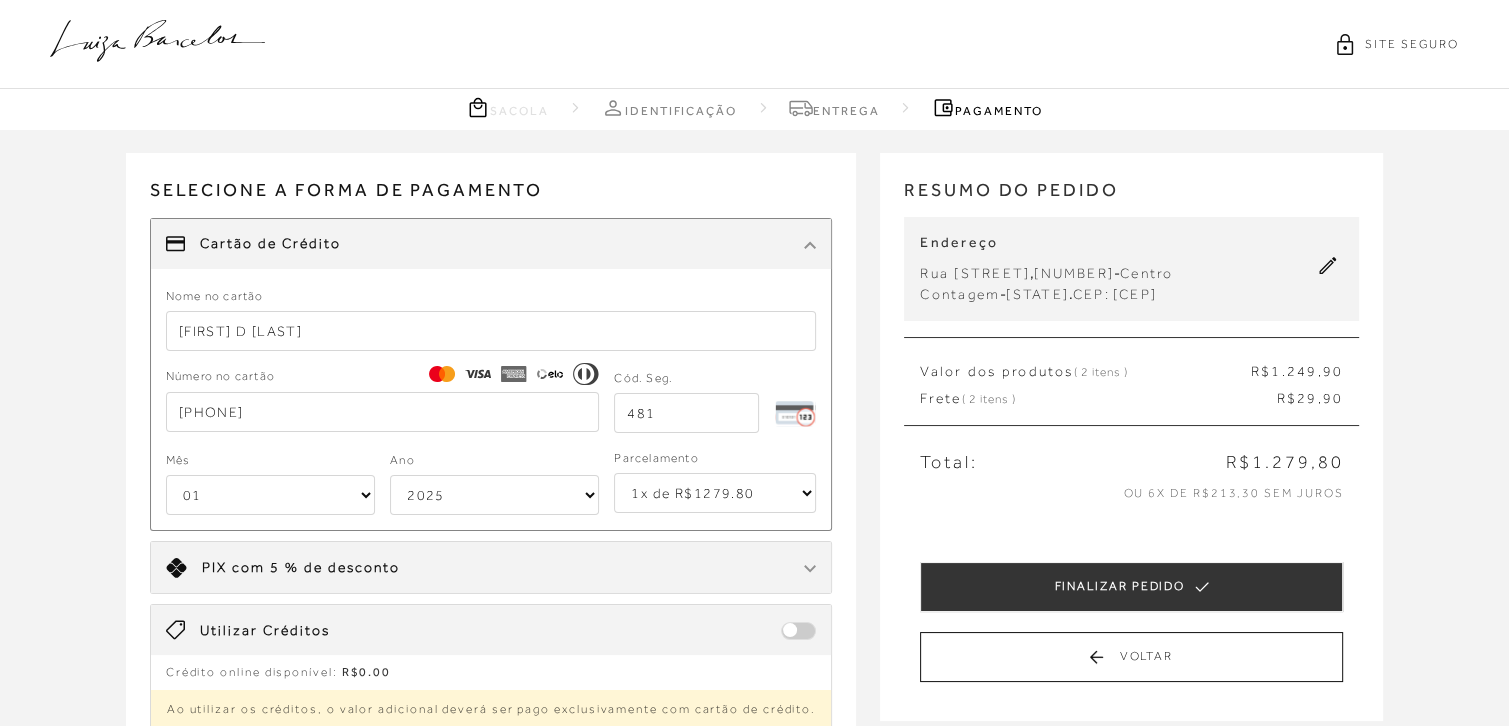 type on "481" 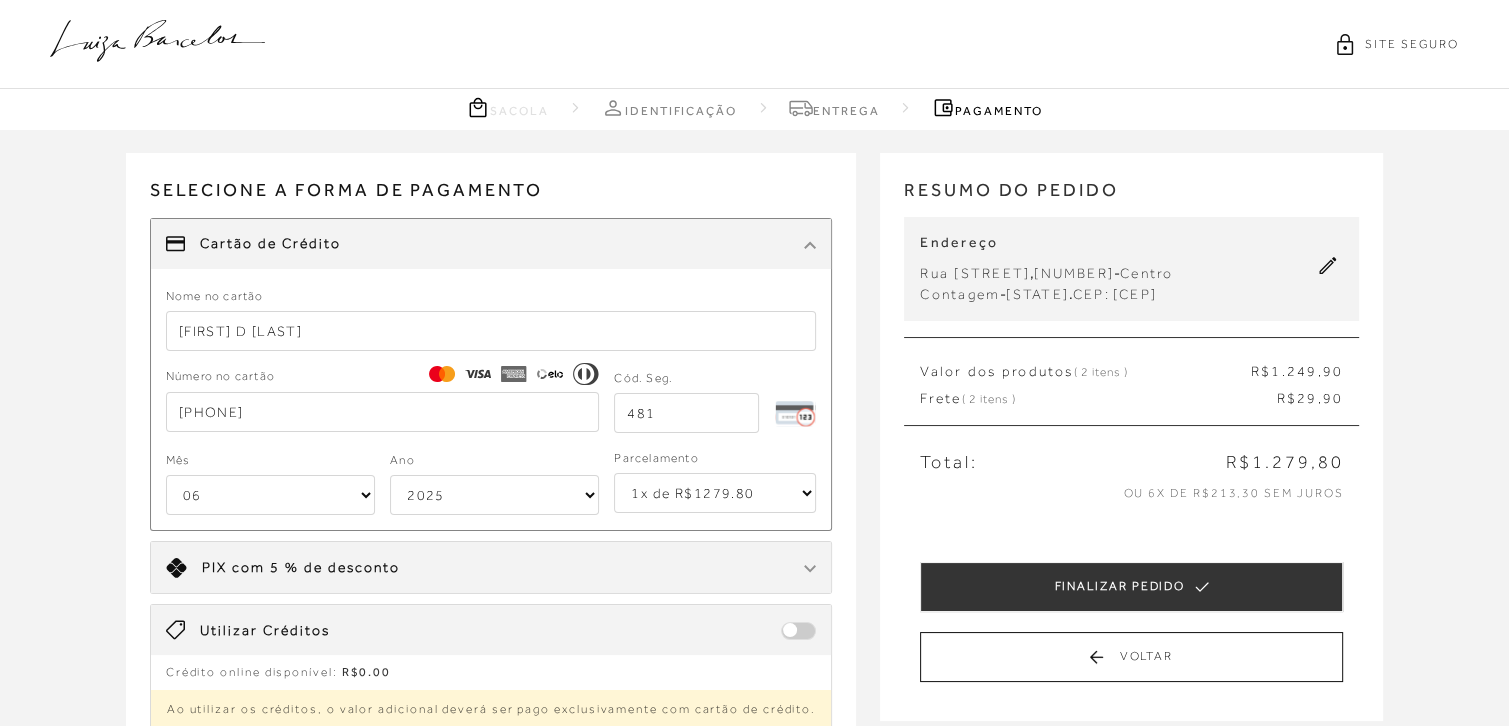 click on "01 02 03 04 05 06 07 08 09 10 11 12" at bounding box center [270, 495] 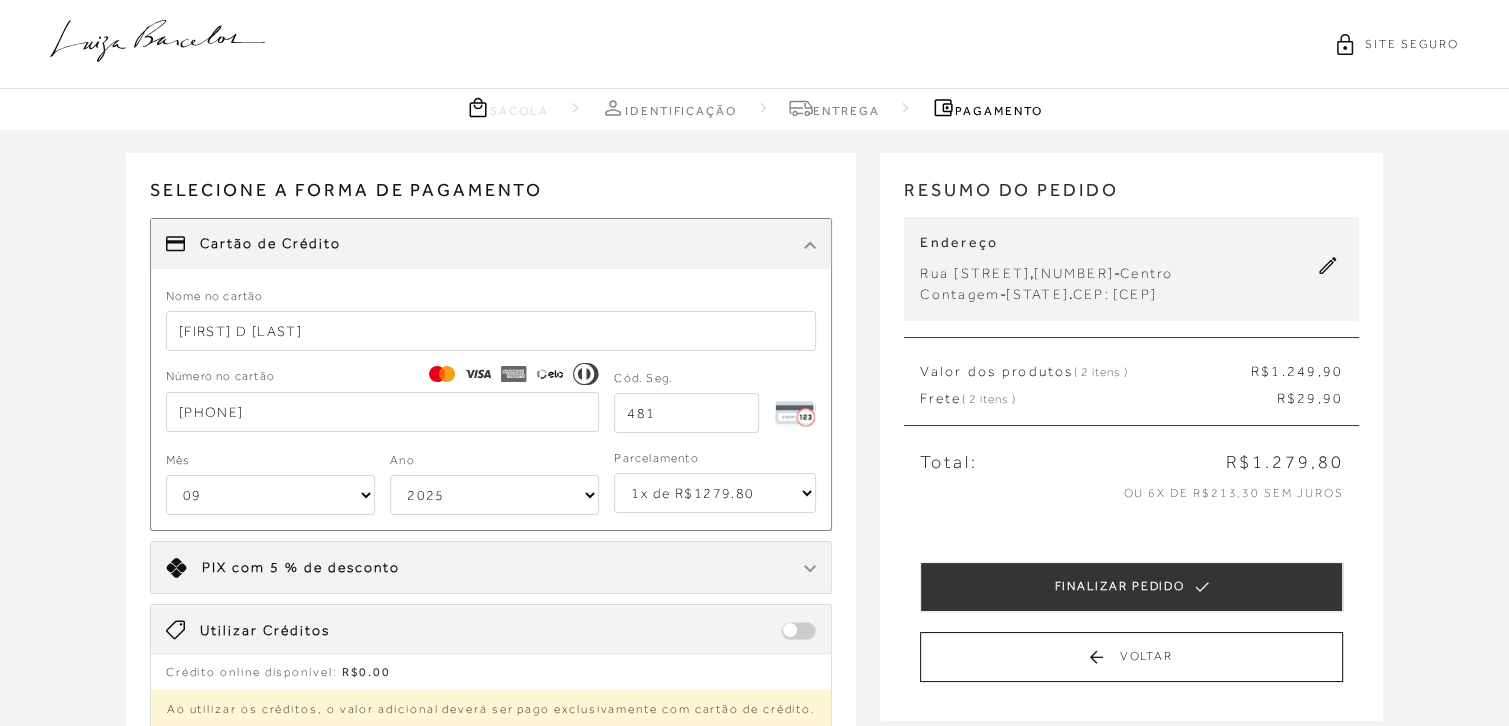 click on "01 02 03 04 05 06 07 08 09 10 11 12" at bounding box center (270, 495) 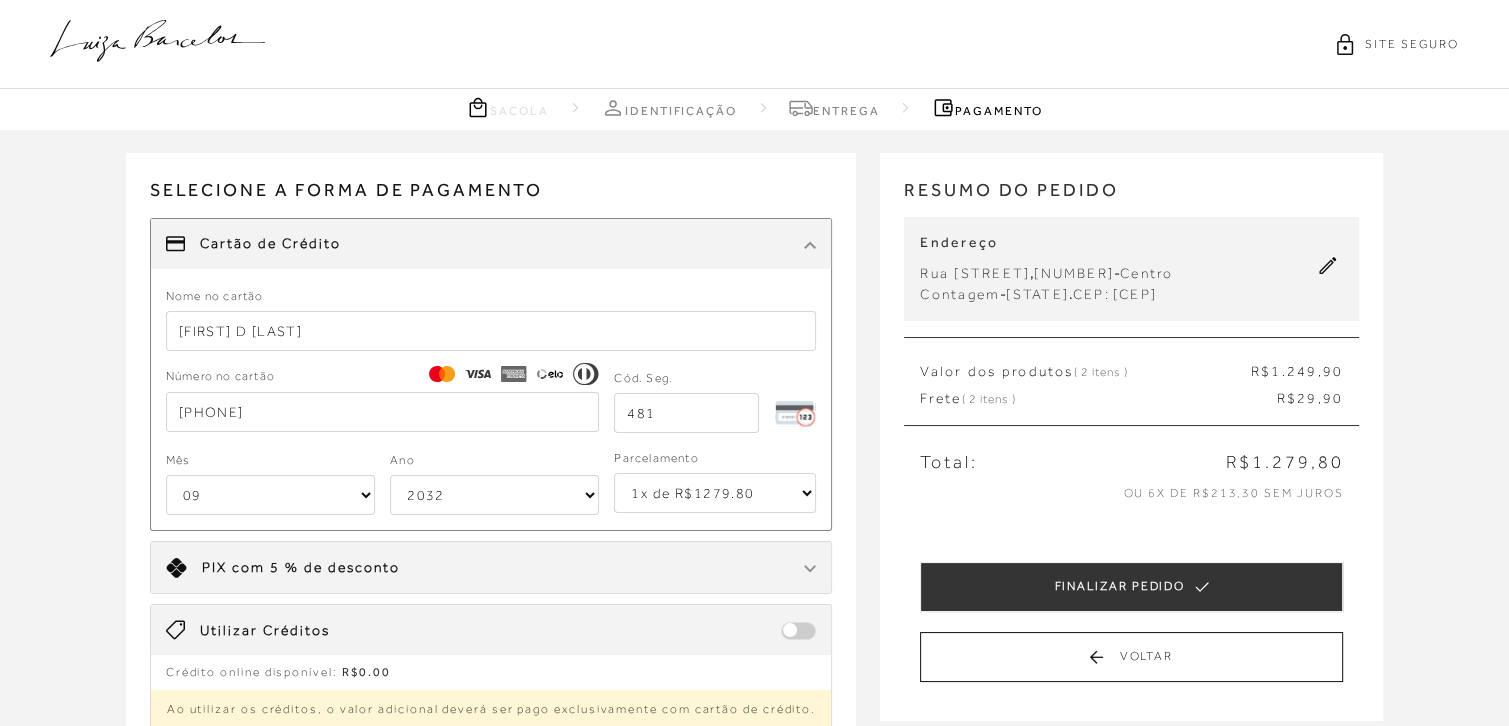 click on "2025 2026 2027 2028 2029 2030 2031 2032 2033 2034 2035 2036 2037 2038 2039 2040 2041 2042 2043 2044" at bounding box center [494, 495] 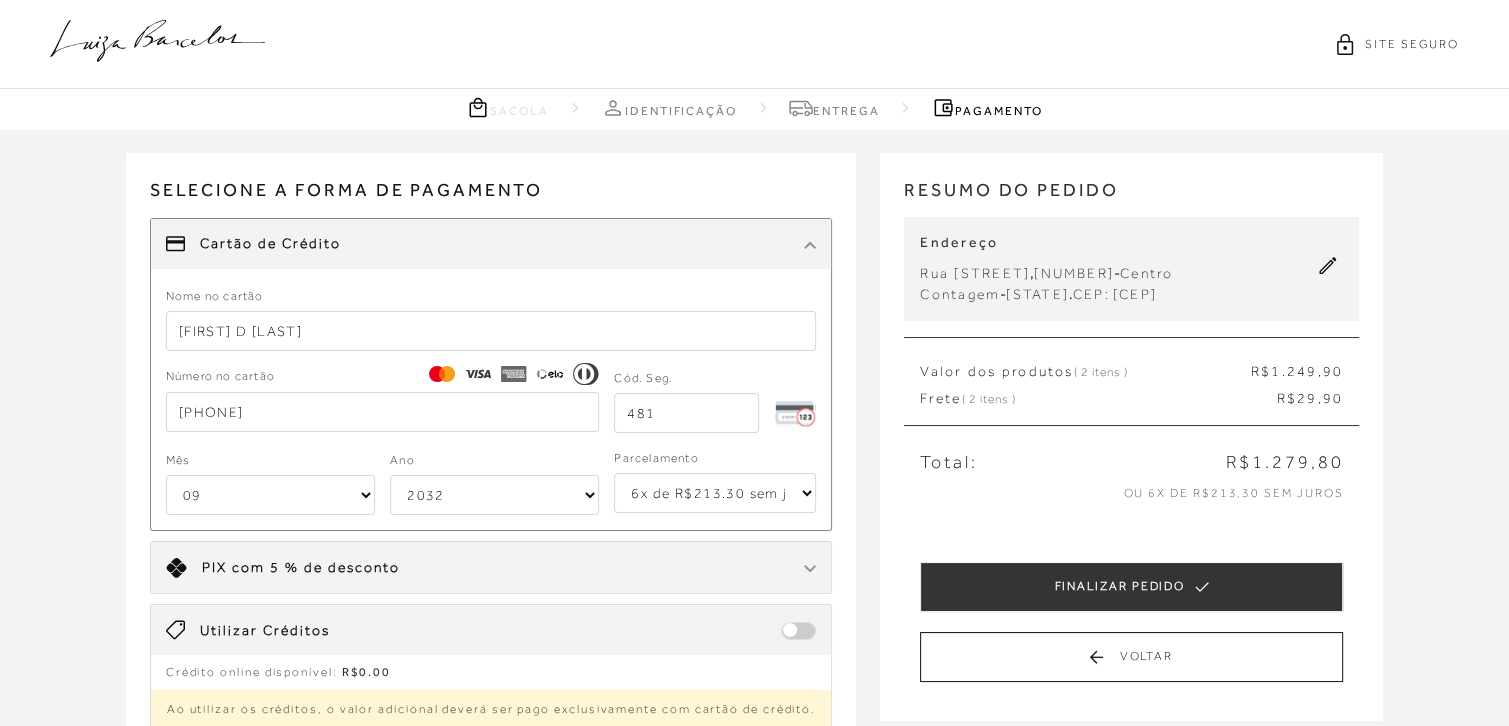 click on "1x de R$1279.80 2x de R$639.90 sem juros 3x de R$426.60 sem juros 4x de R$319.95 sem juros 5x de R$255.96 sem juros 6x de R$213.30 sem juros" at bounding box center [715, 493] 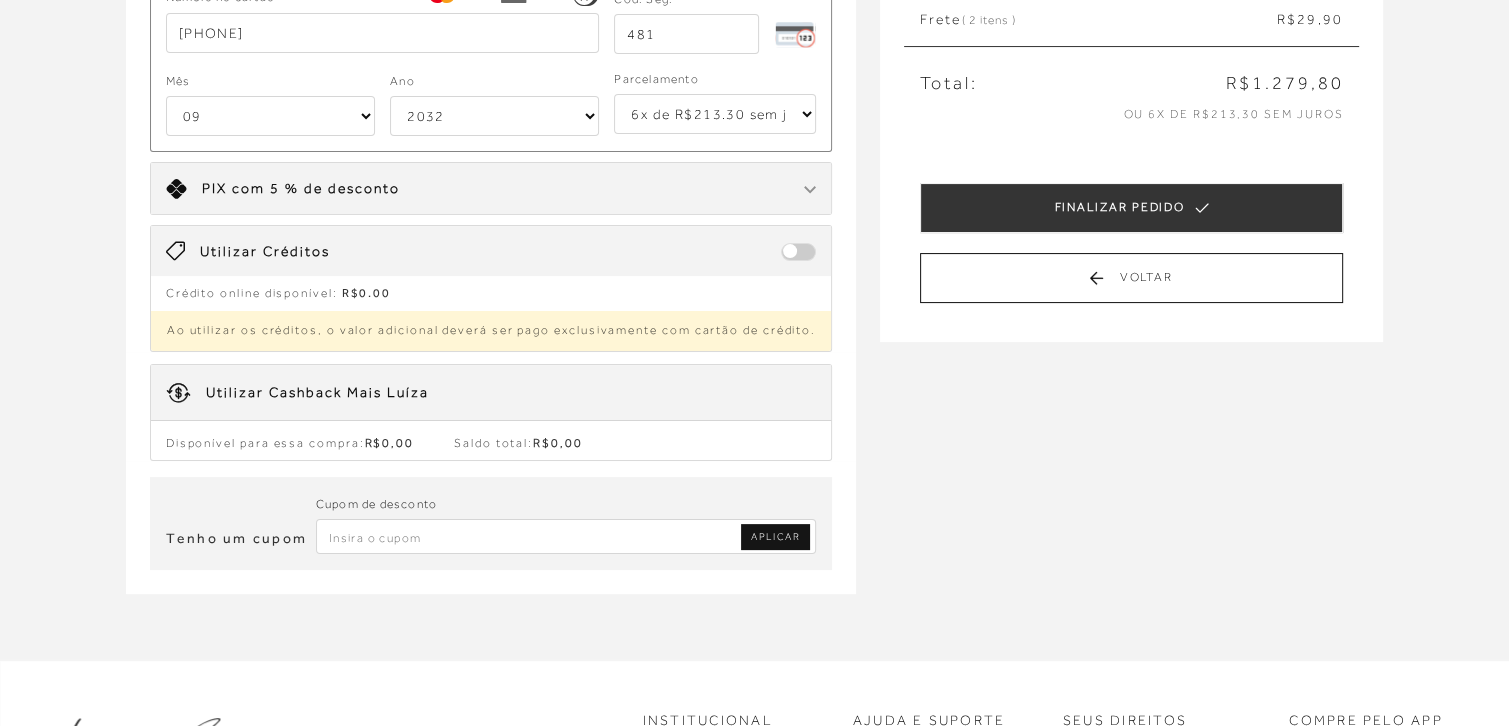 scroll, scrollTop: 194, scrollLeft: 0, axis: vertical 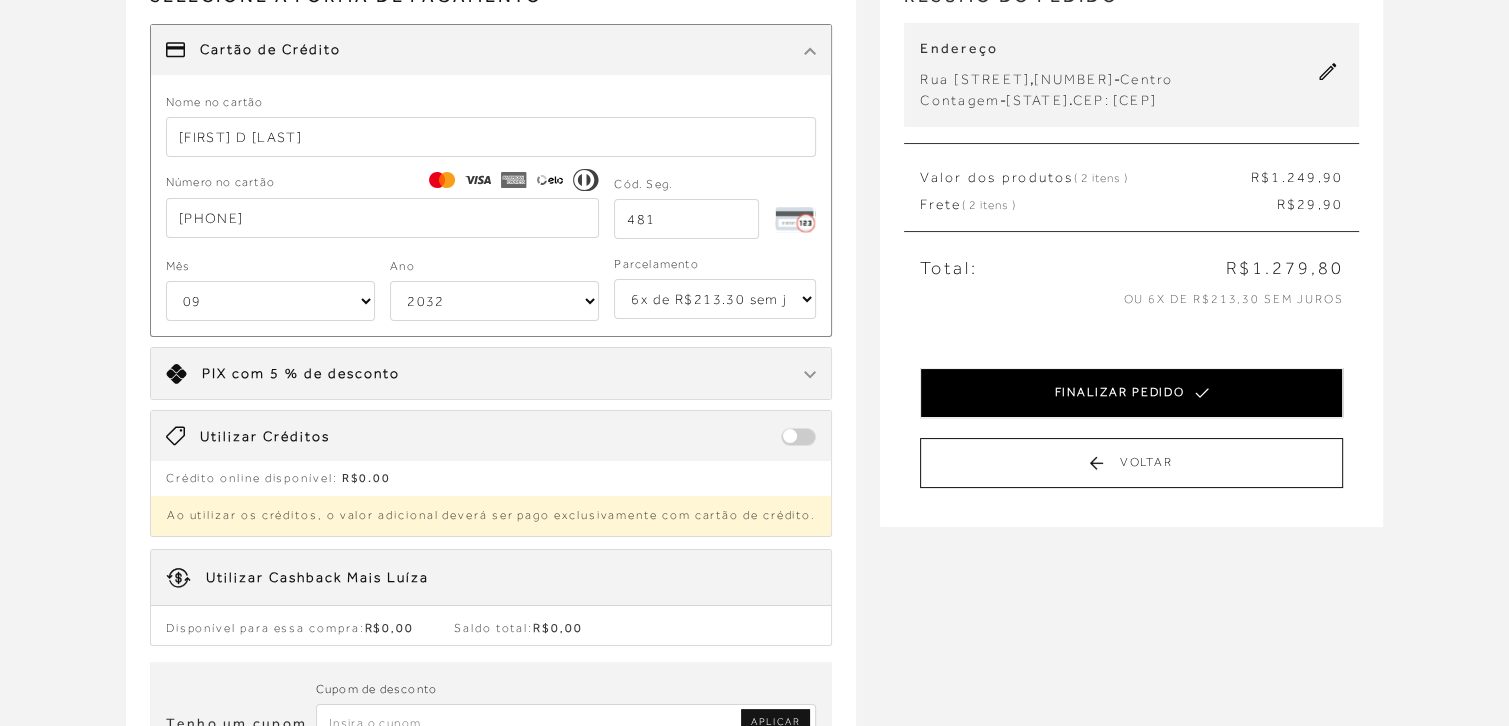 click on "FINALIZAR PEDIDO" at bounding box center [1131, 393] 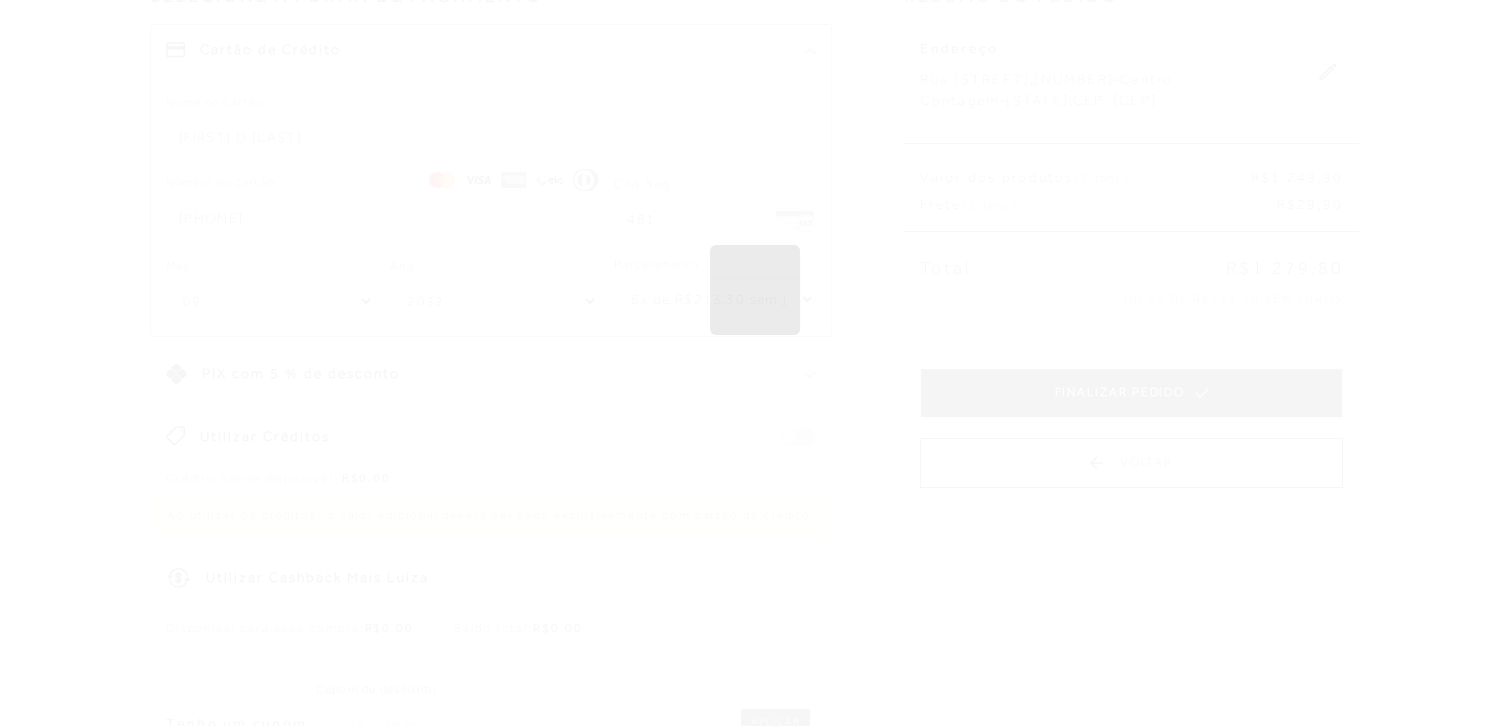 scroll, scrollTop: 0, scrollLeft: 0, axis: both 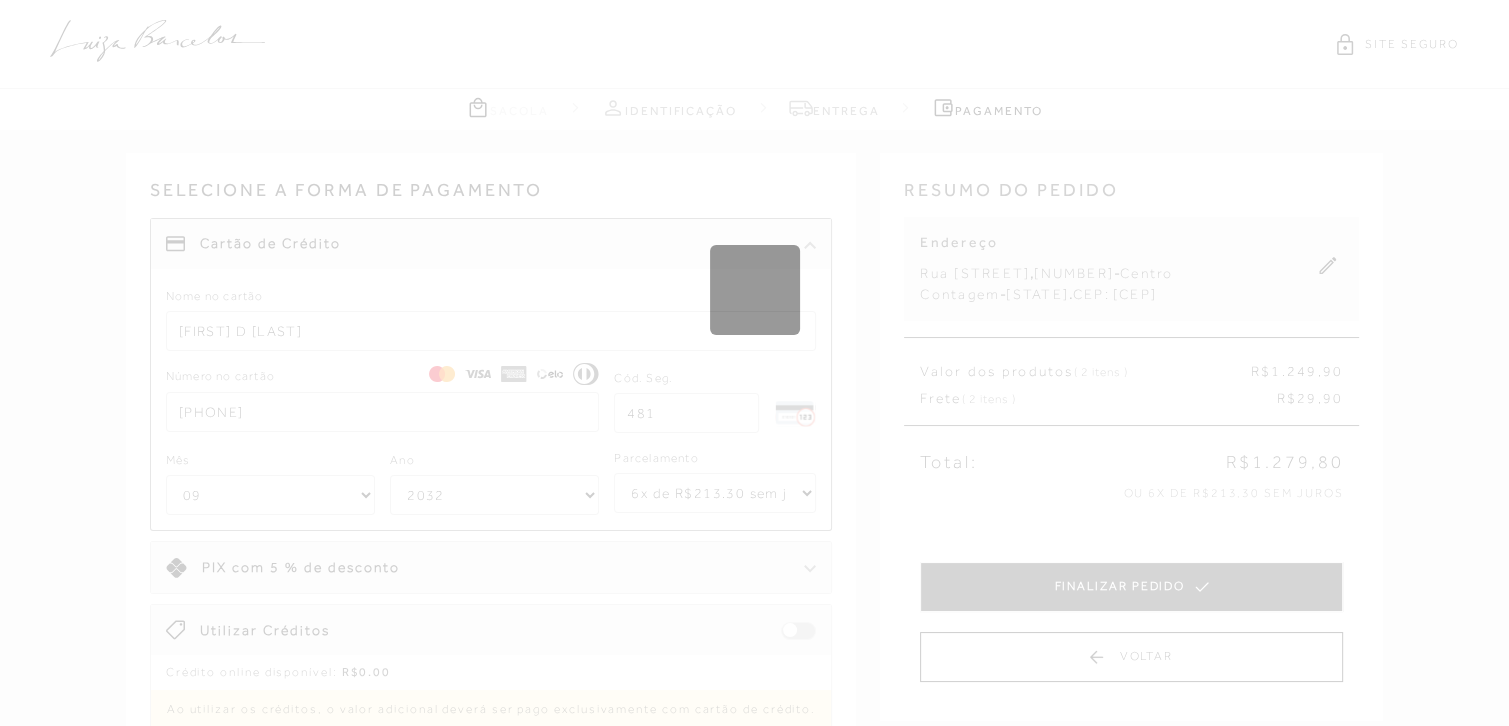 type 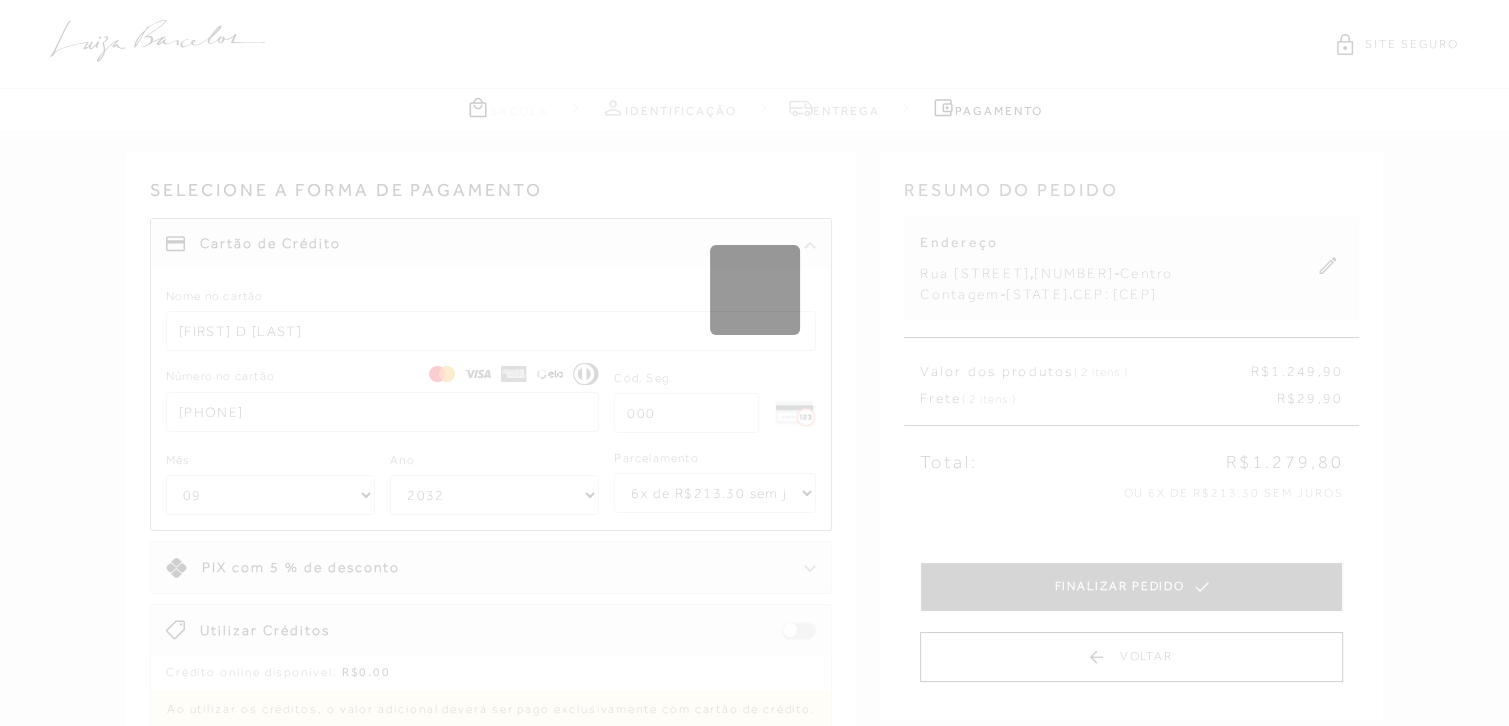 select on "1" 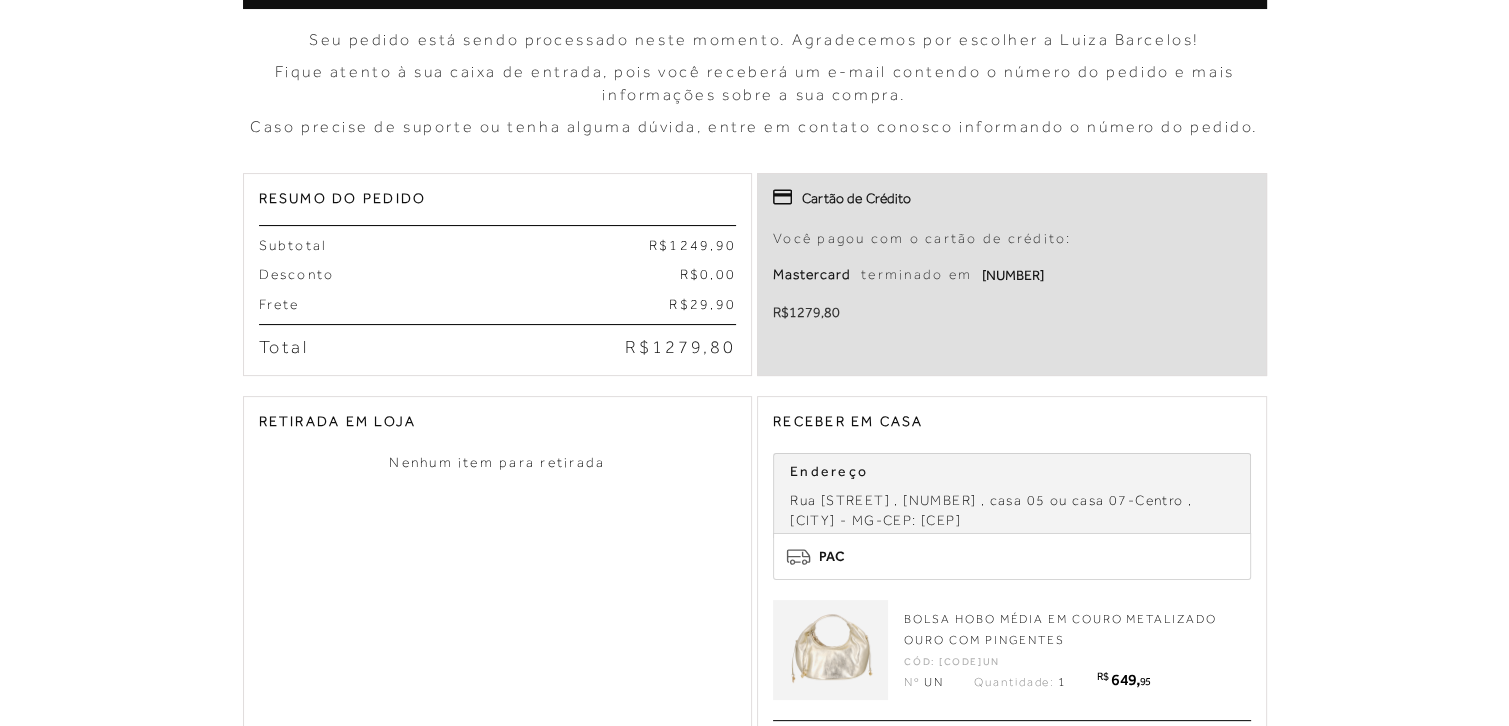 scroll, scrollTop: 343, scrollLeft: 0, axis: vertical 